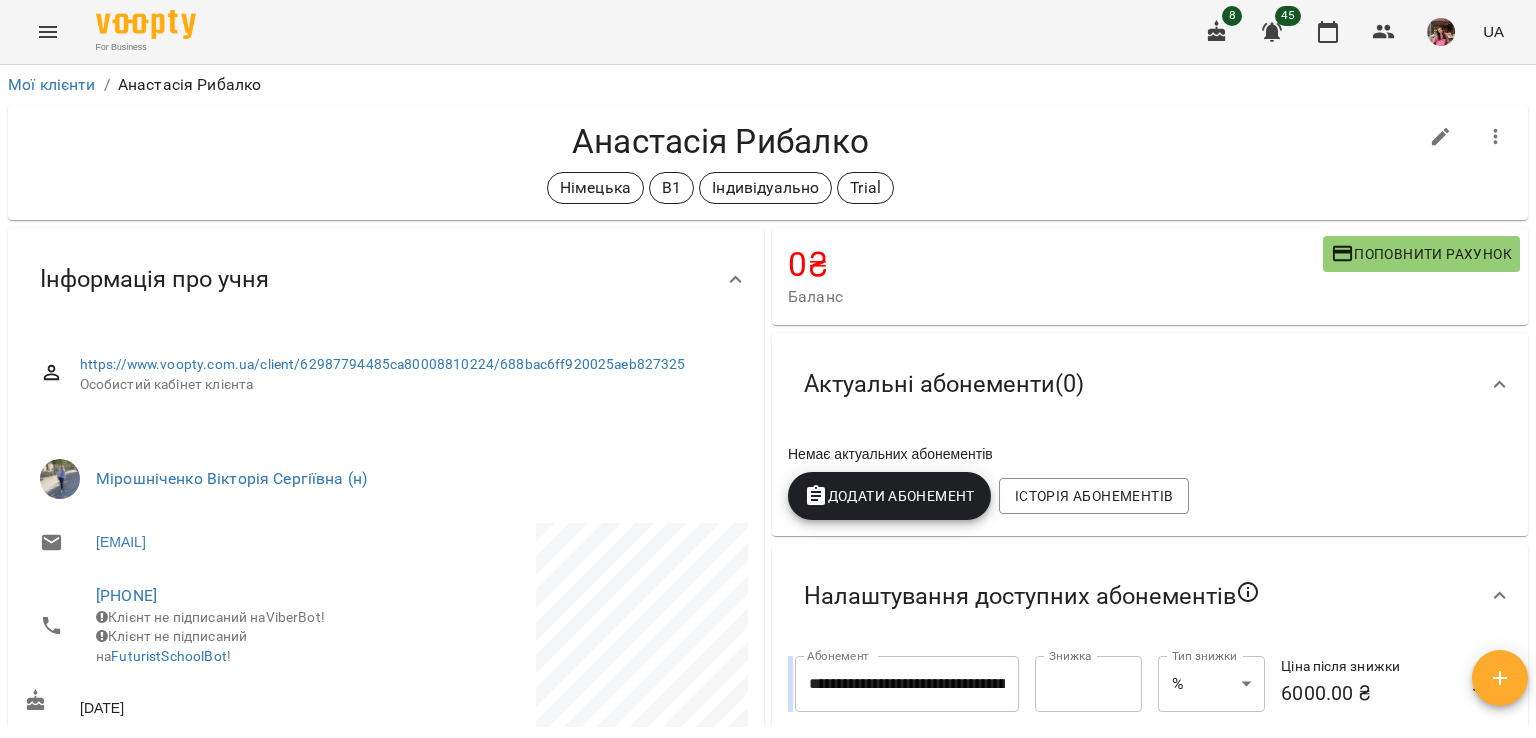 scroll, scrollTop: 0, scrollLeft: 0, axis: both 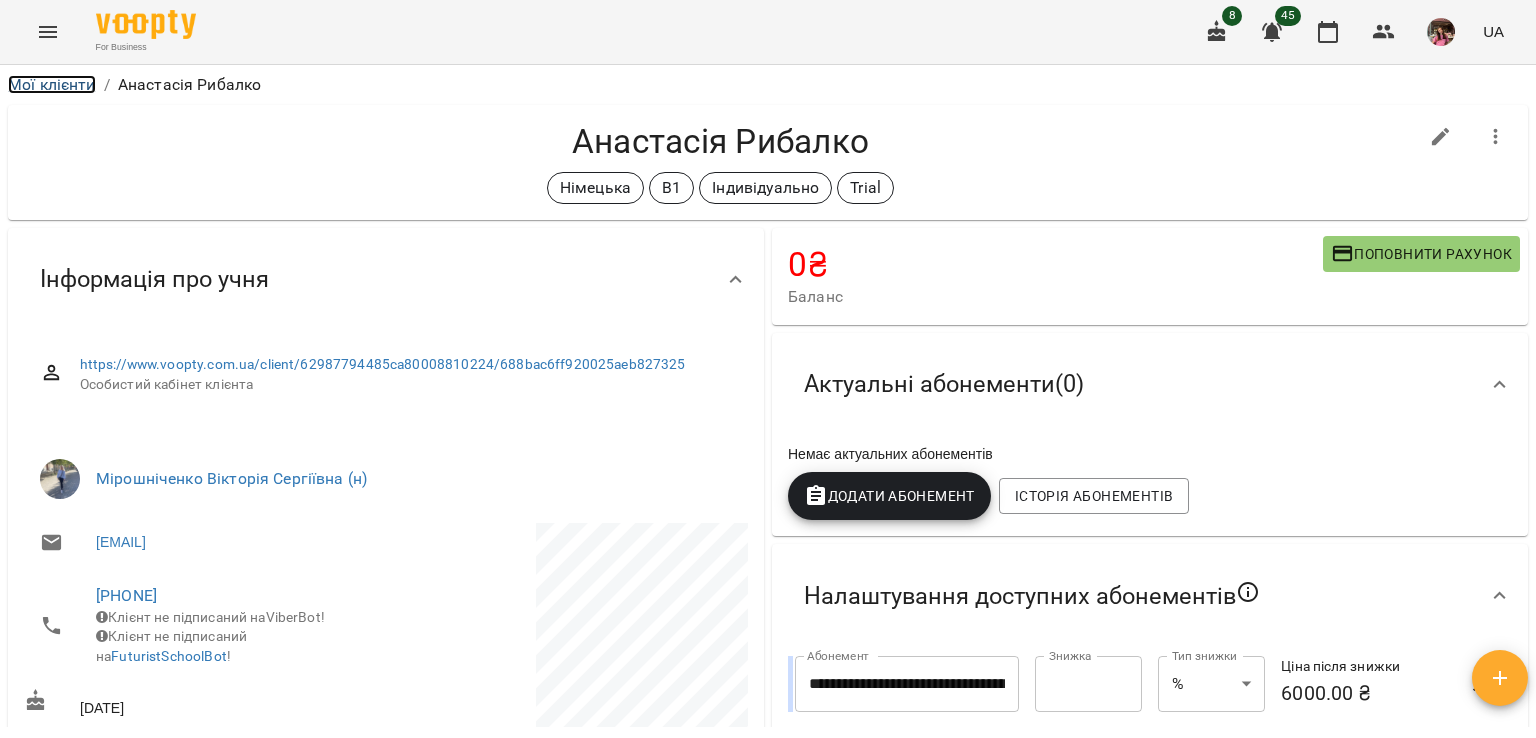 click on "Мої клієнти" at bounding box center (52, 84) 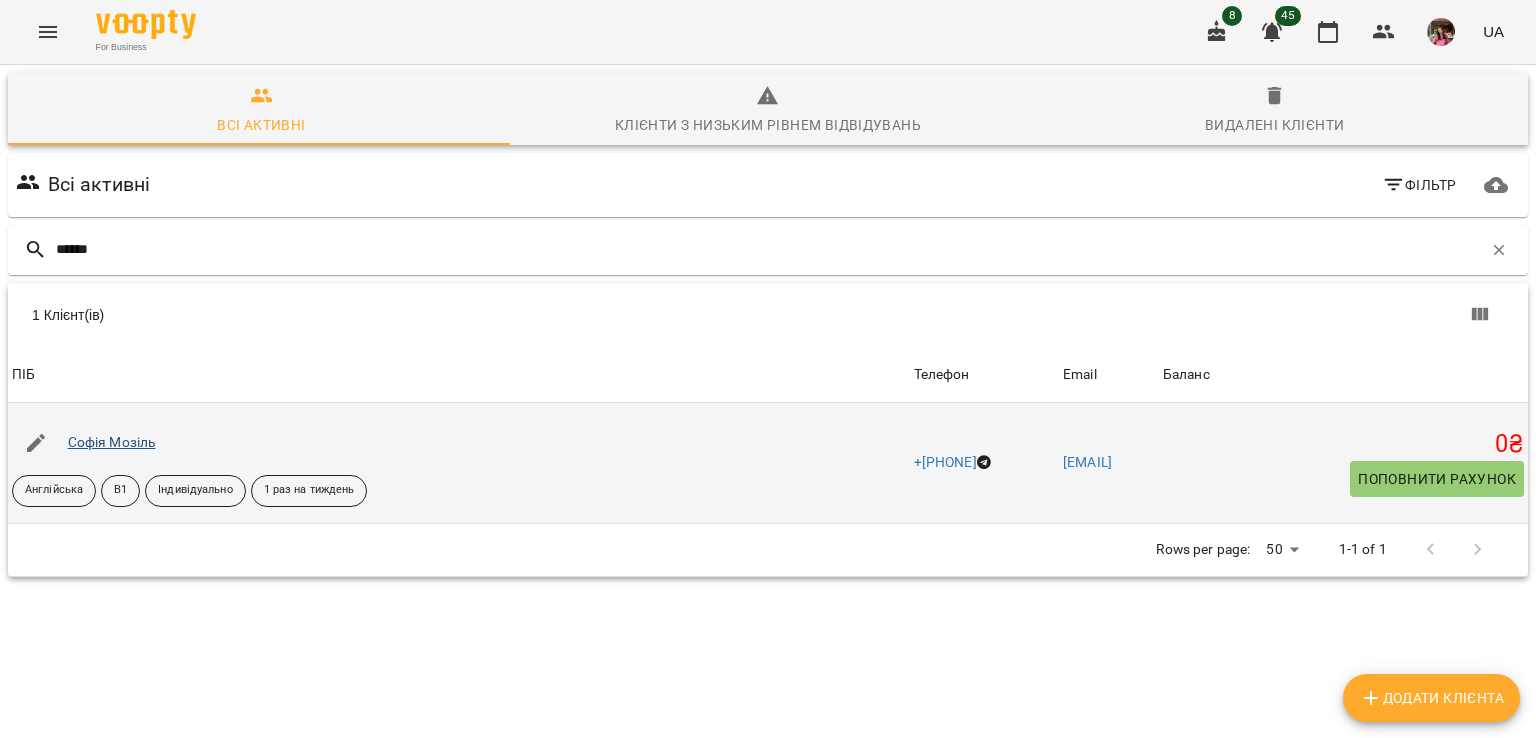 type on "******" 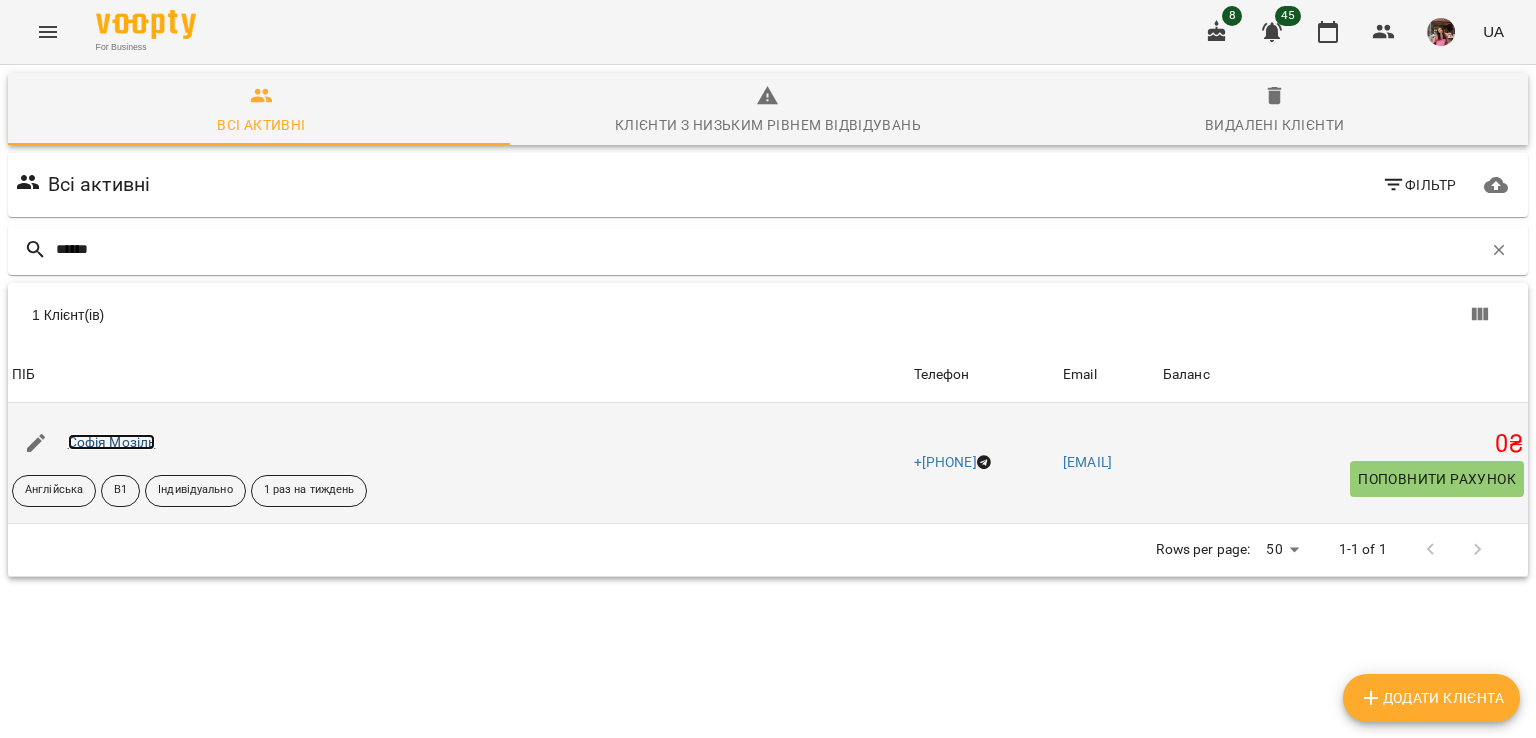 click on "Софія Мозіль" at bounding box center (112, 442) 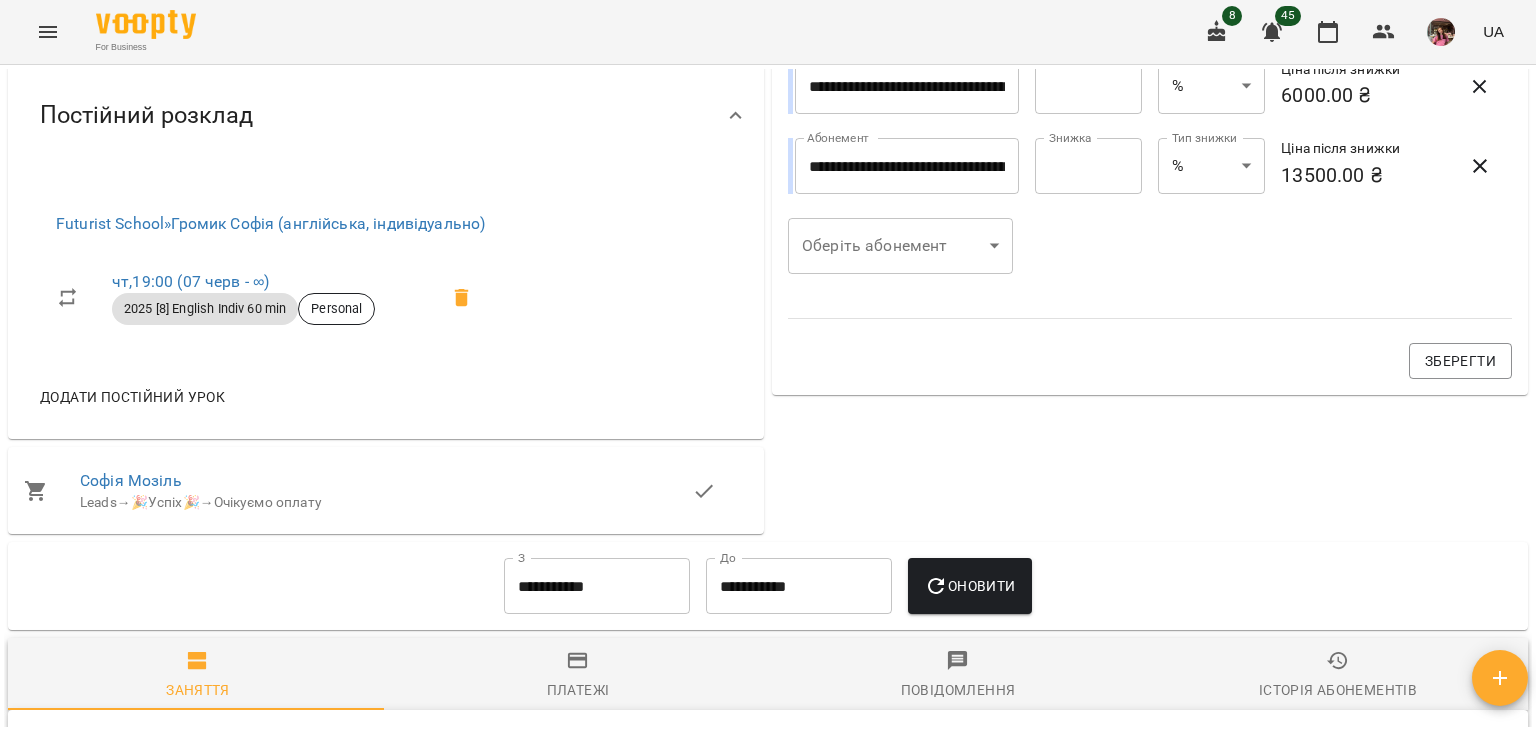 scroll, scrollTop: 871, scrollLeft: 0, axis: vertical 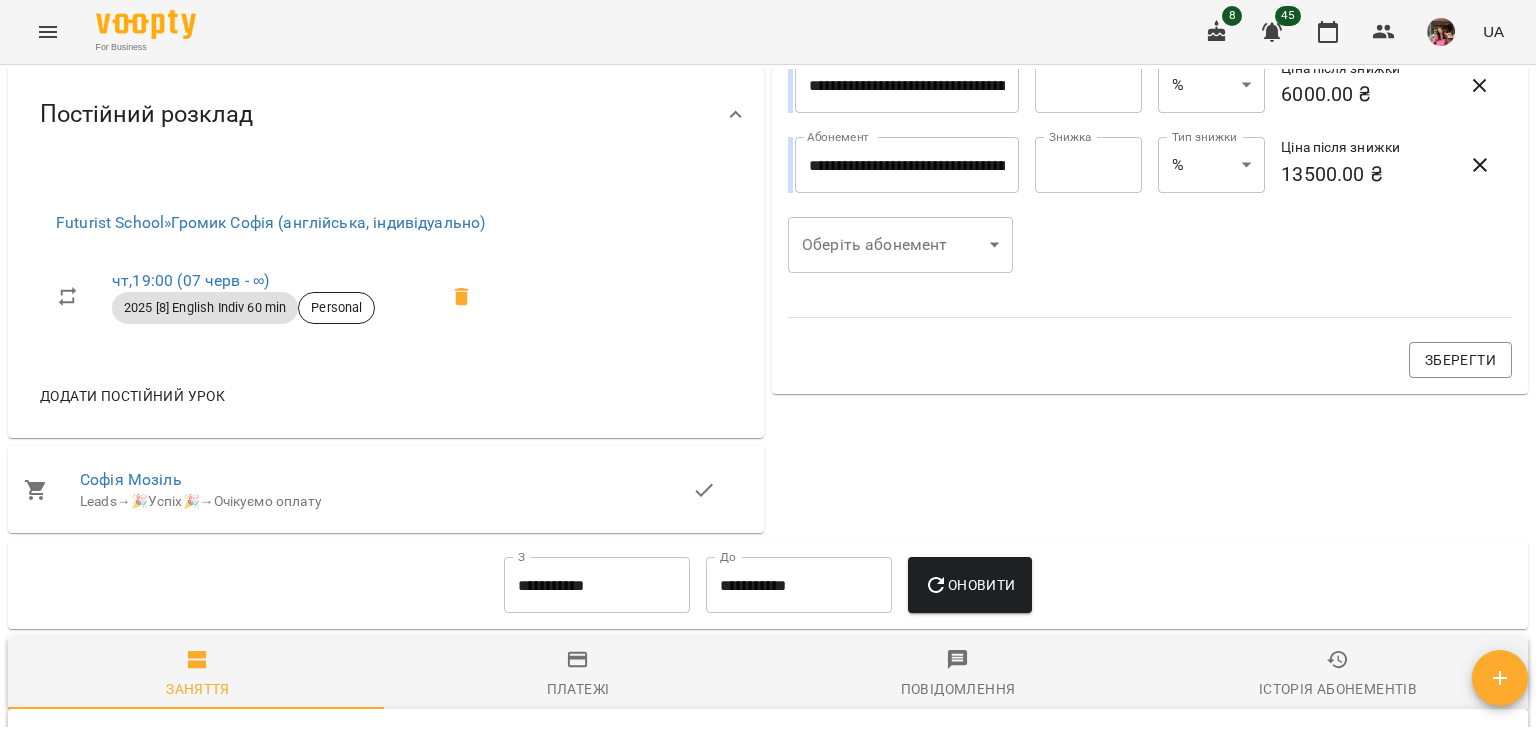 click on "Додати постійний урок" at bounding box center [132, 396] 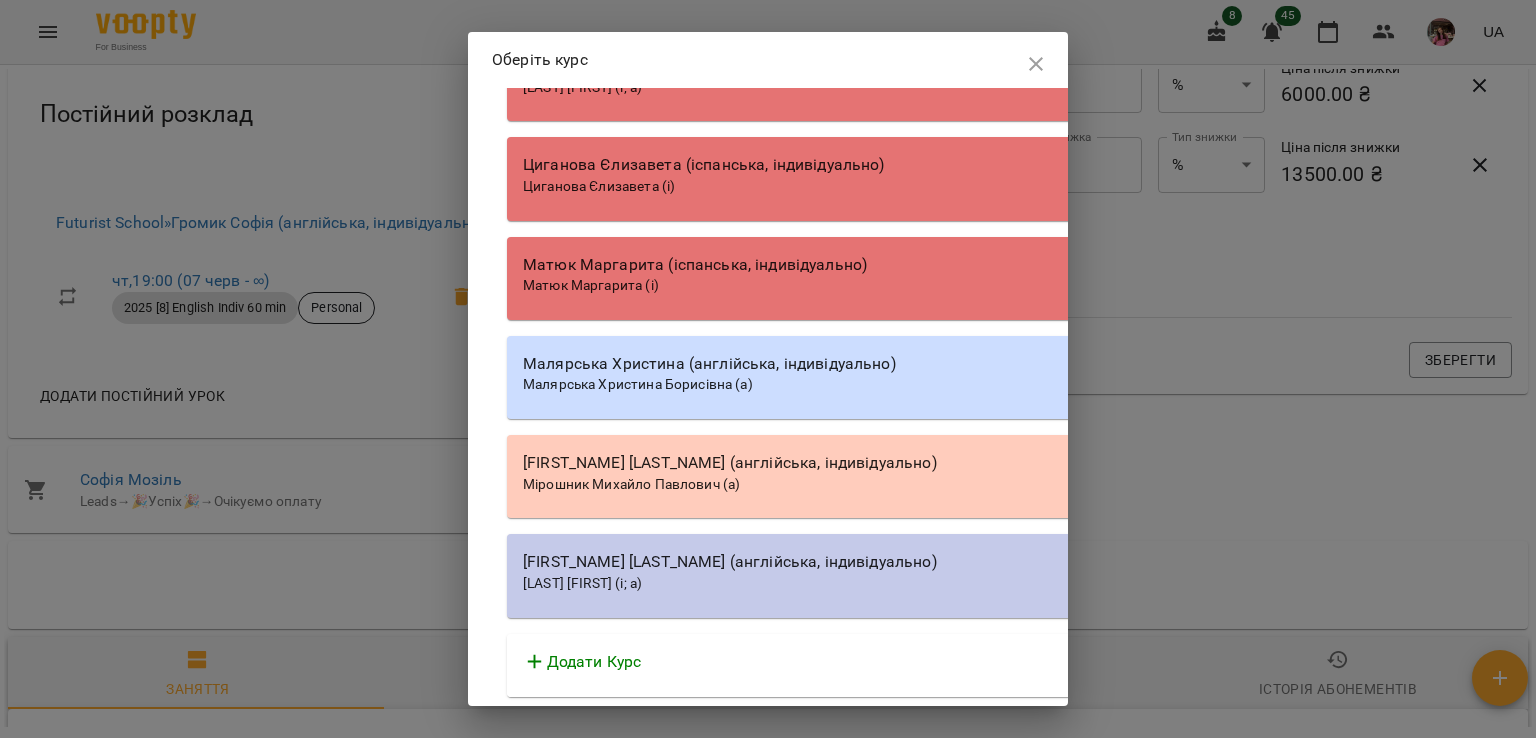 scroll, scrollTop: 24432, scrollLeft: 0, axis: vertical 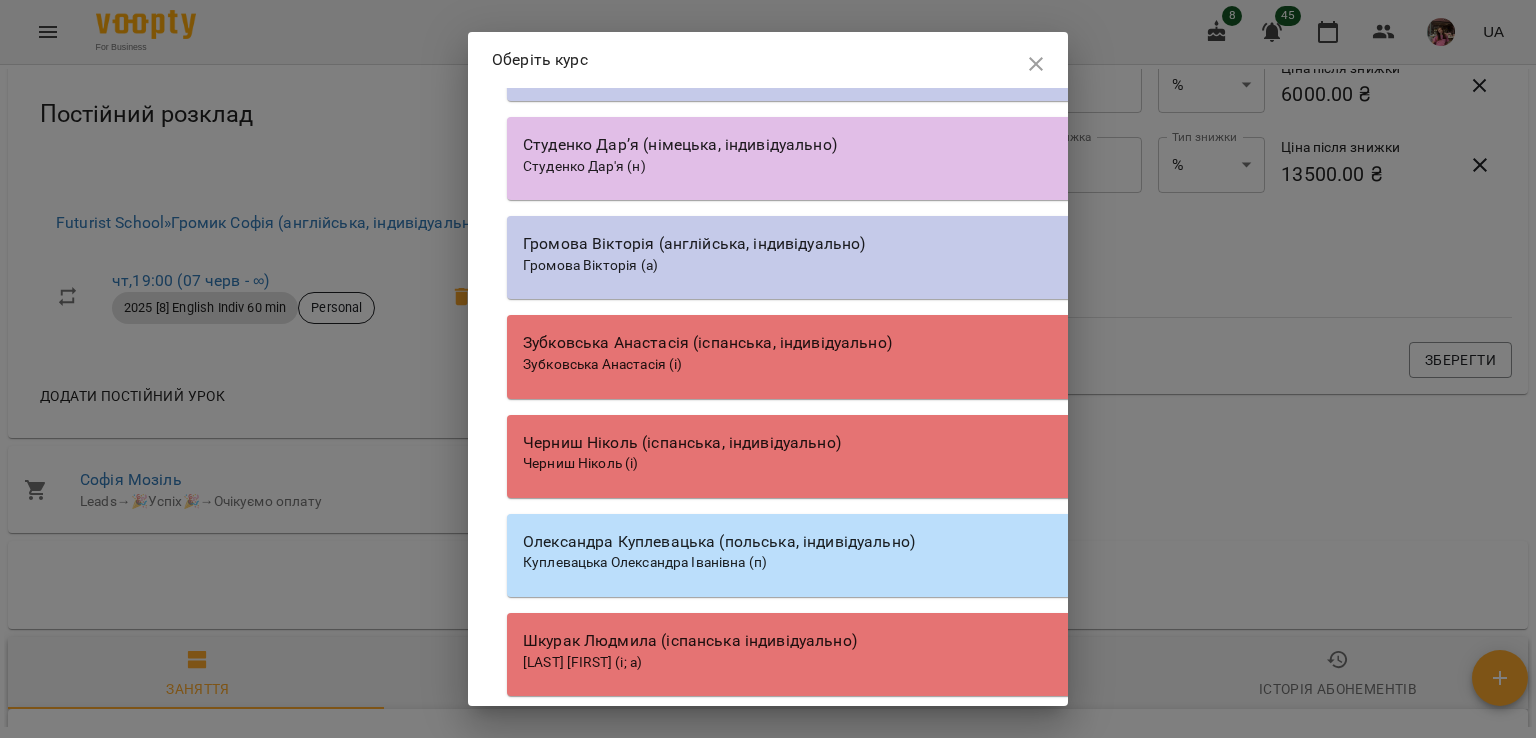click on "Громик Софія (англійська, індивідуально)" at bounding box center (1077, -351) 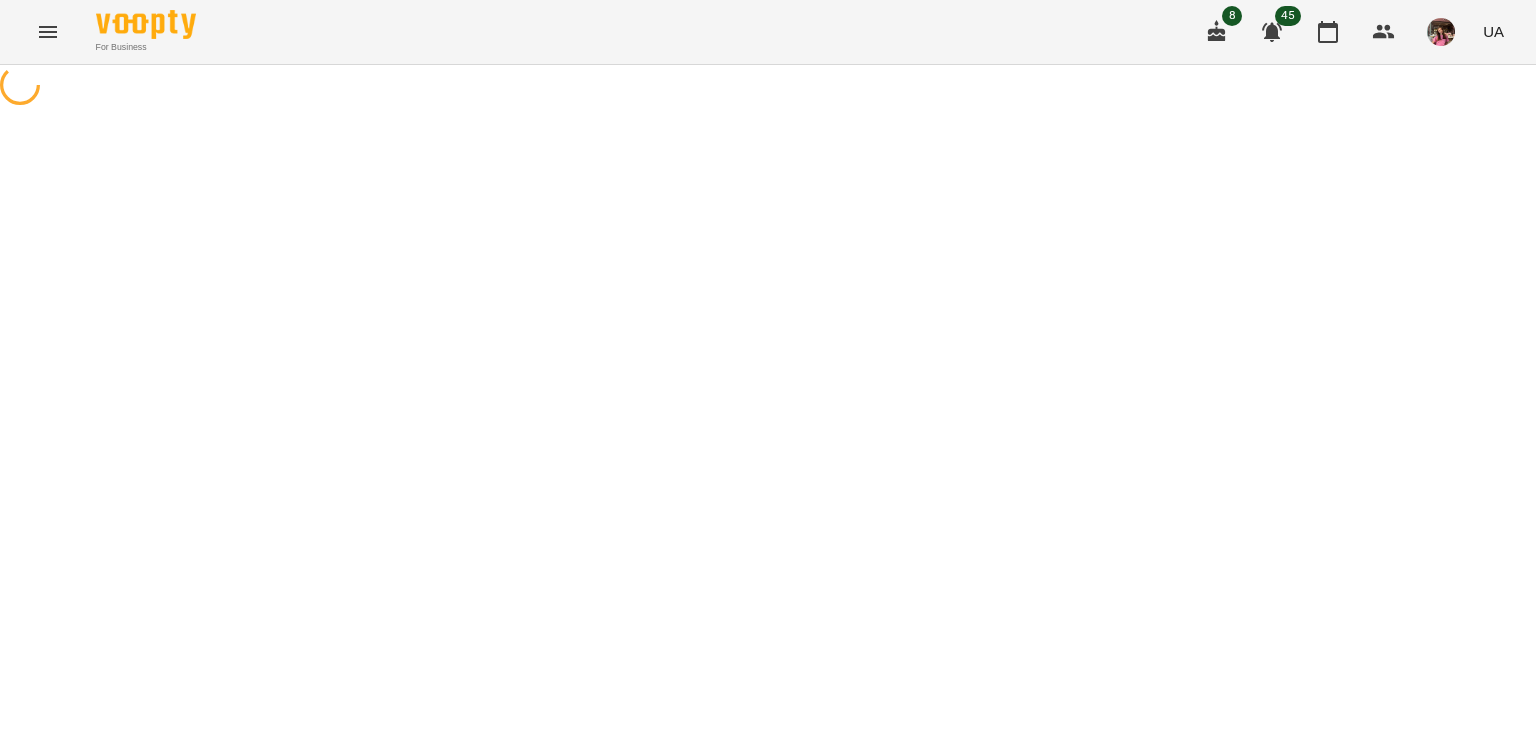 select on "**********" 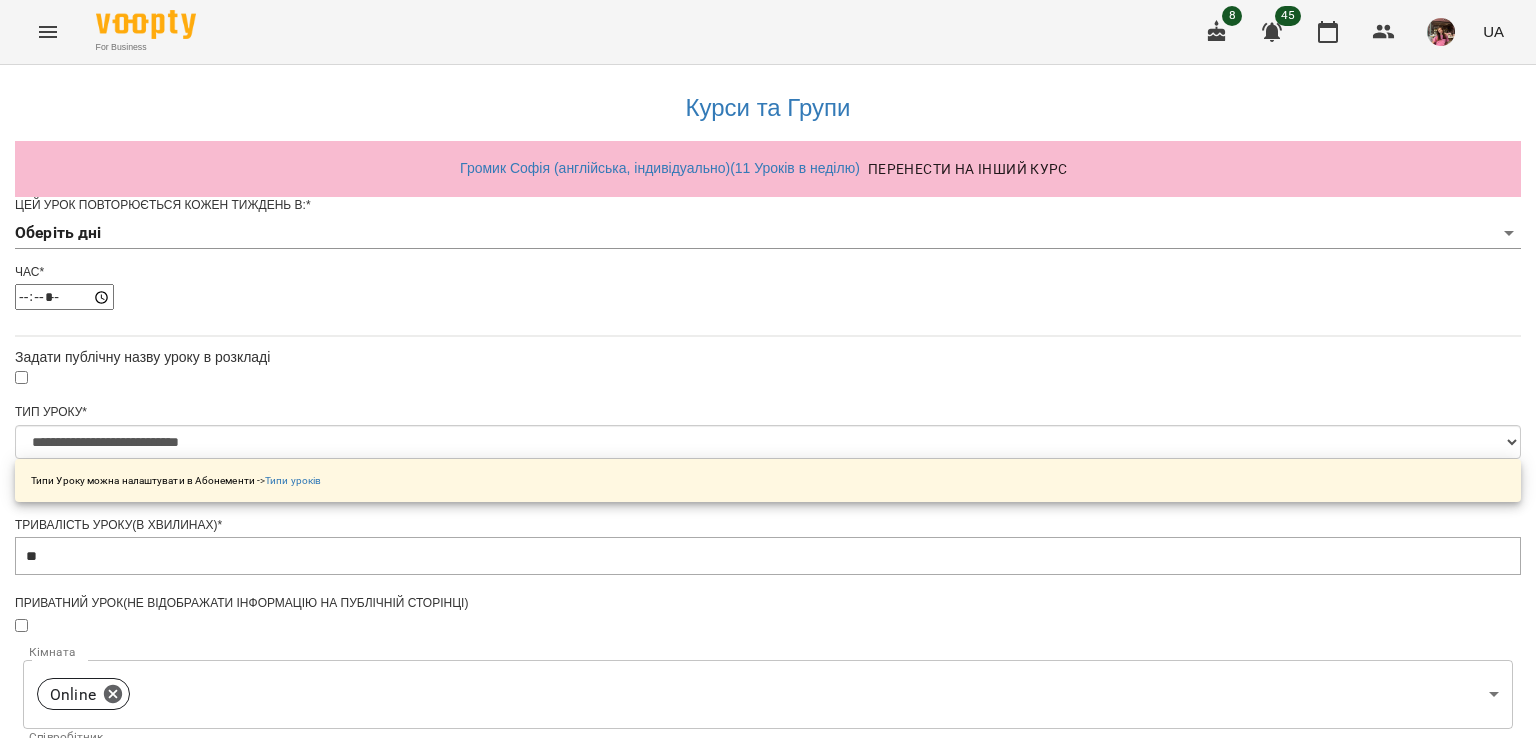 click on "**********" at bounding box center [768, 644] 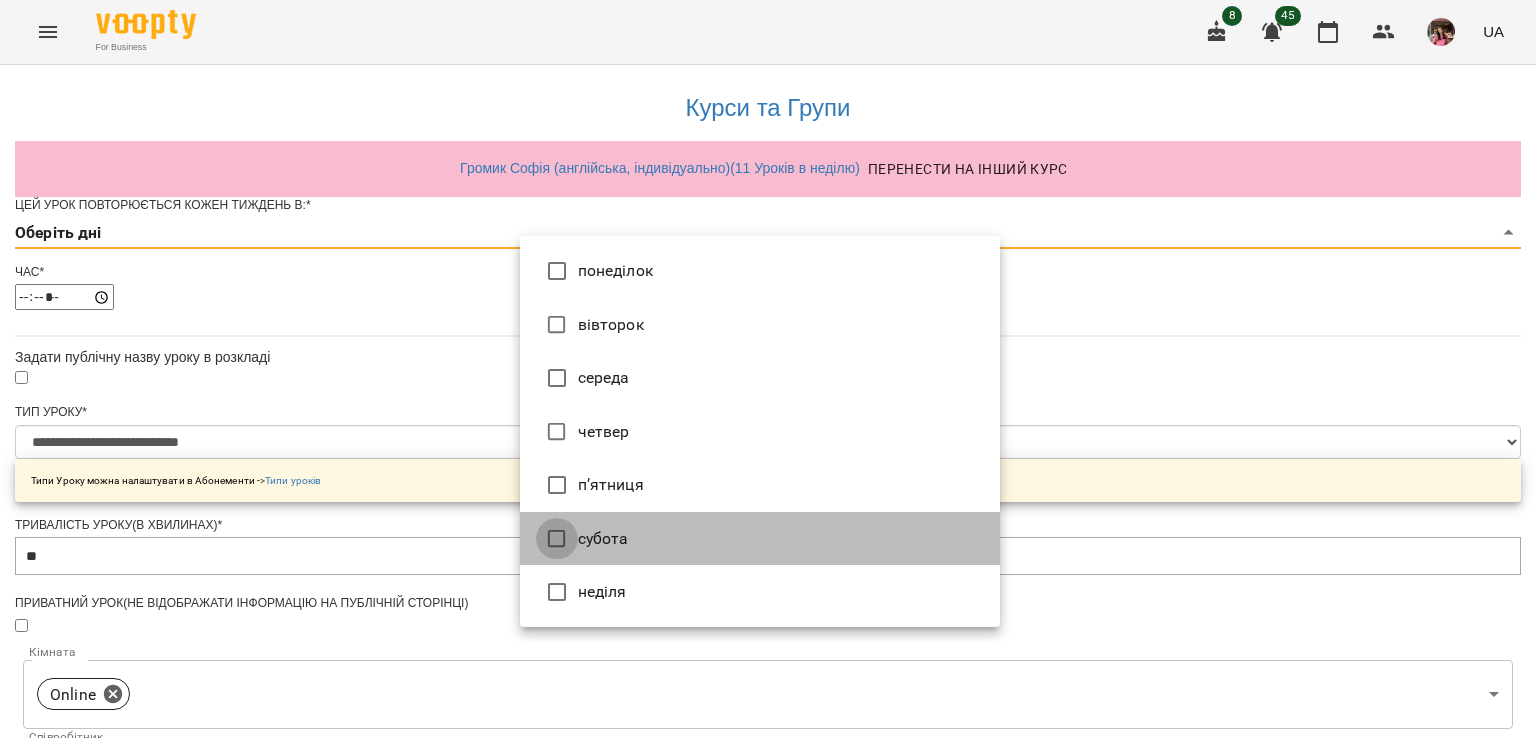 type on "*" 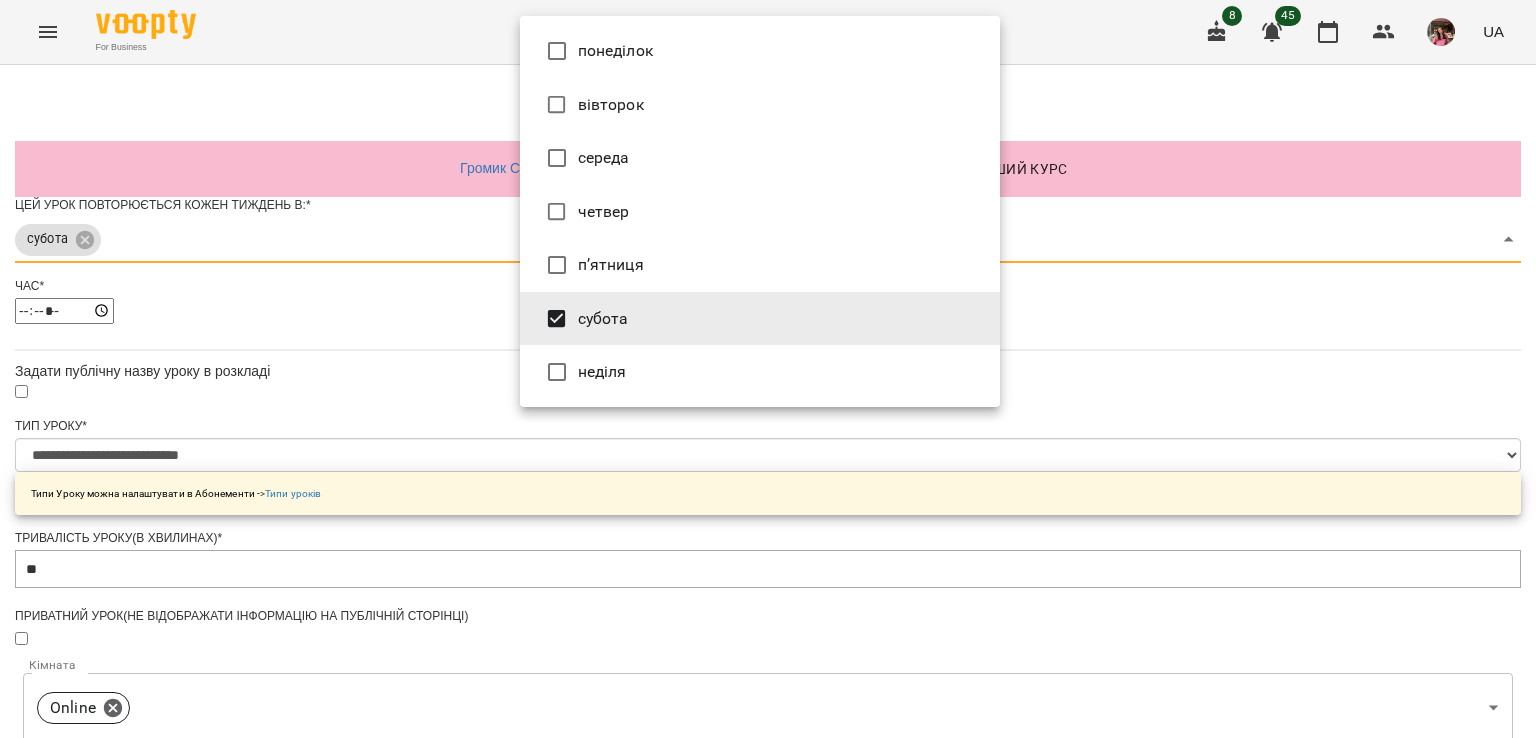 click at bounding box center (768, 369) 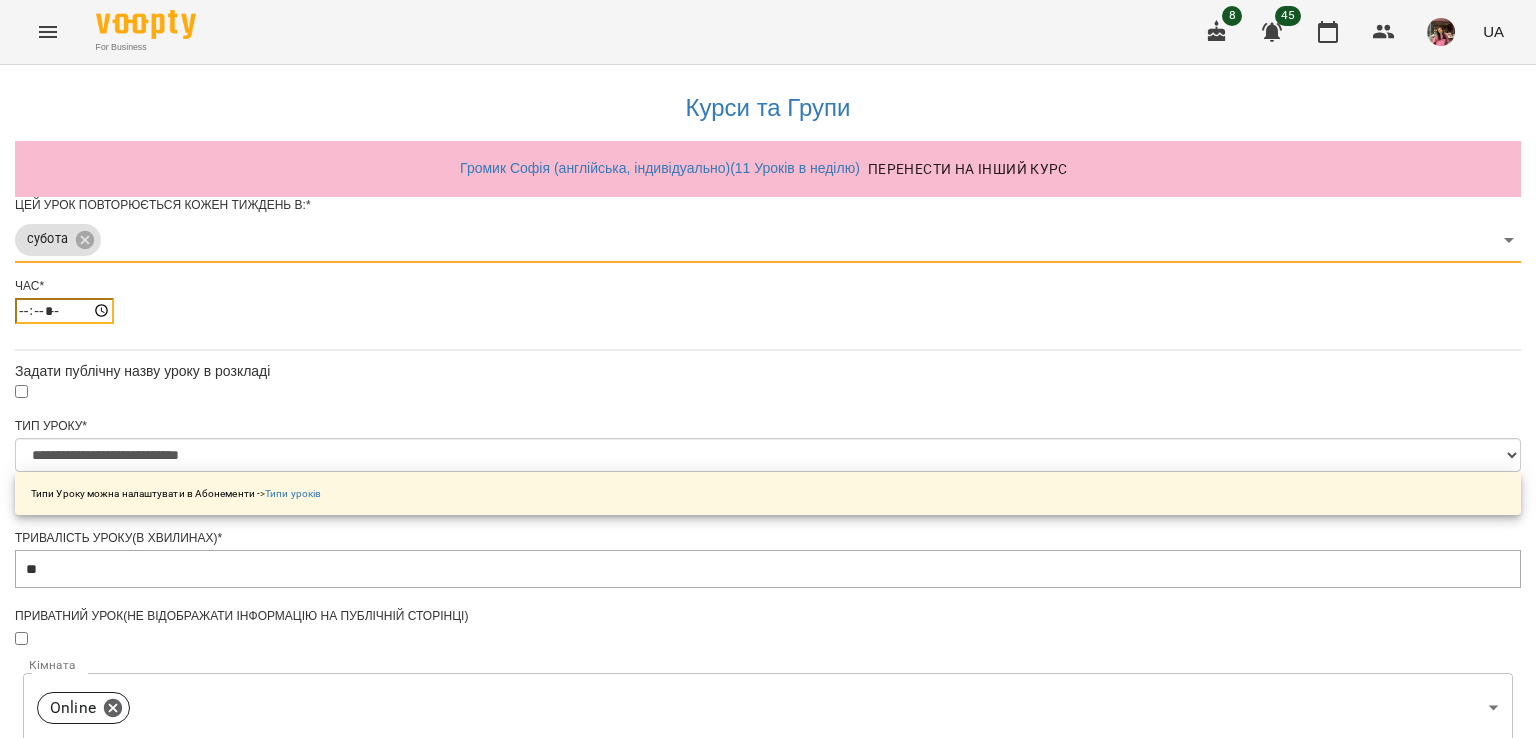 click on "*****" at bounding box center [64, 311] 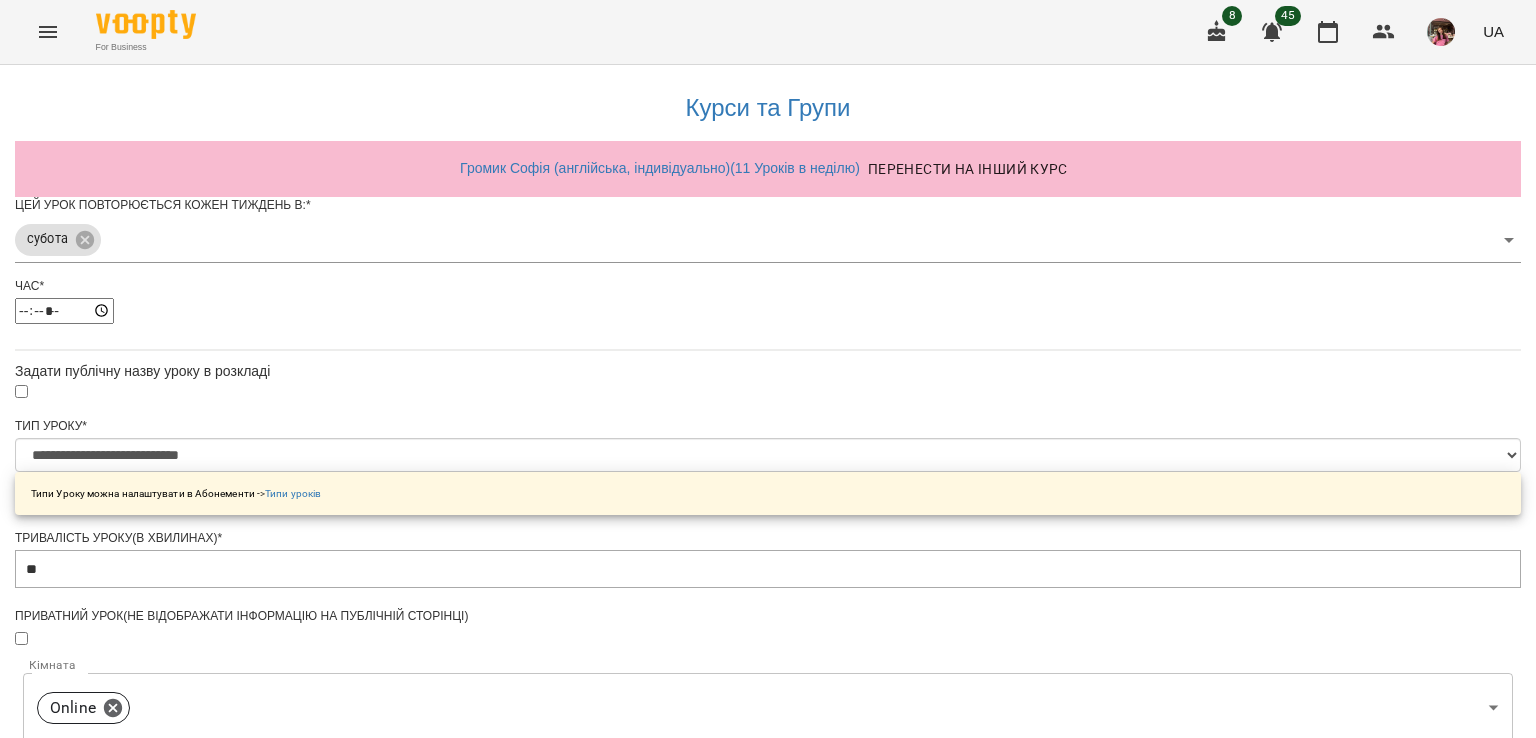 type on "*****" 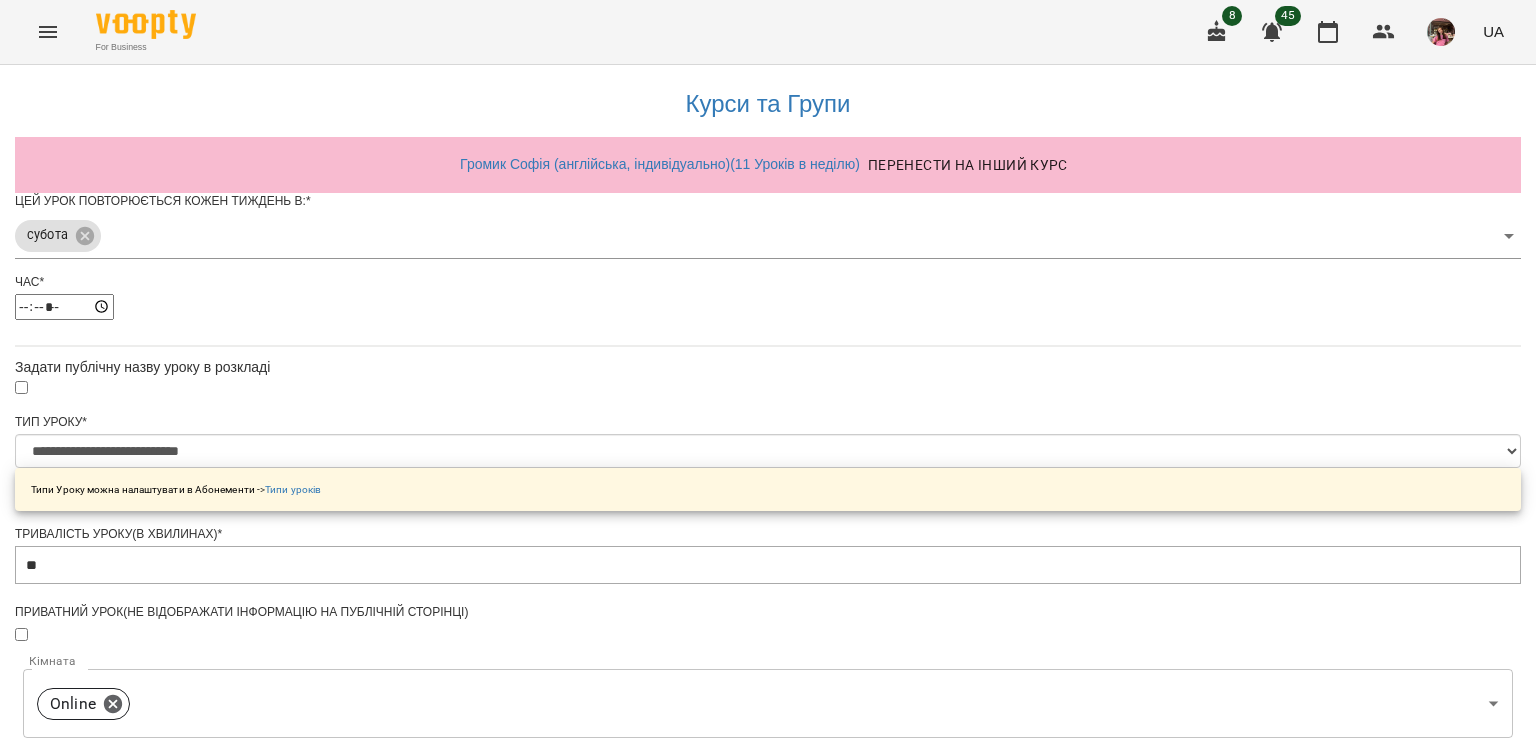 click on "Задати дату закінчення" at bounding box center (768, 1205) 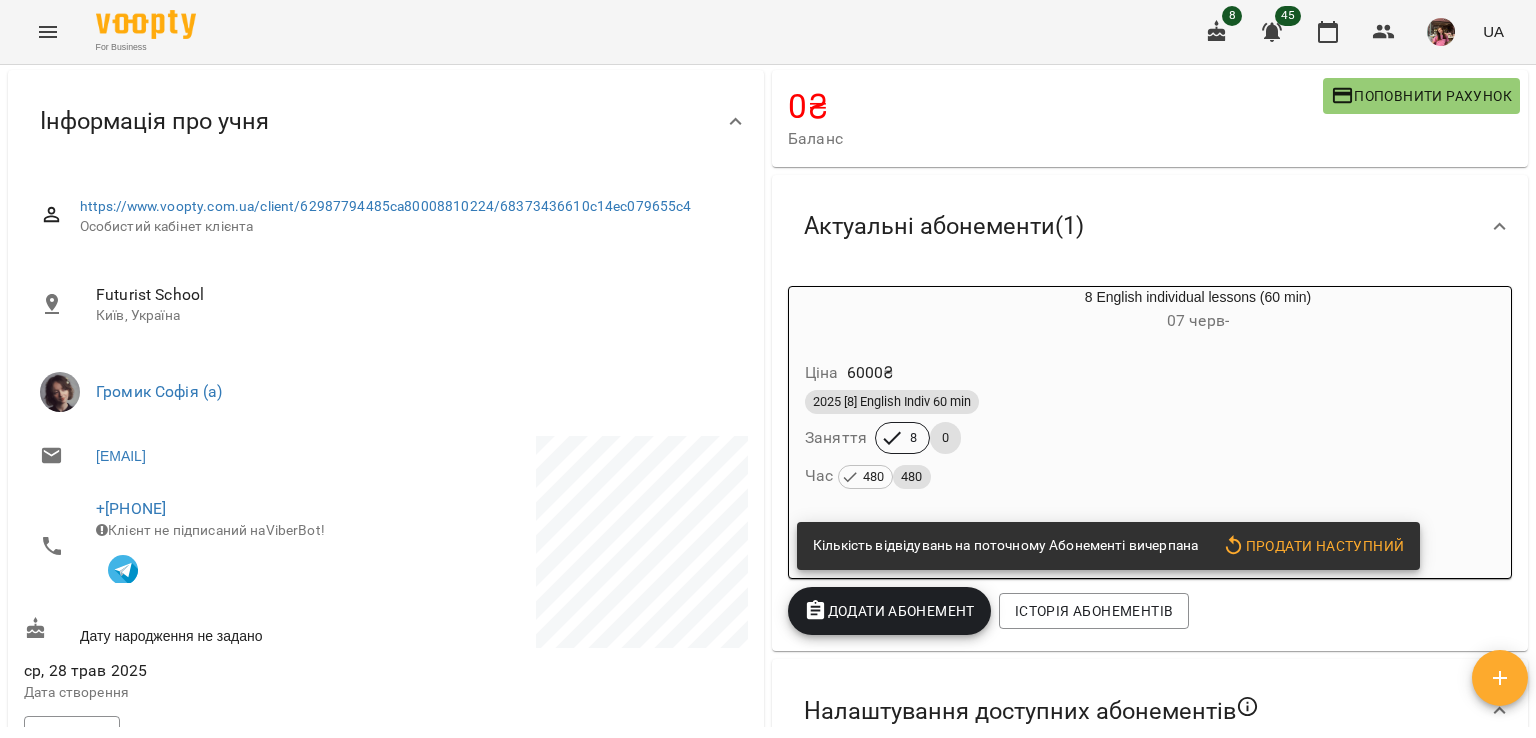 scroll, scrollTop: 0, scrollLeft: 0, axis: both 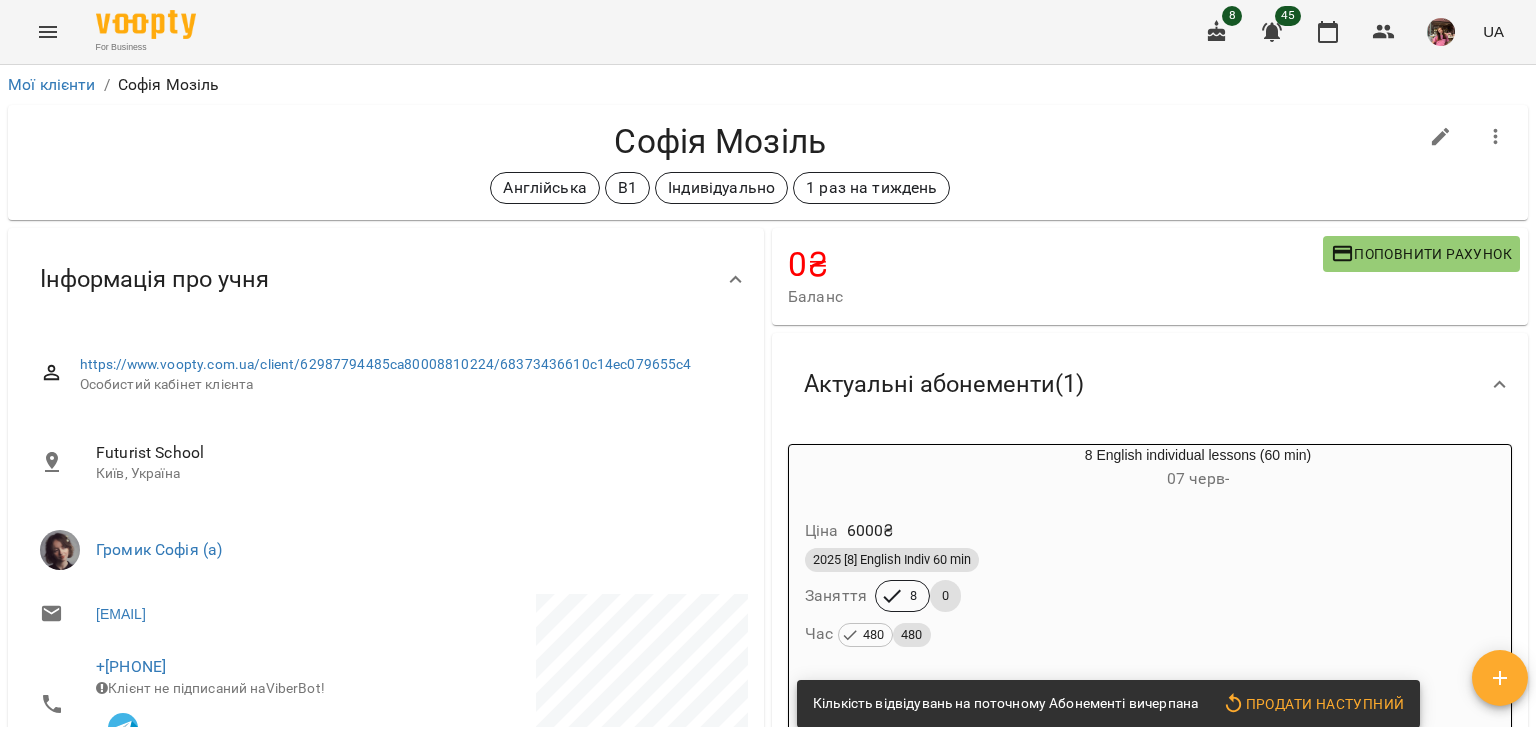 click at bounding box center (48, 32) 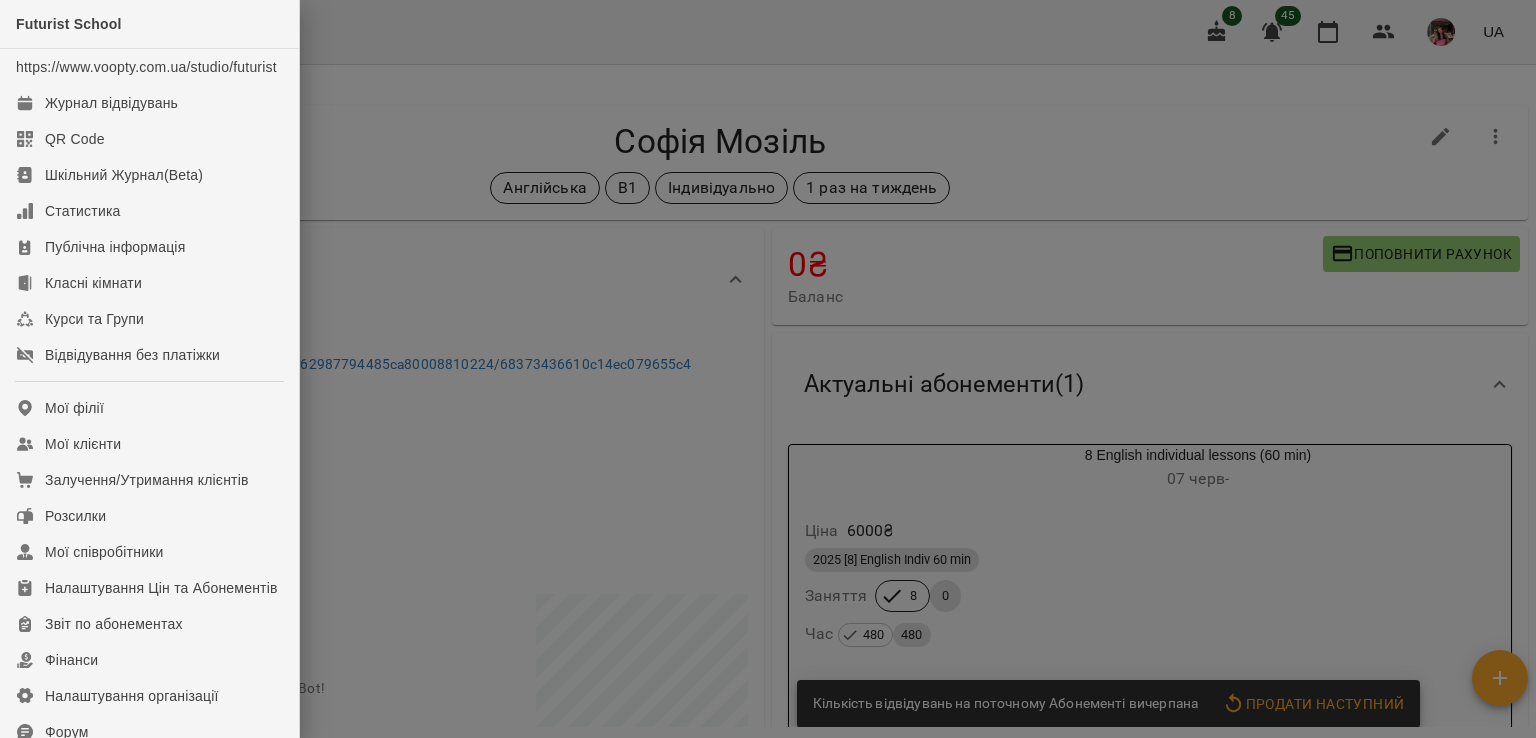click at bounding box center (768, 369) 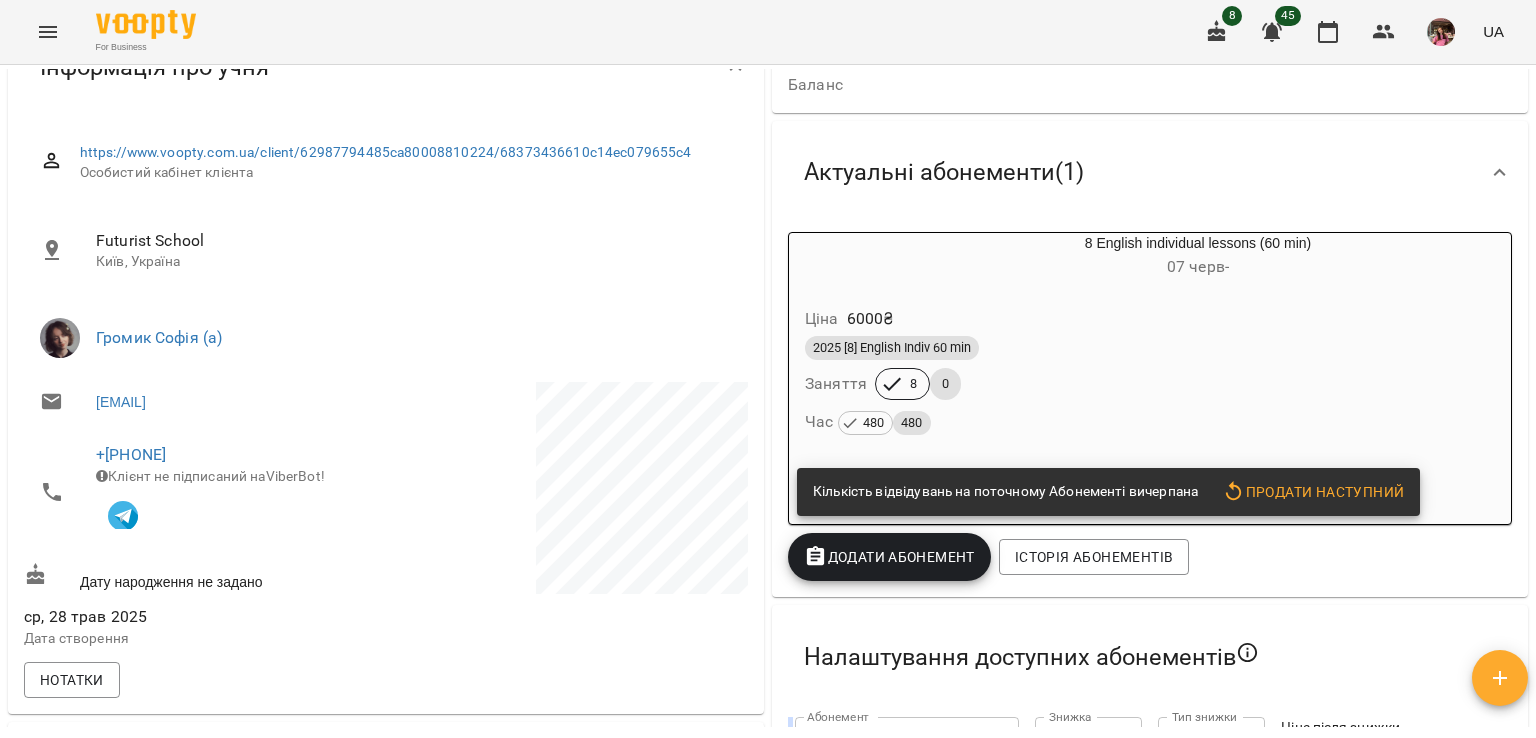 scroll, scrollTop: 0, scrollLeft: 0, axis: both 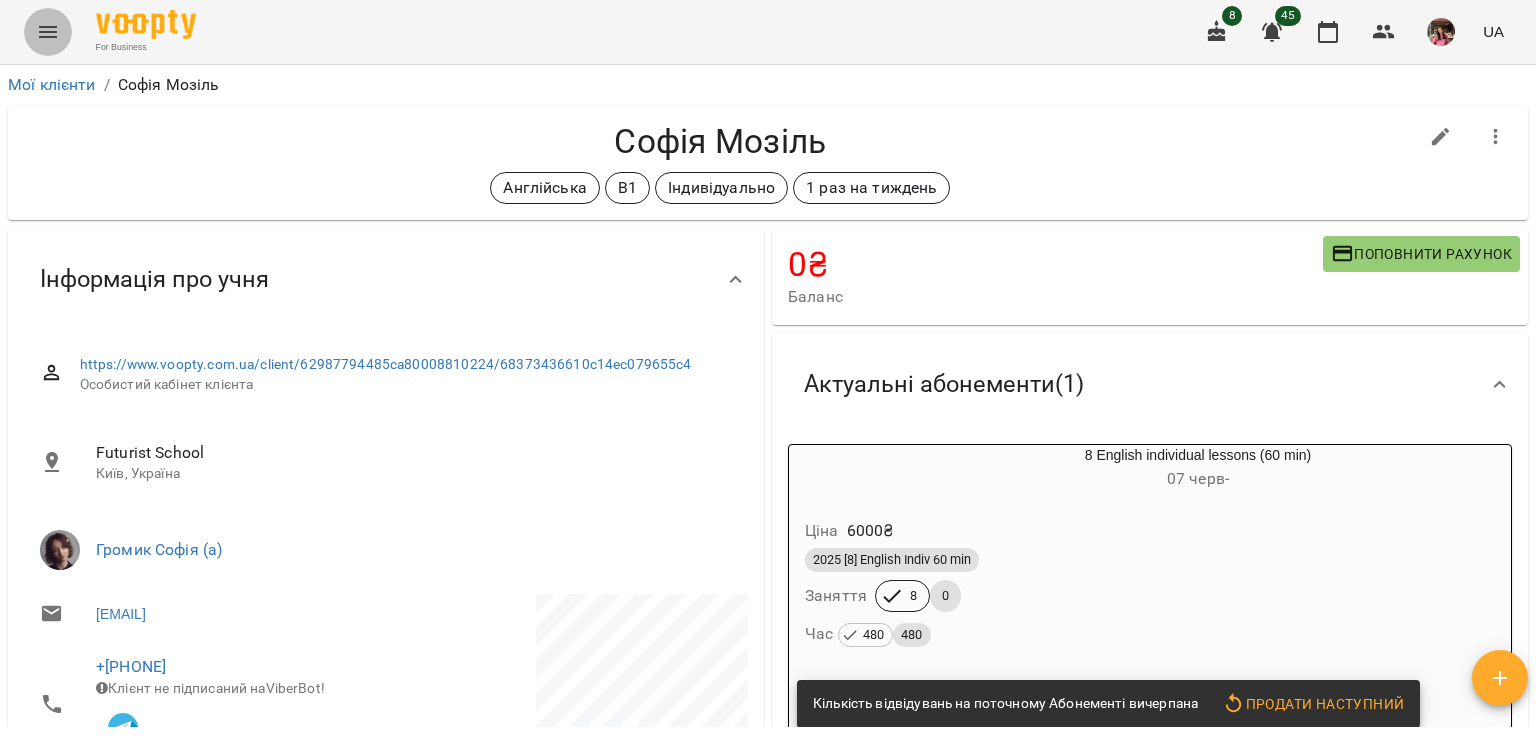 click at bounding box center [48, 32] 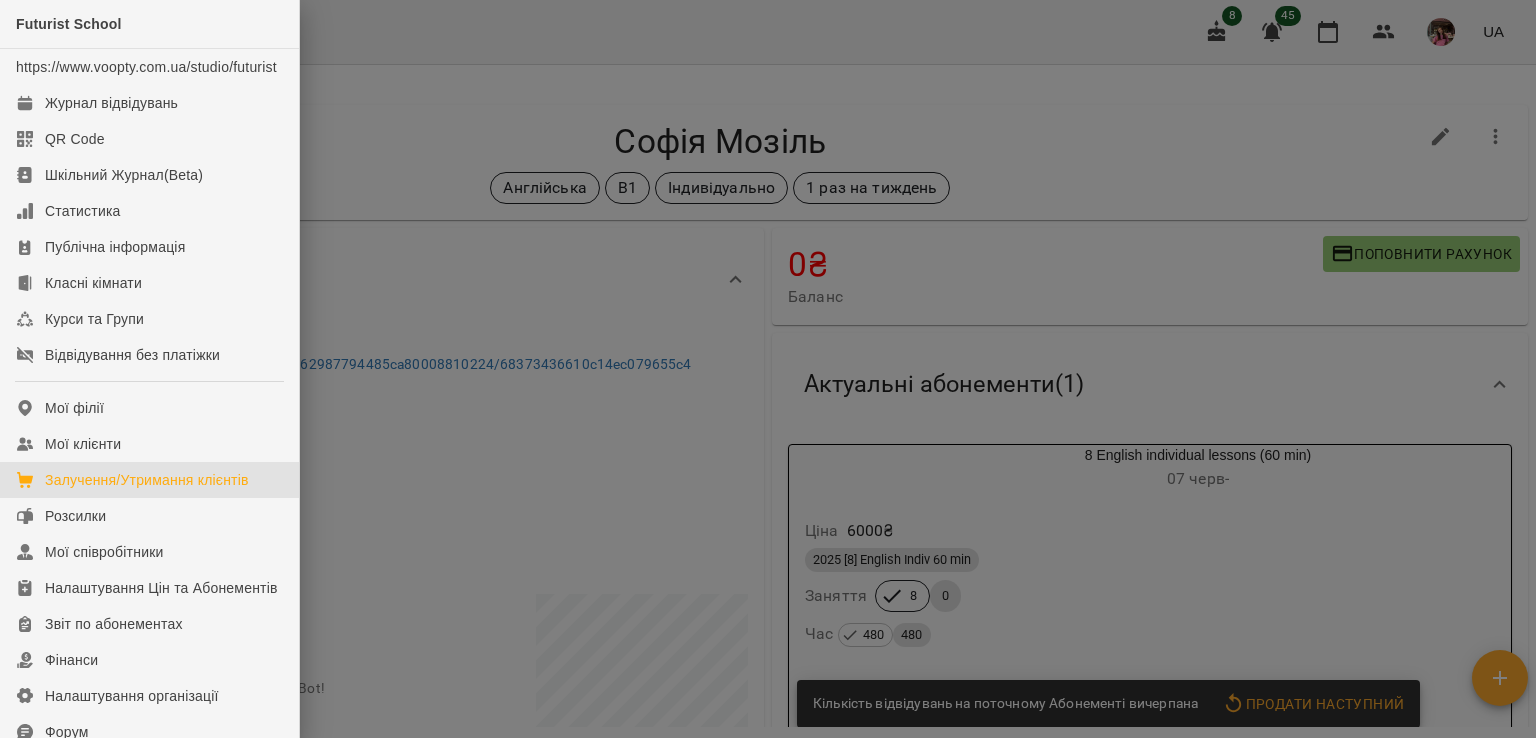 click on "Залучення/Утримання клієнтів" at bounding box center (149, 480) 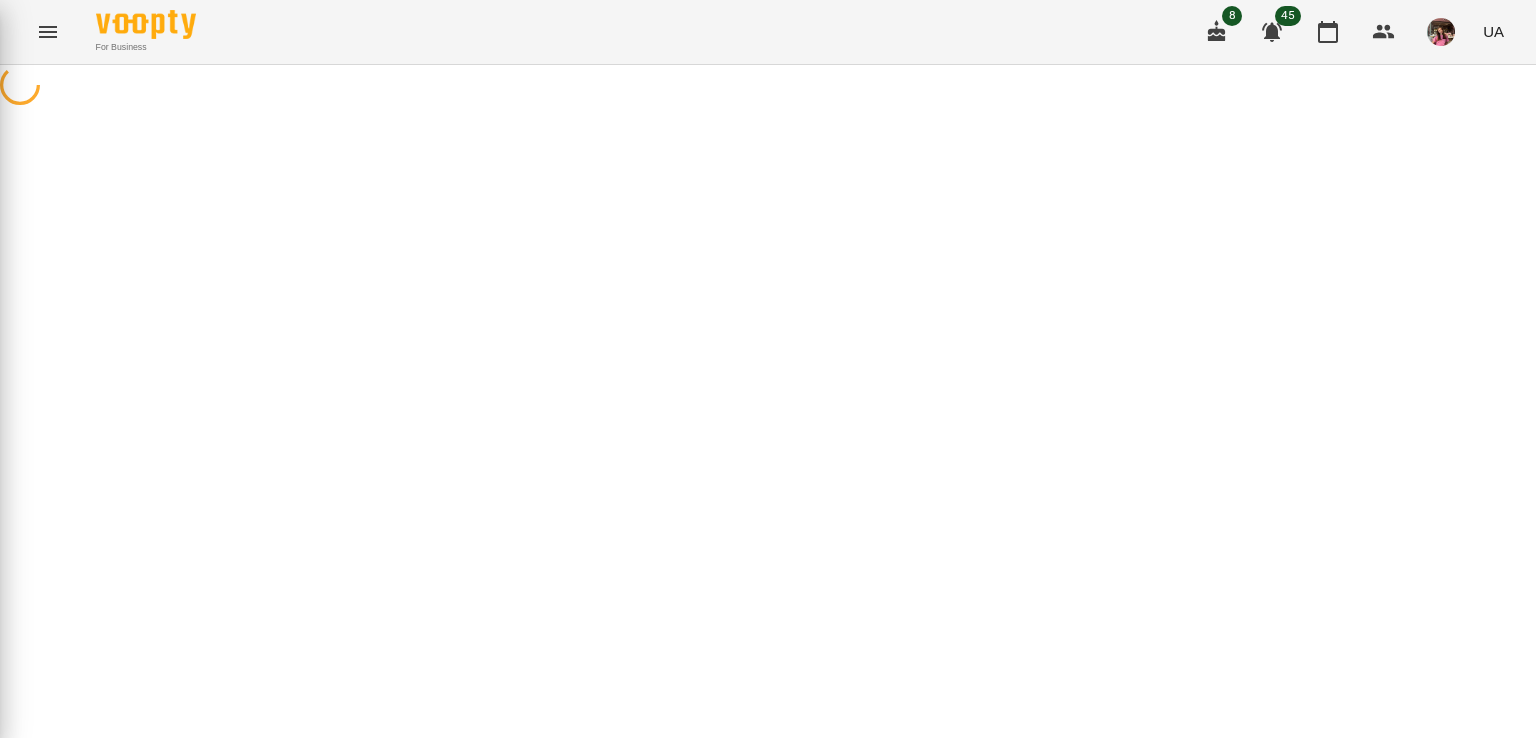 scroll, scrollTop: 0, scrollLeft: 0, axis: both 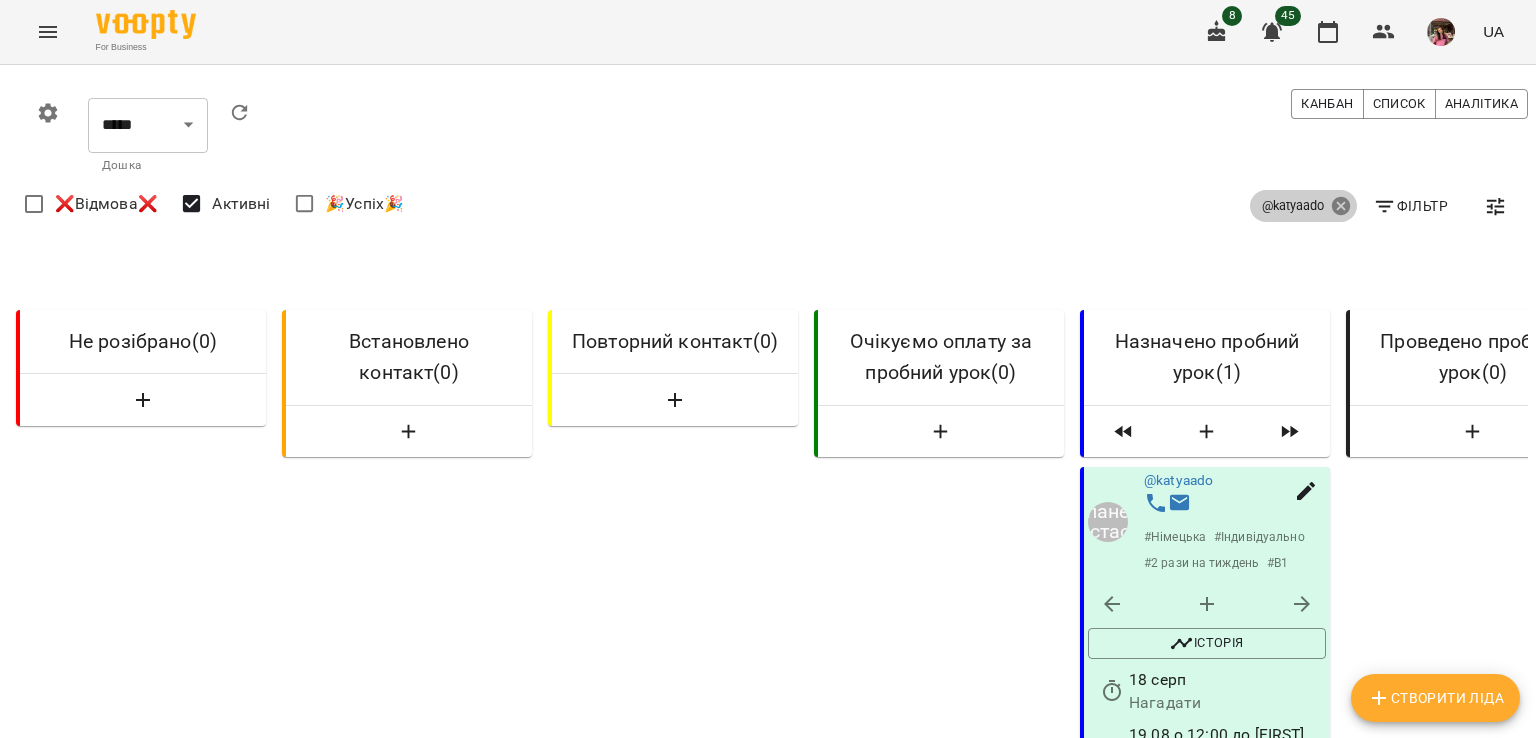 click 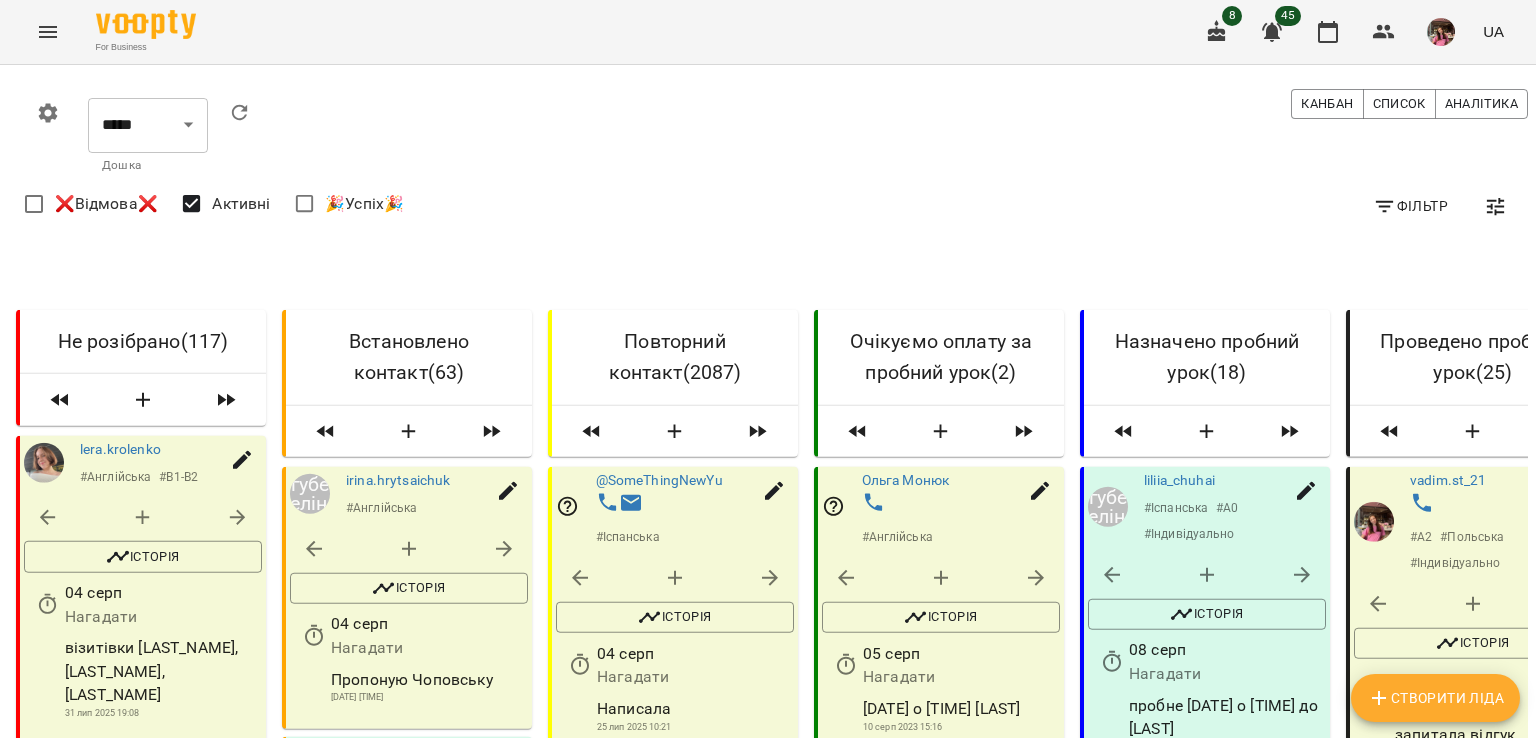 click at bounding box center (143, 400) 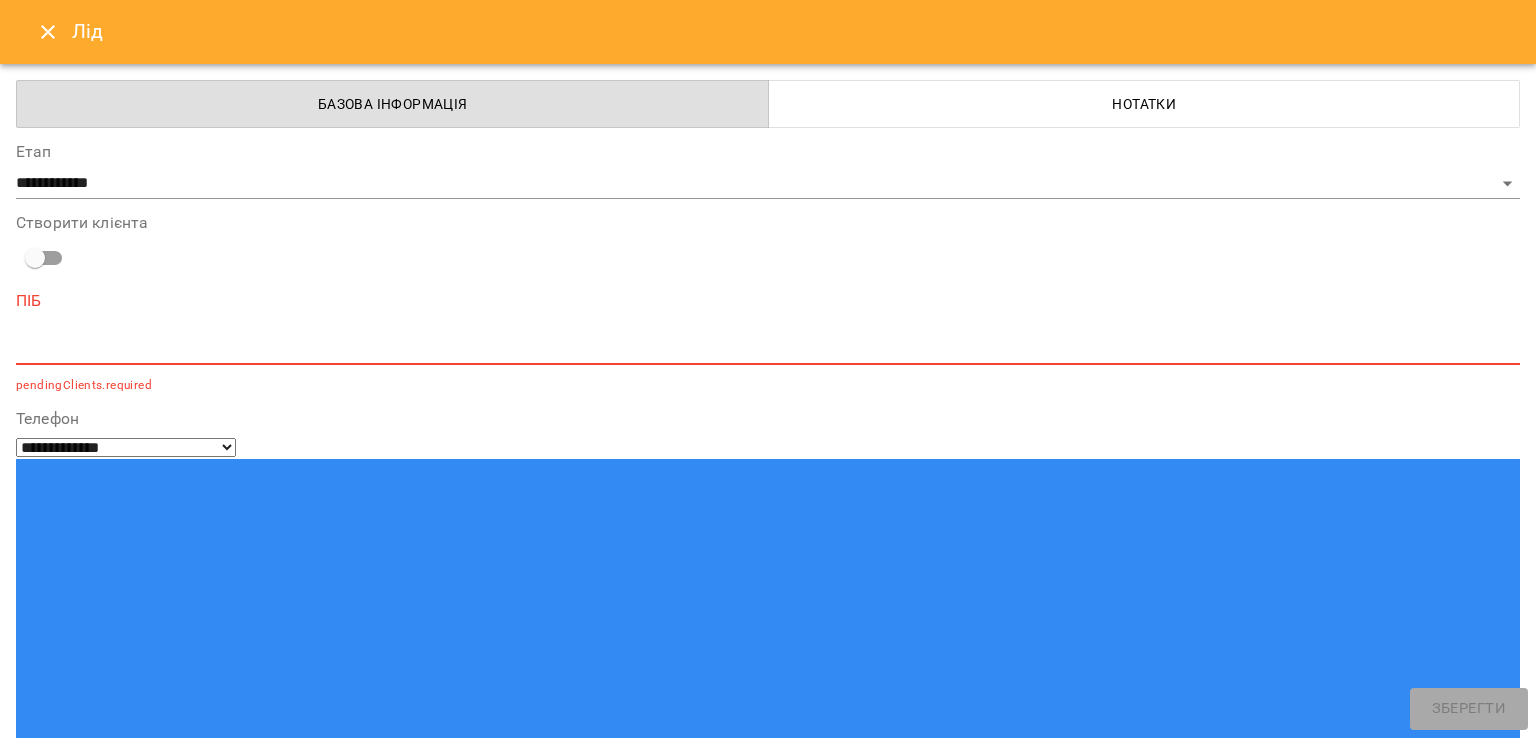 click at bounding box center (768, 348) 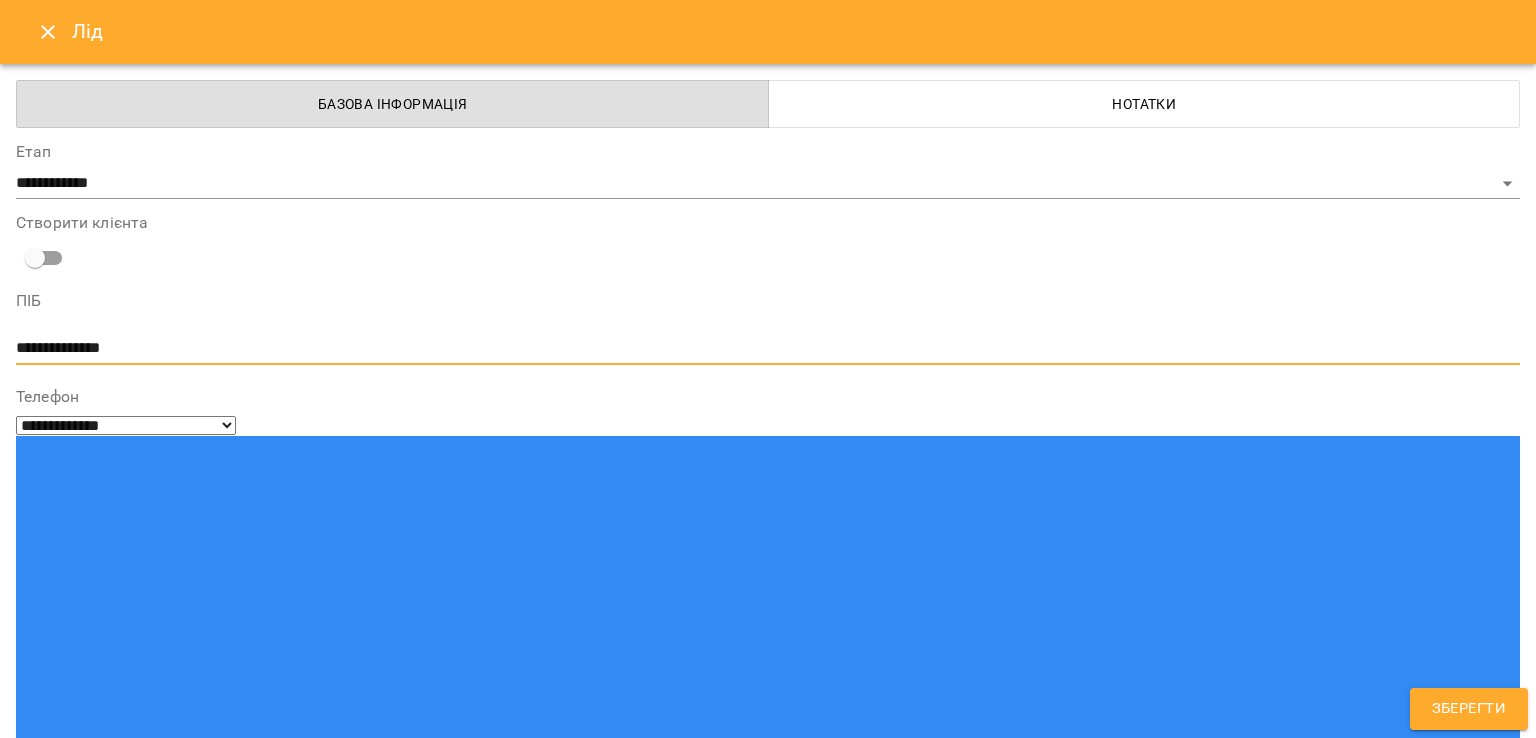type on "**********" 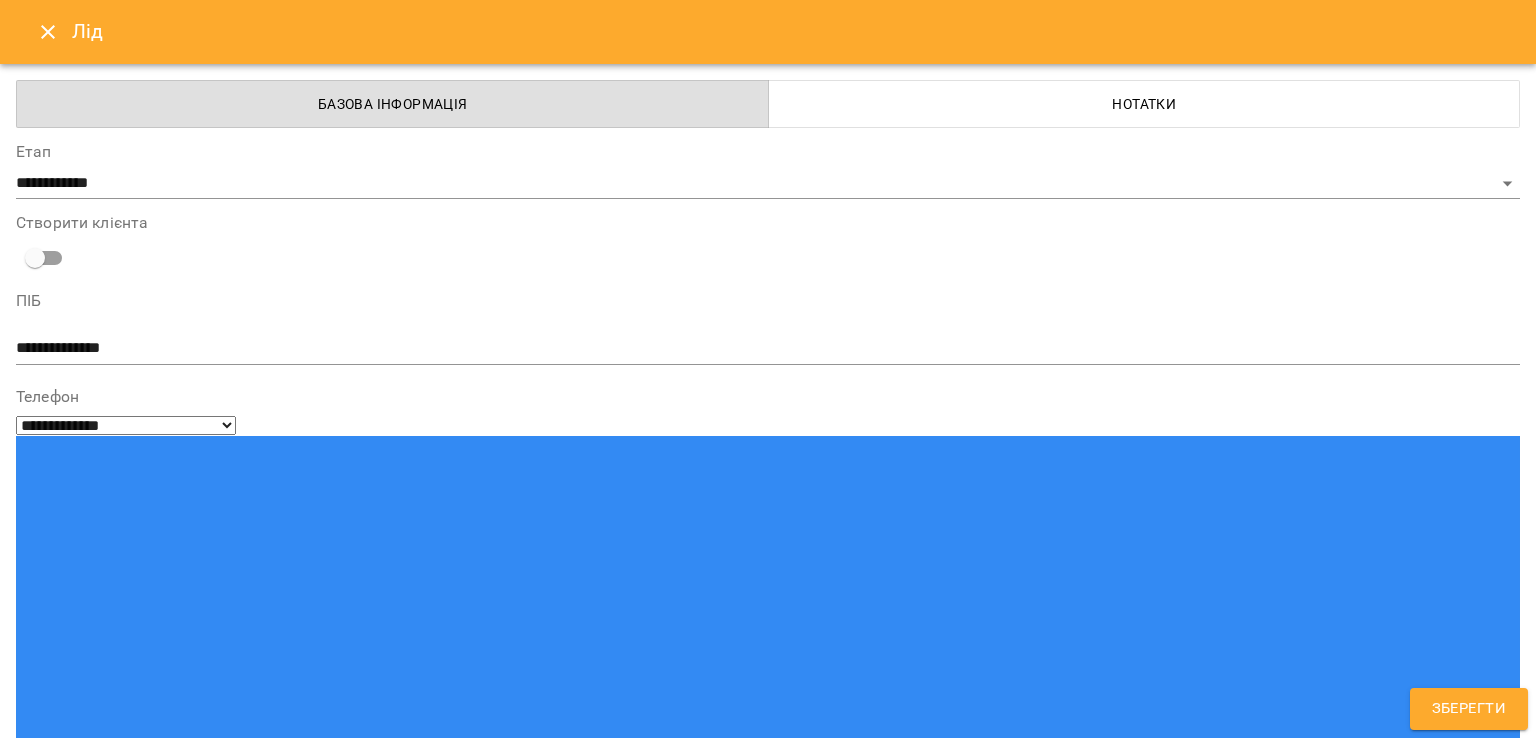 scroll, scrollTop: 188, scrollLeft: 0, axis: vertical 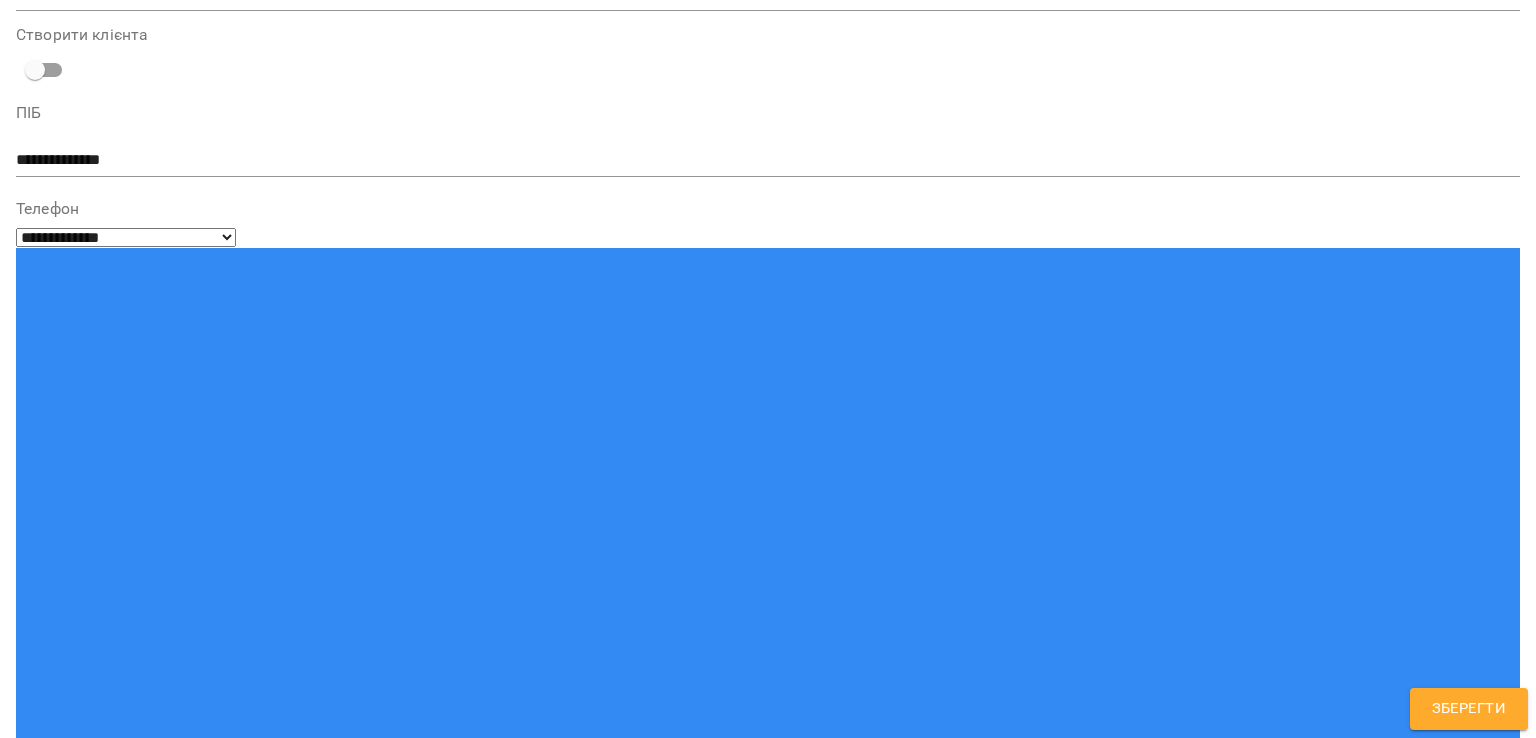 click on "Заявка с сайта" at bounding box center [768, 1526] 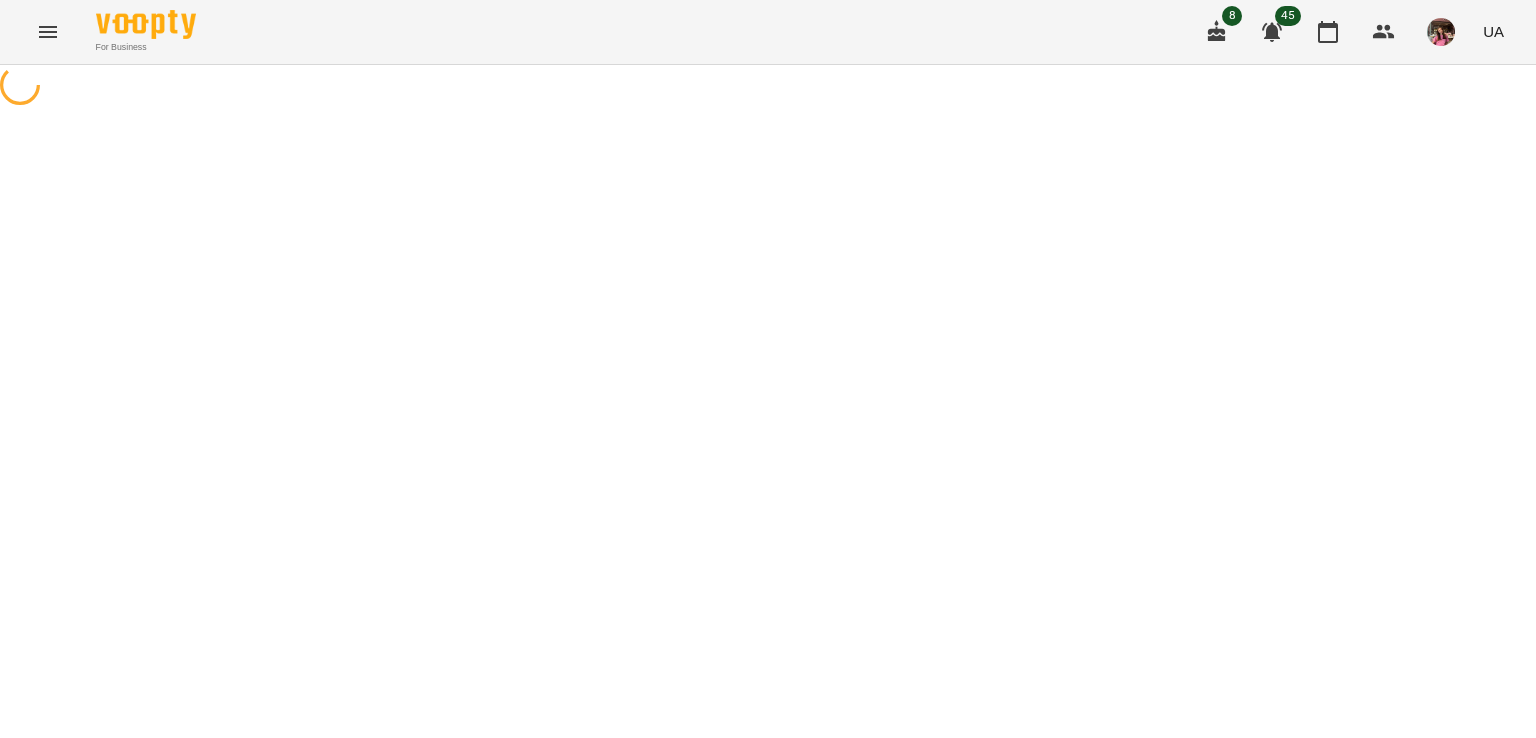scroll, scrollTop: 0, scrollLeft: 0, axis: both 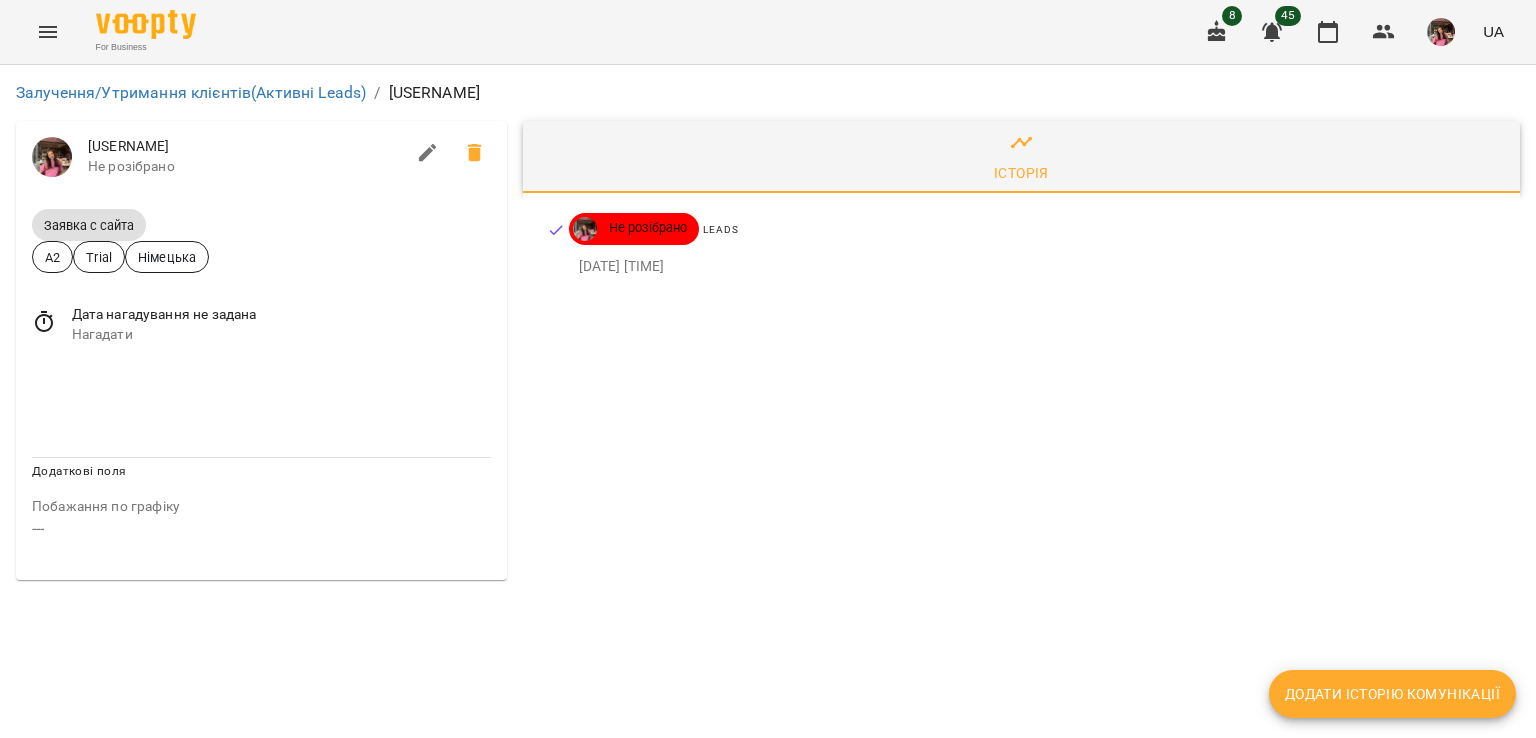 click on "Дата нагадування не задана Нагадати" at bounding box center [261, 324] 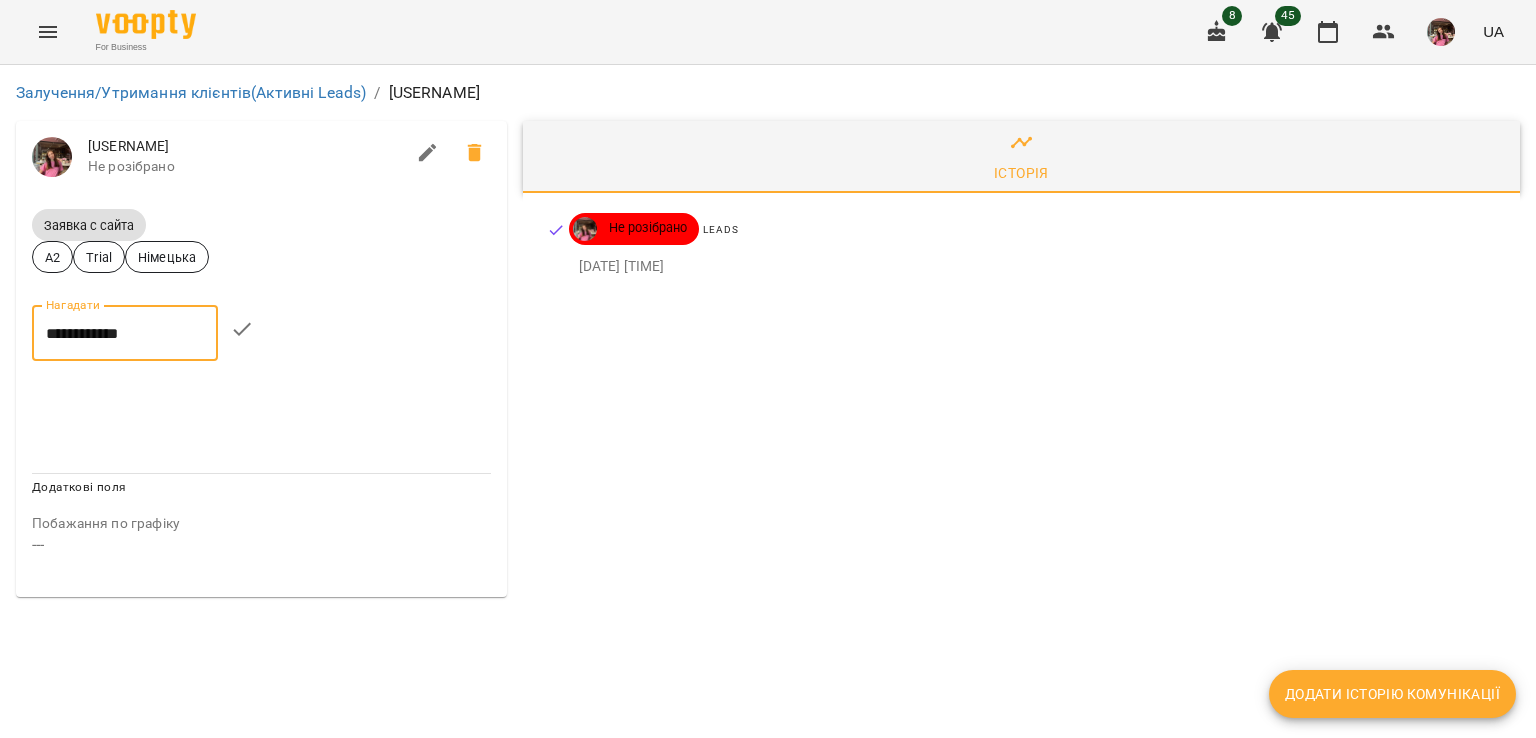 click on "**********" at bounding box center (125, 333) 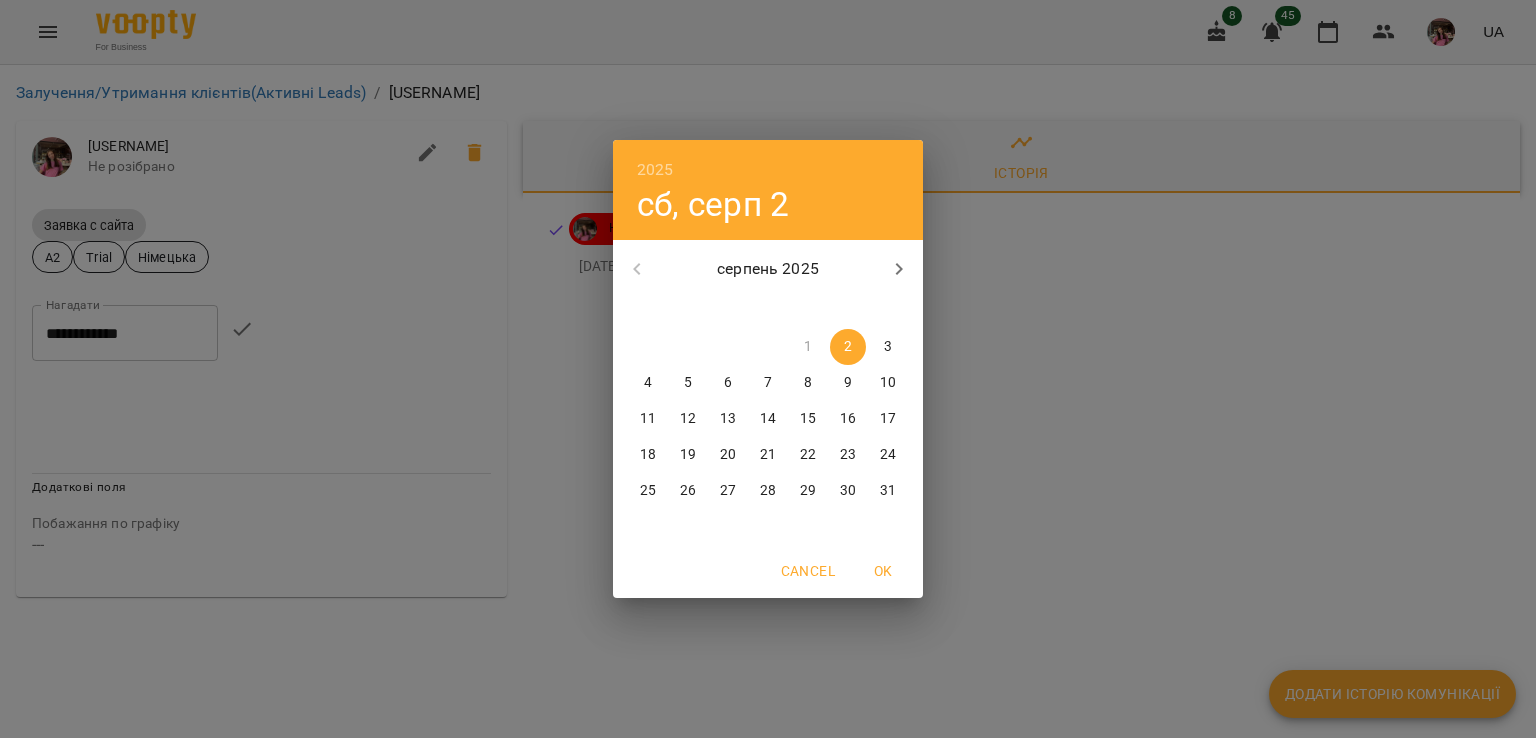 click on "6" at bounding box center (728, 383) 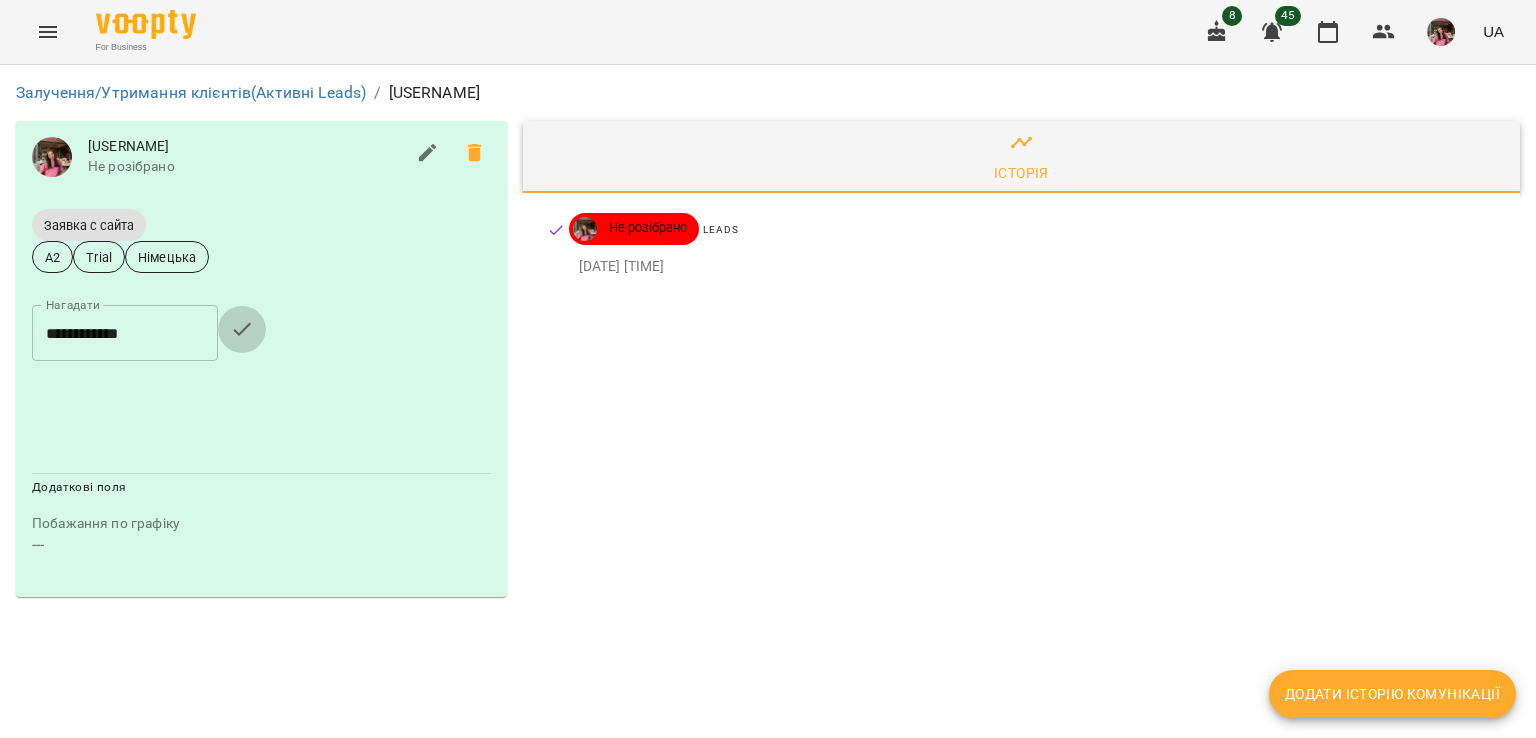 click 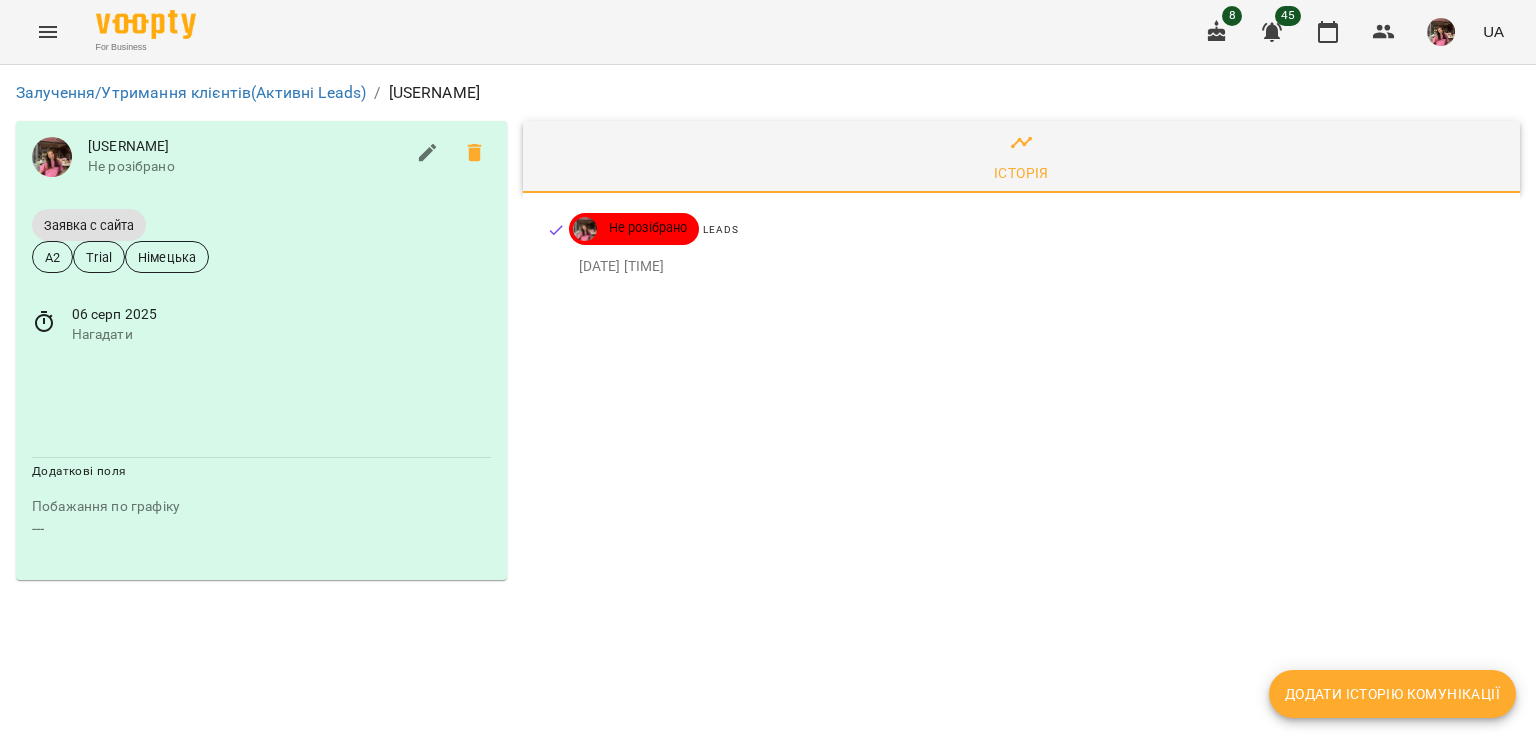 click on "Додати історію комунікації" at bounding box center (1392, 694) 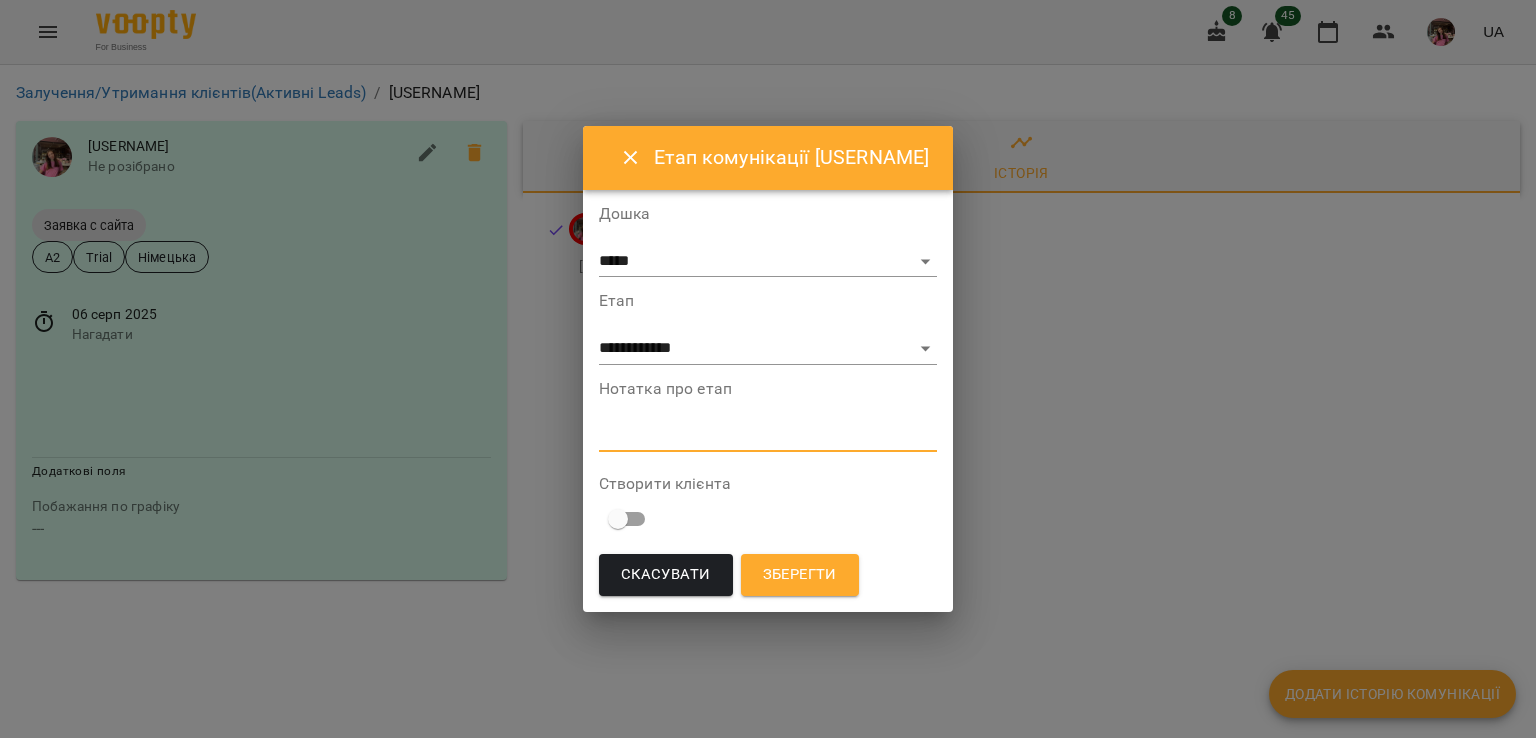 click at bounding box center (768, 435) 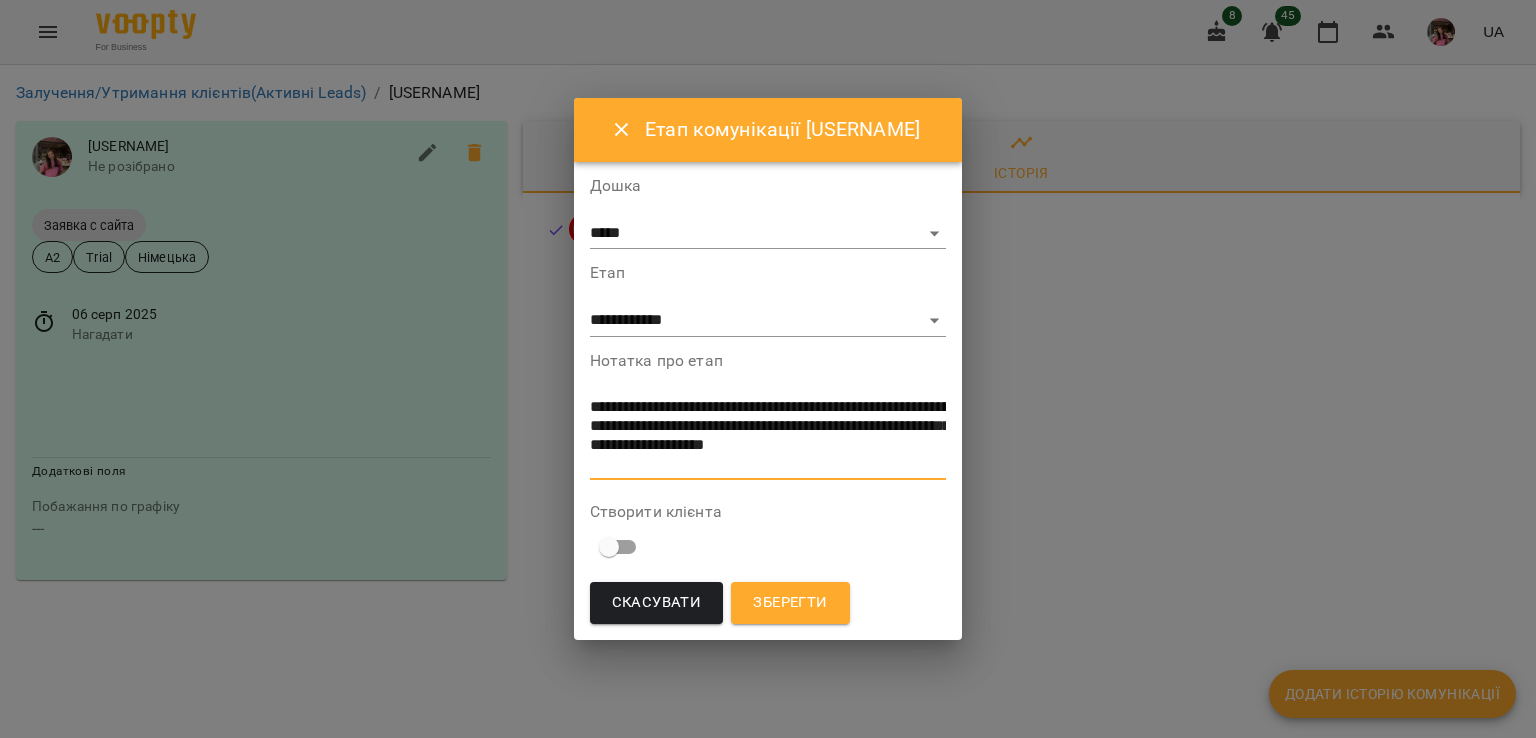type on "**********" 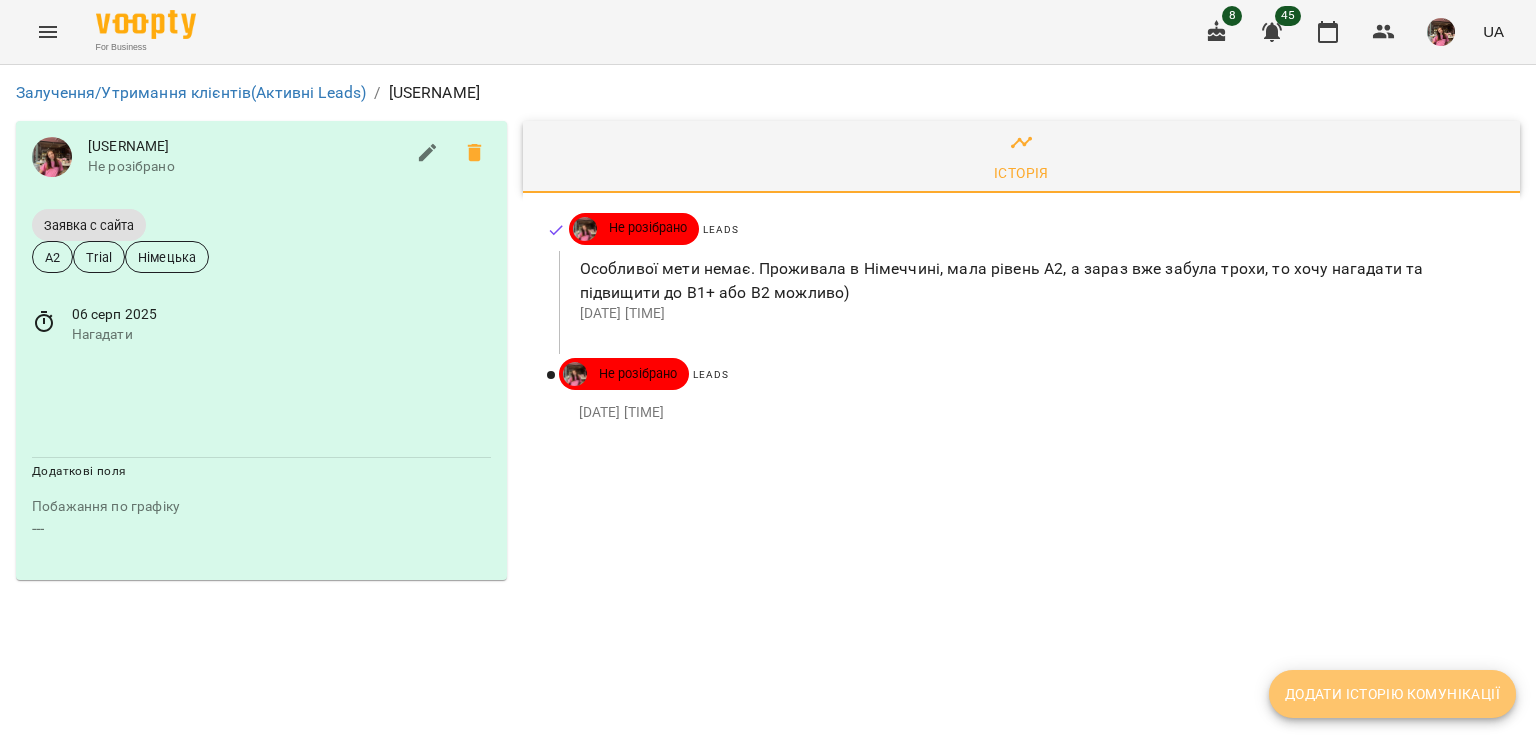 click on "Додати історію комунікації" at bounding box center [1392, 694] 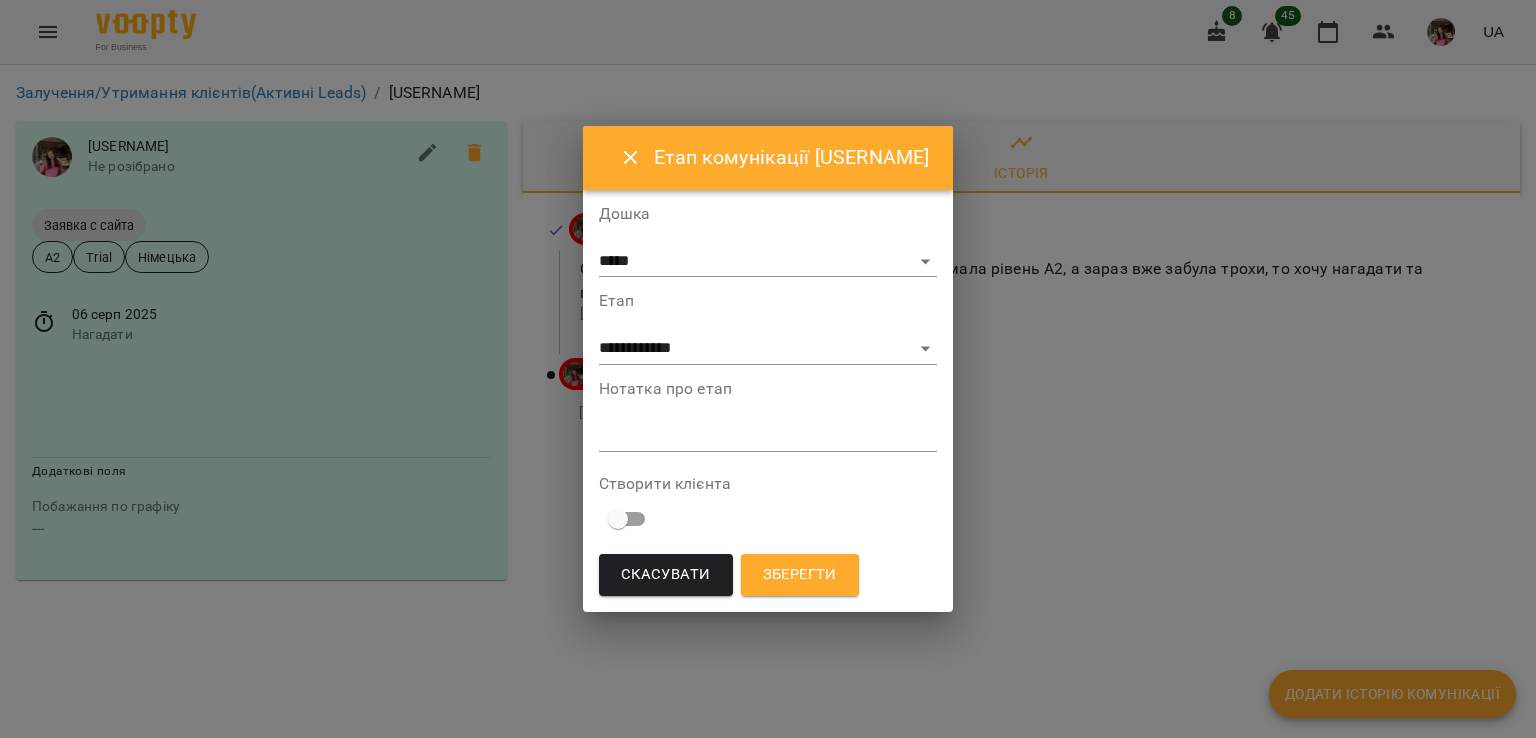 click on "*" at bounding box center (768, 436) 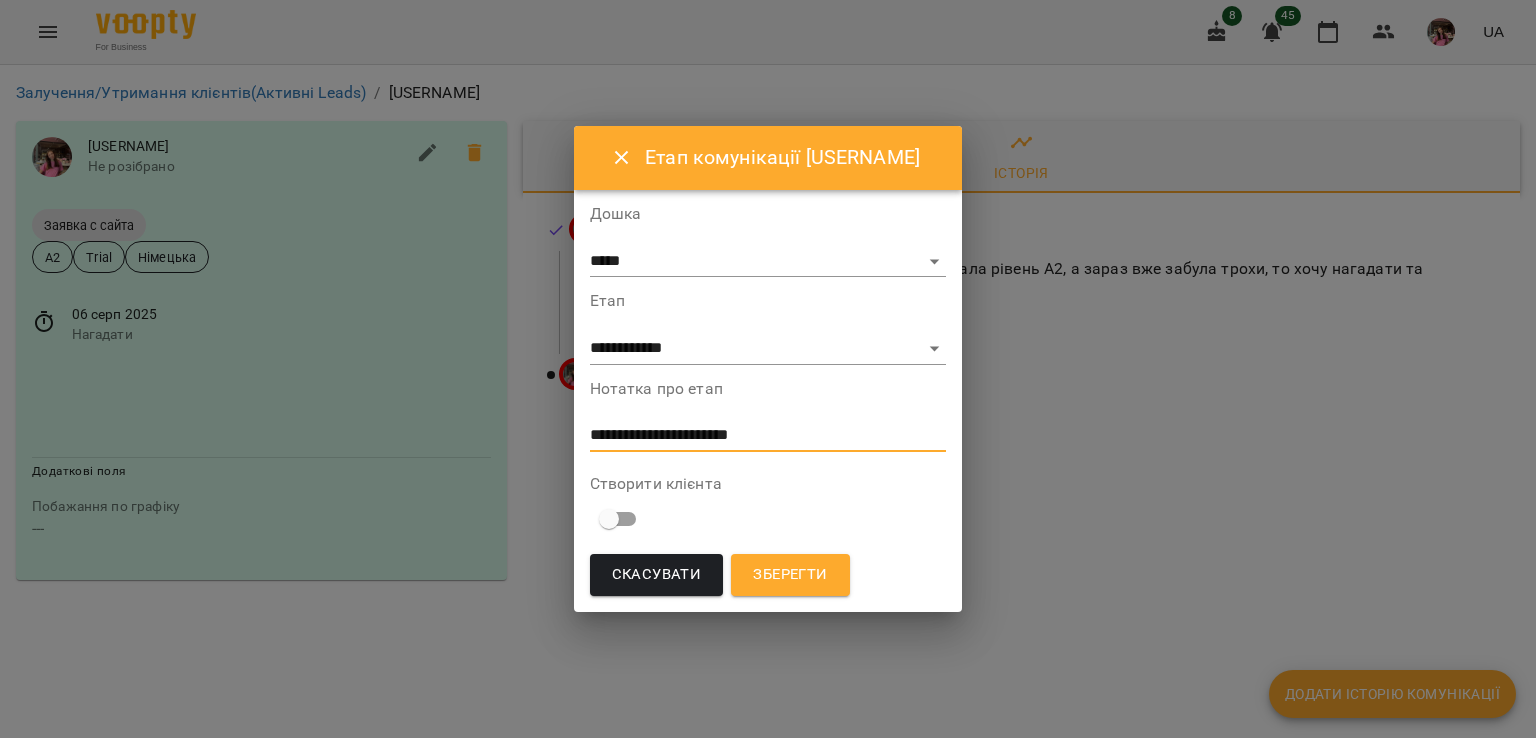 paste on "**********" 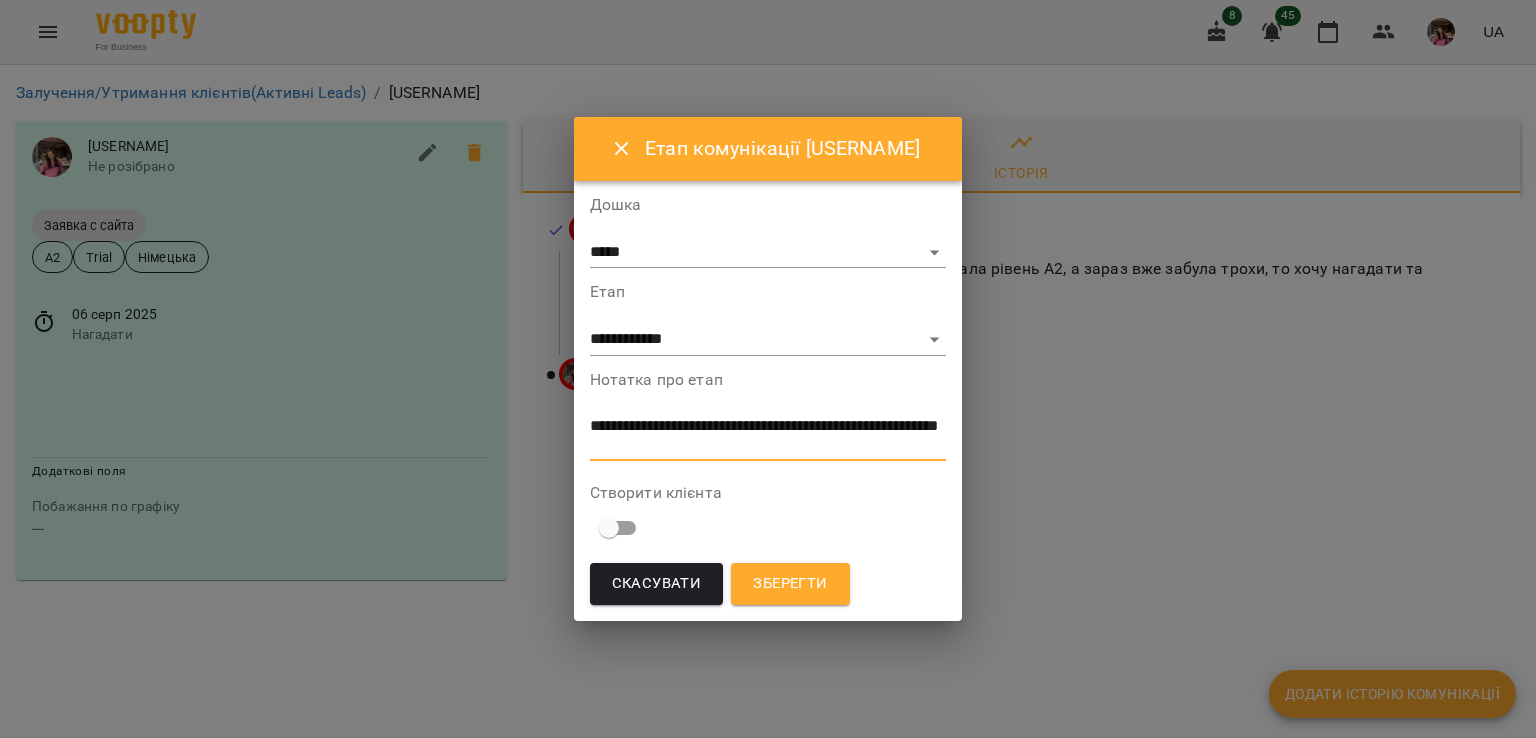 type on "**********" 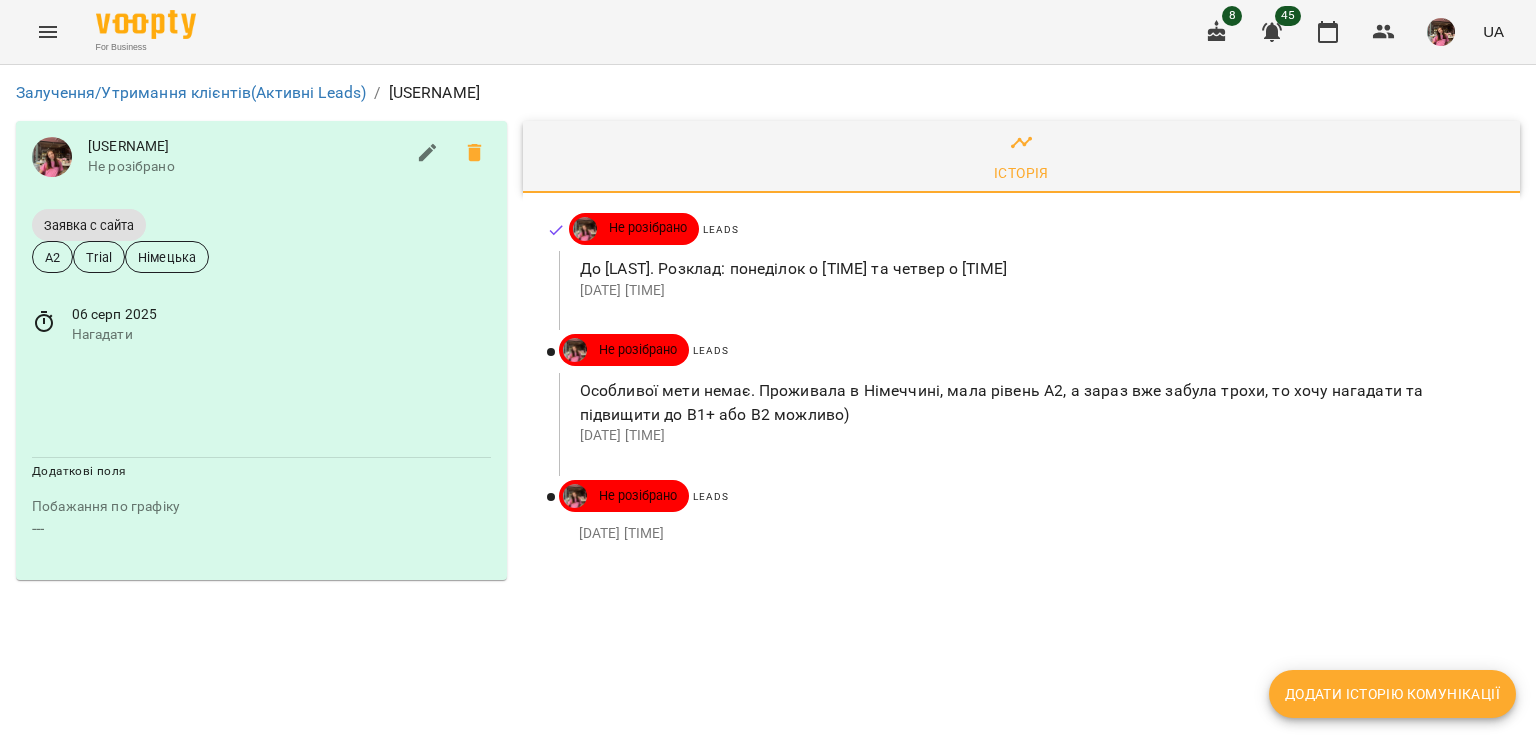 click on "Додати історію комунікації" at bounding box center [1392, 694] 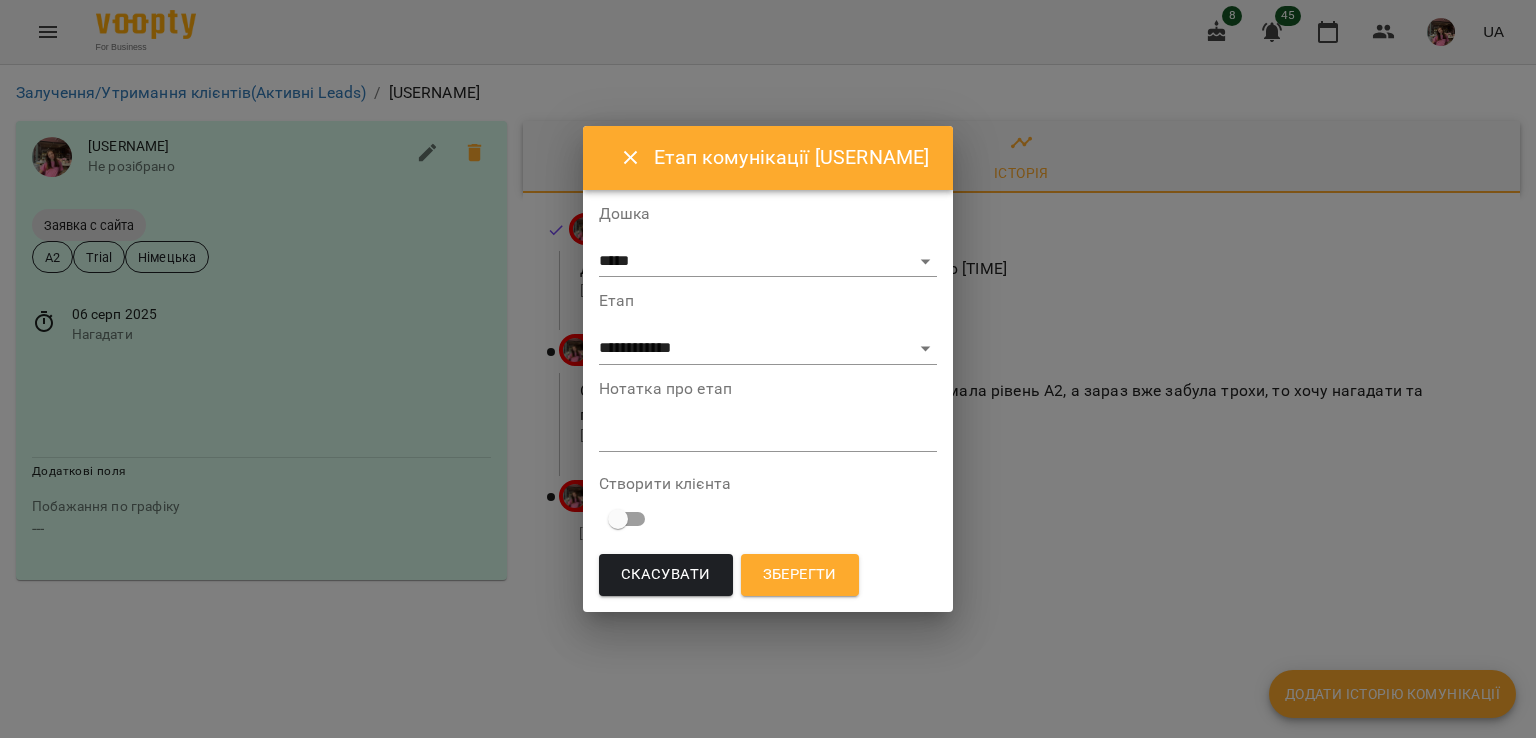 click on "*" at bounding box center [768, 436] 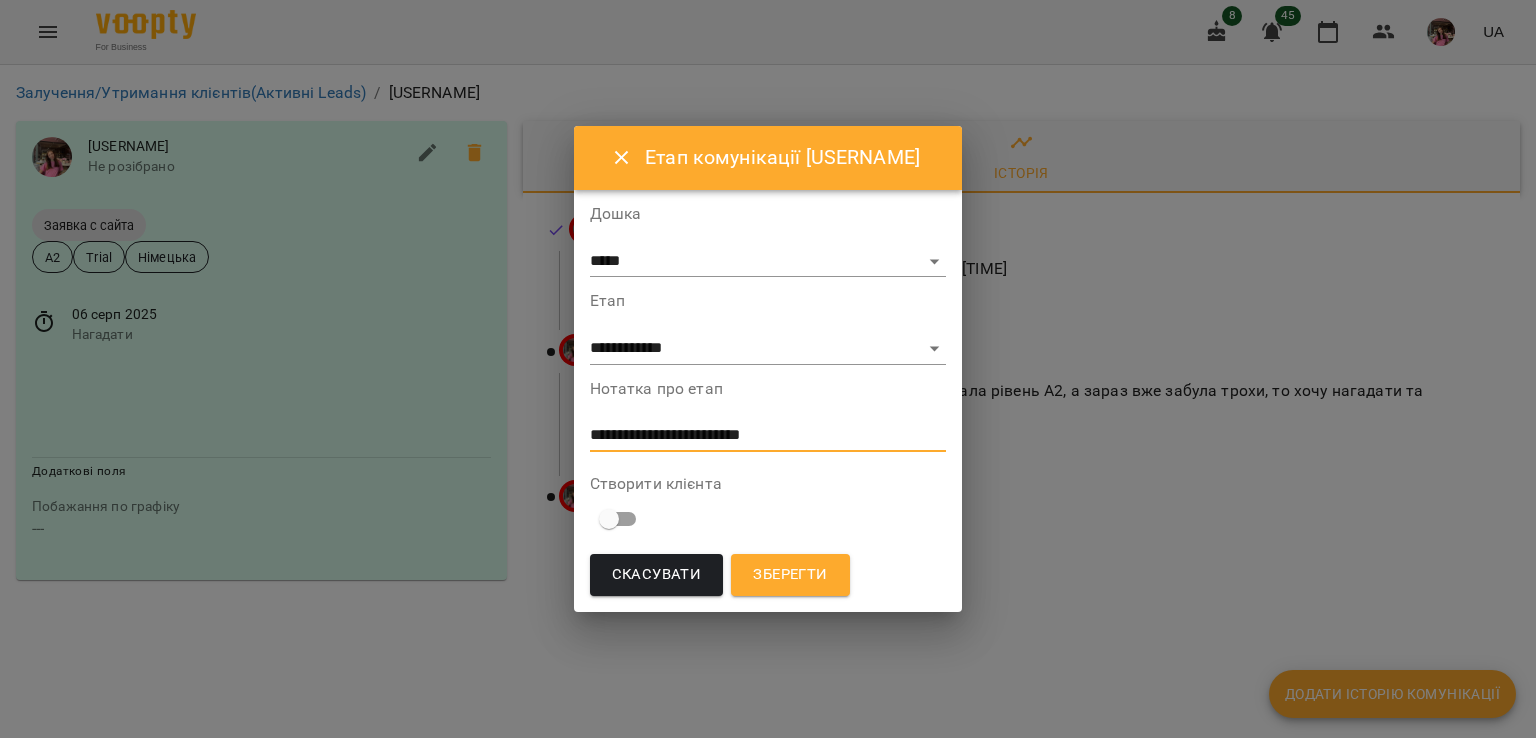 type on "**********" 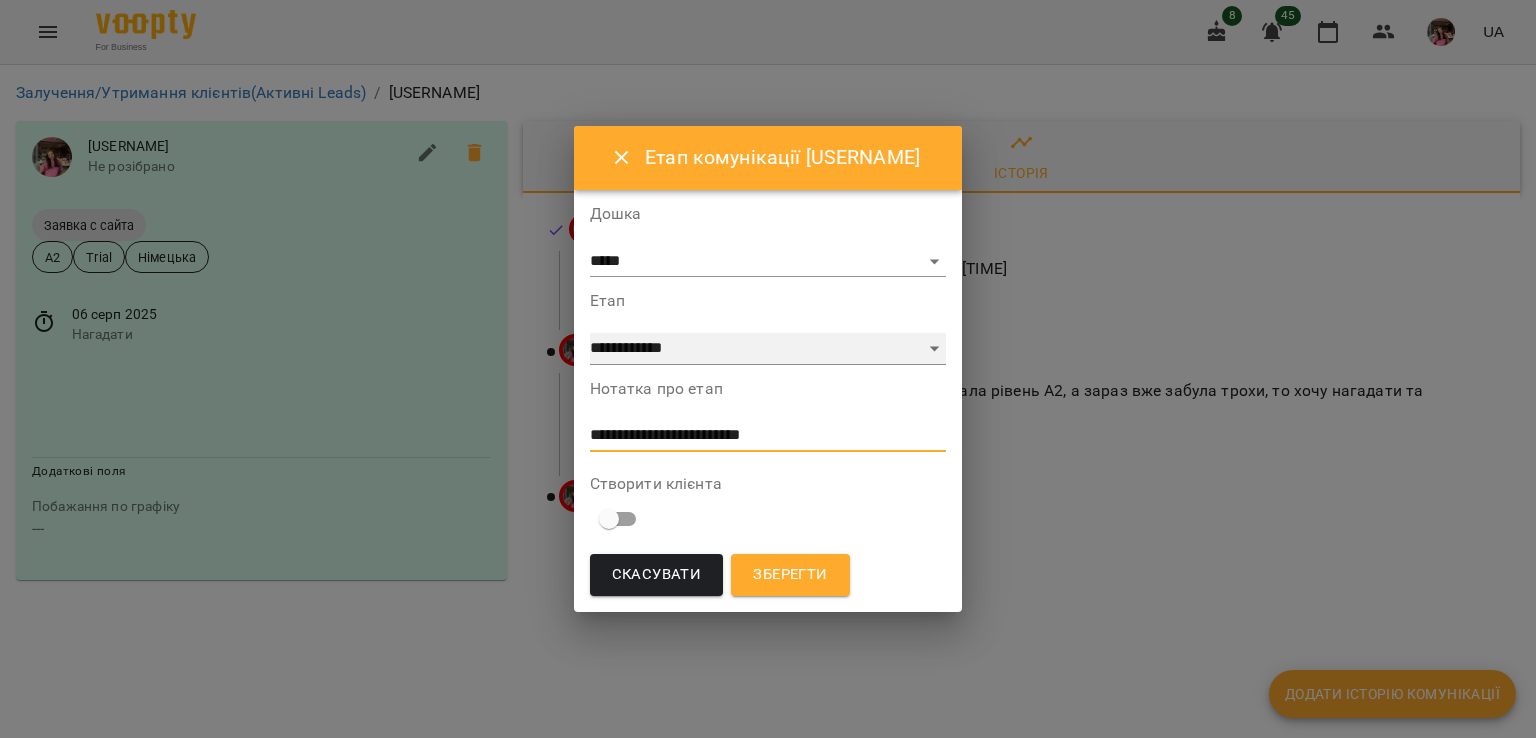 click on "**********" at bounding box center (768, 349) 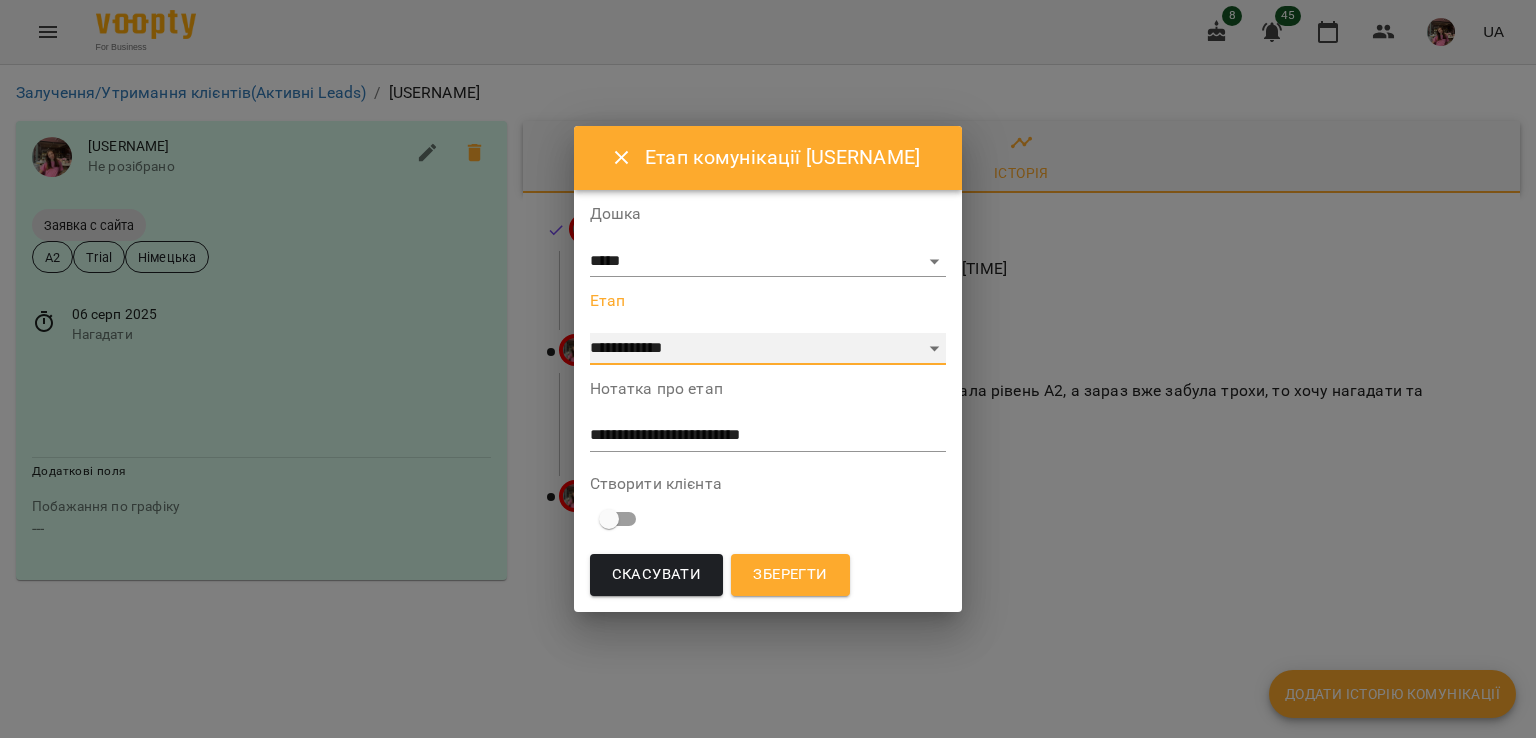 select on "*" 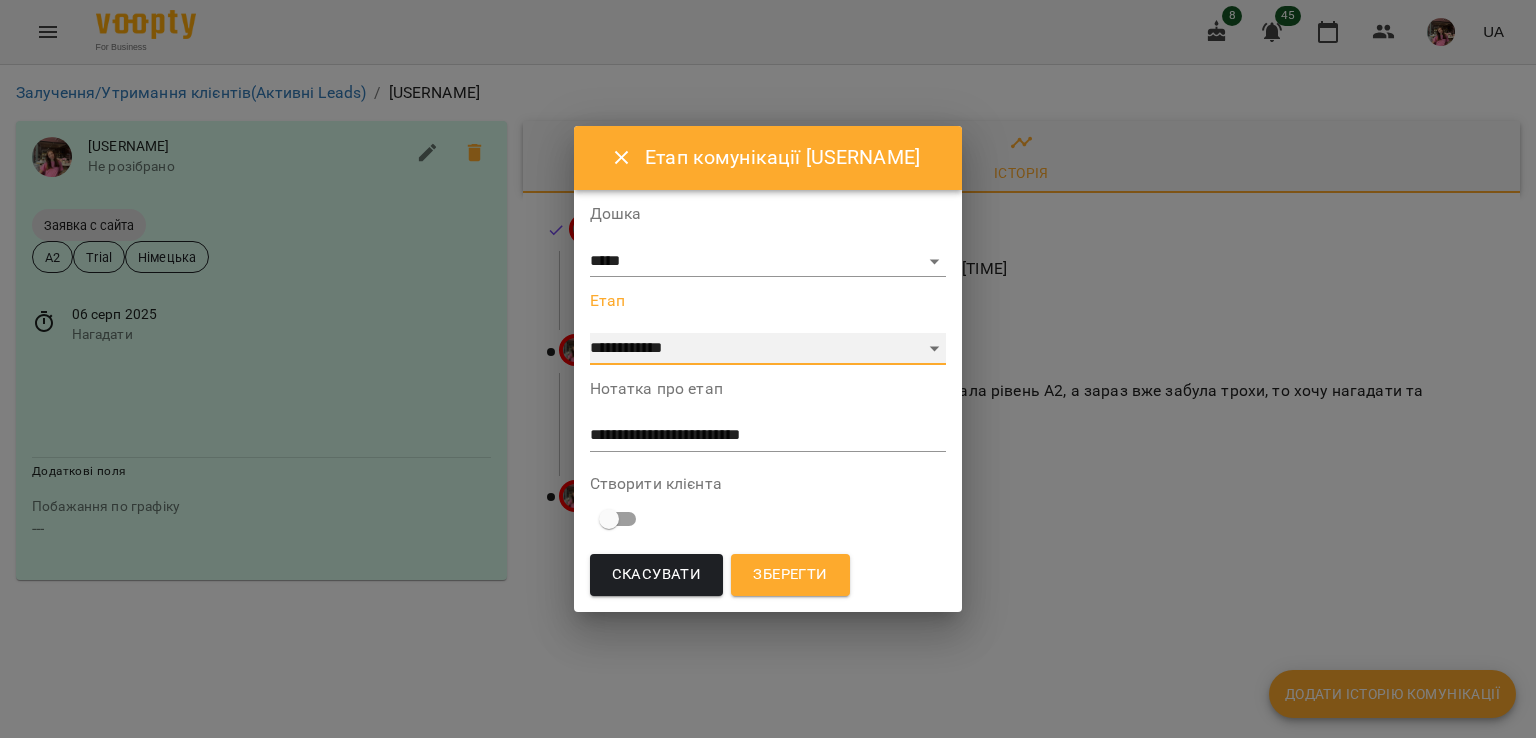 click on "**********" at bounding box center [768, 349] 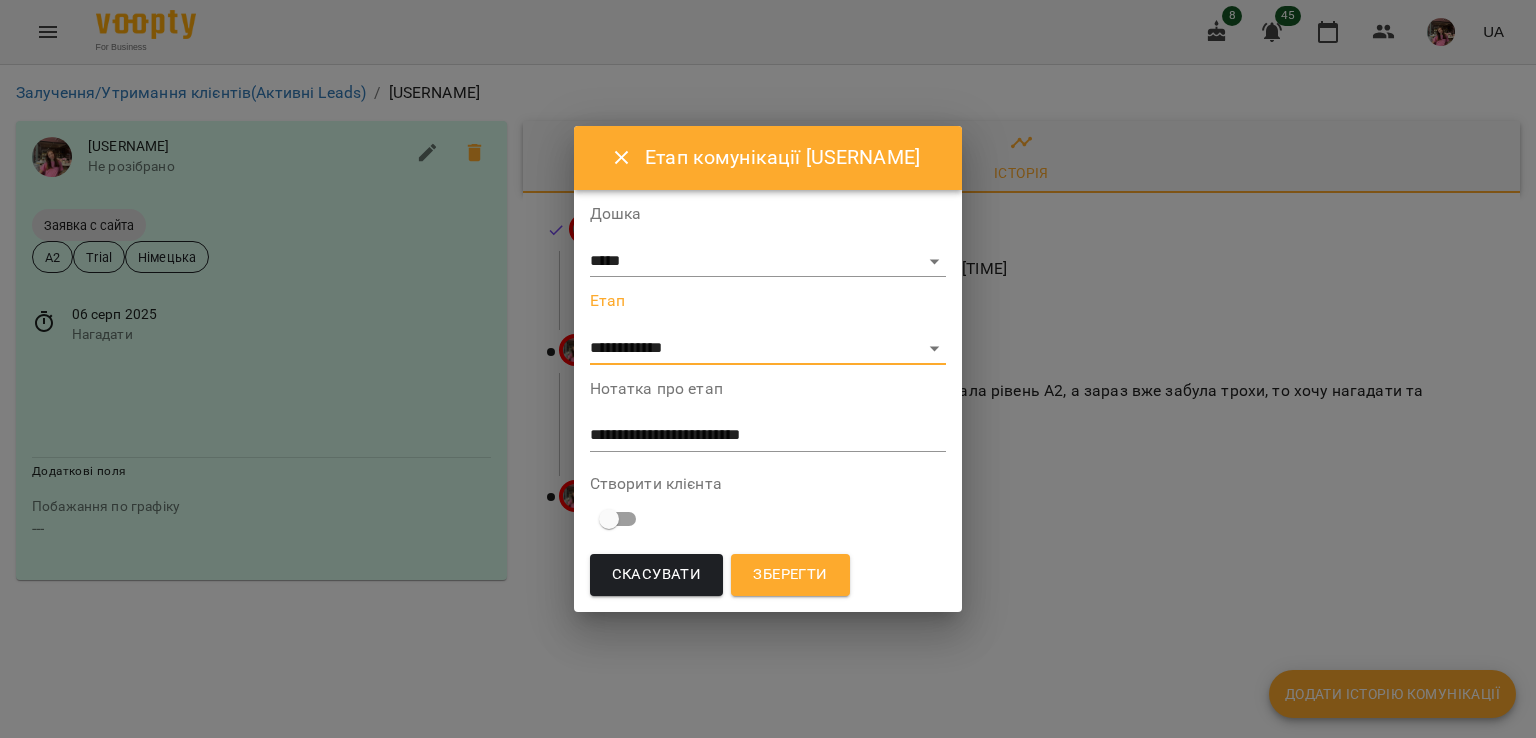 click on "Зберегти" at bounding box center [790, 575] 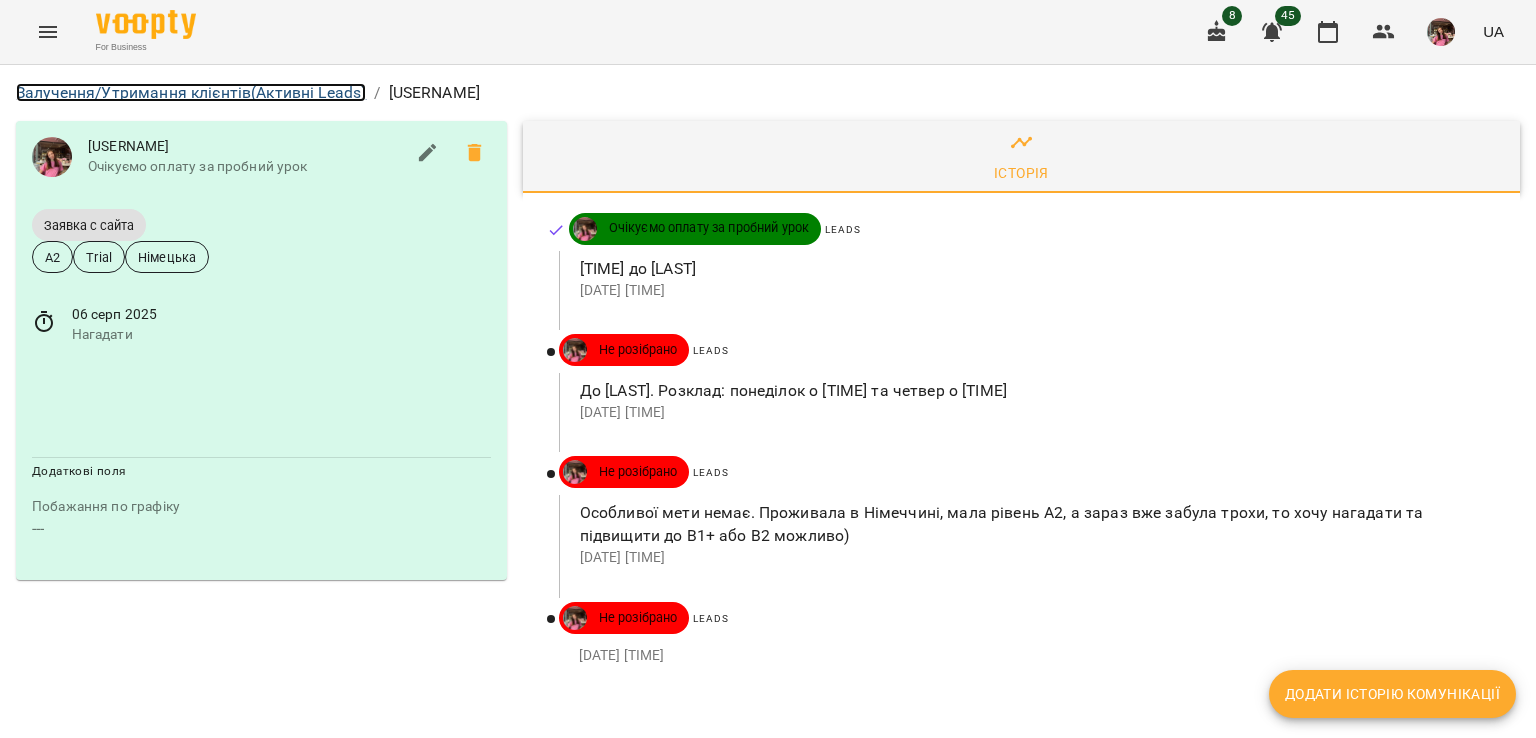 click on "Залучення/Утримання клієнтів (Активні Leads)" at bounding box center (191, 92) 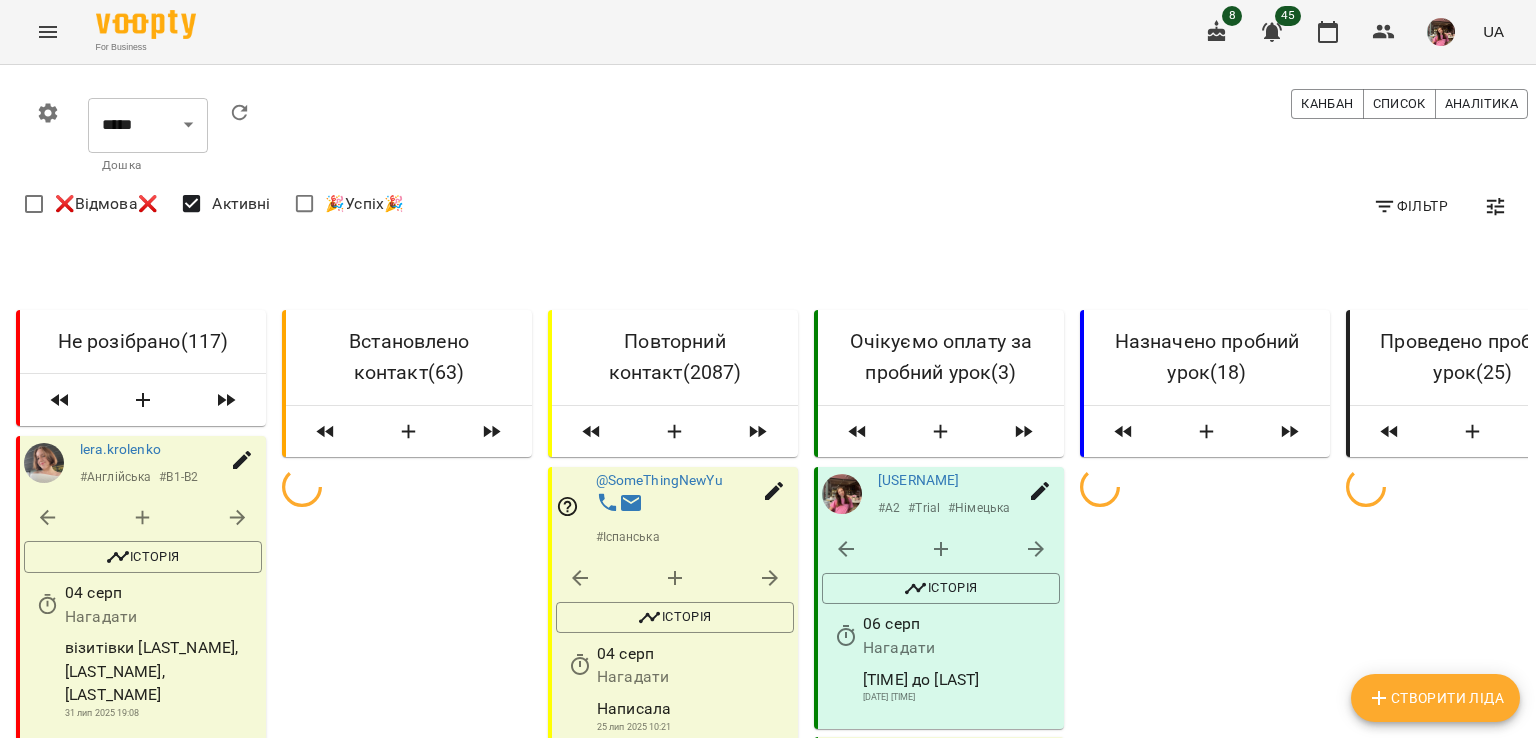 click at bounding box center (143, 400) 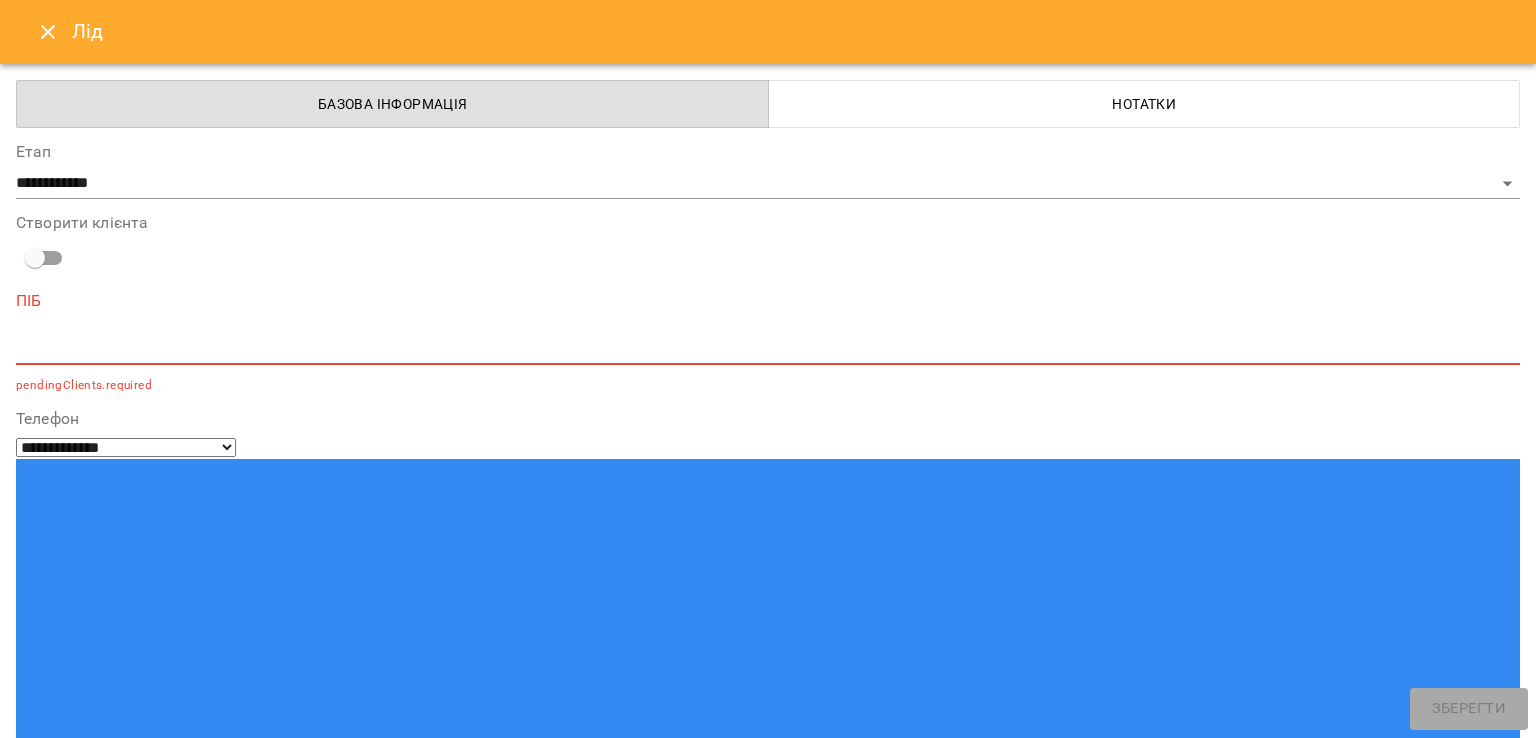 click at bounding box center [768, 348] 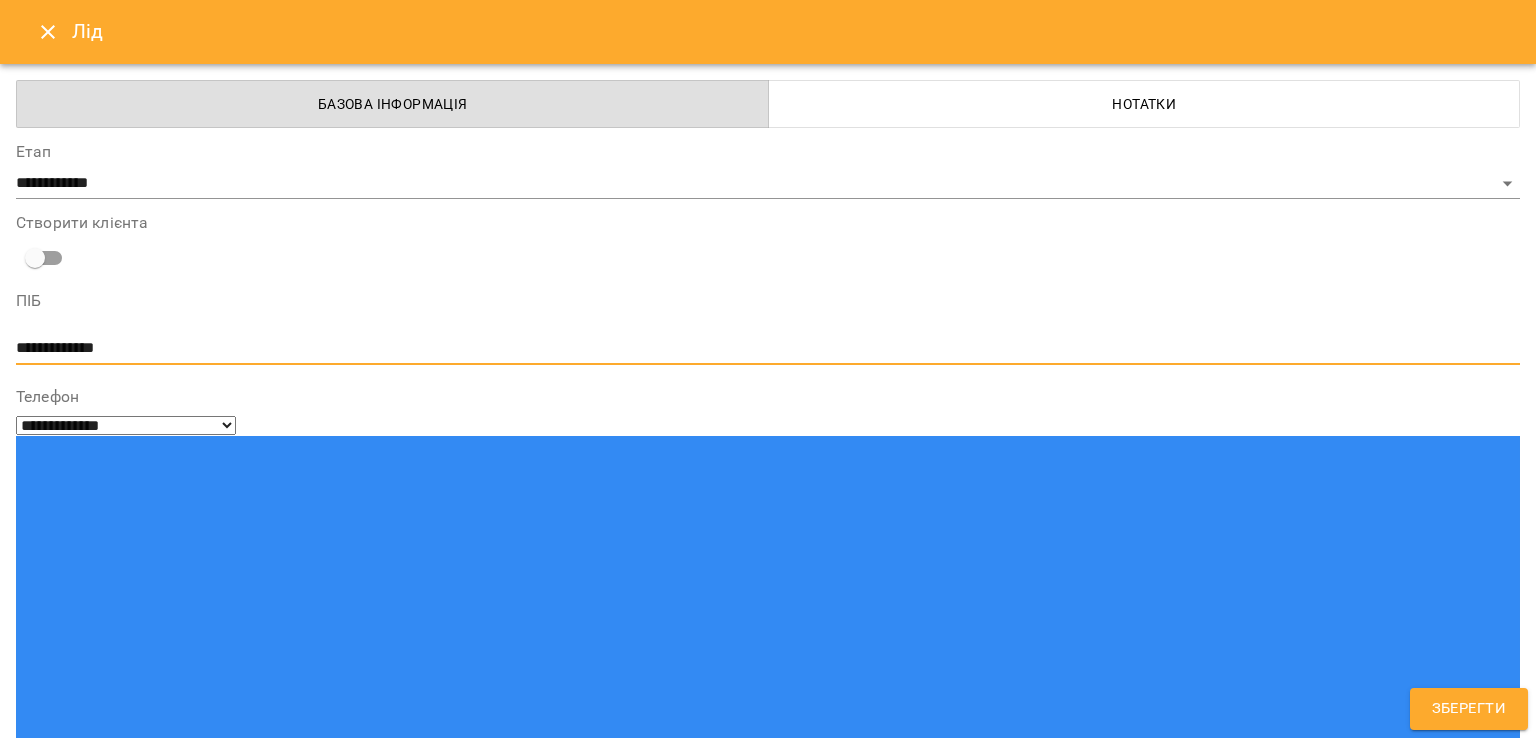 type on "**********" 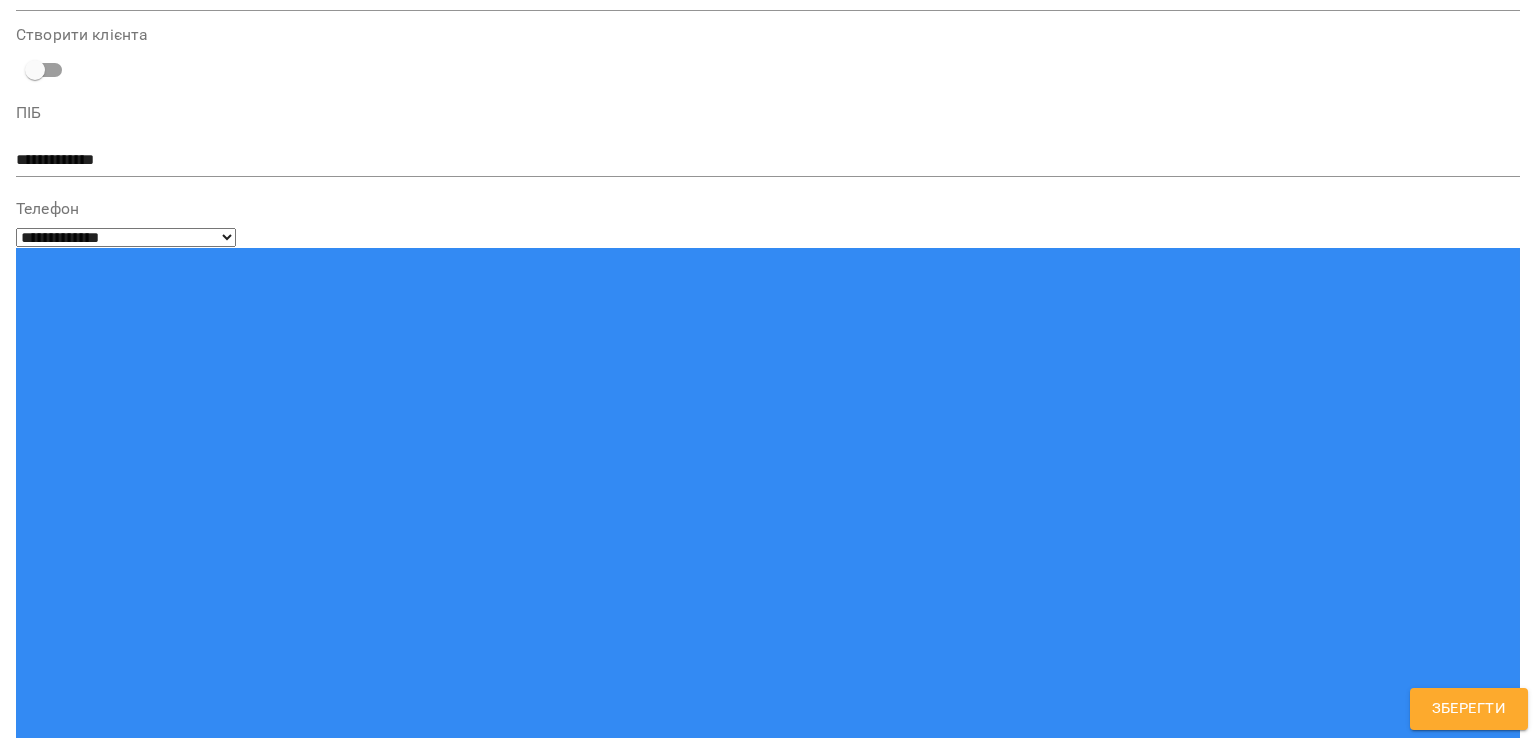 scroll, scrollTop: 2976, scrollLeft: 0, axis: vertical 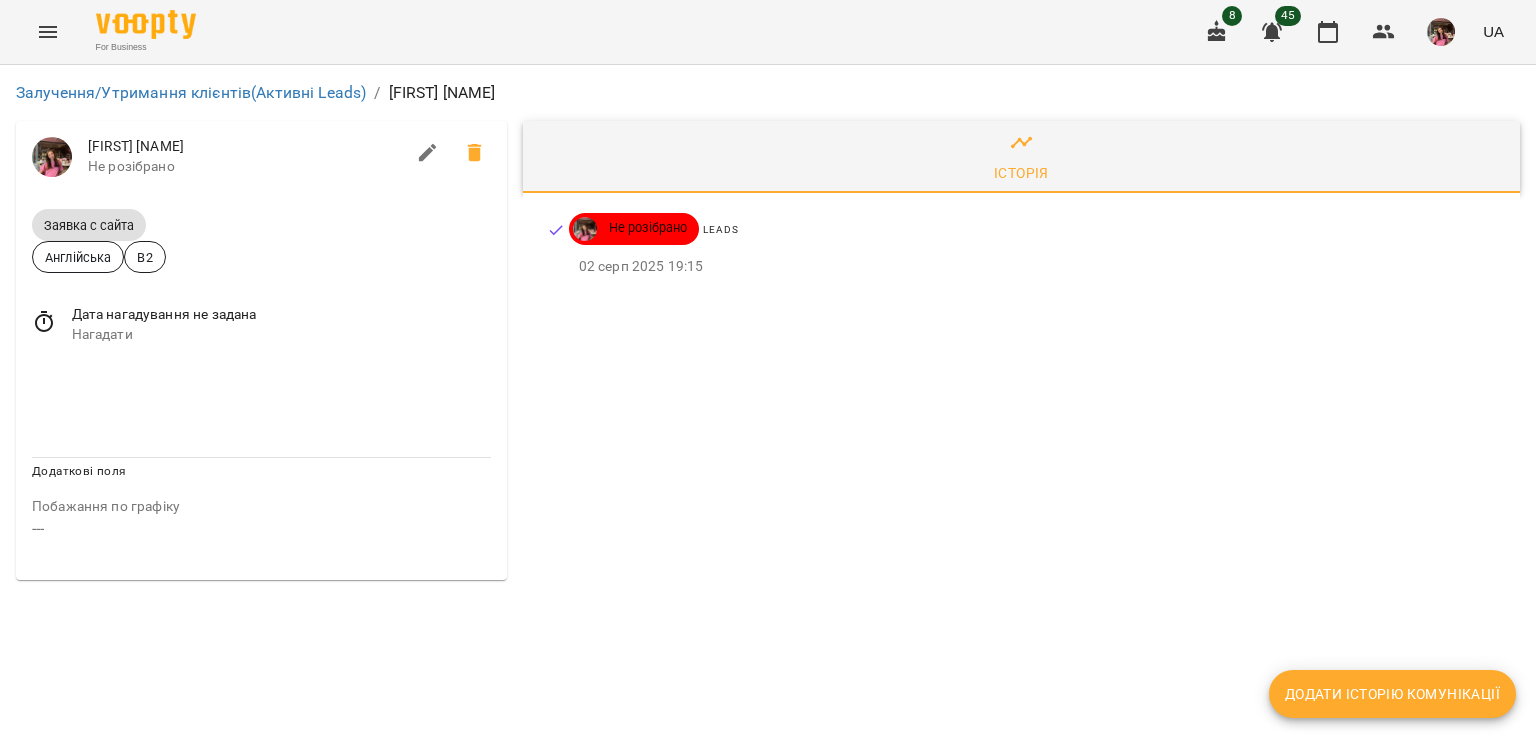 click 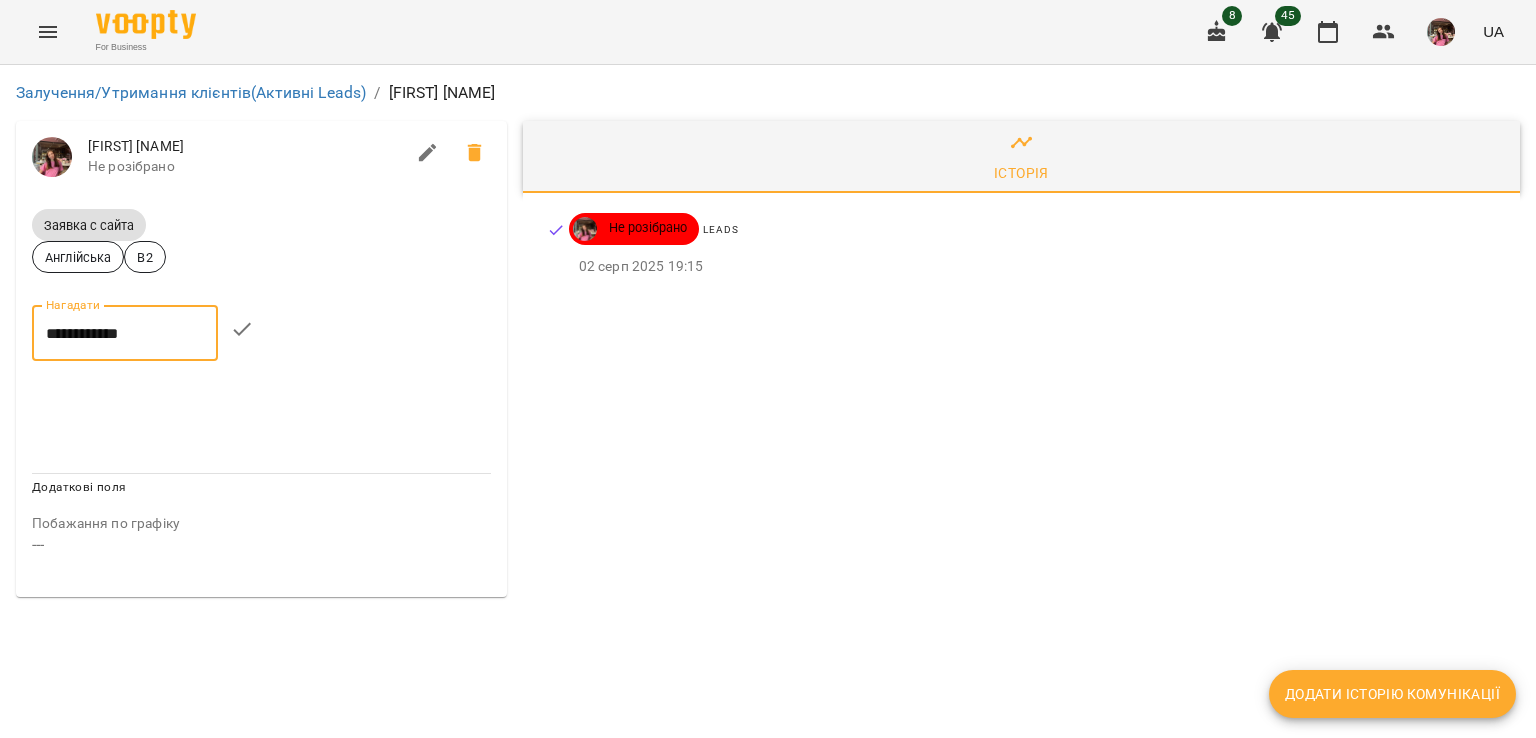 click on "**********" at bounding box center [125, 333] 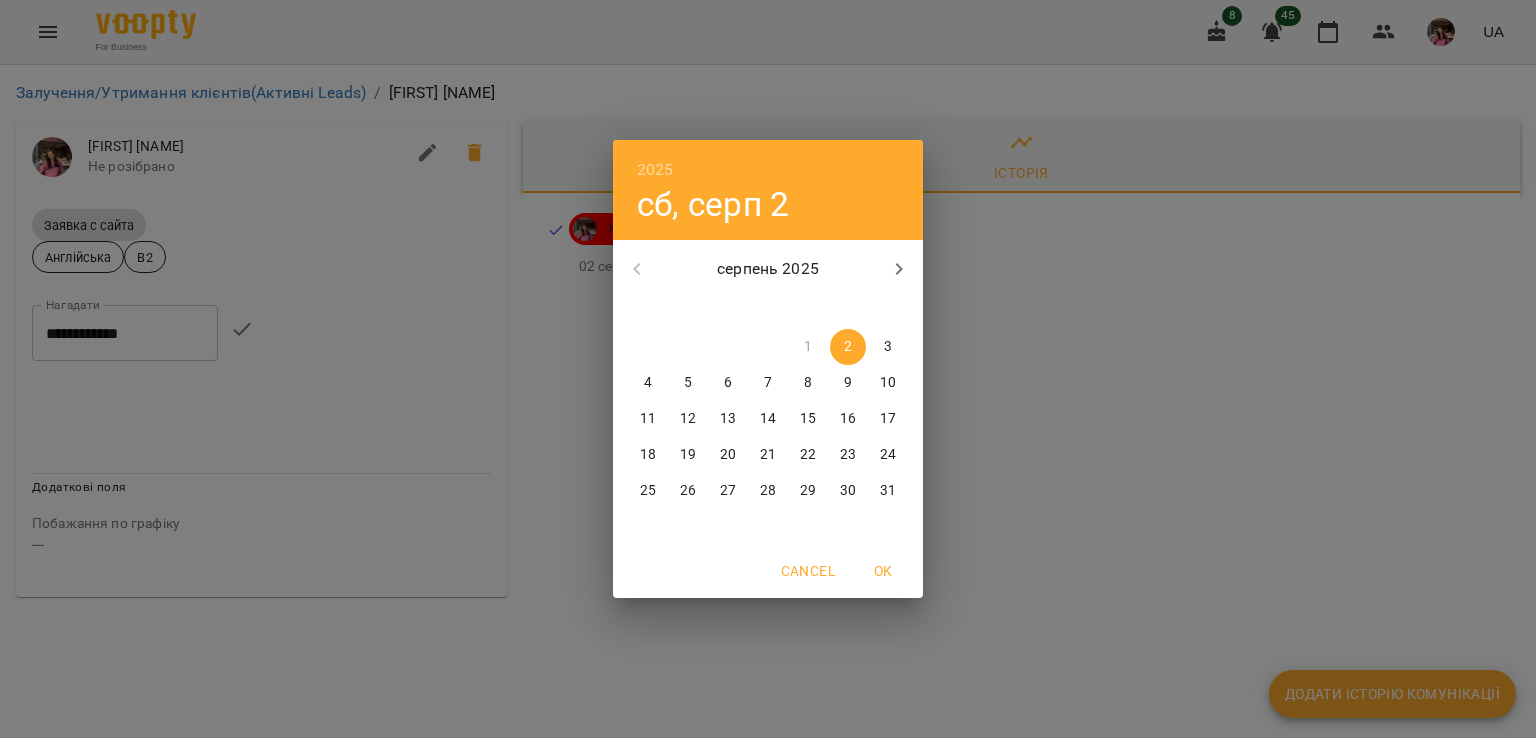 click on "5" at bounding box center [688, 383] 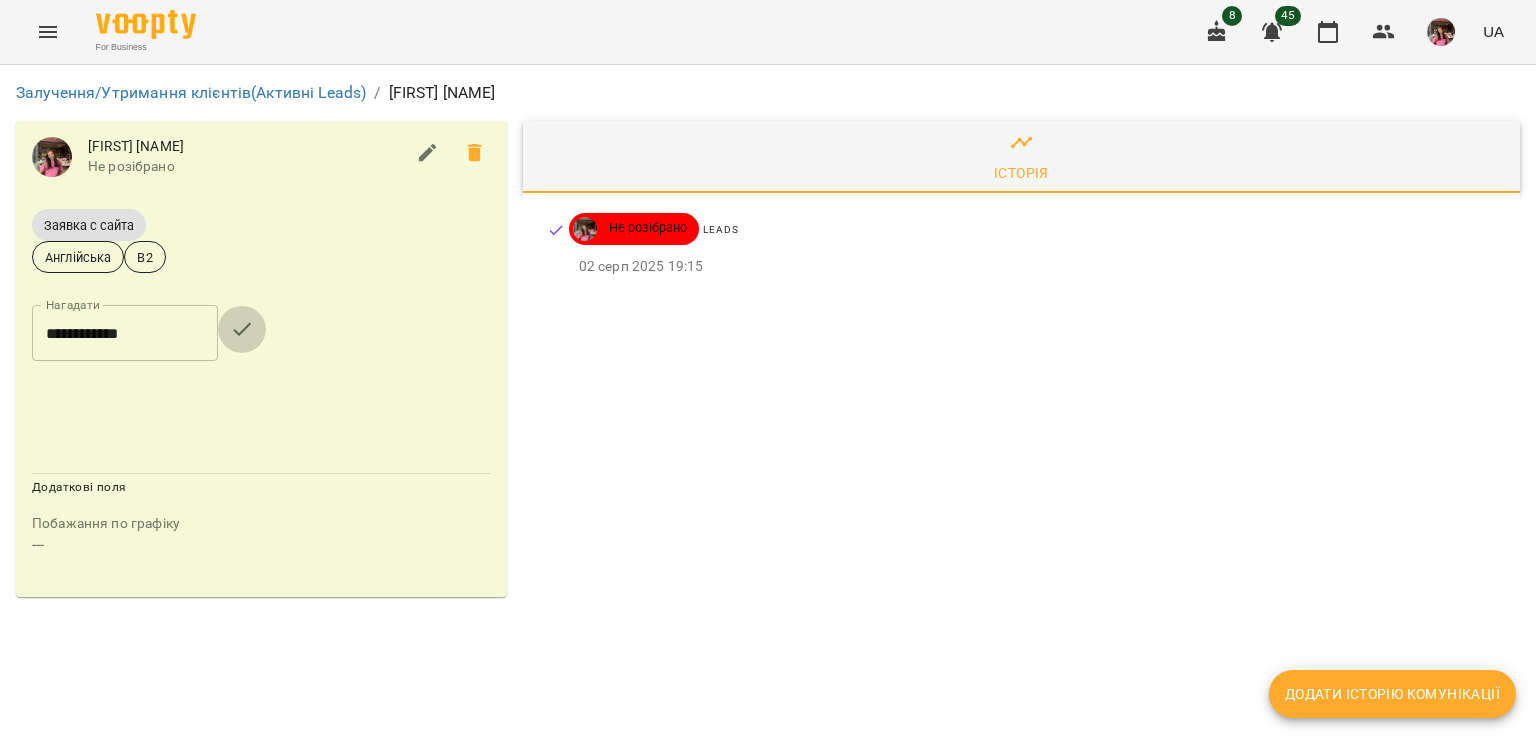 click 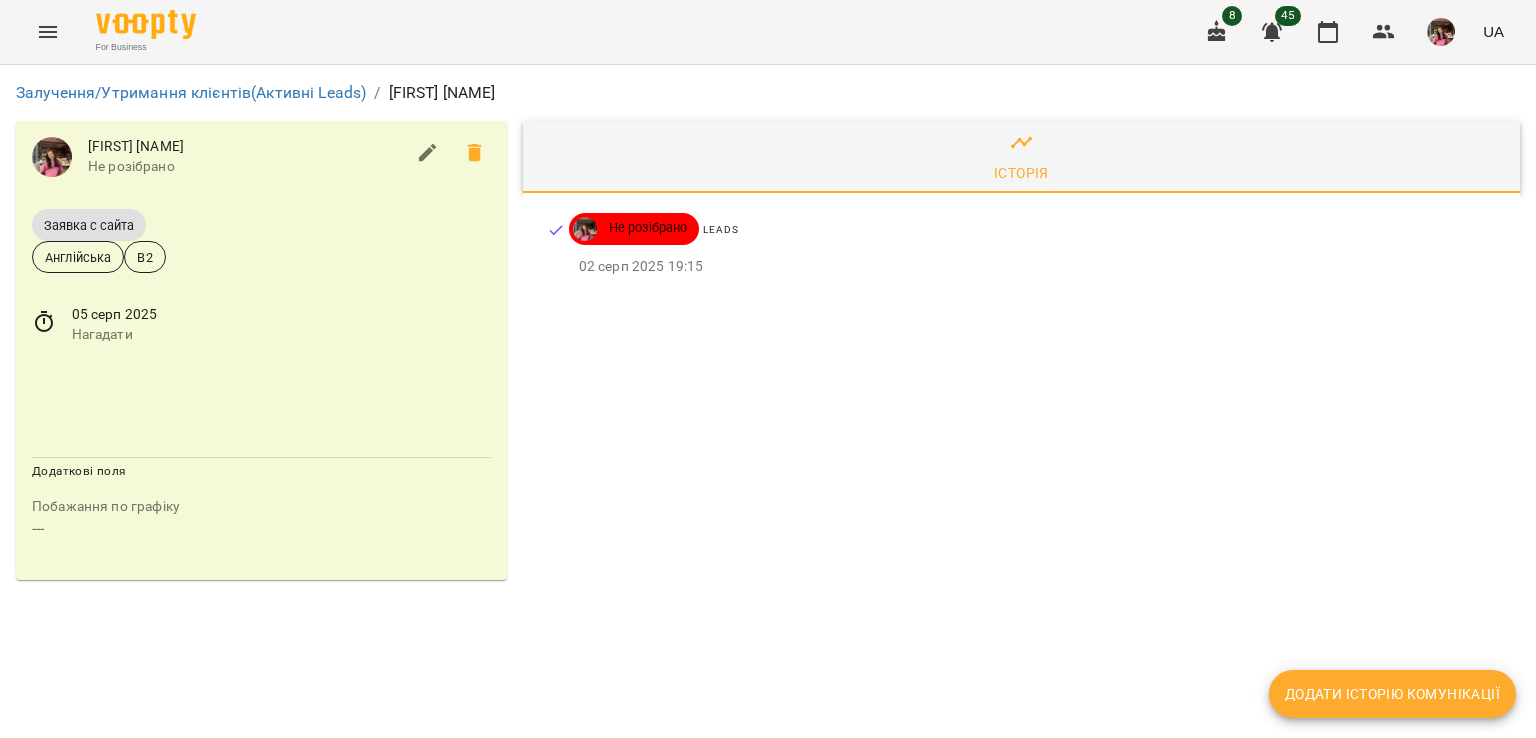 click on "Додати історію комунікації" at bounding box center [1392, 694] 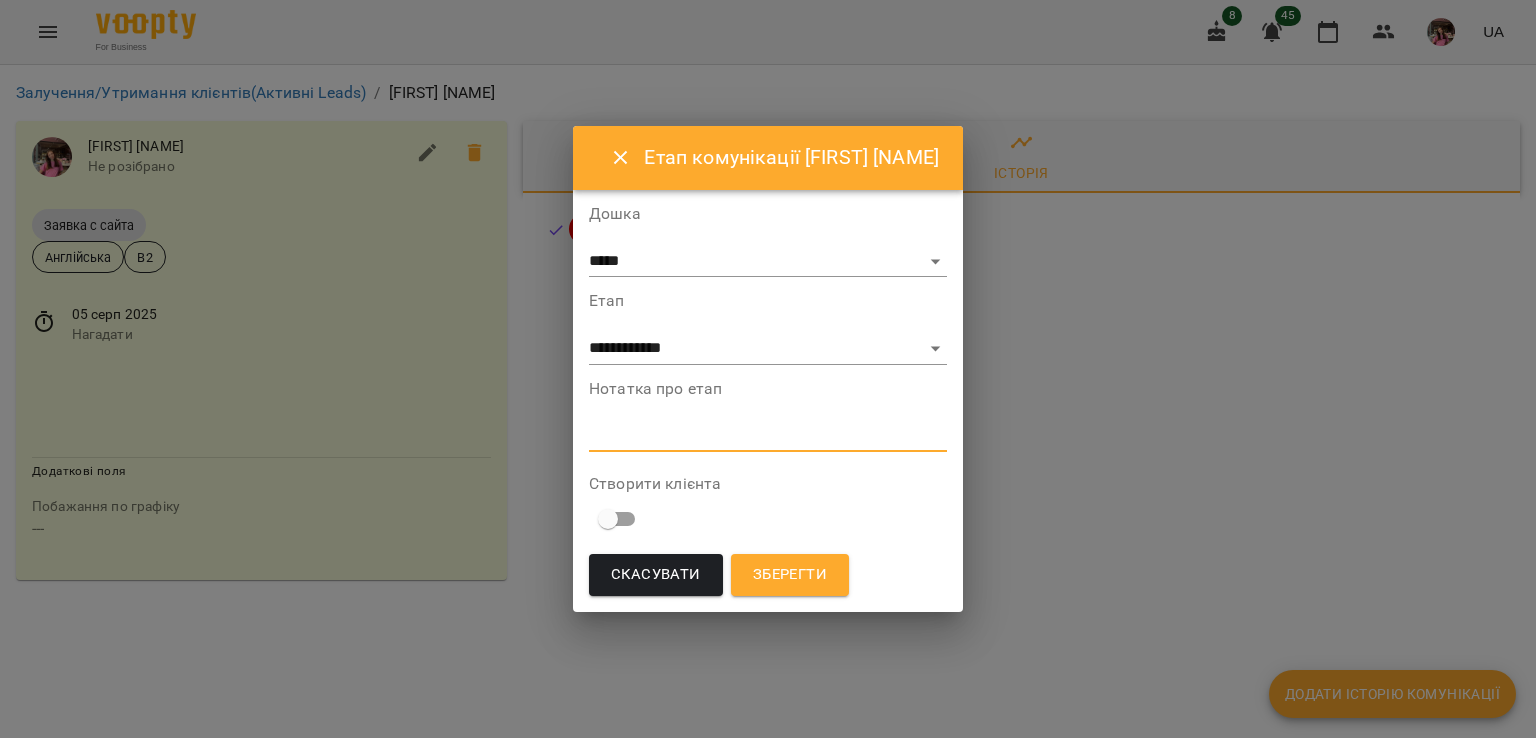 click at bounding box center (768, 435) 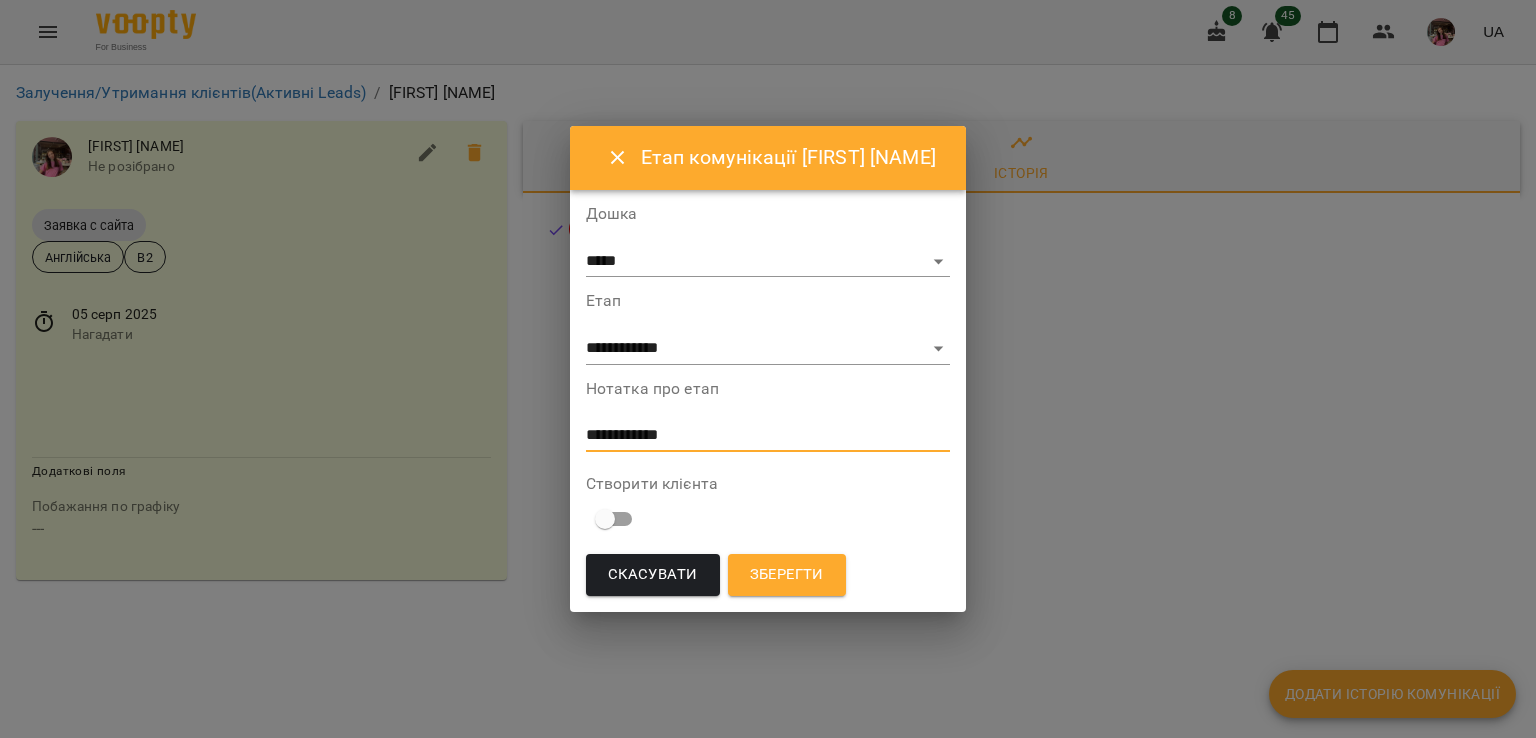 type on "**********" 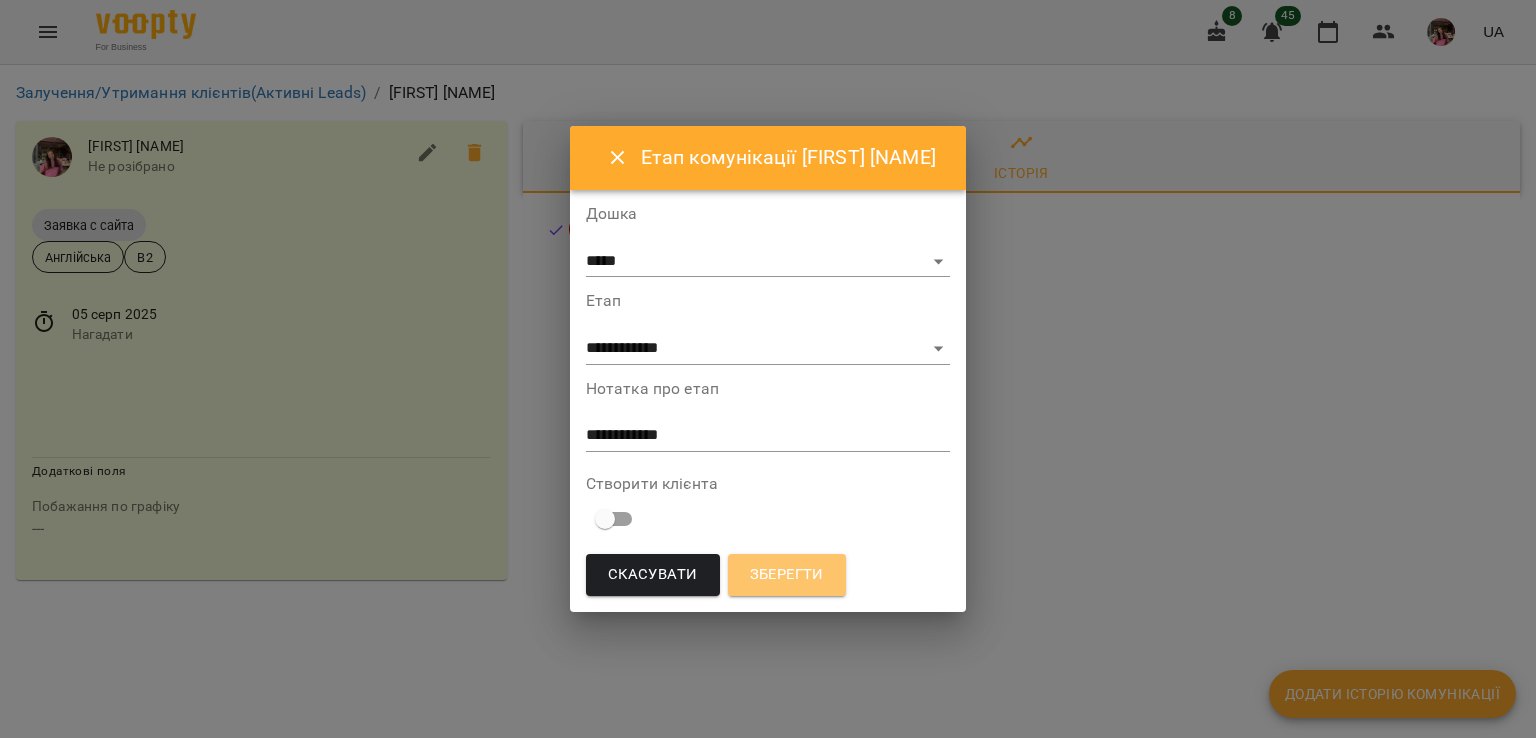 click on "Зберегти" at bounding box center [787, 575] 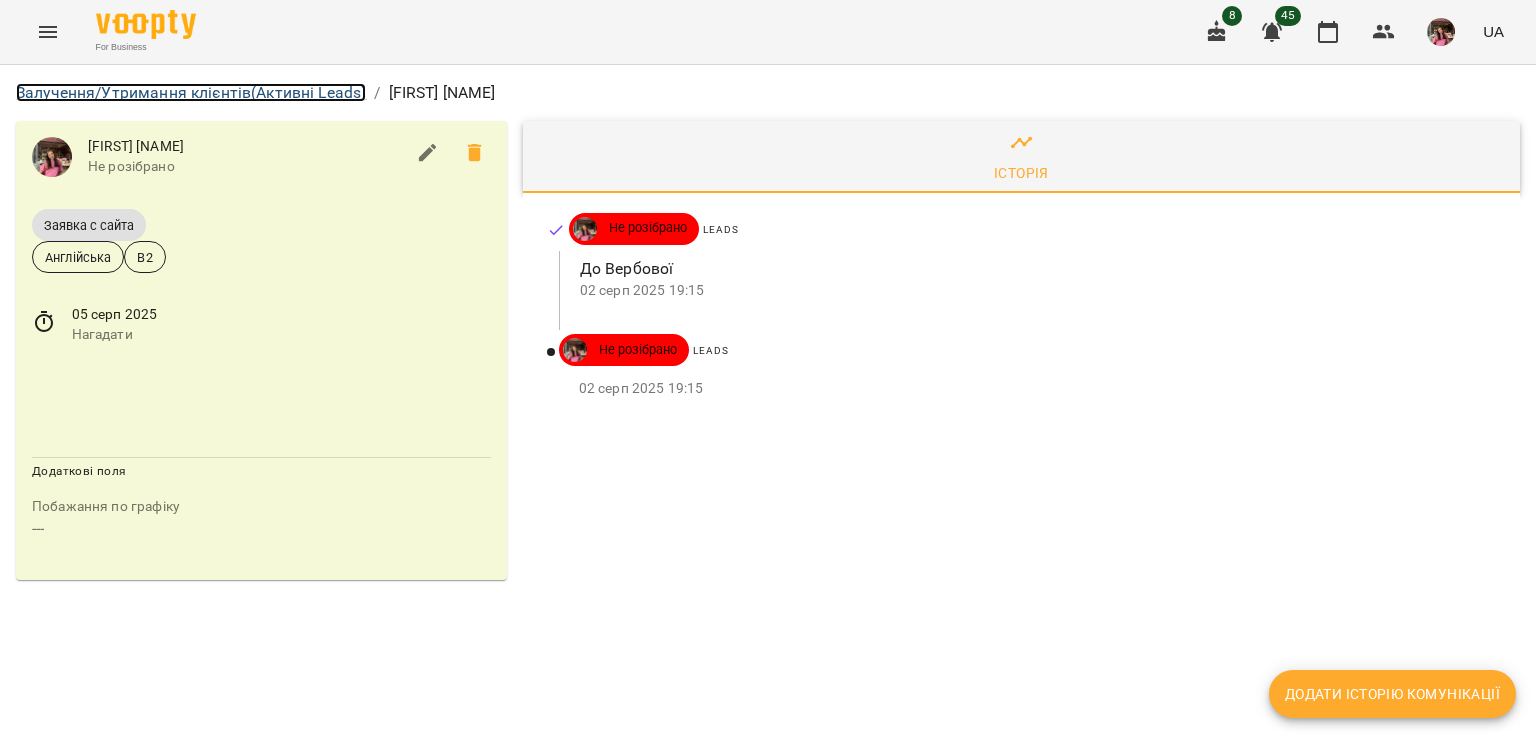 click on "Залучення/Утримання клієнтів (Активні Leads)" at bounding box center [191, 92] 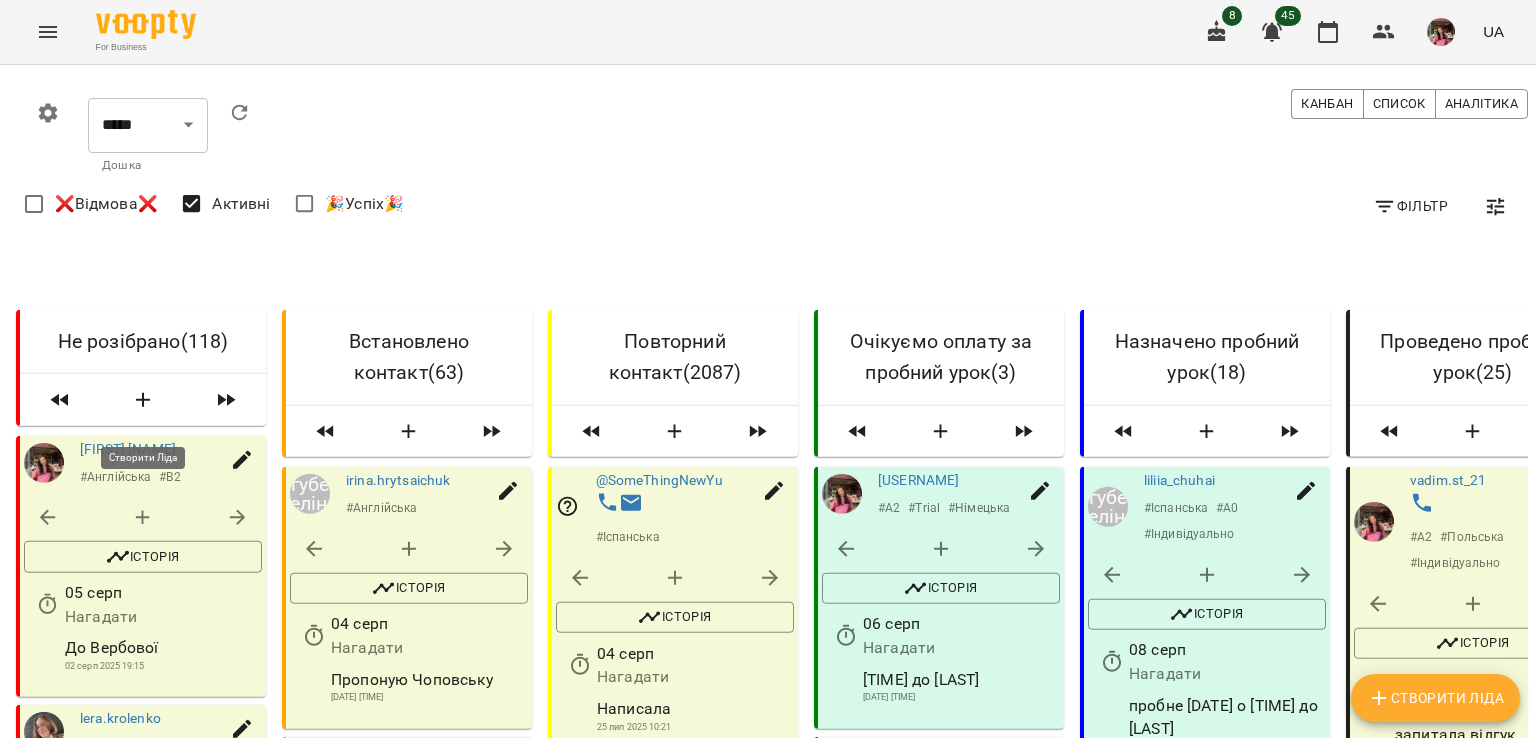 click at bounding box center (143, 400) 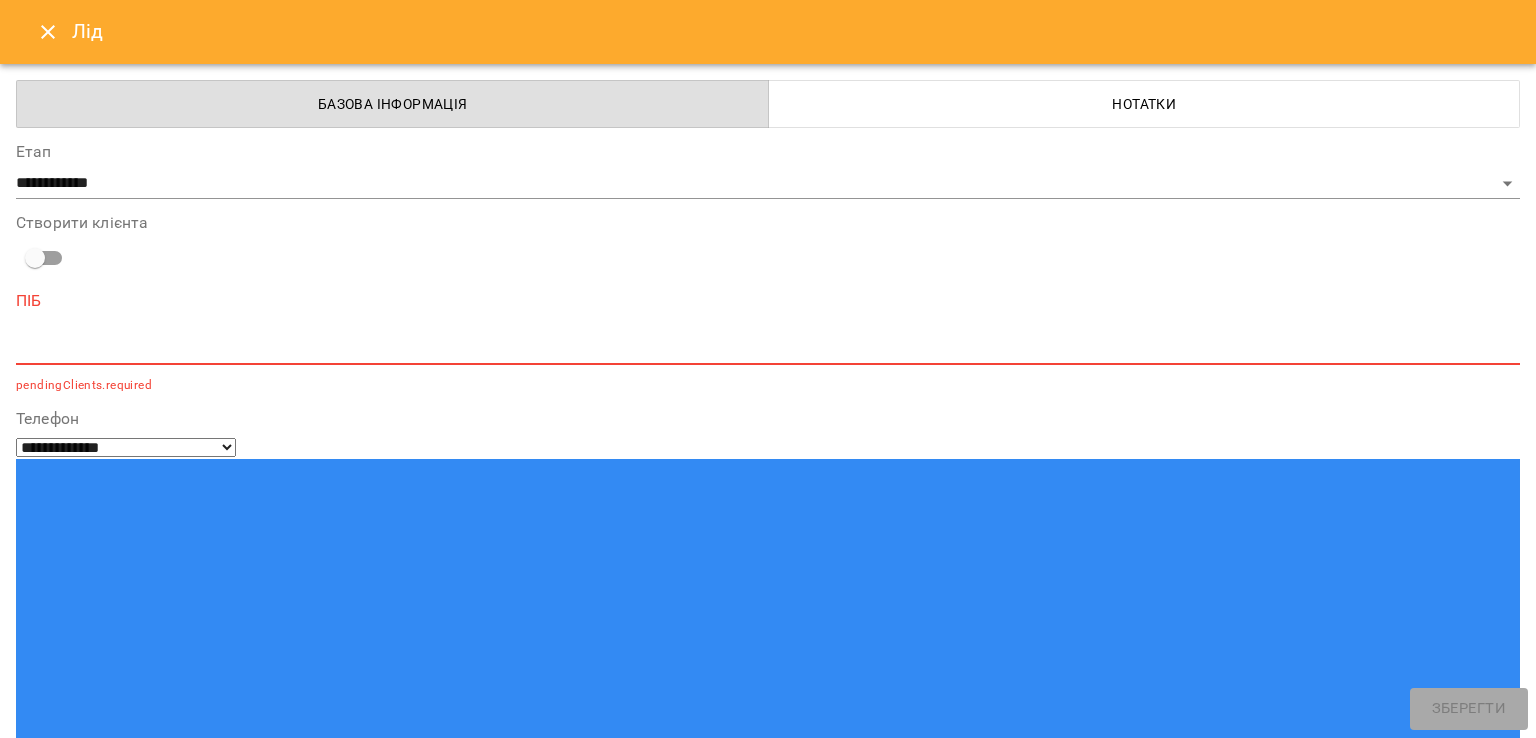 click at bounding box center (768, 348) 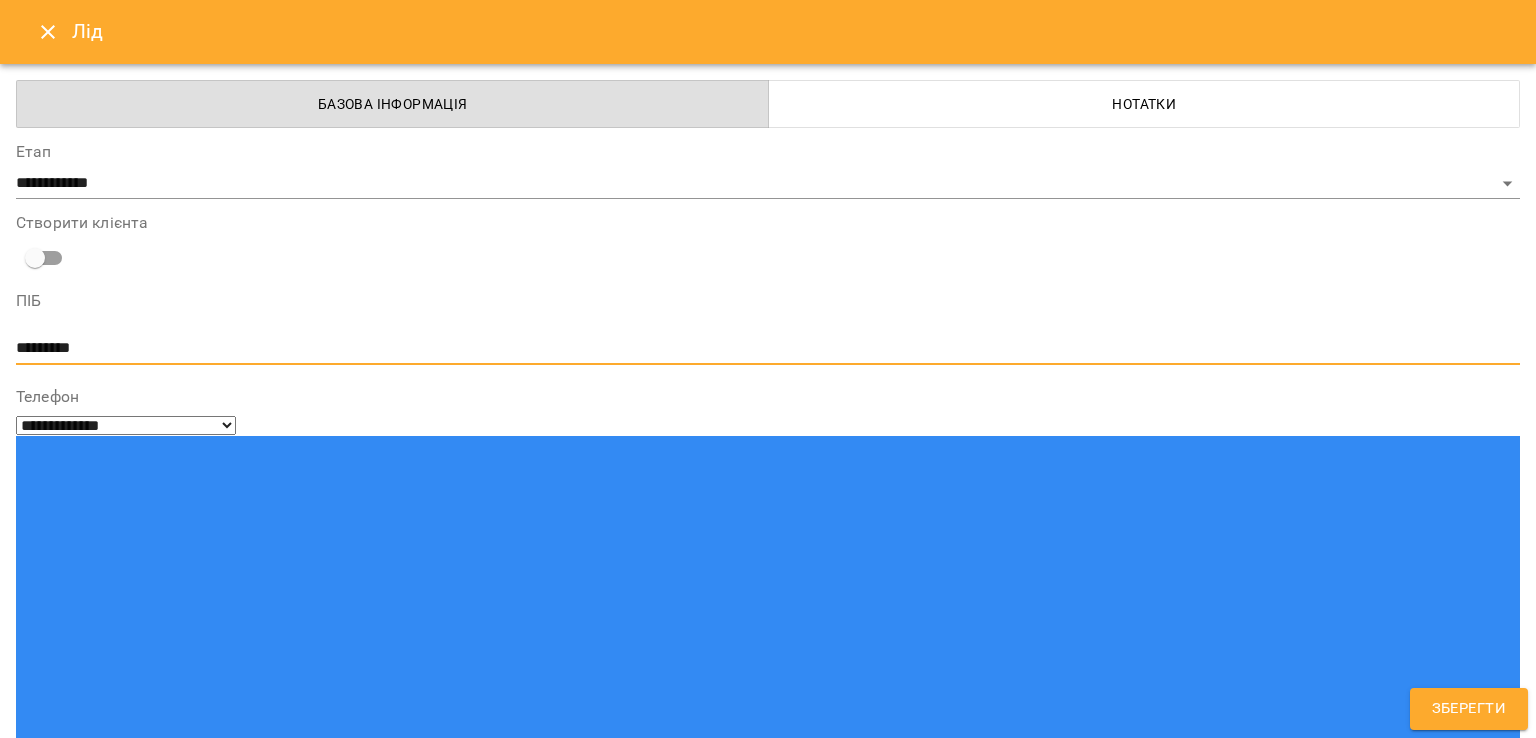 type on "*********" 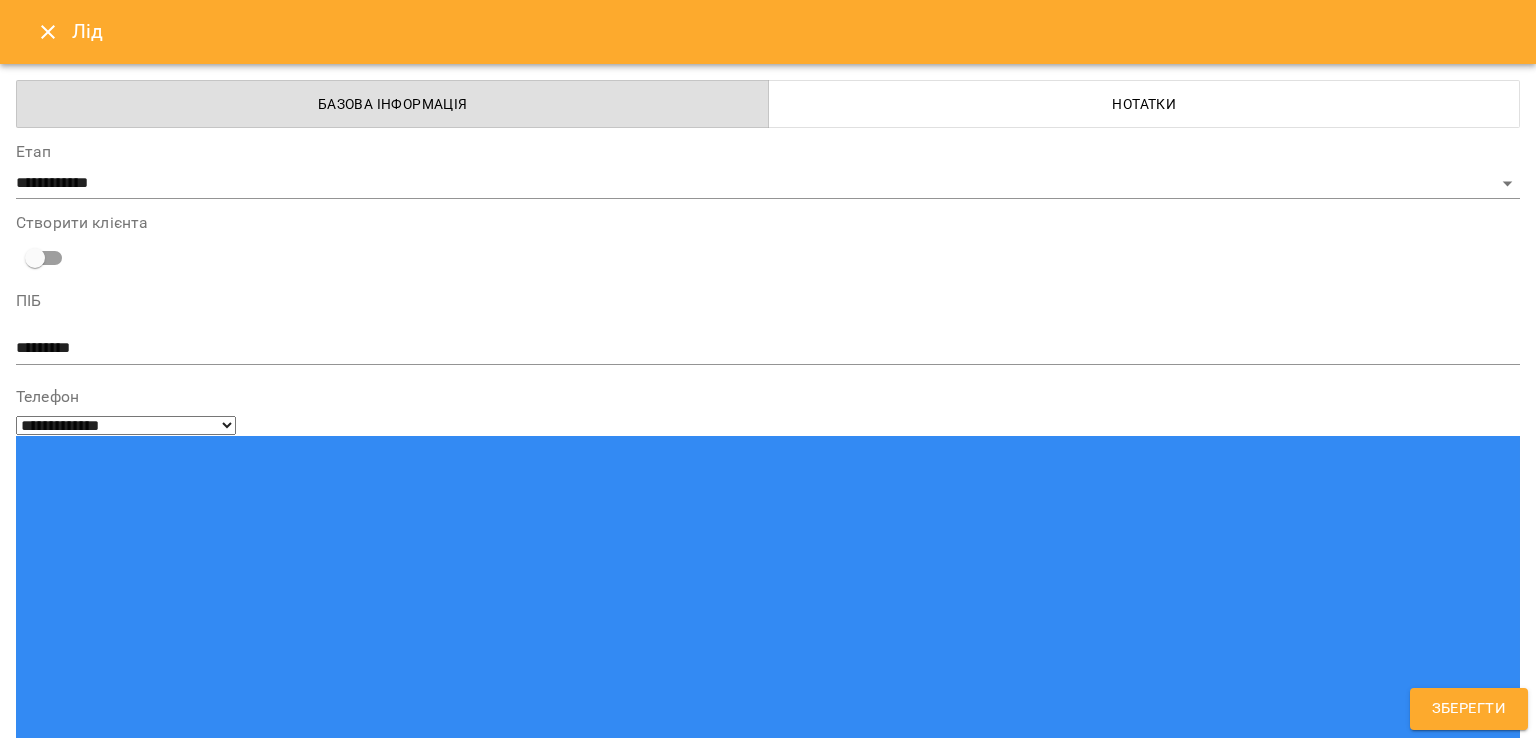 scroll, scrollTop: 188, scrollLeft: 0, axis: vertical 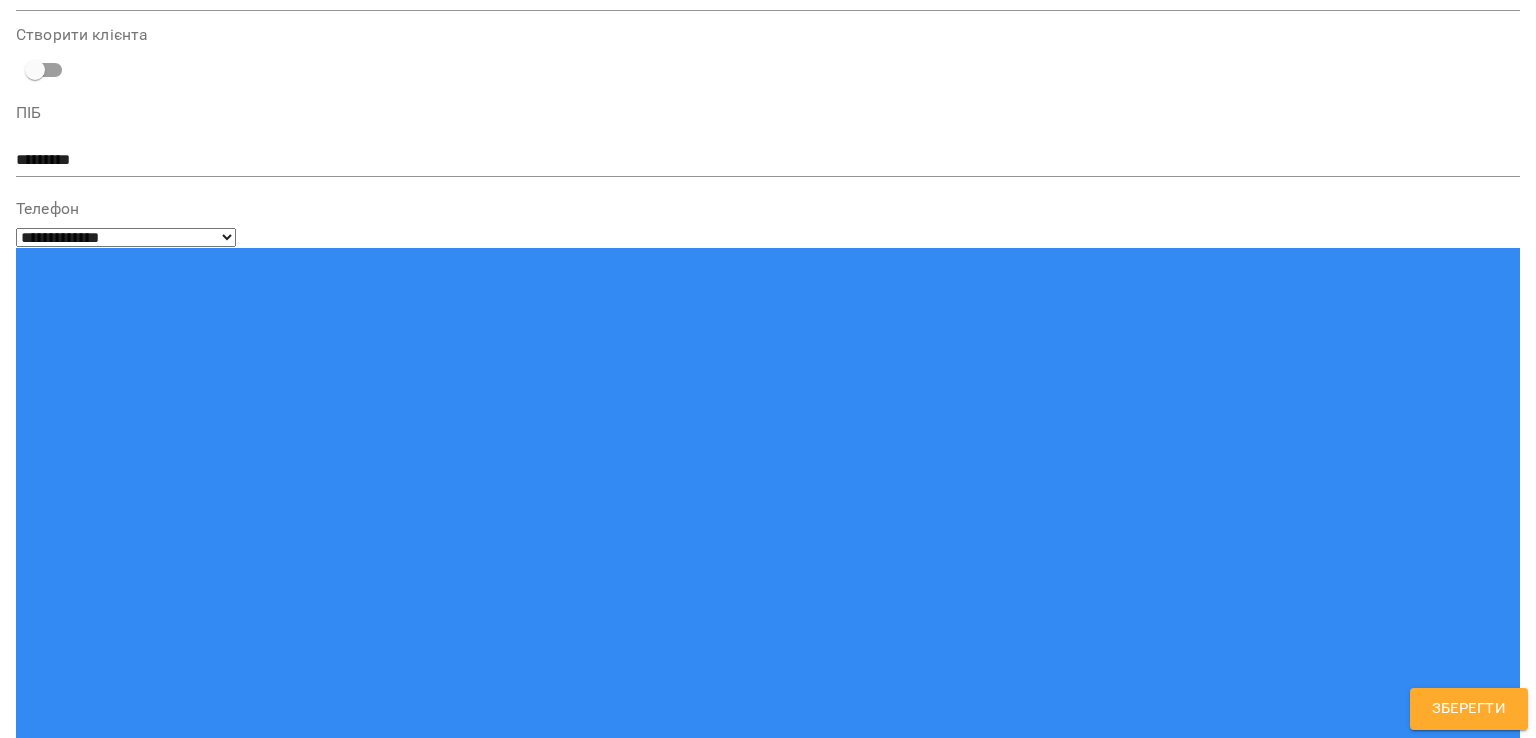 click on "Заявка с сайта" at bounding box center (768, 1734) 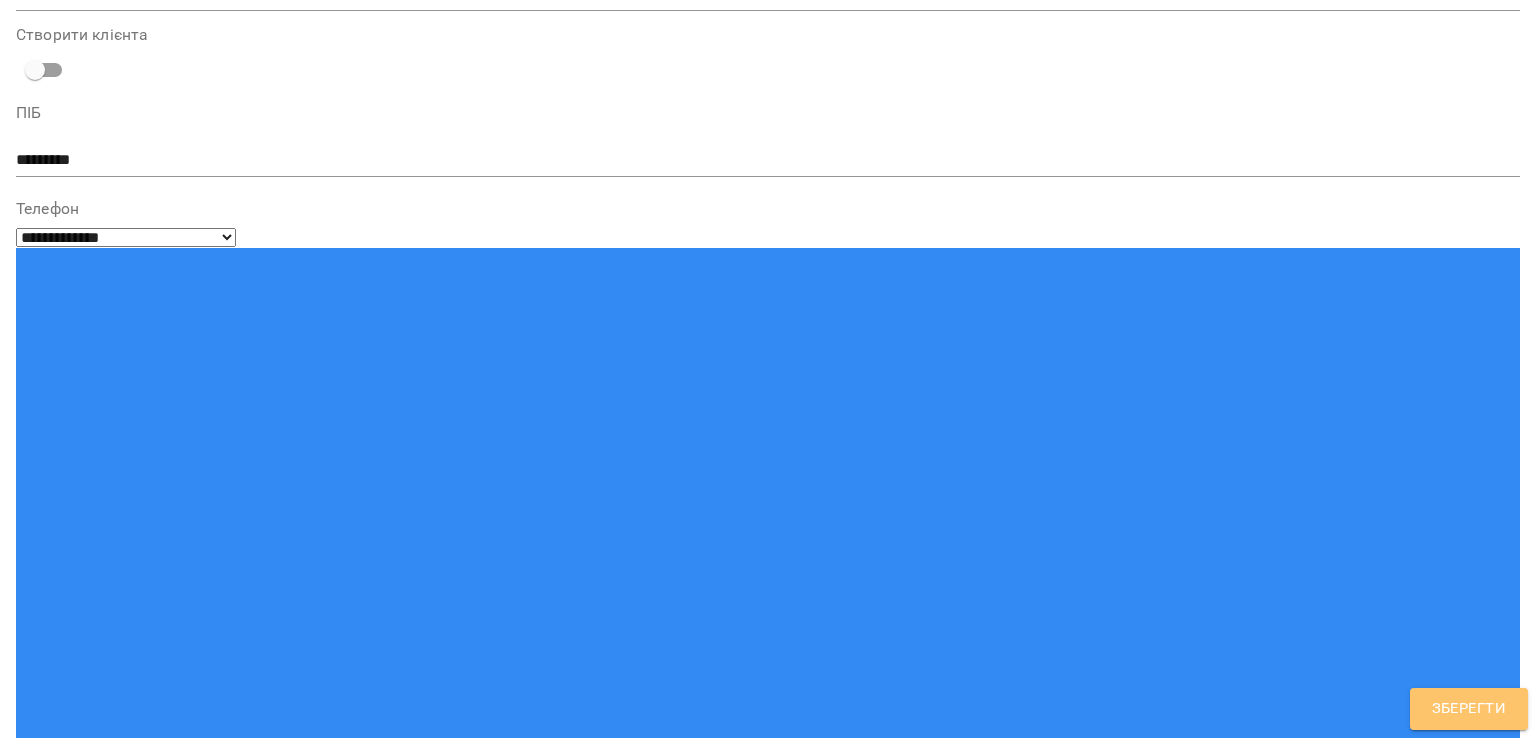 click on "Зберегти" at bounding box center (1469, 709) 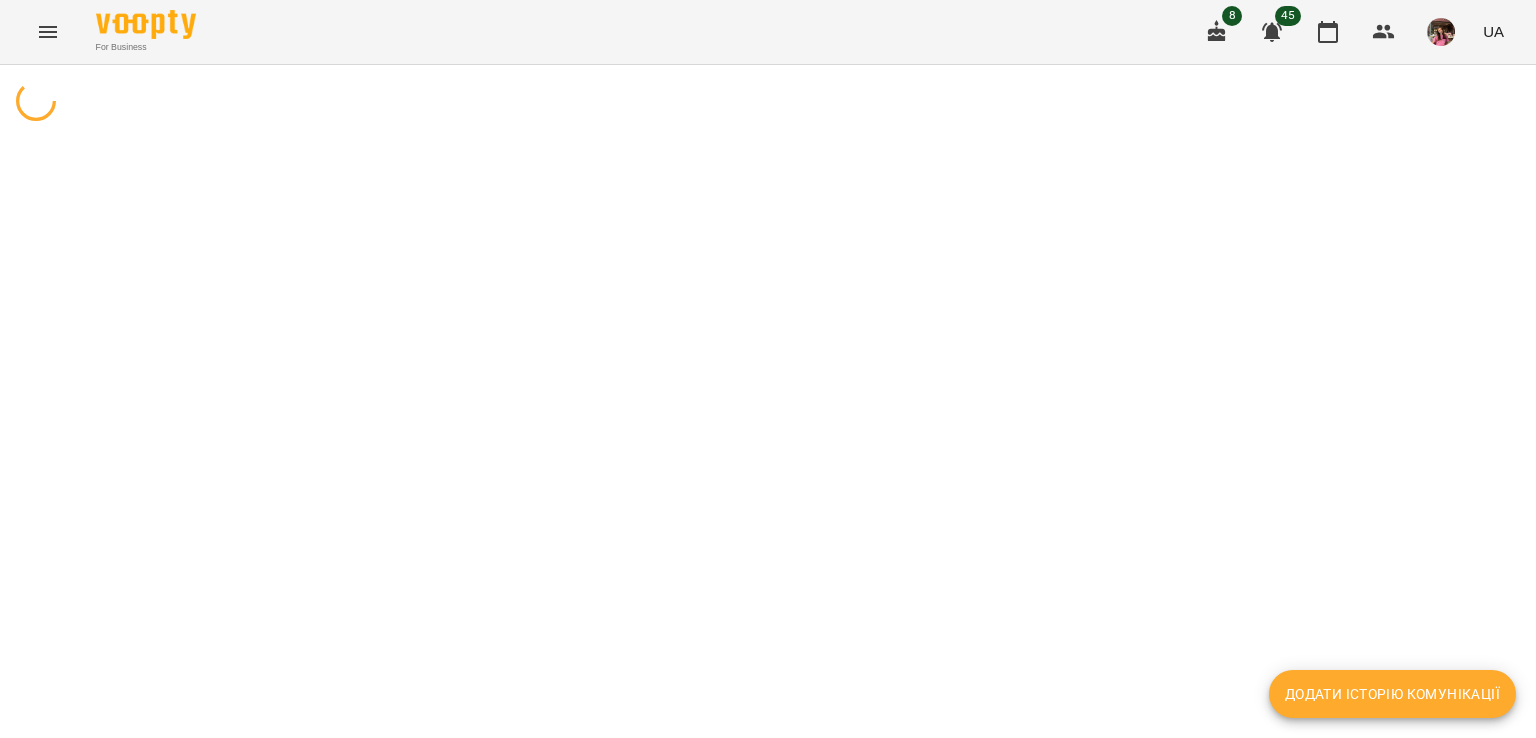 scroll, scrollTop: 0, scrollLeft: 0, axis: both 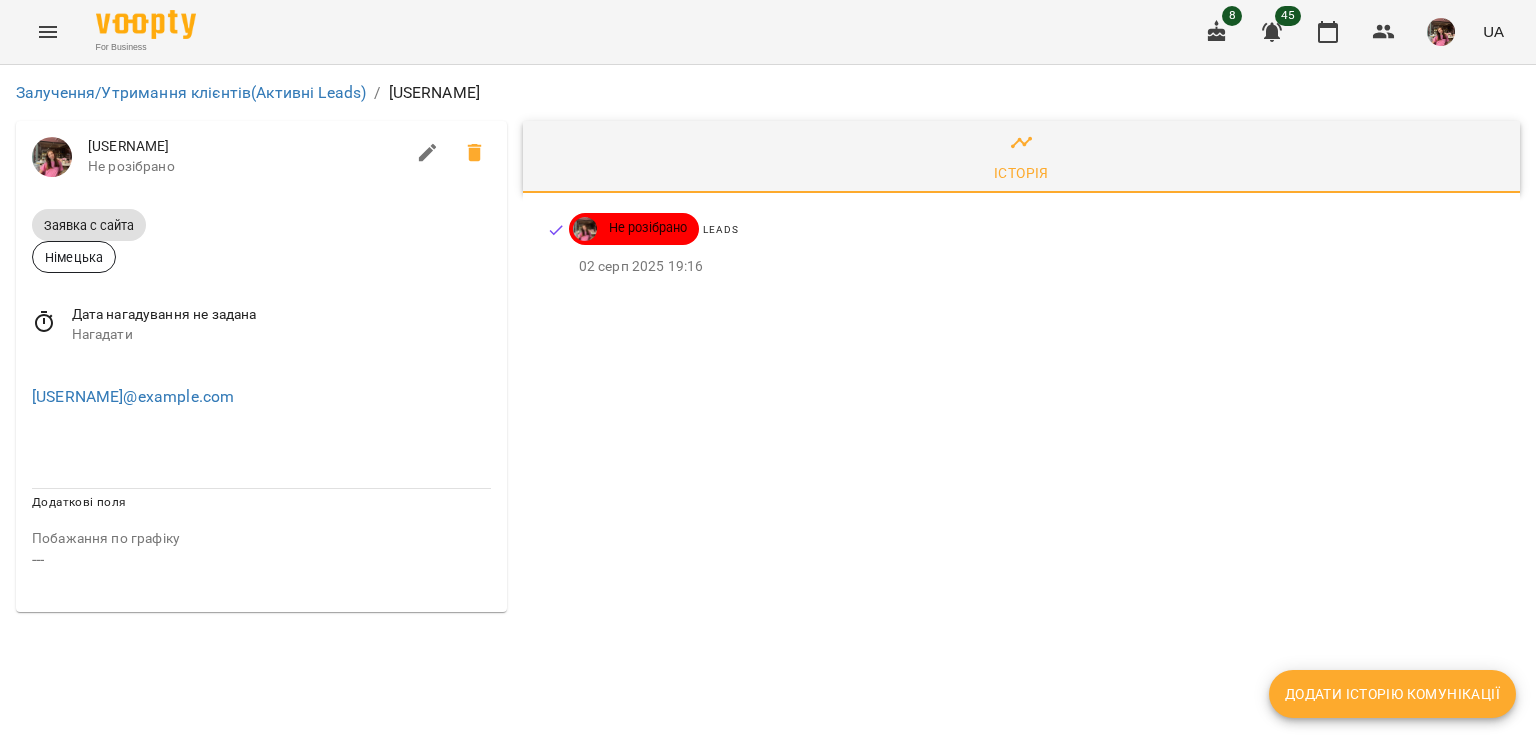 click 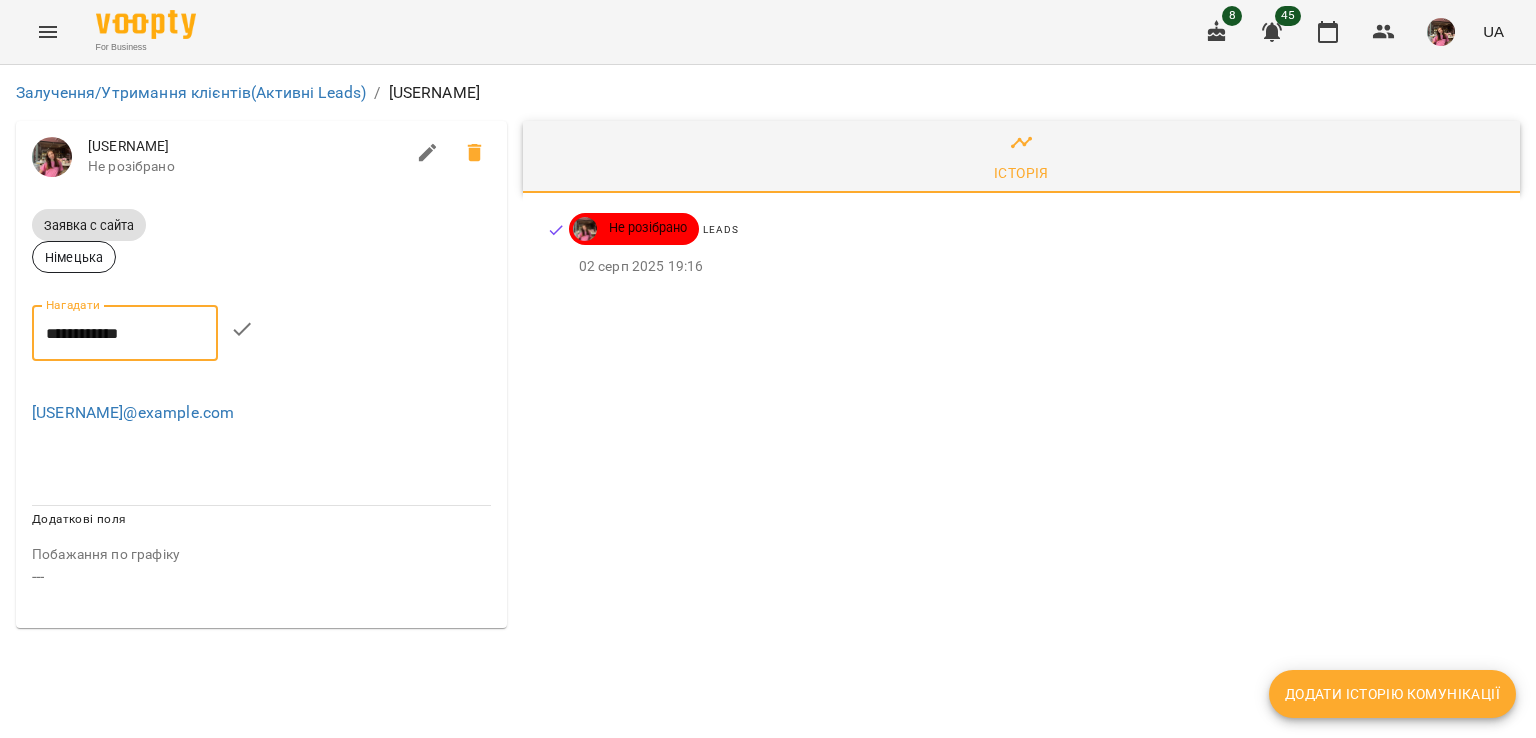 click on "**********" at bounding box center [125, 333] 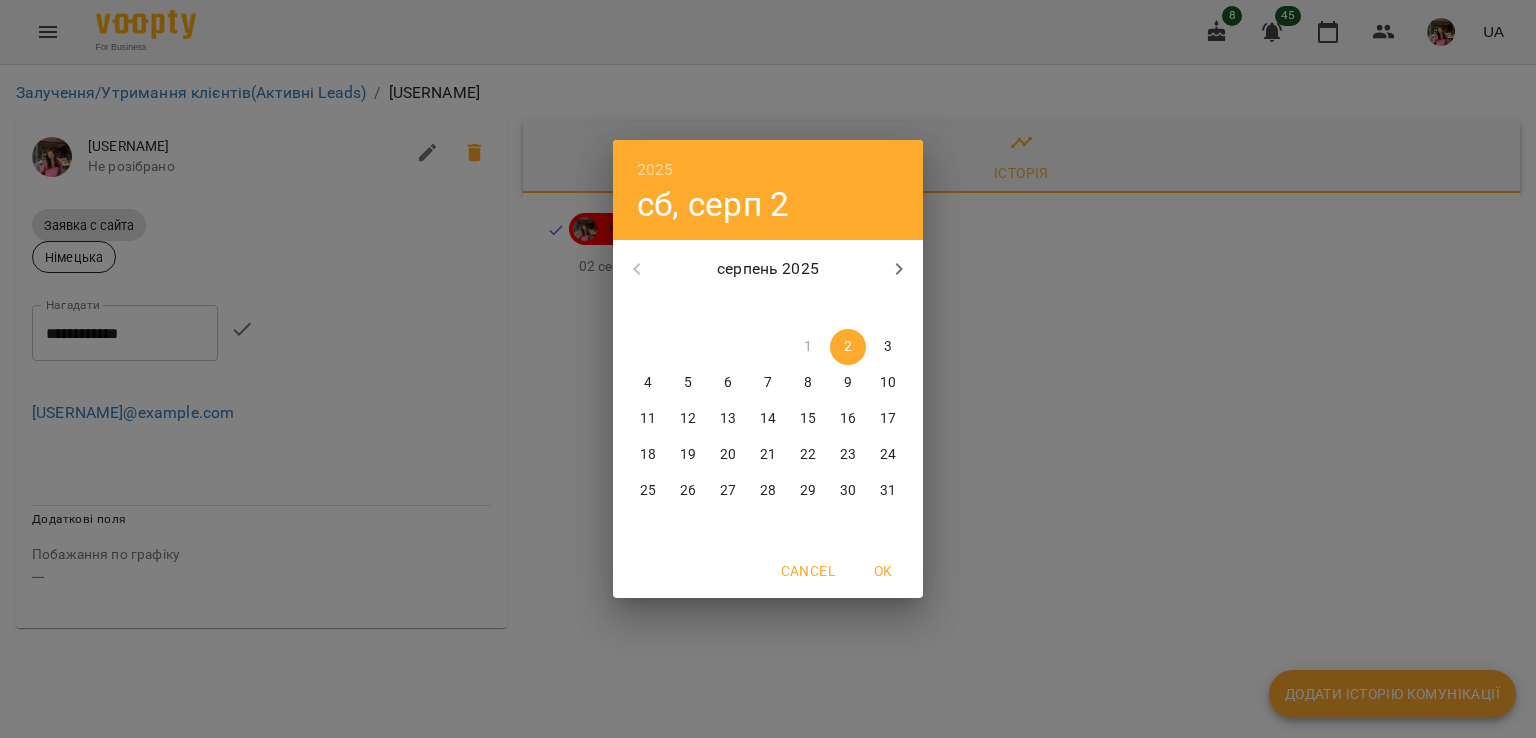 click on "5" at bounding box center [688, 383] 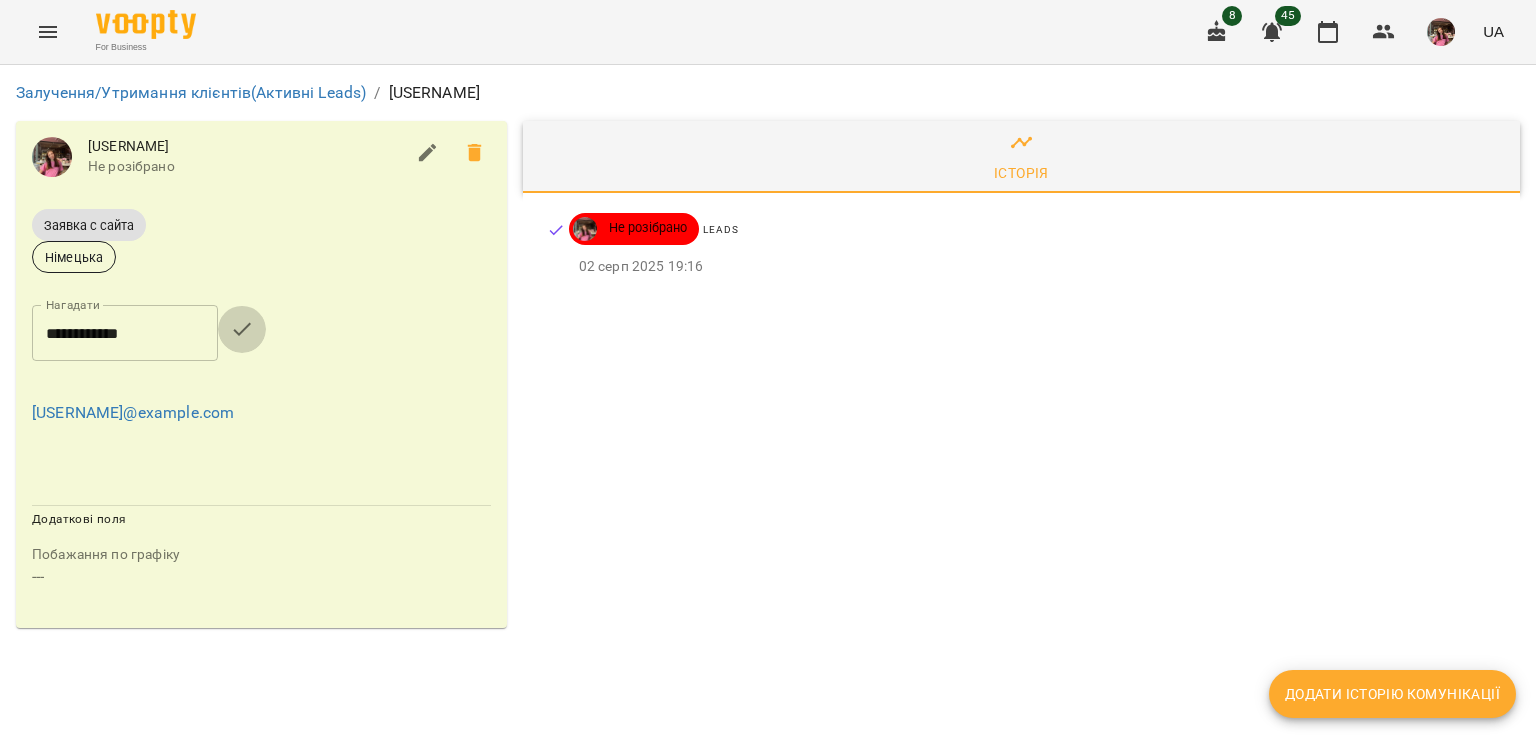 click at bounding box center [242, 329] 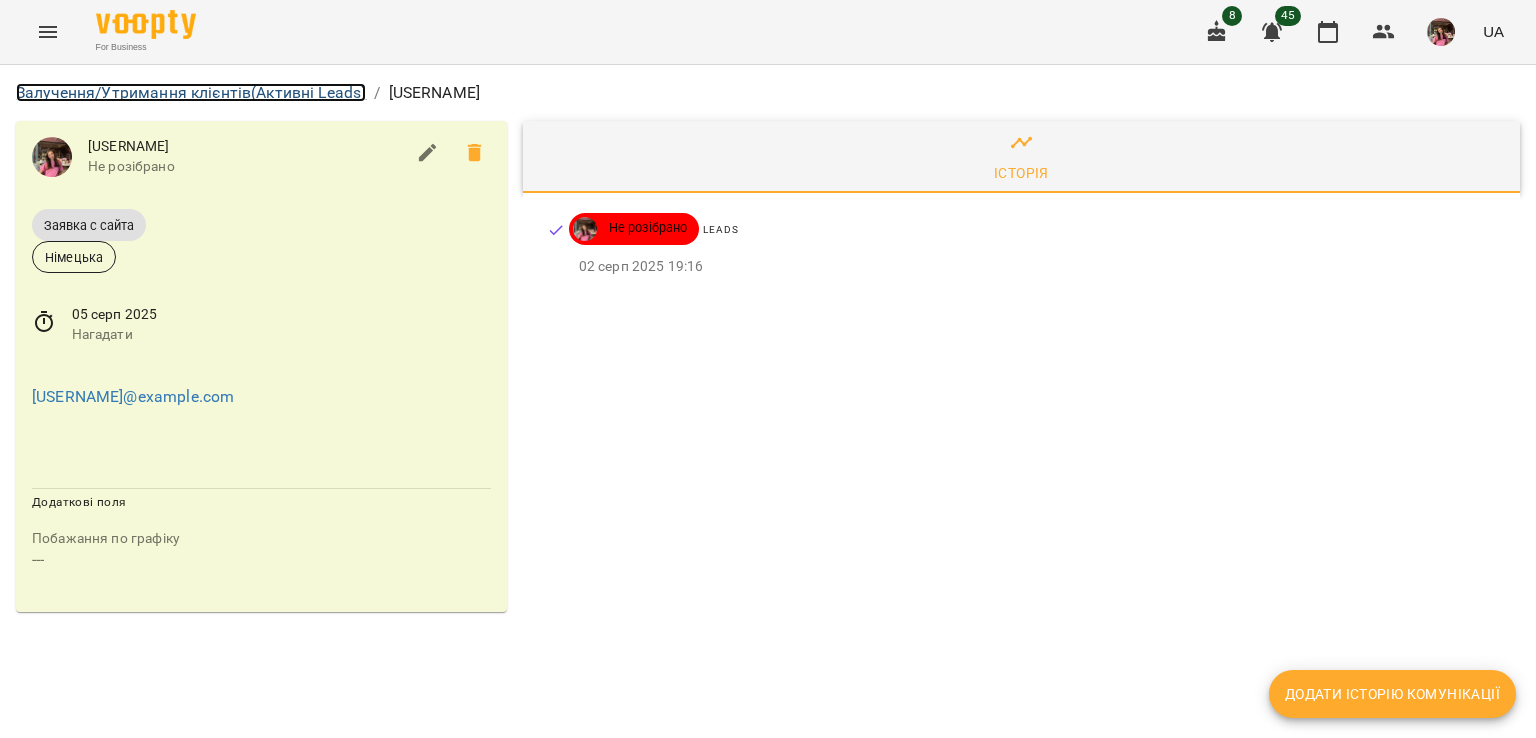 click on "Залучення/Утримання клієнтів (Активні Leads)" at bounding box center (191, 92) 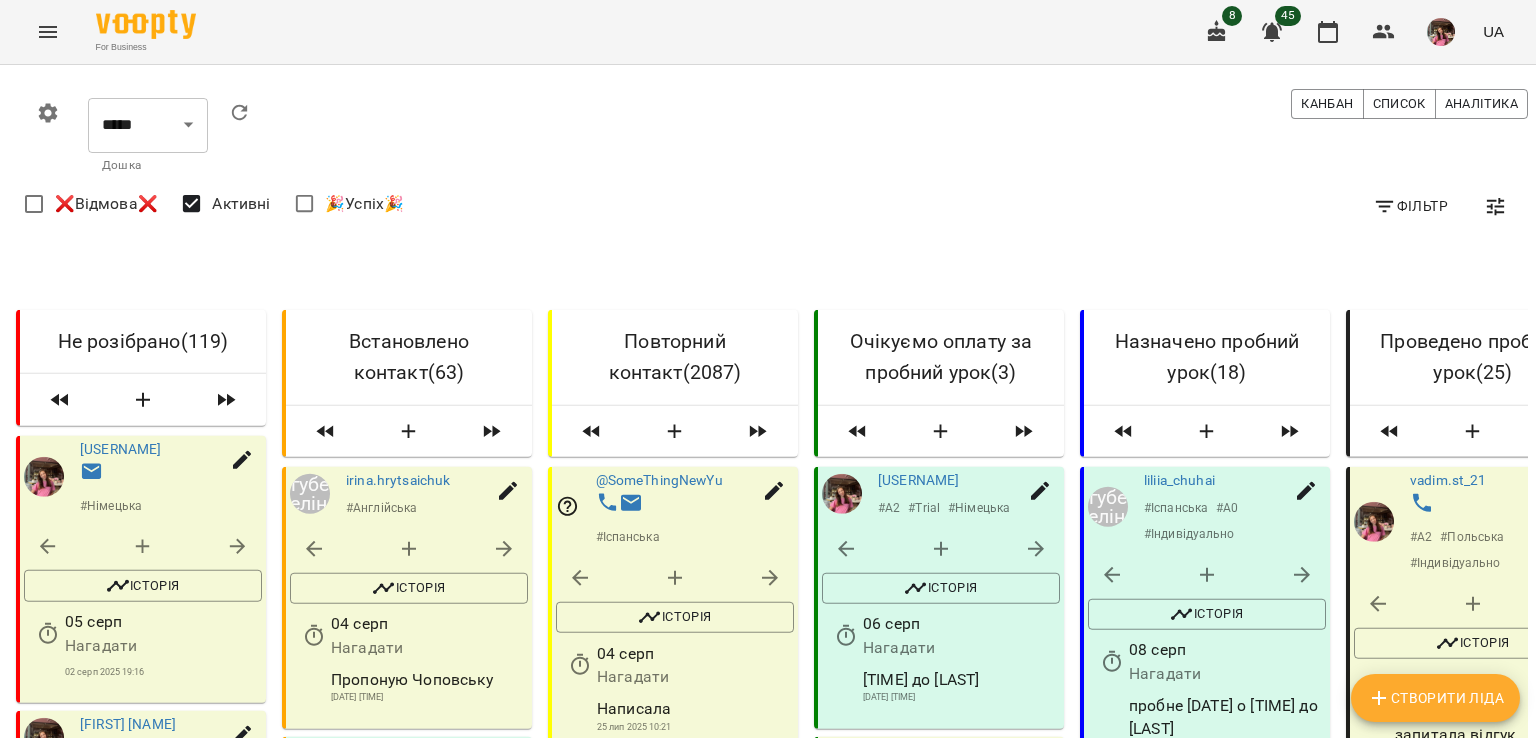 click 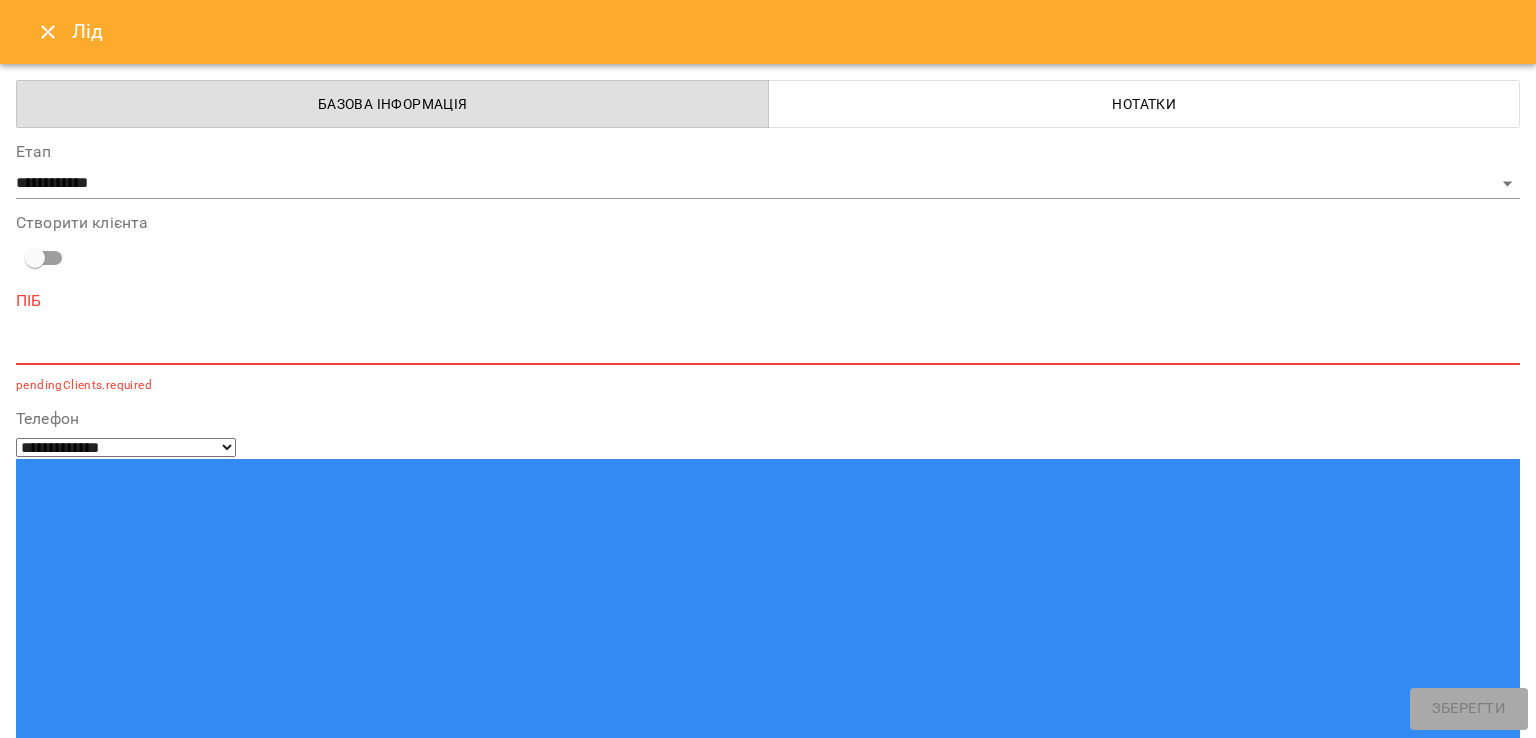 click at bounding box center (768, 348) 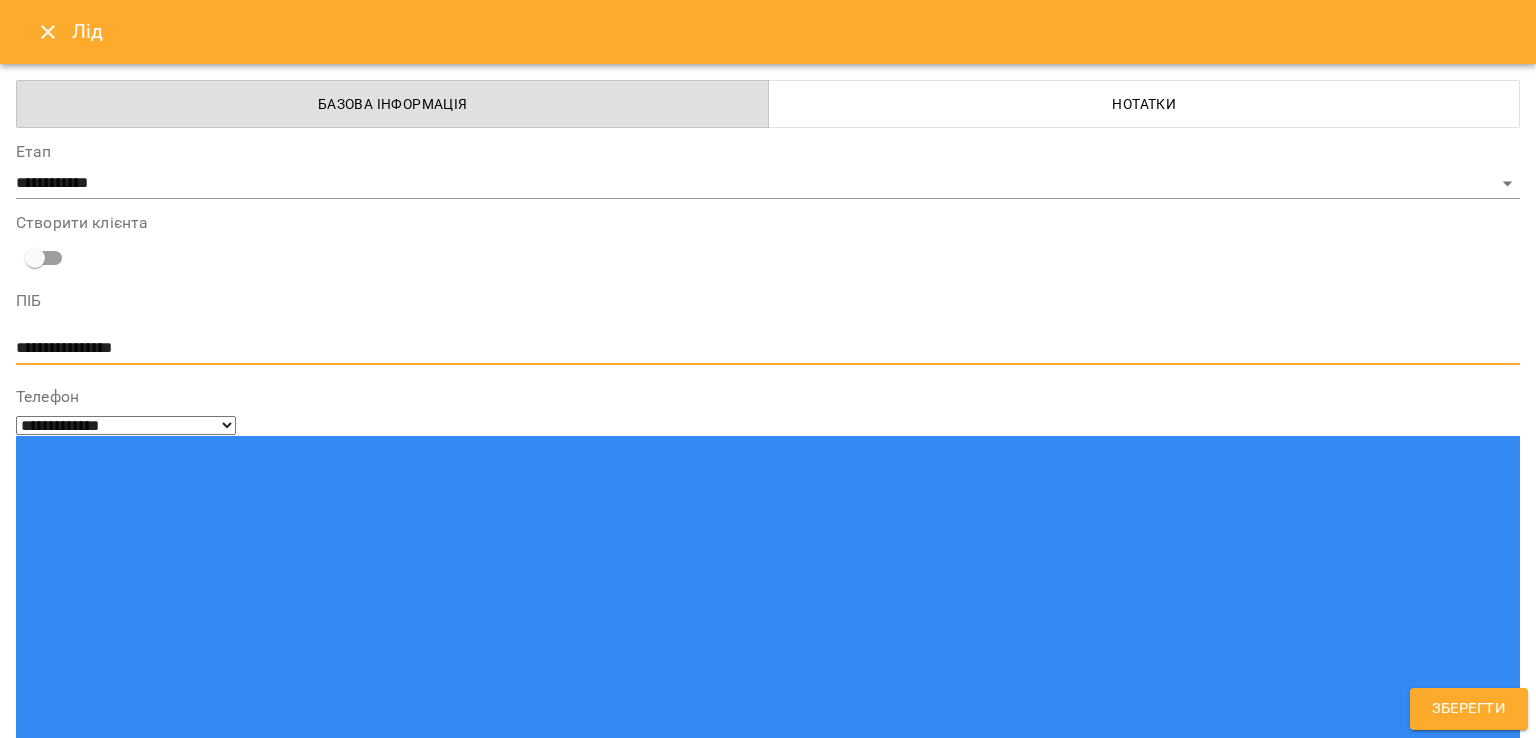 type on "**********" 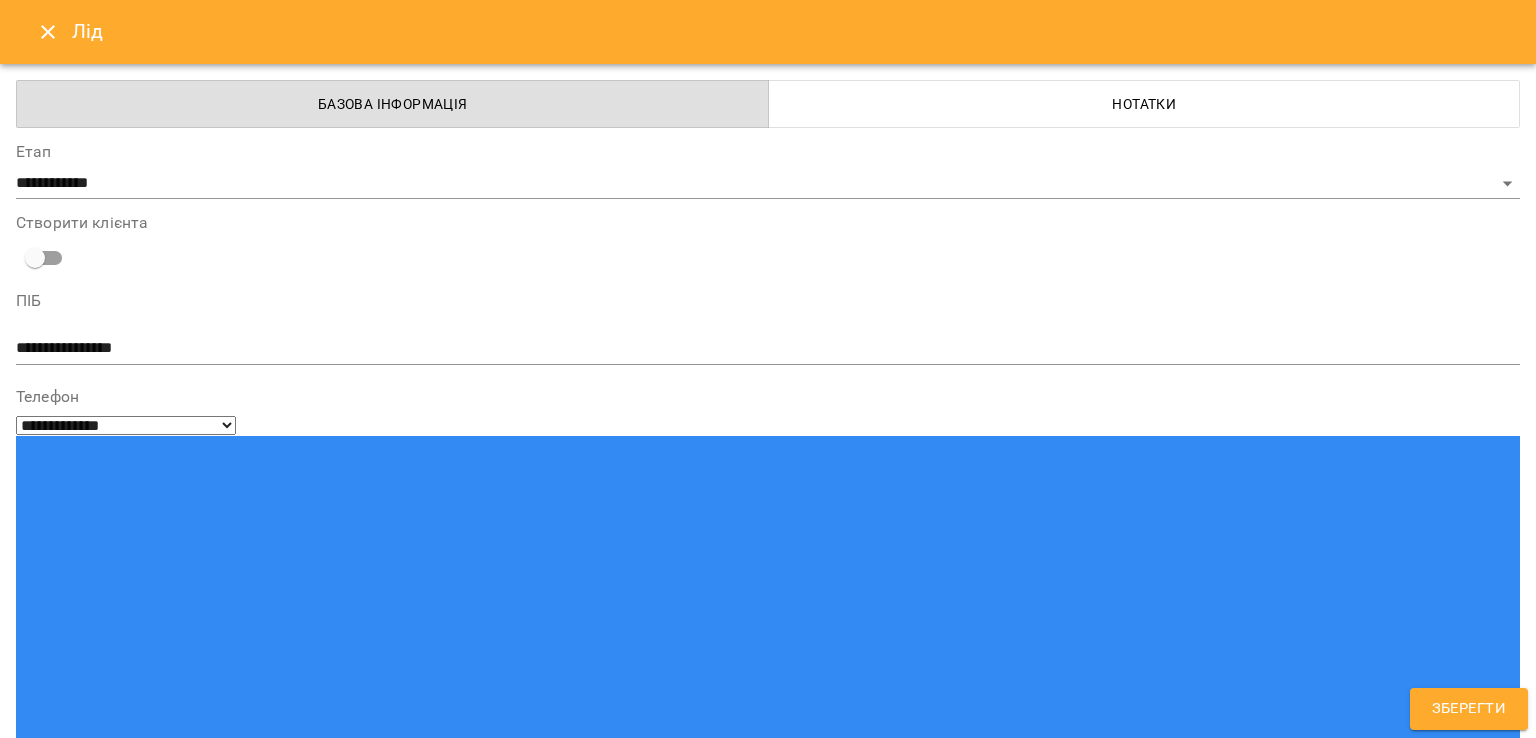 click at bounding box center (768, 1524) 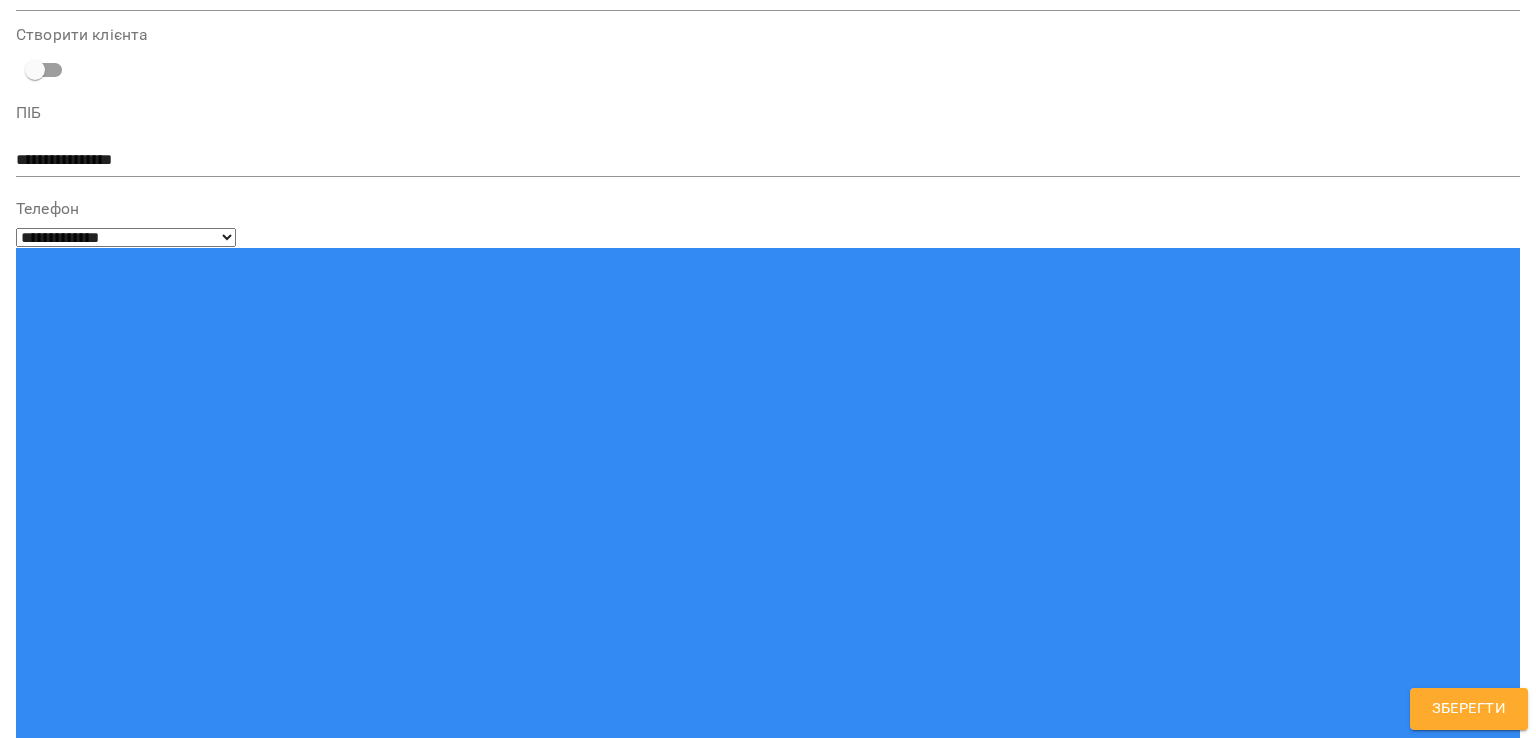 scroll, scrollTop: 2800, scrollLeft: 0, axis: vertical 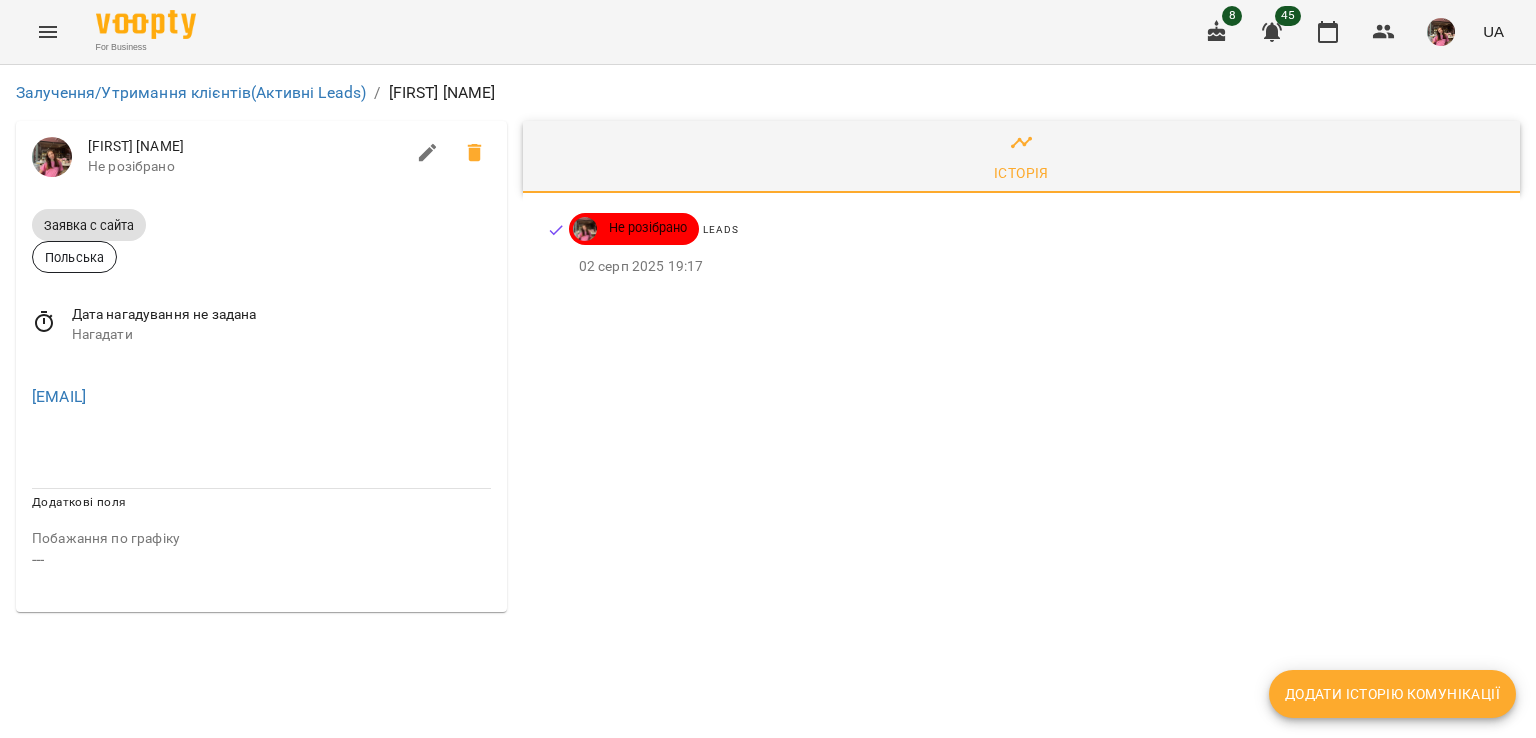 click 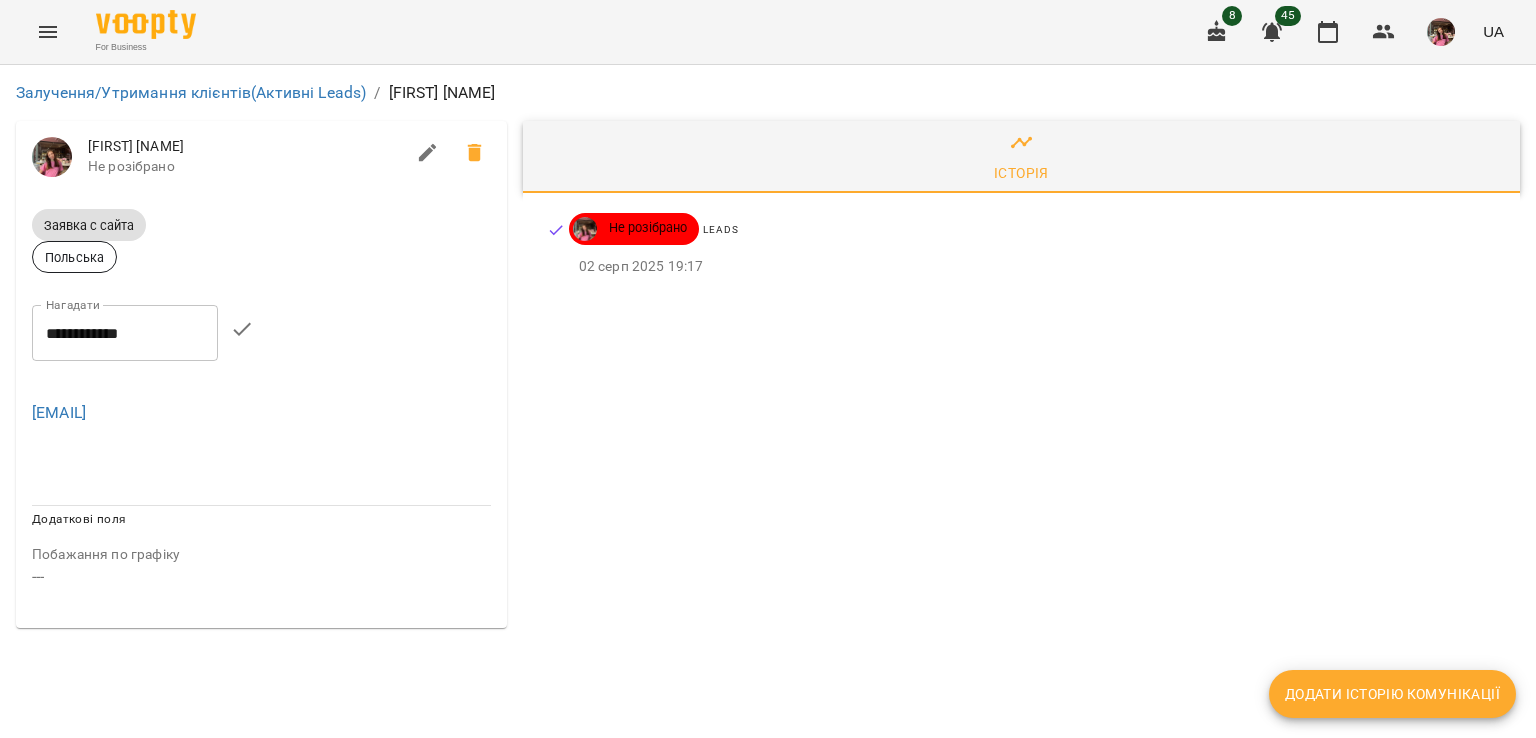 click on "**********" at bounding box center (125, 333) 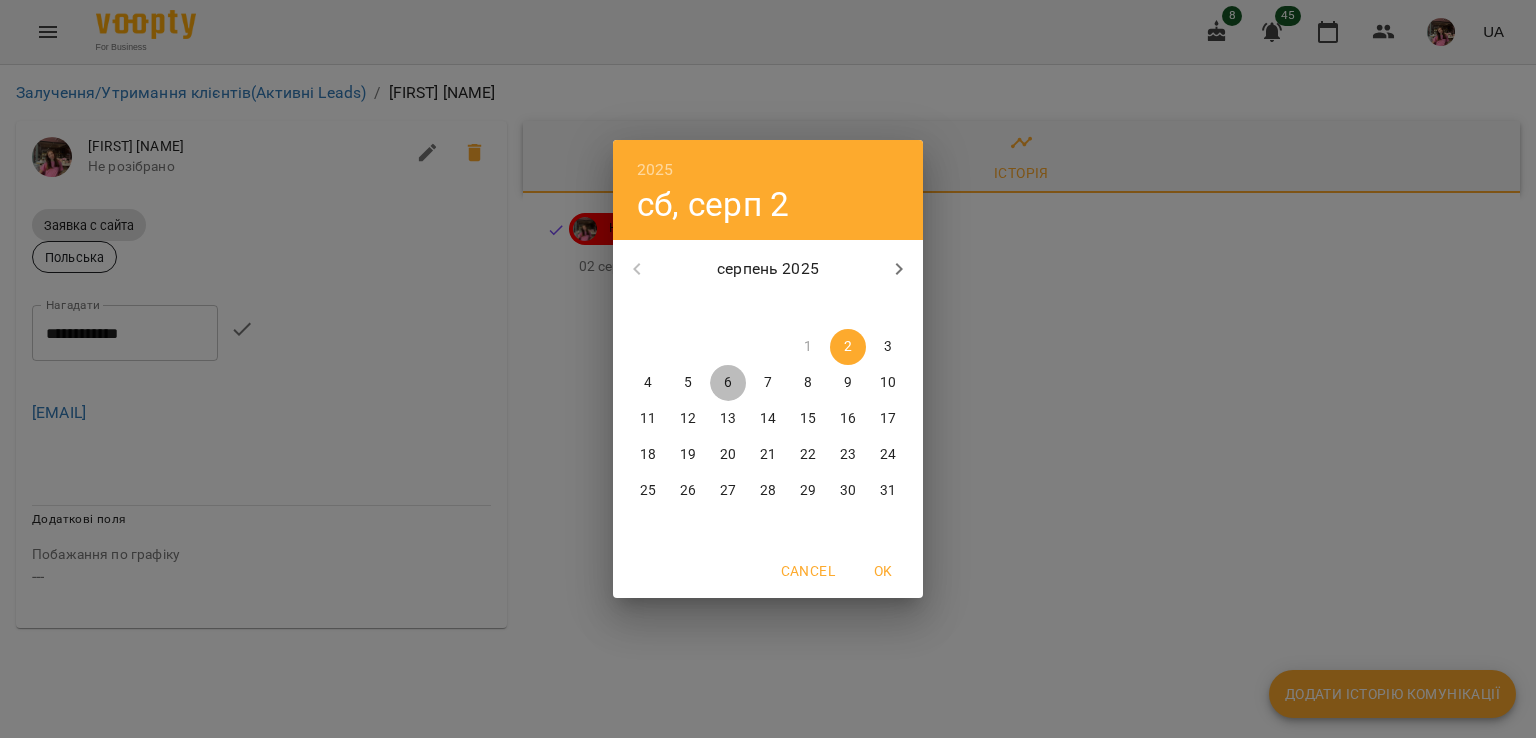 click on "6" at bounding box center [728, 383] 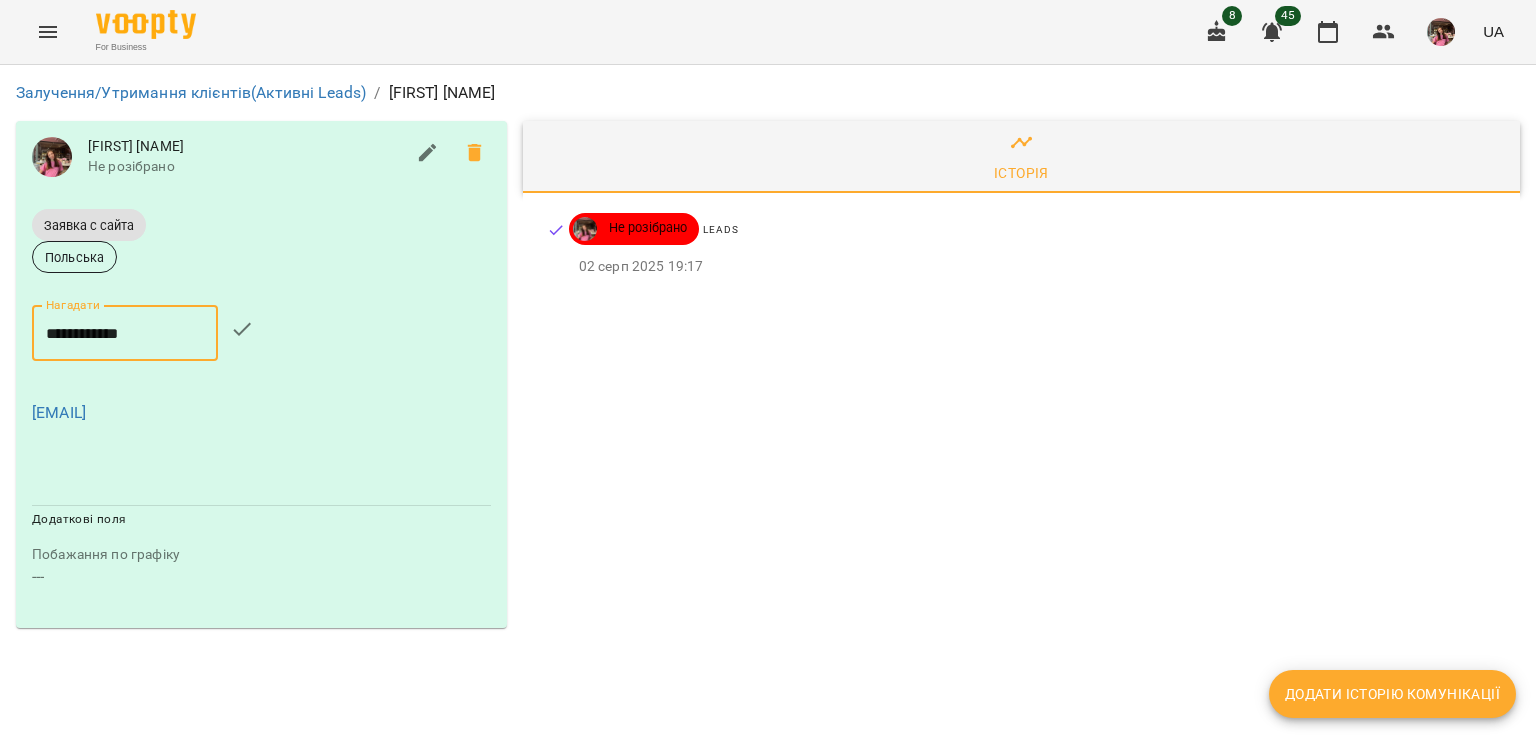 click on "**********" at bounding box center [125, 333] 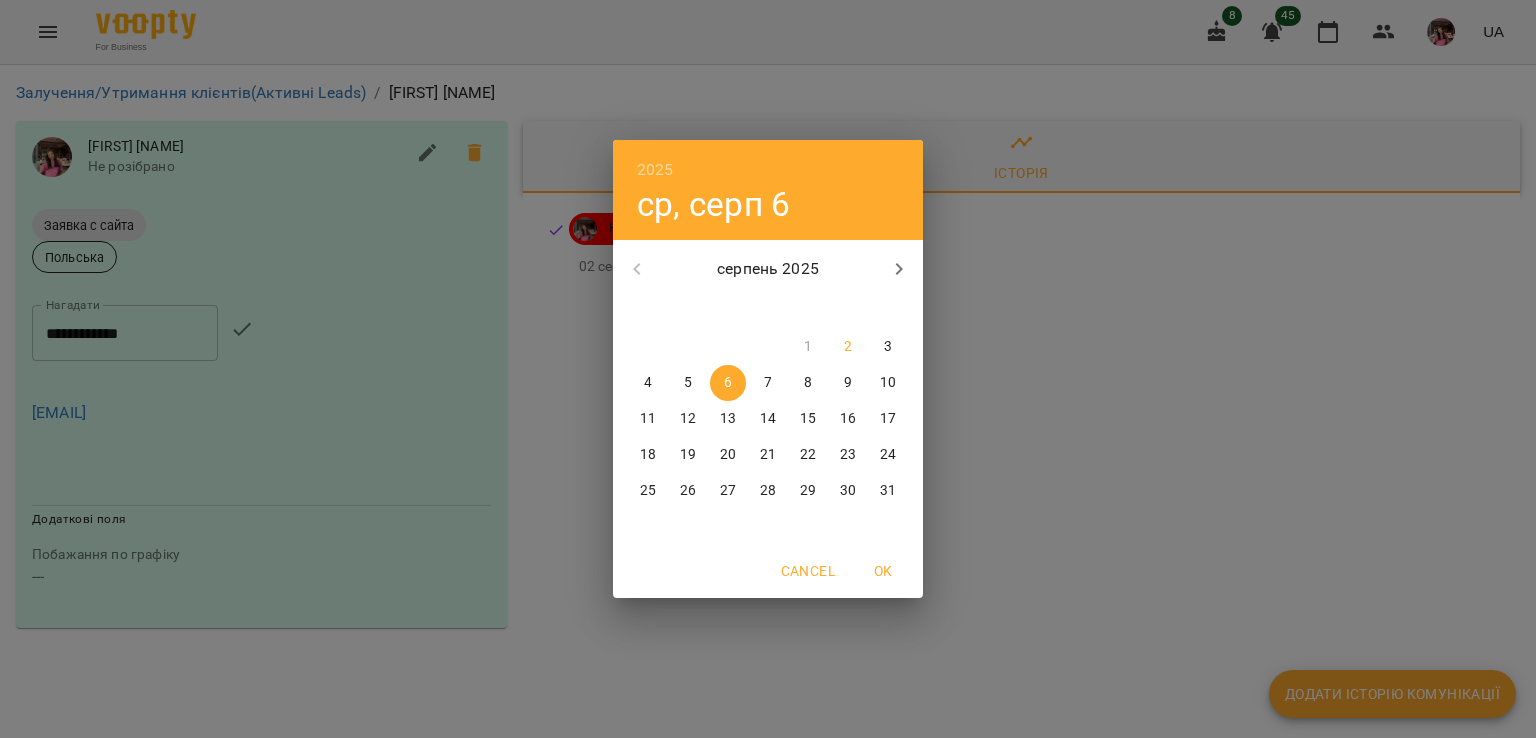 click on "[YEAR] [DAY_OF_WEEK], [DATE] [DAY_OF_WEEK] [MONTH] [YEAR] [DAYS]" at bounding box center (768, 369) 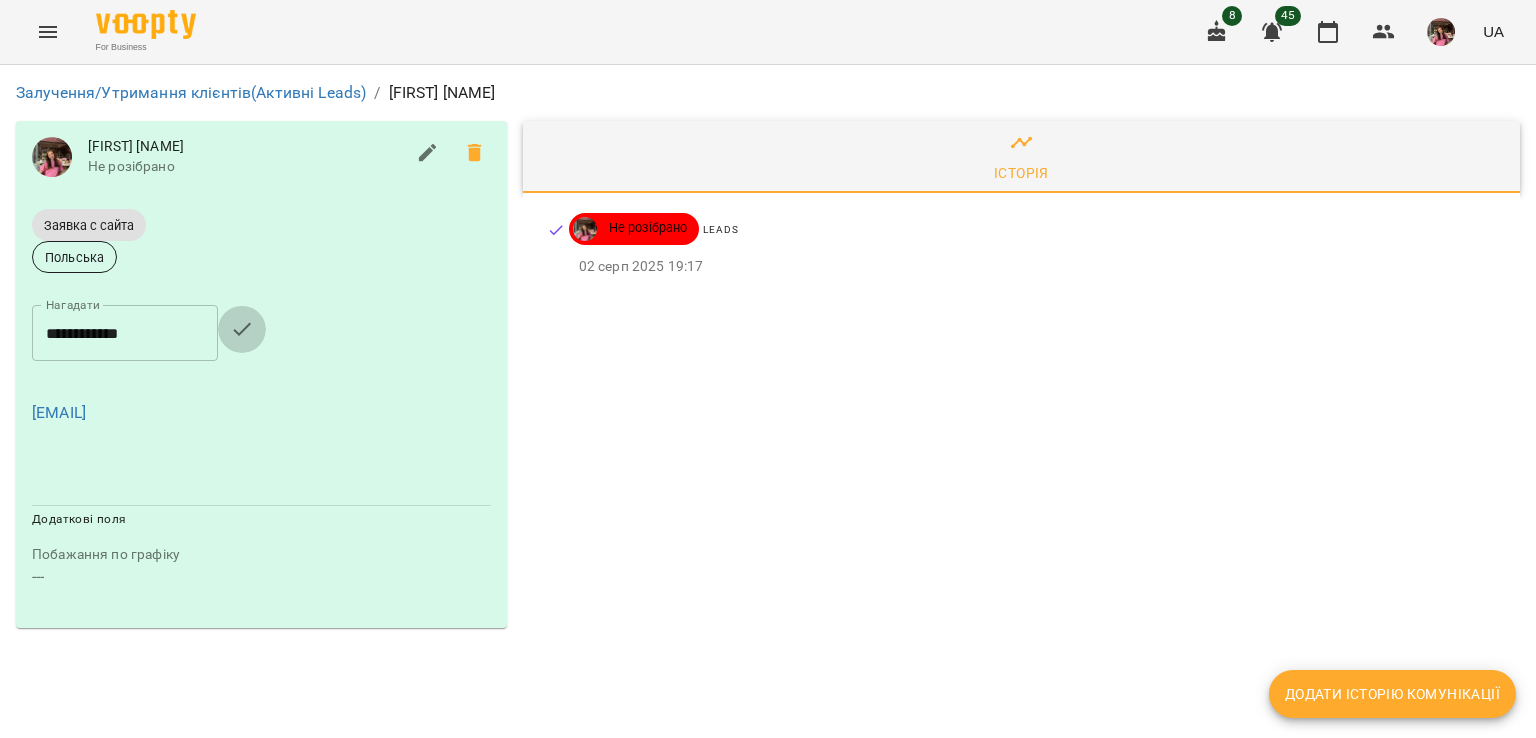 click 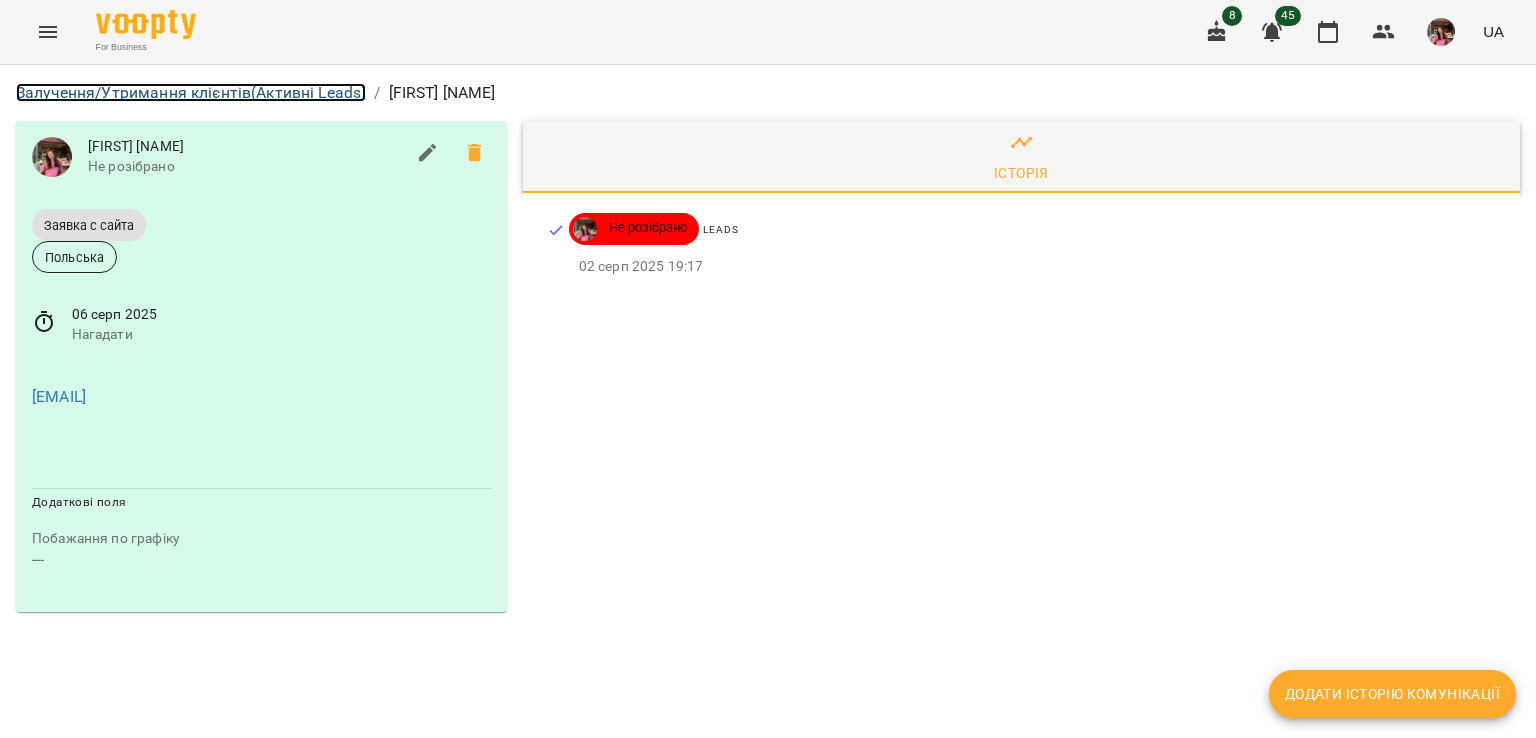 click on "Залучення/Утримання клієнтів (Активні Leads)" at bounding box center (191, 92) 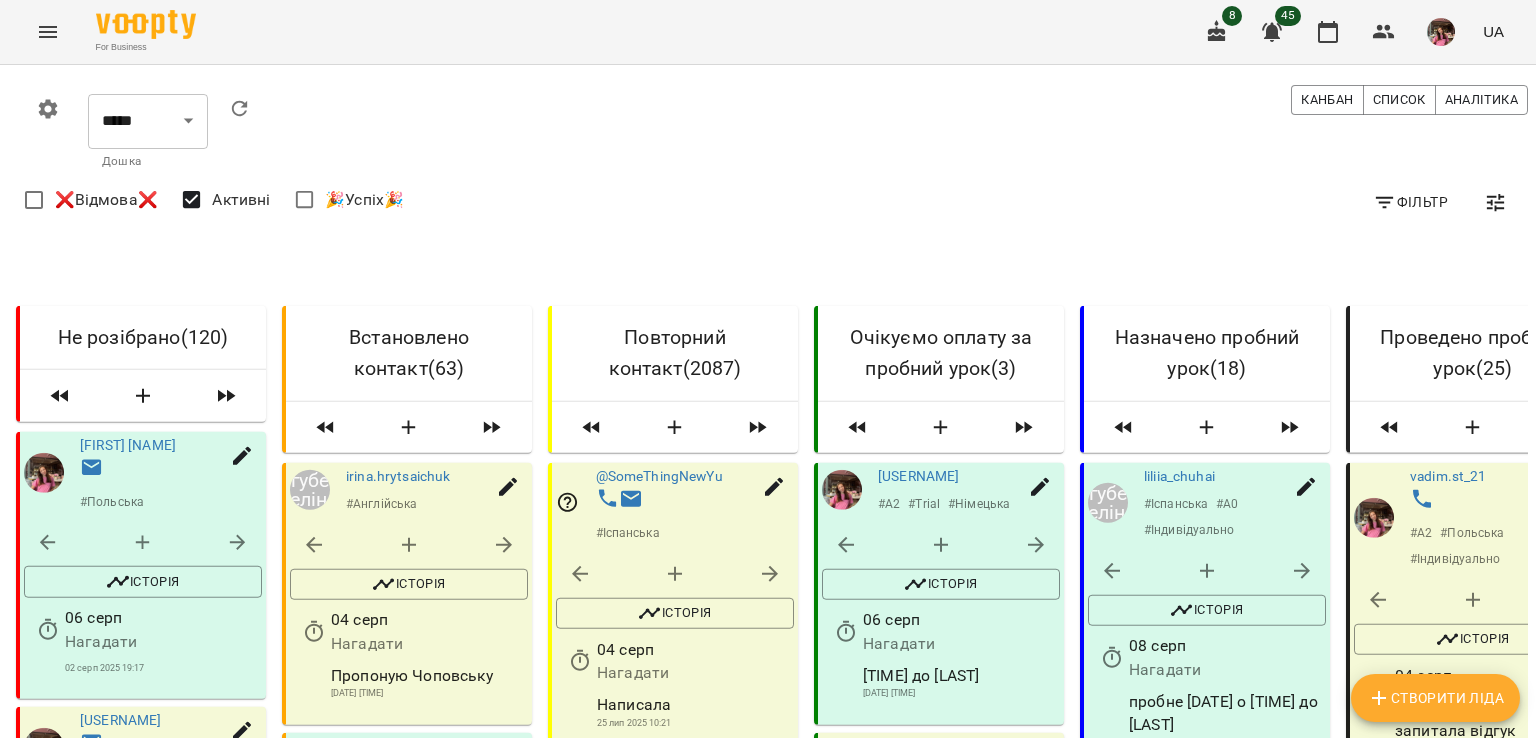 scroll, scrollTop: 552, scrollLeft: 0, axis: vertical 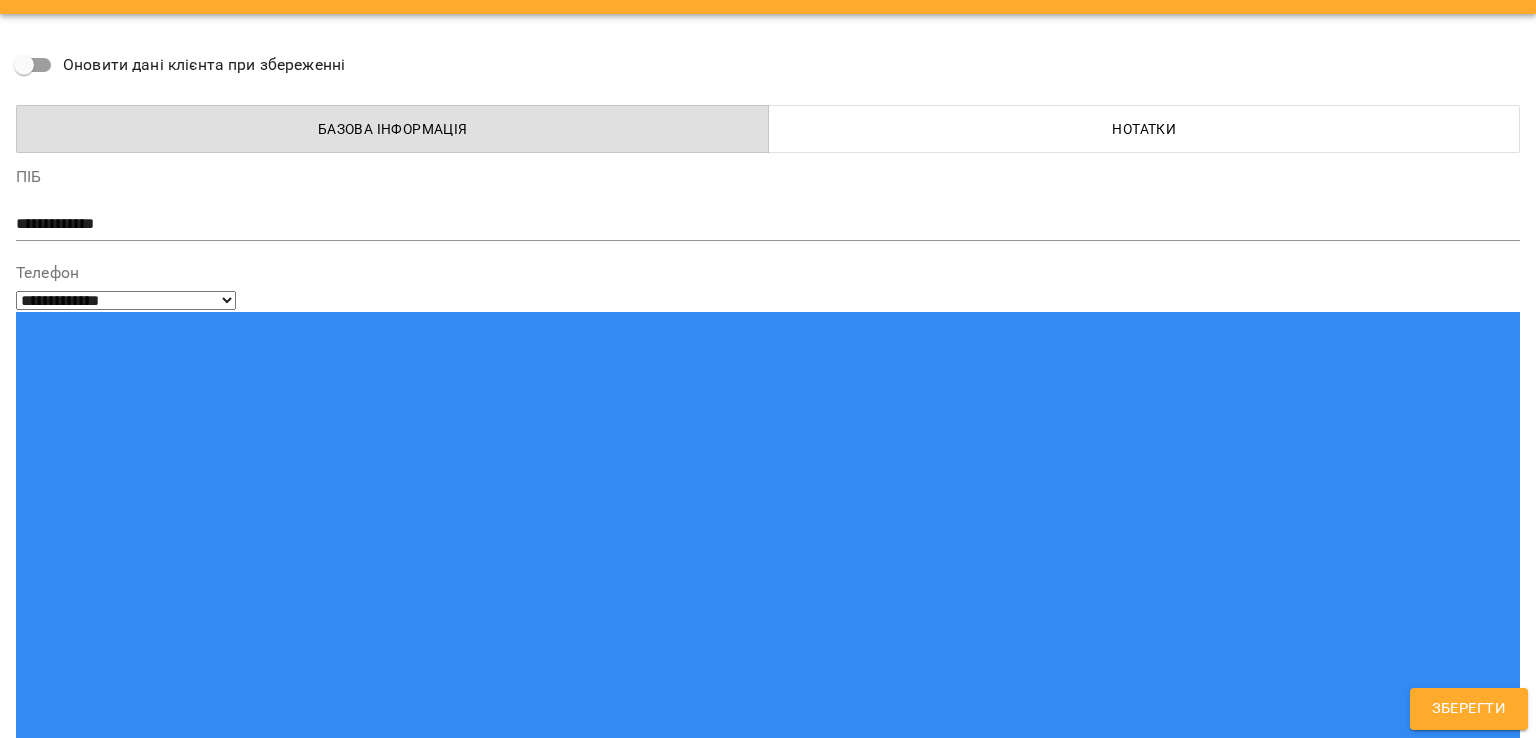 click at bounding box center [768, 1400] 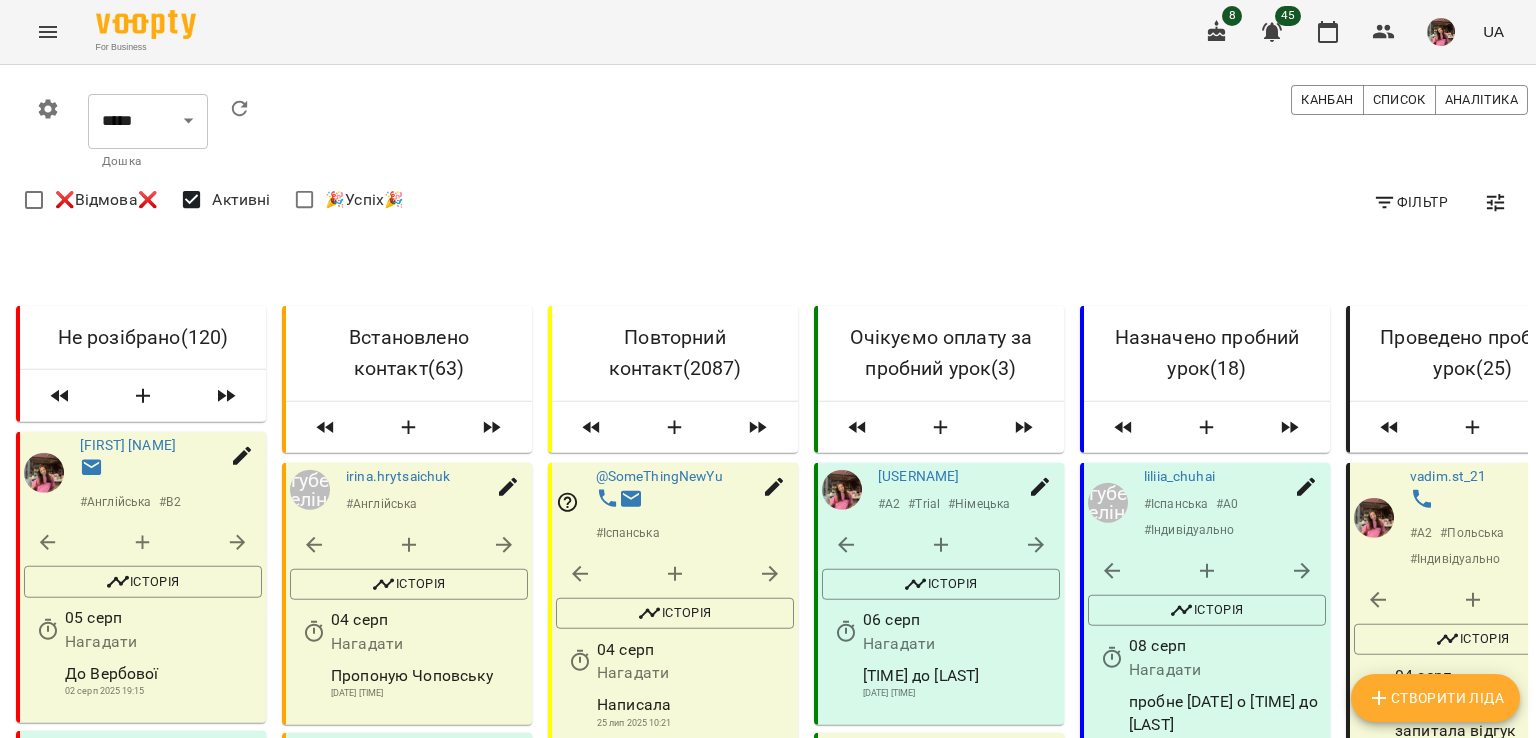scroll, scrollTop: 103, scrollLeft: 0, axis: vertical 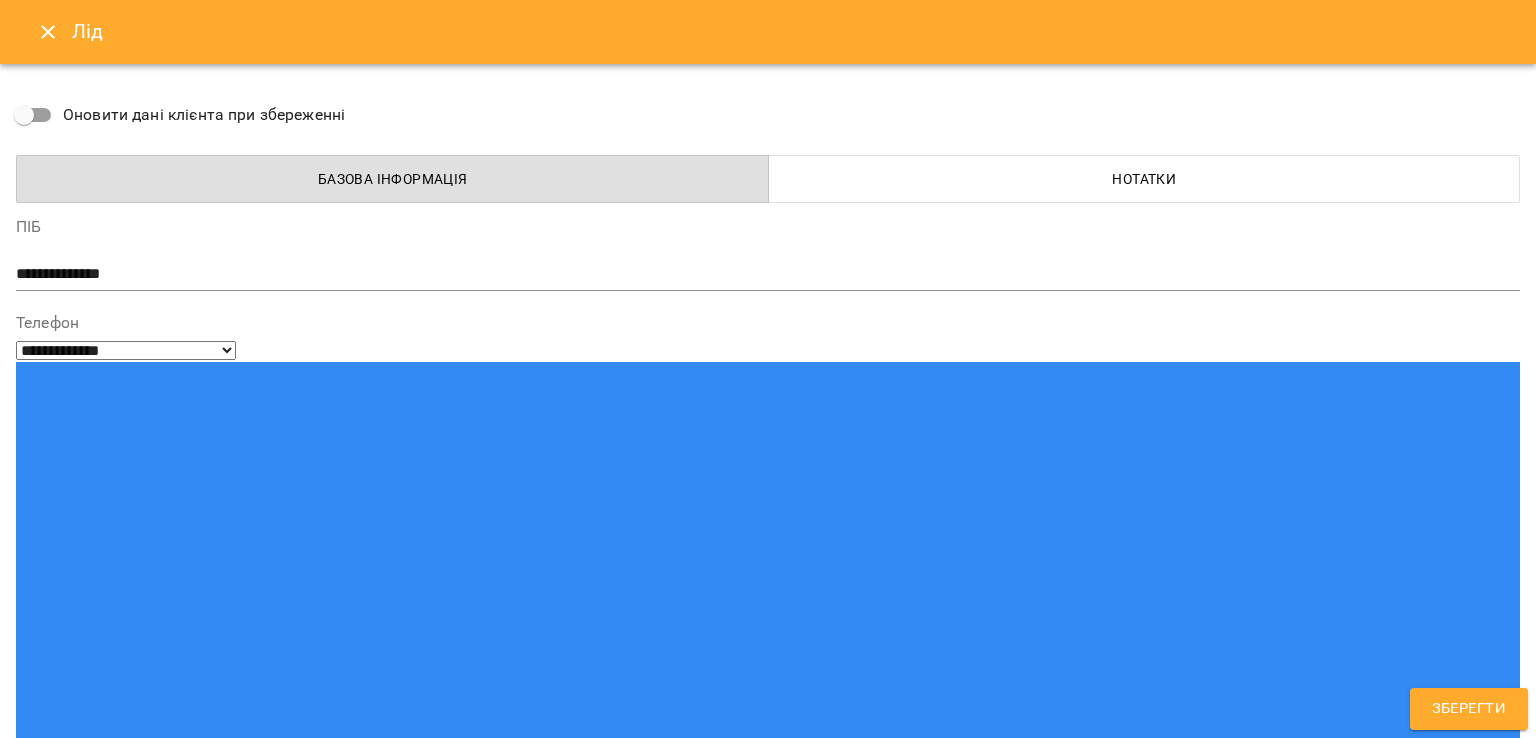 click at bounding box center (768, 1450) 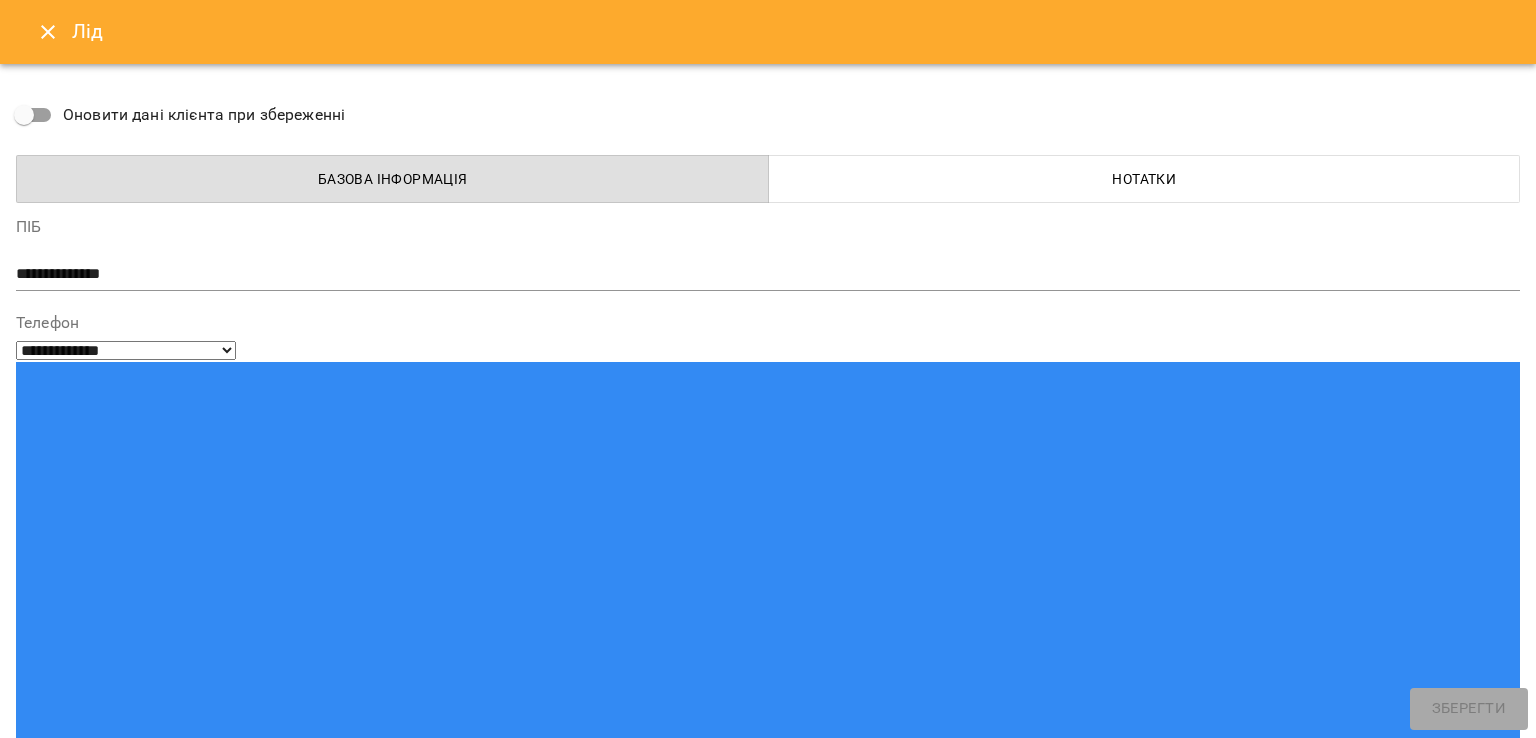 click on "**********" at bounding box center [768, 1450] 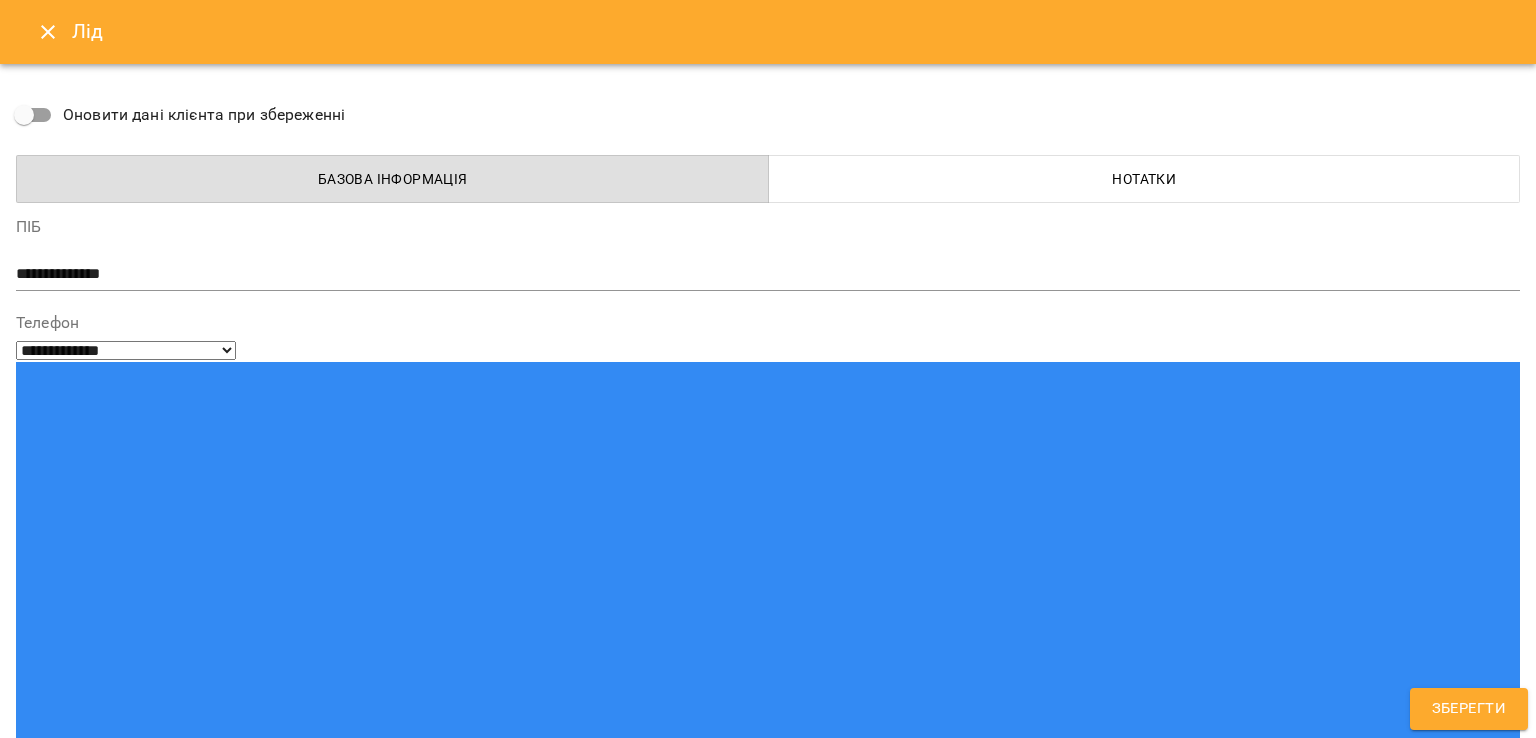 type on "**********" 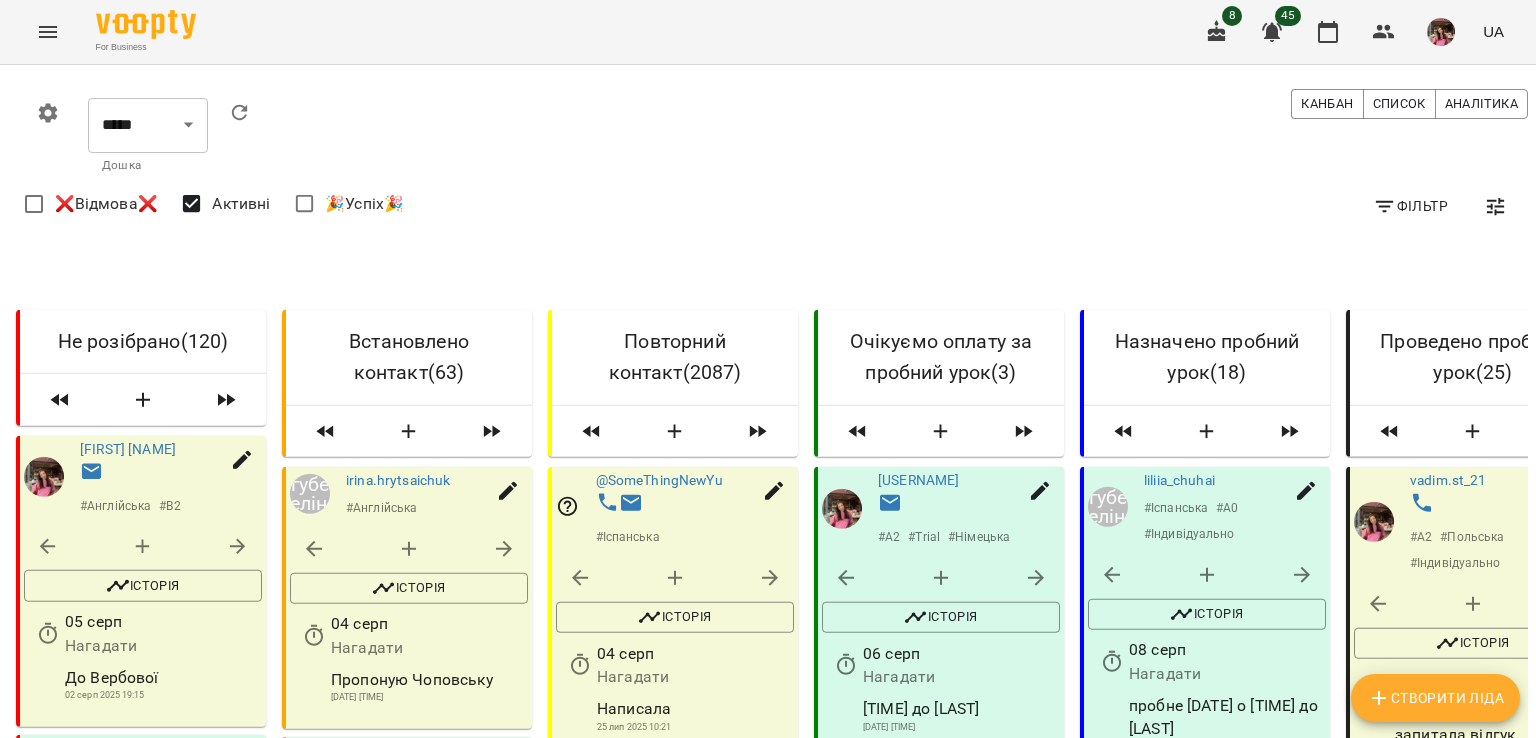 scroll, scrollTop: 248, scrollLeft: 0, axis: vertical 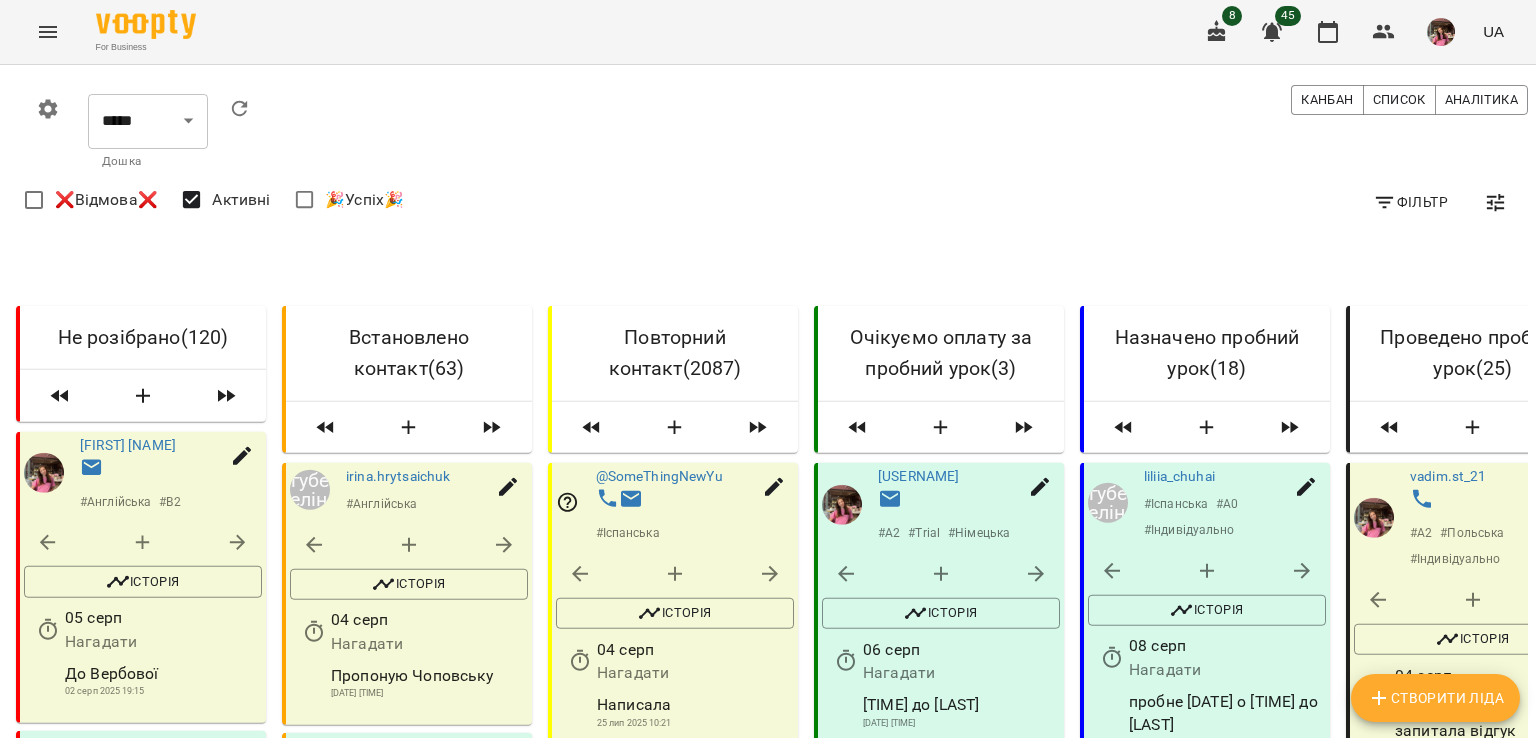 drag, startPoint x: 1048, startPoint y: 472, endPoint x: 864, endPoint y: 470, distance: 184.01086 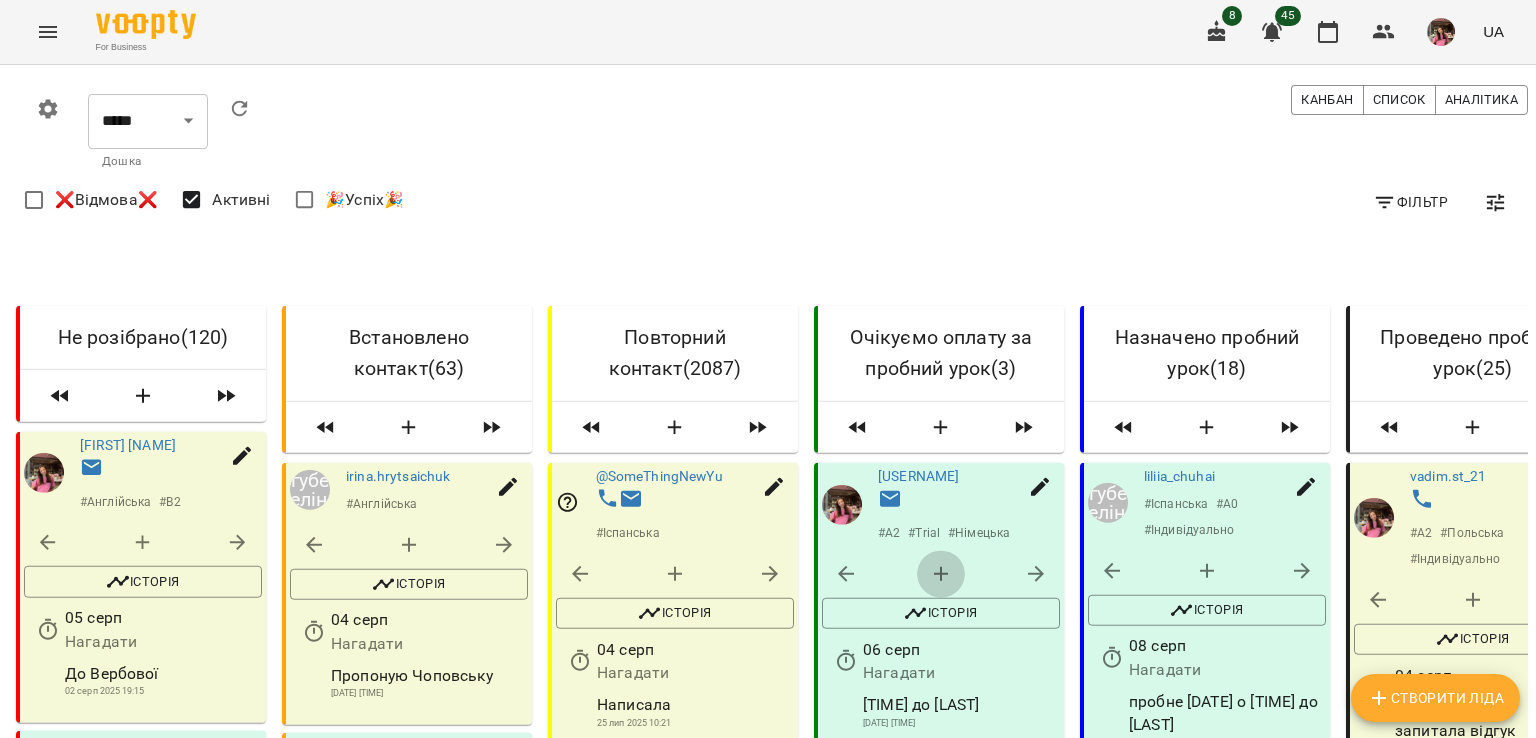 click 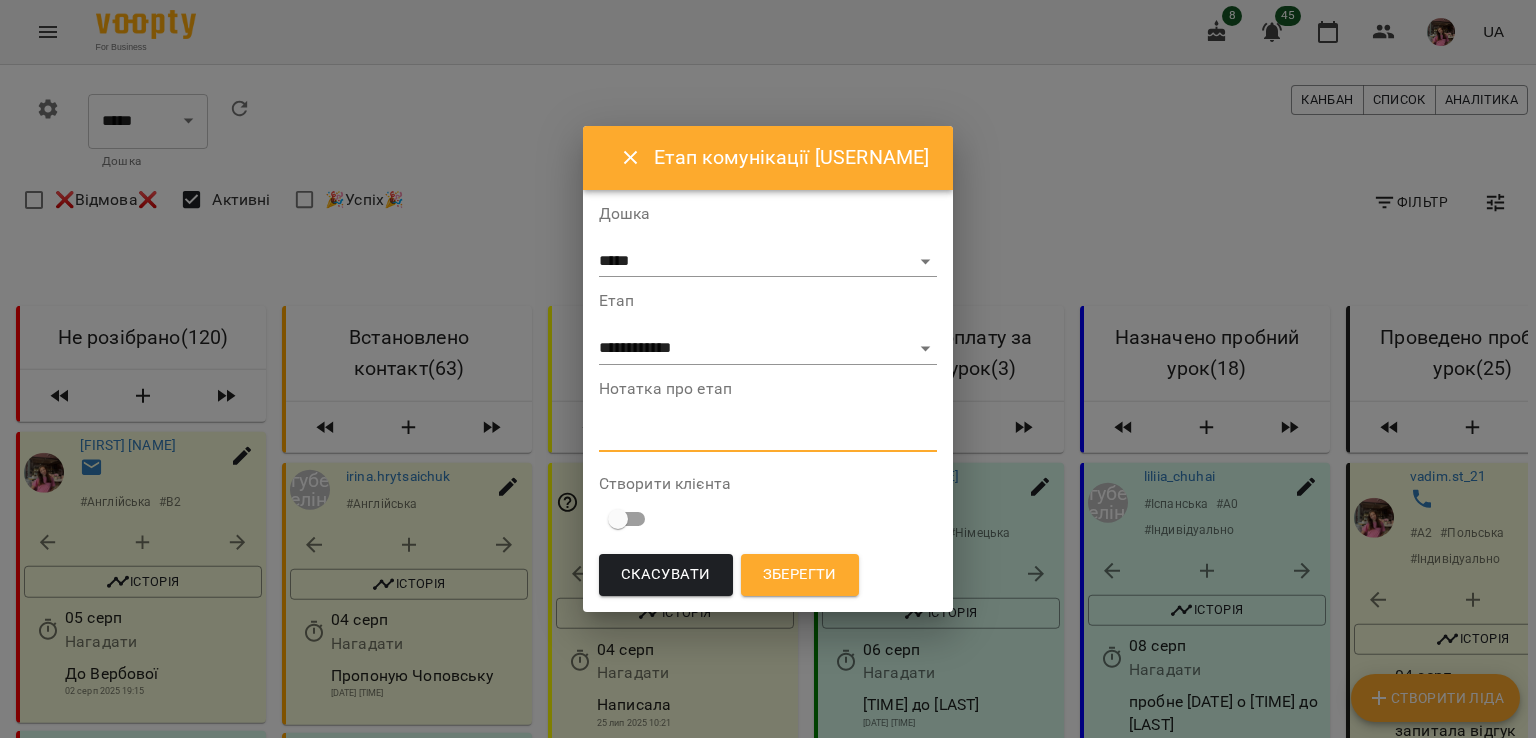 click at bounding box center (768, 435) 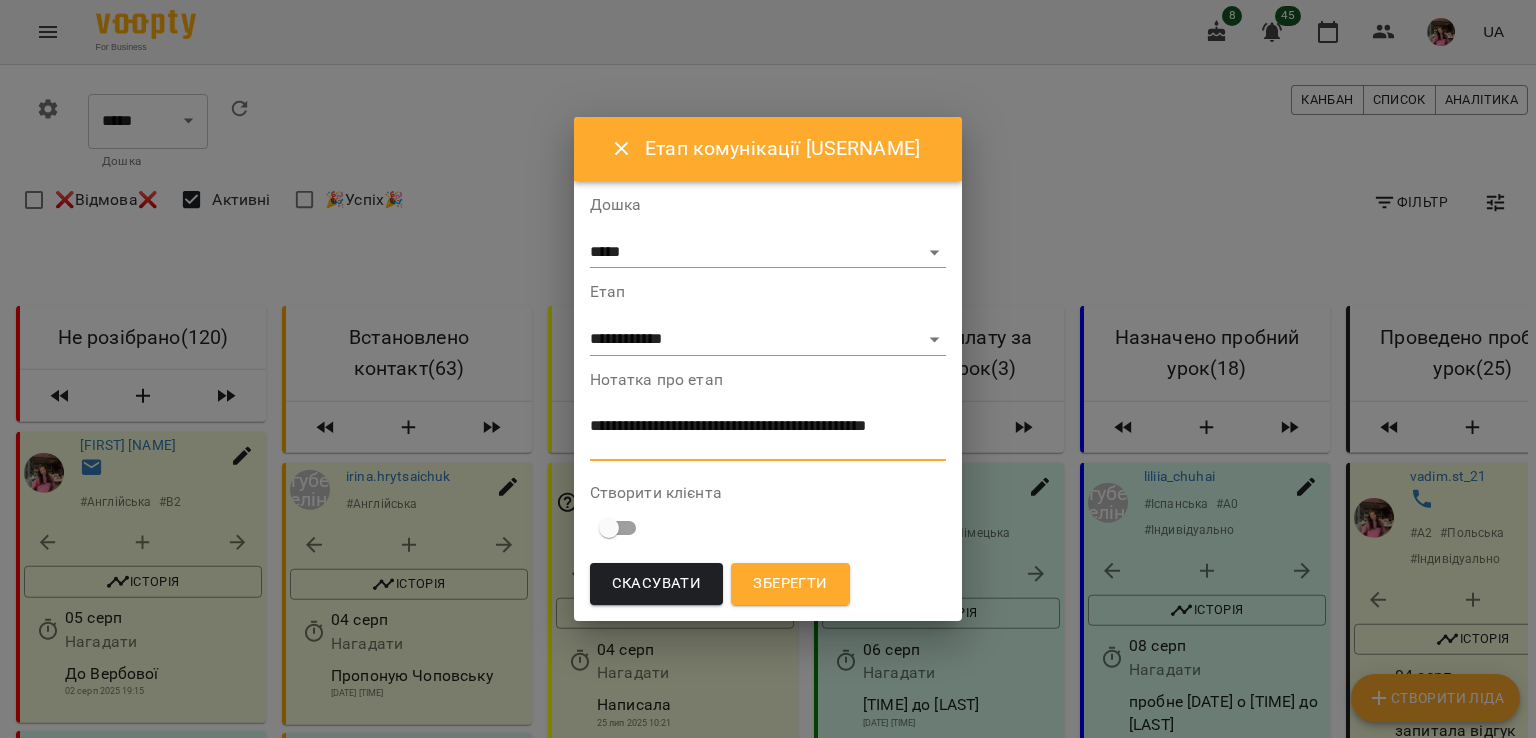 type on "**********" 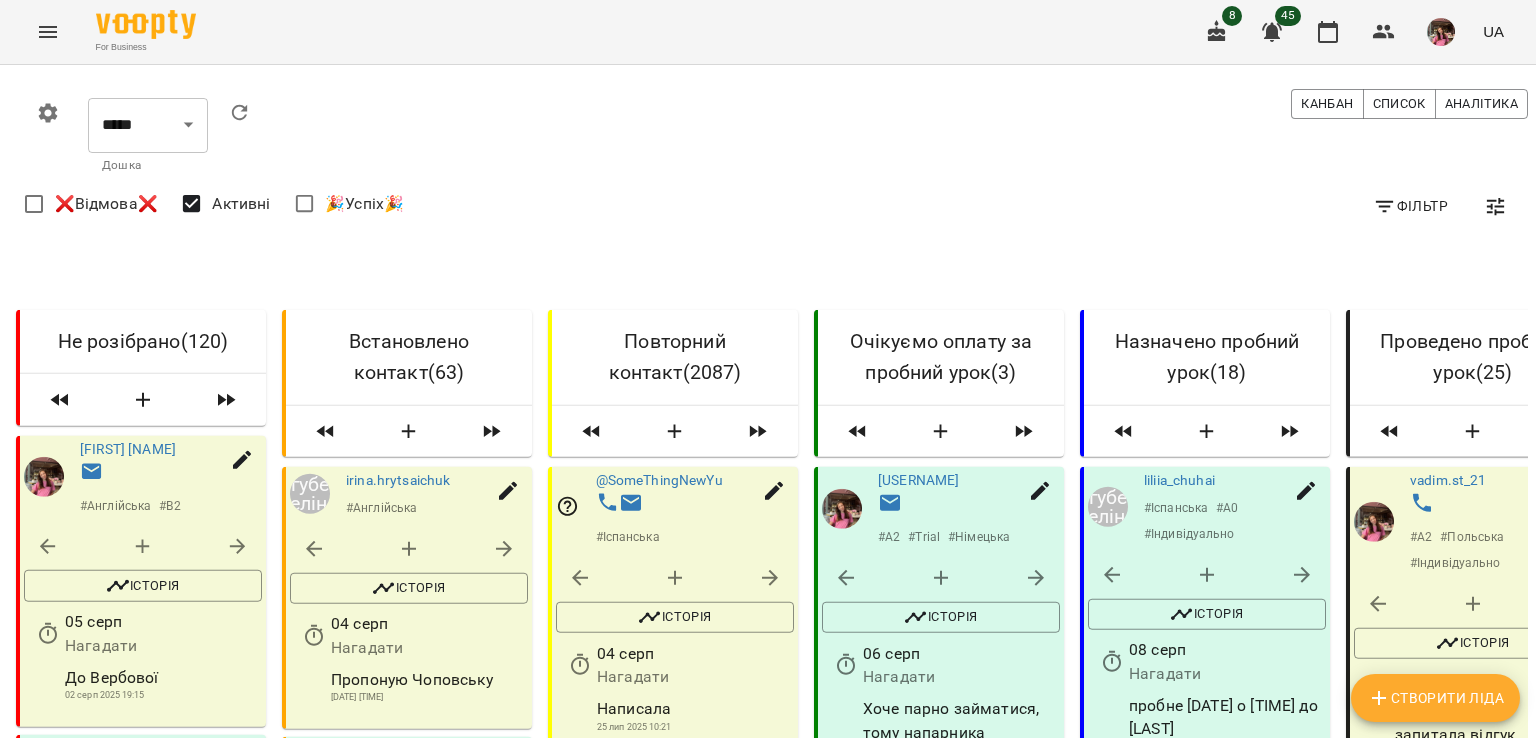 scroll, scrollTop: 163, scrollLeft: 0, axis: vertical 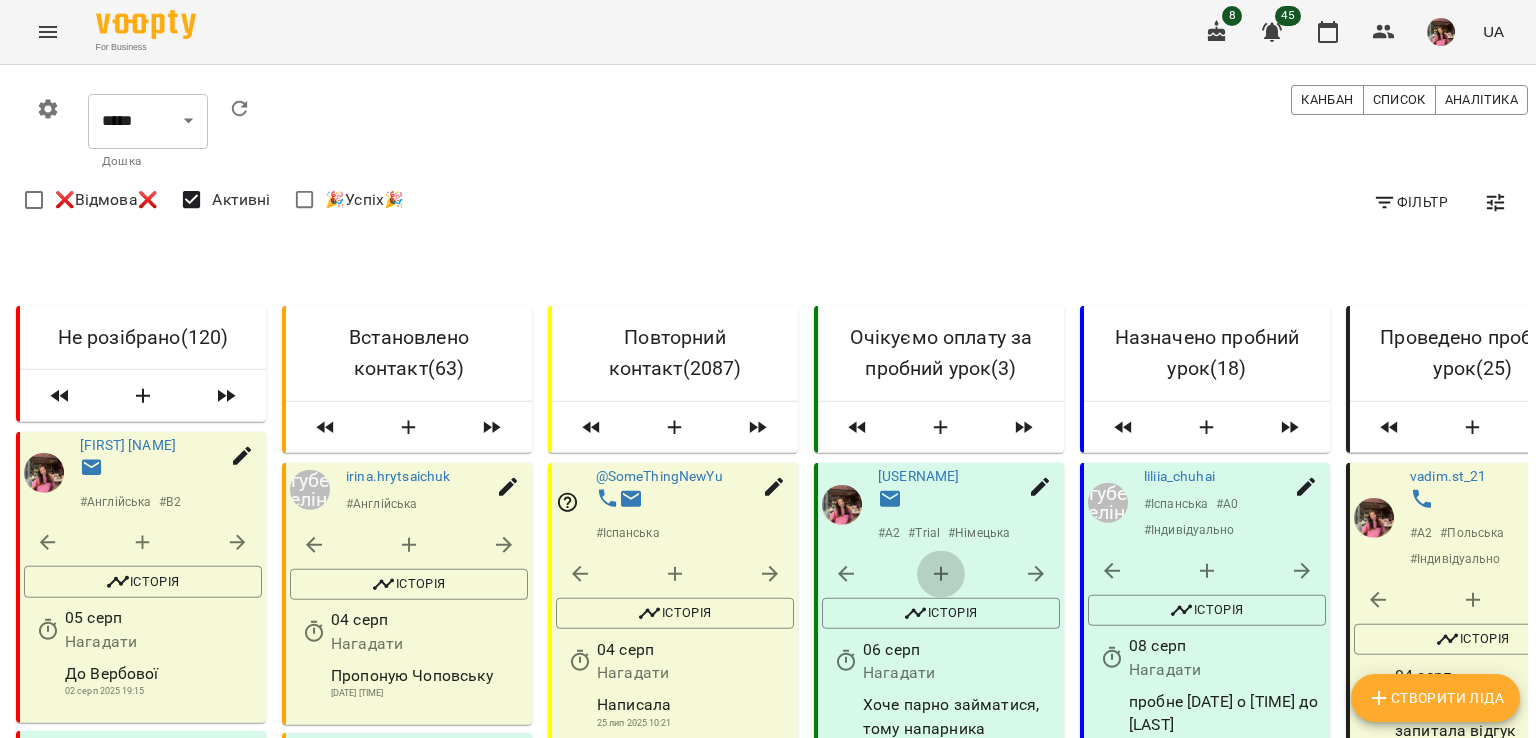 click 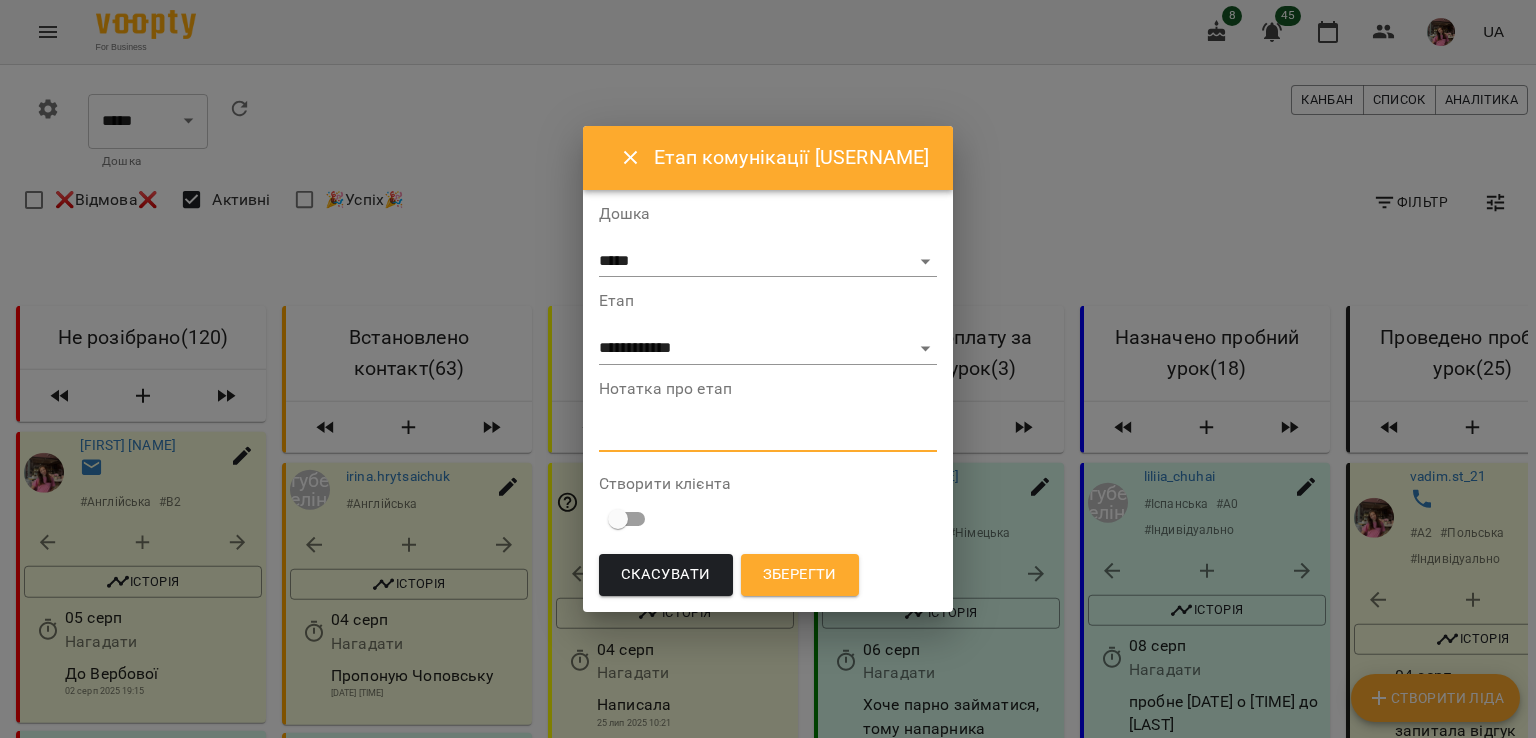click at bounding box center [768, 435] 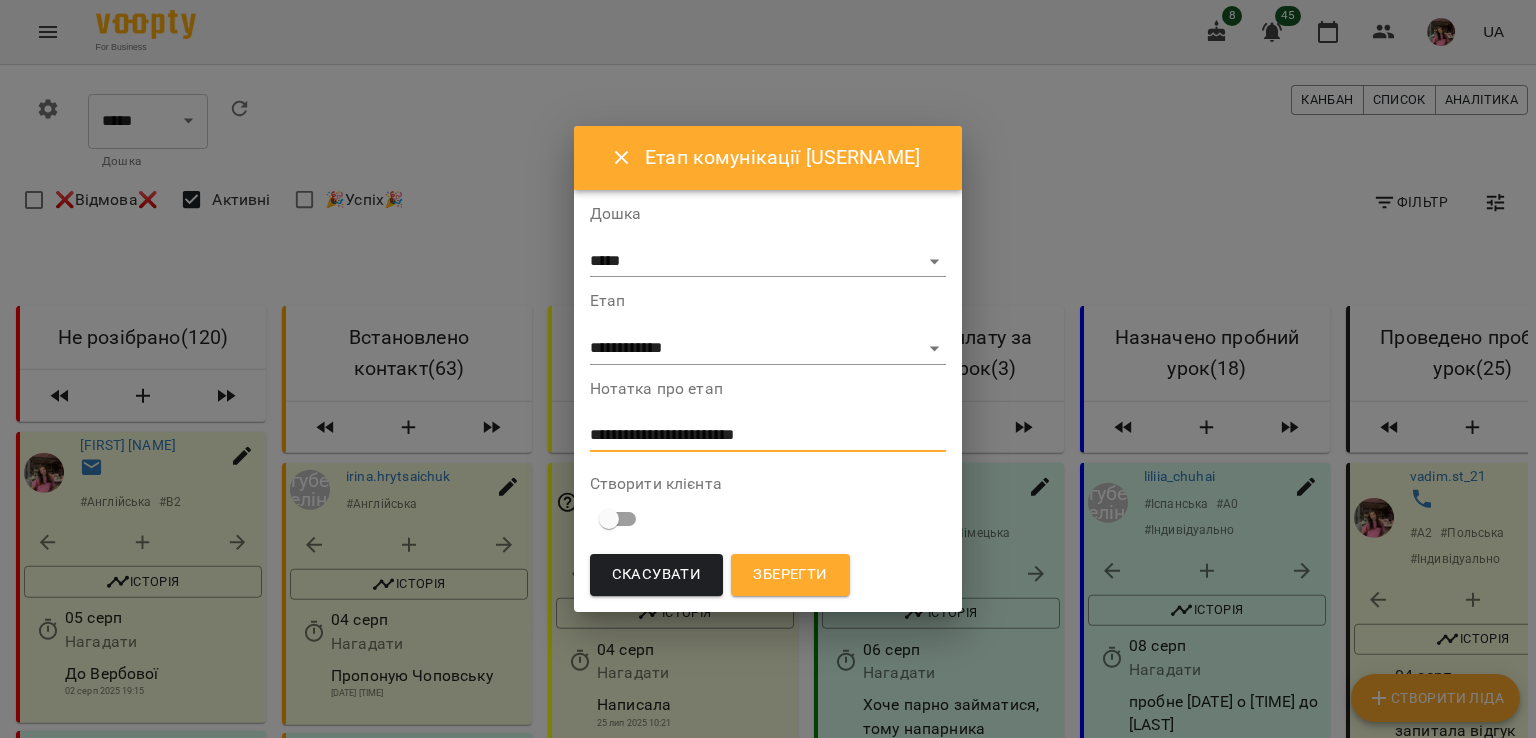 click on "**********" at bounding box center (768, 435) 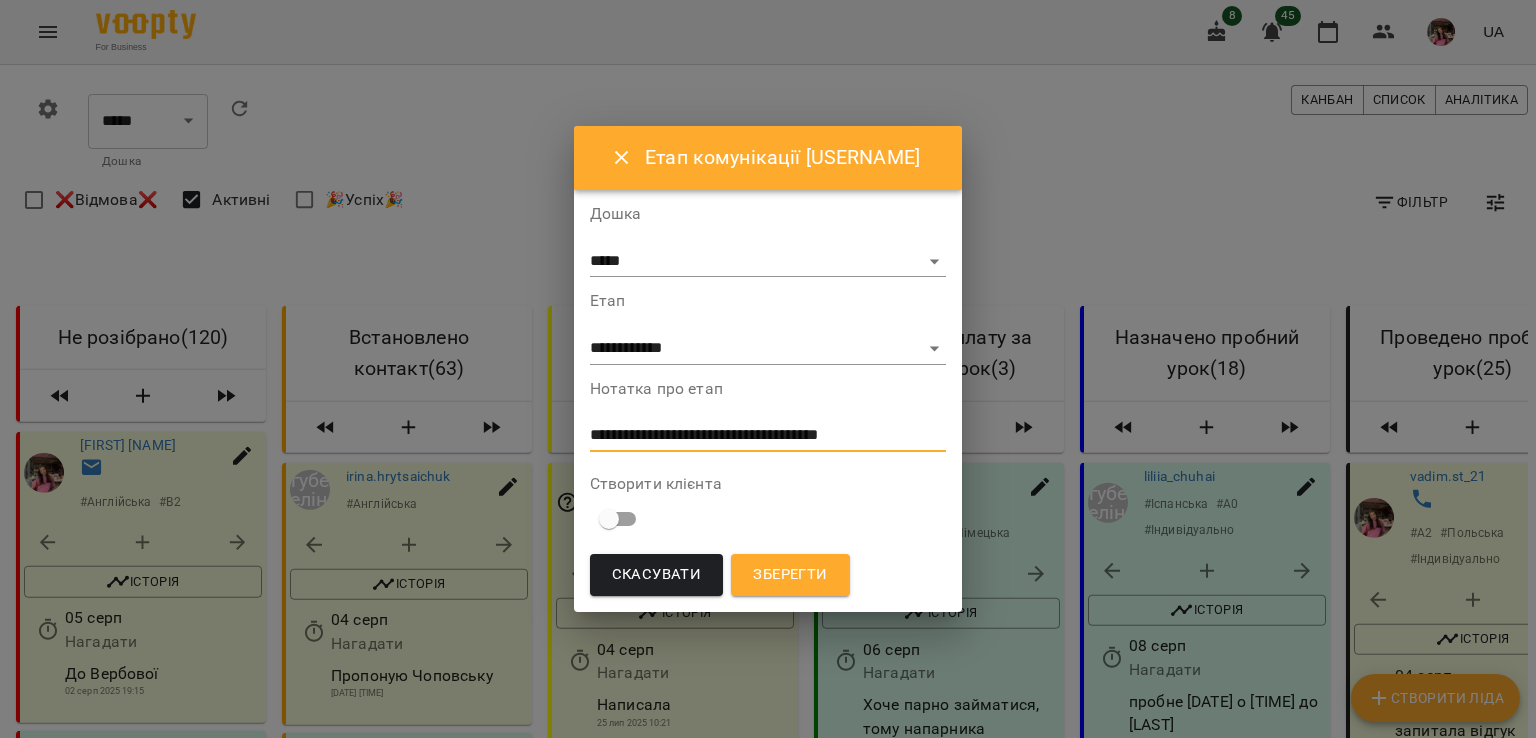 type on "**********" 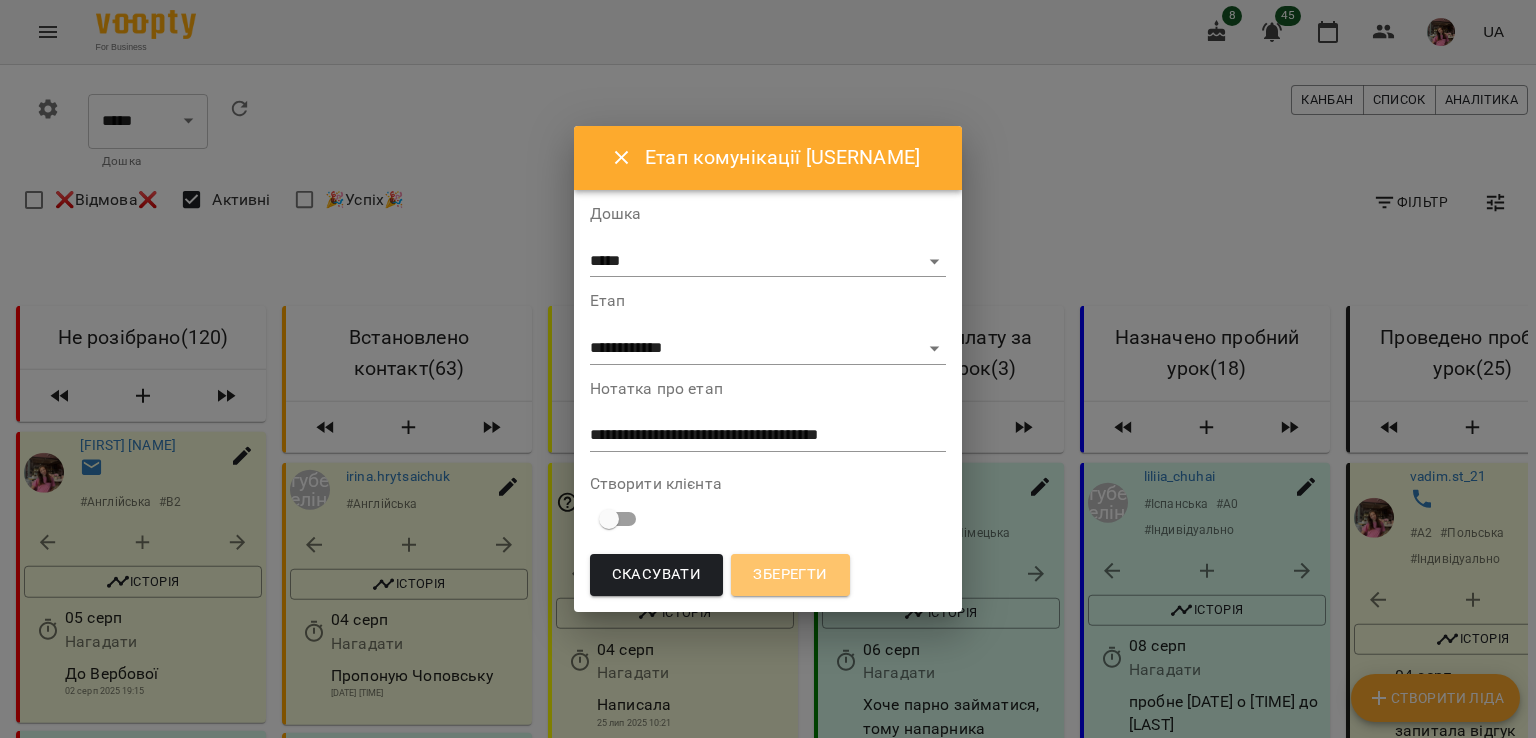 click on "Зберегти" at bounding box center (790, 575) 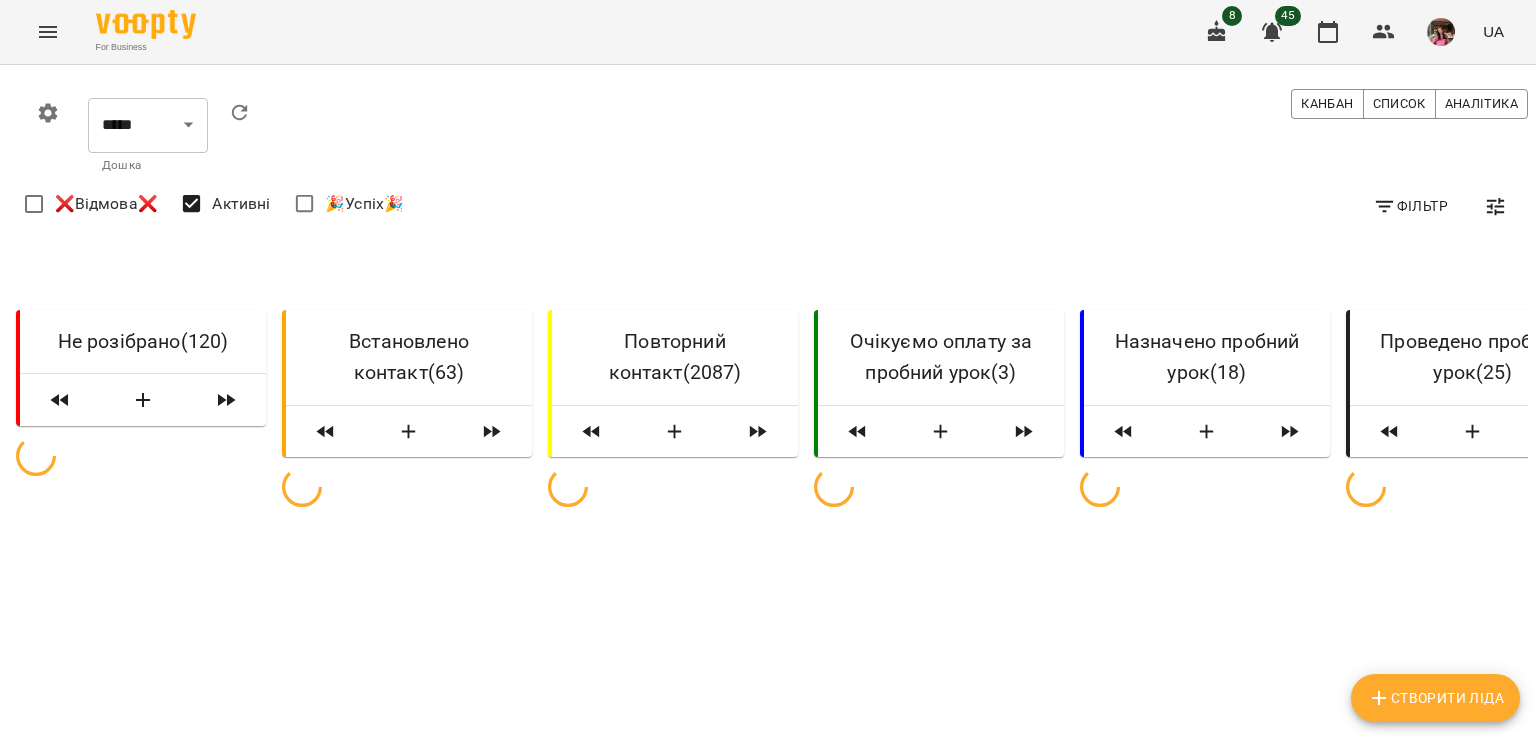 scroll, scrollTop: 0, scrollLeft: 0, axis: both 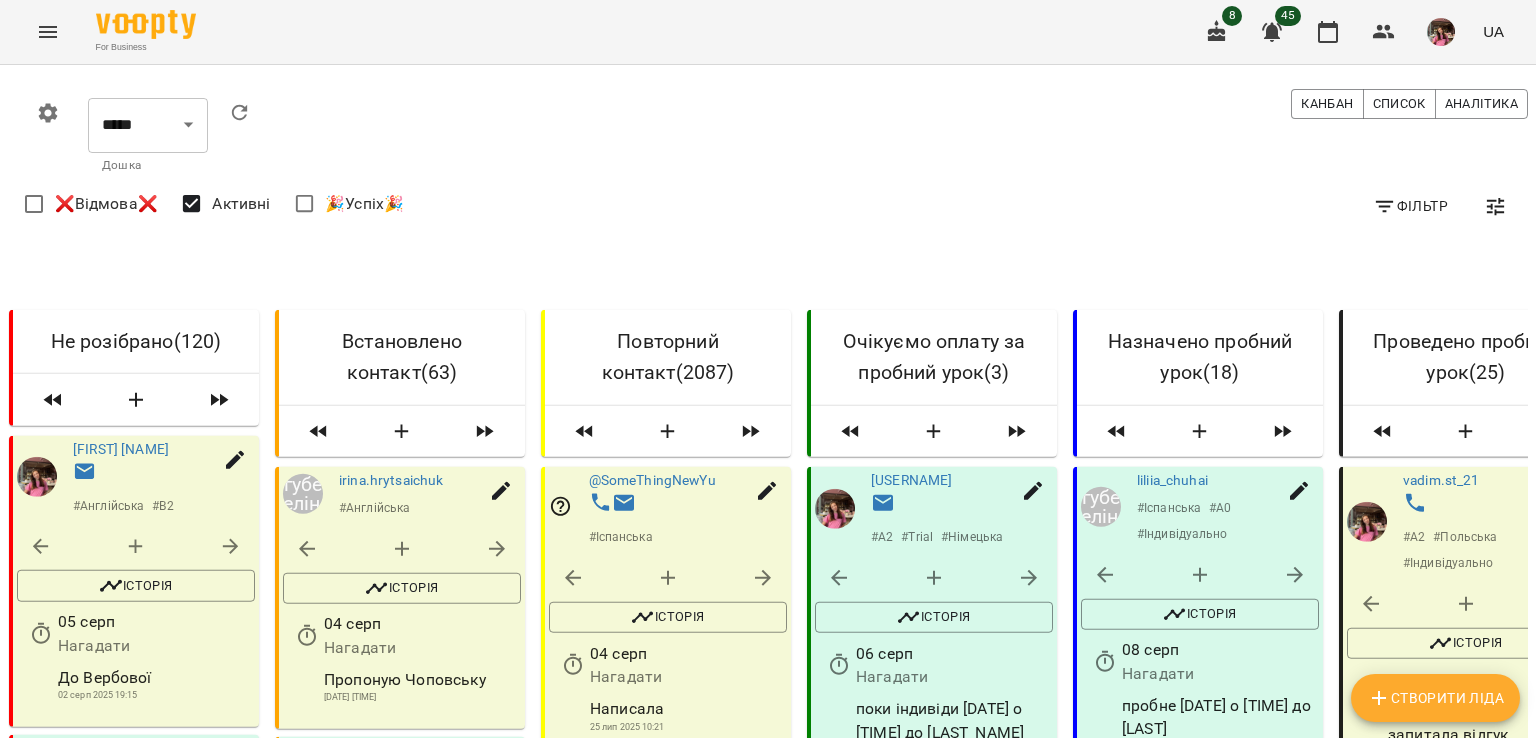 click on "Фільтр" at bounding box center (1410, 206) 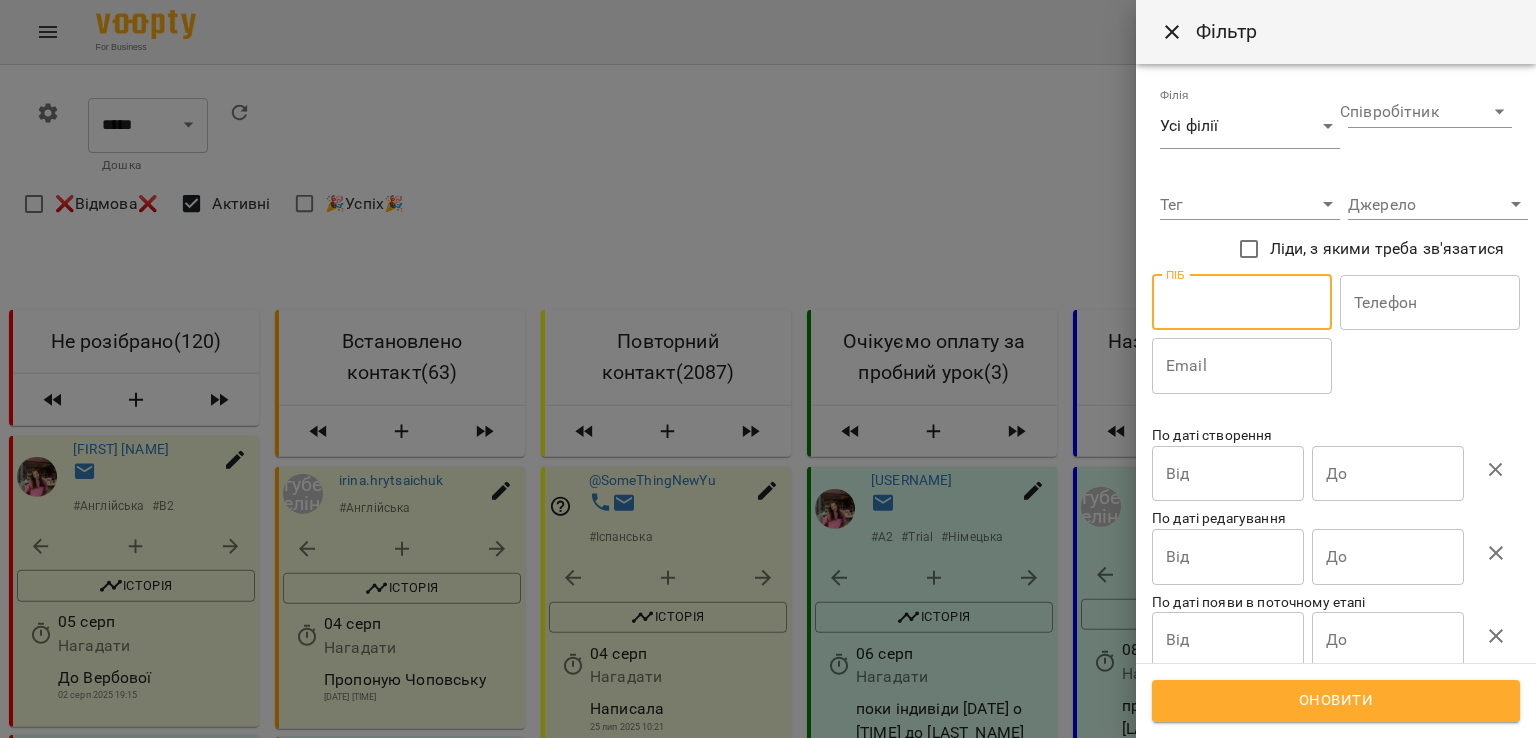 click at bounding box center (1242, 303) 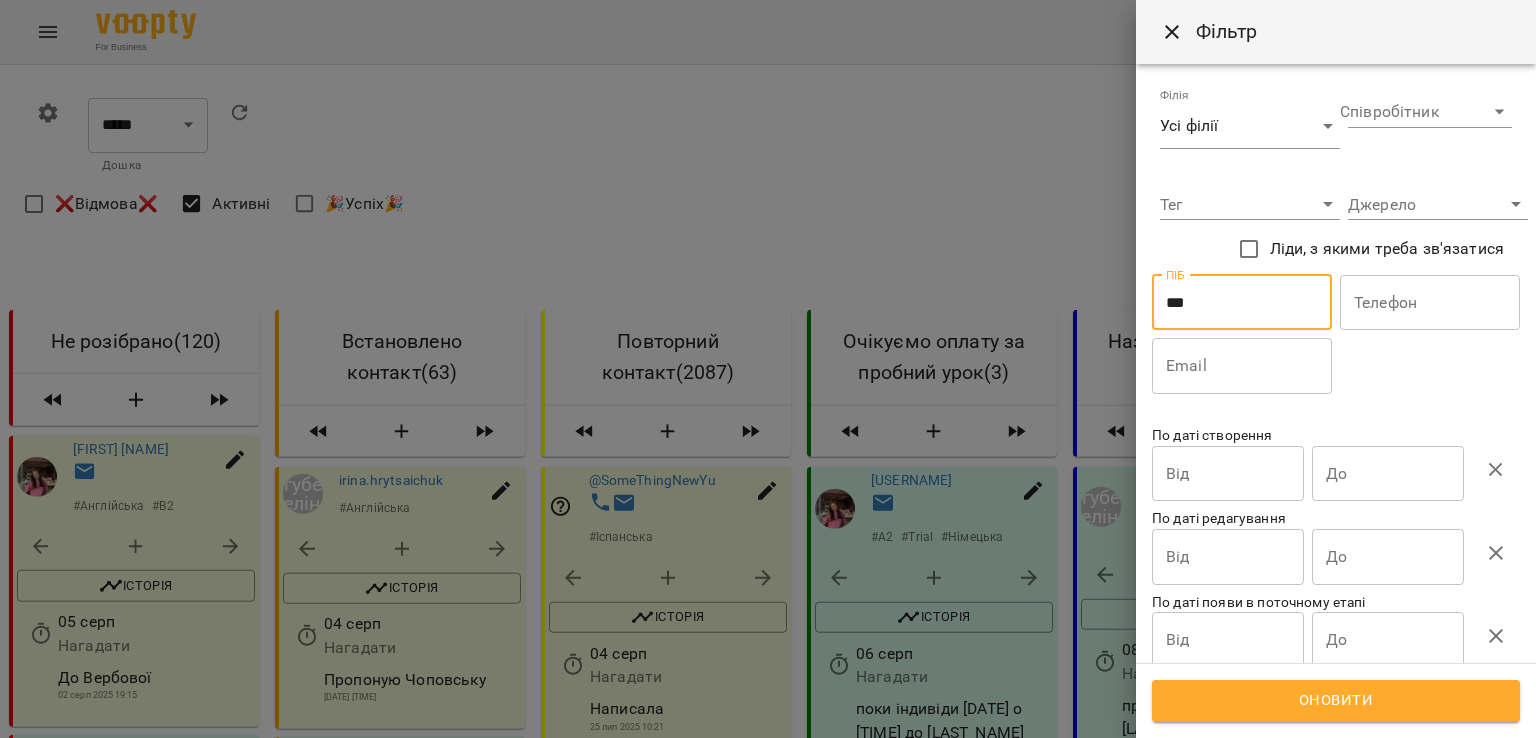 type on "***" 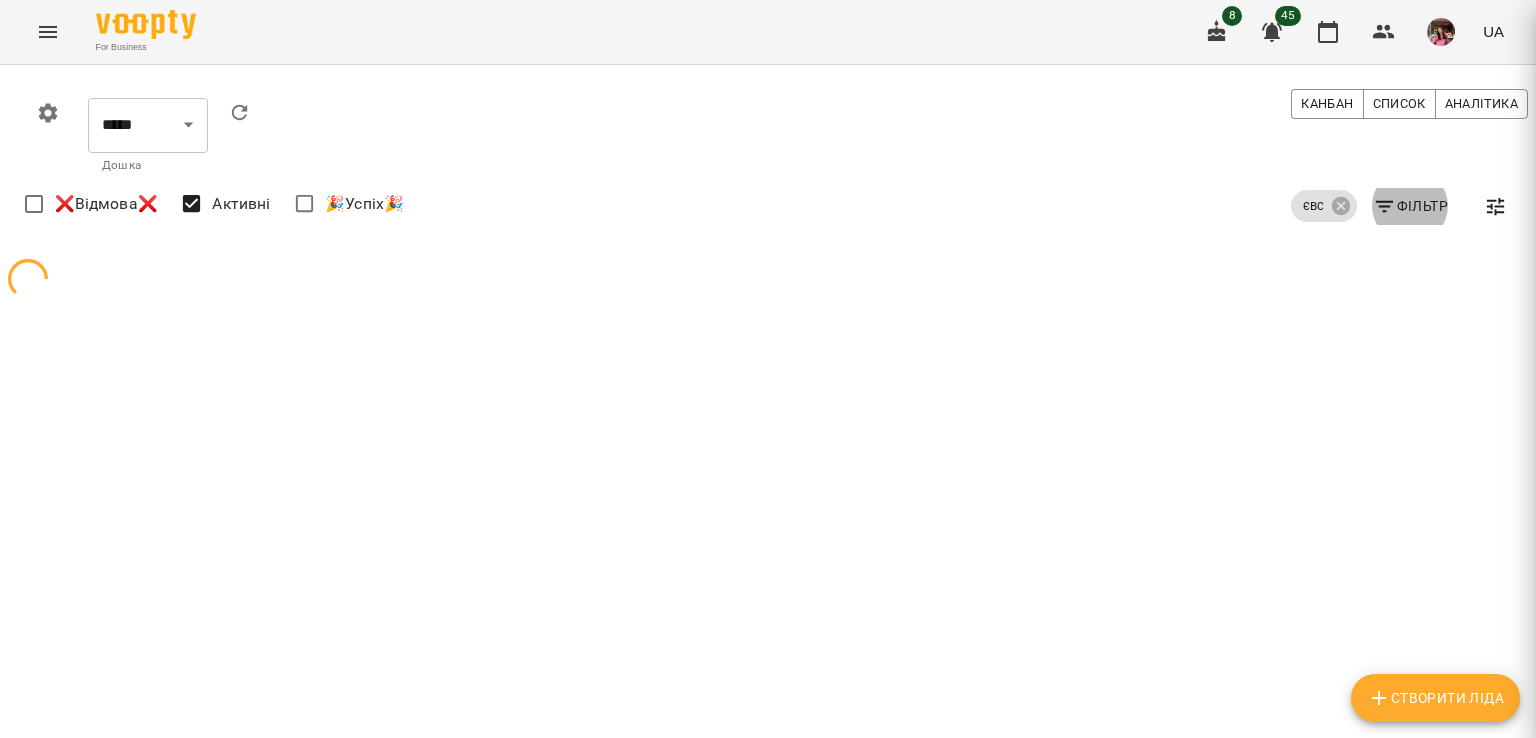 scroll, scrollTop: 0, scrollLeft: 0, axis: both 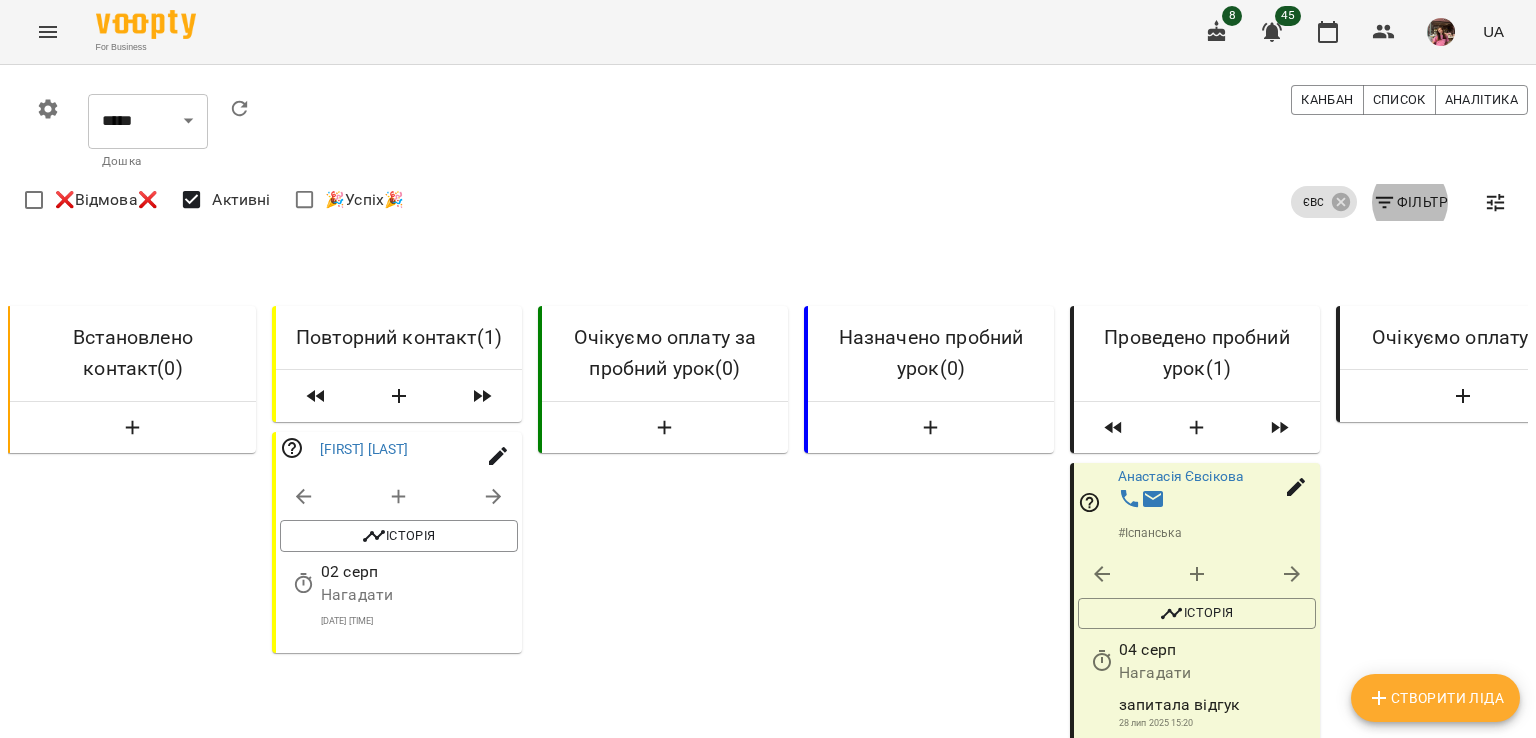 click at bounding box center [1197, 574] 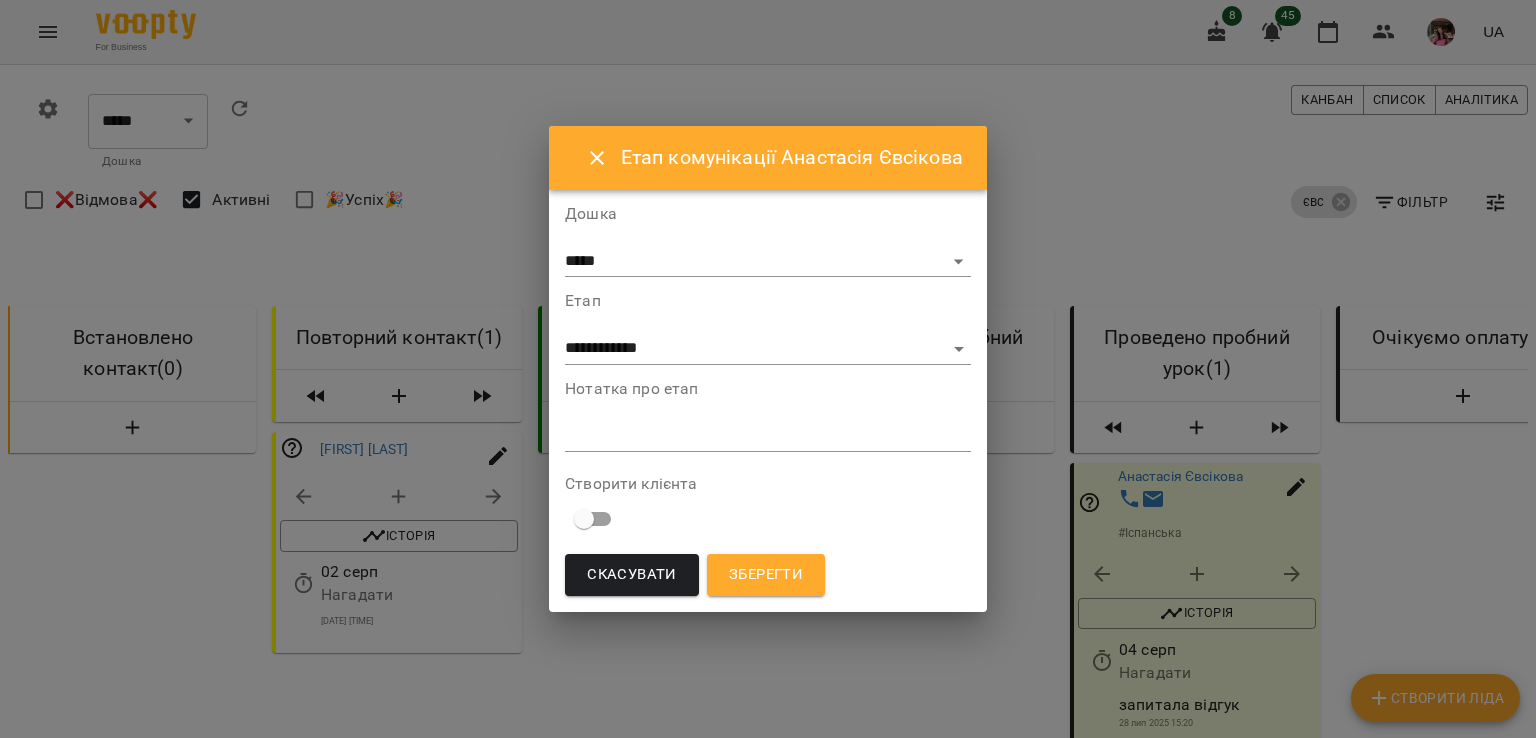 click on "**********" at bounding box center [768, 403] 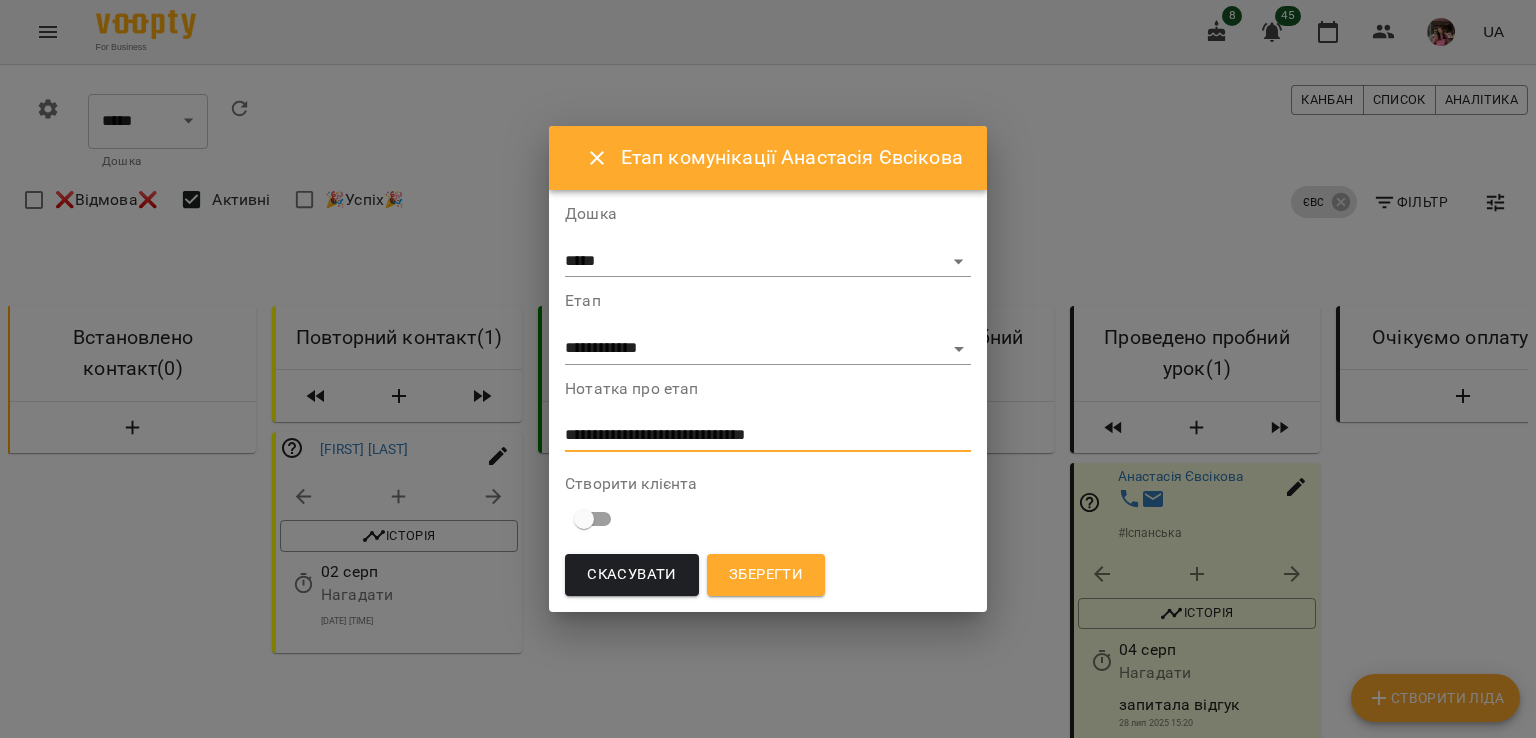 type on "**********" 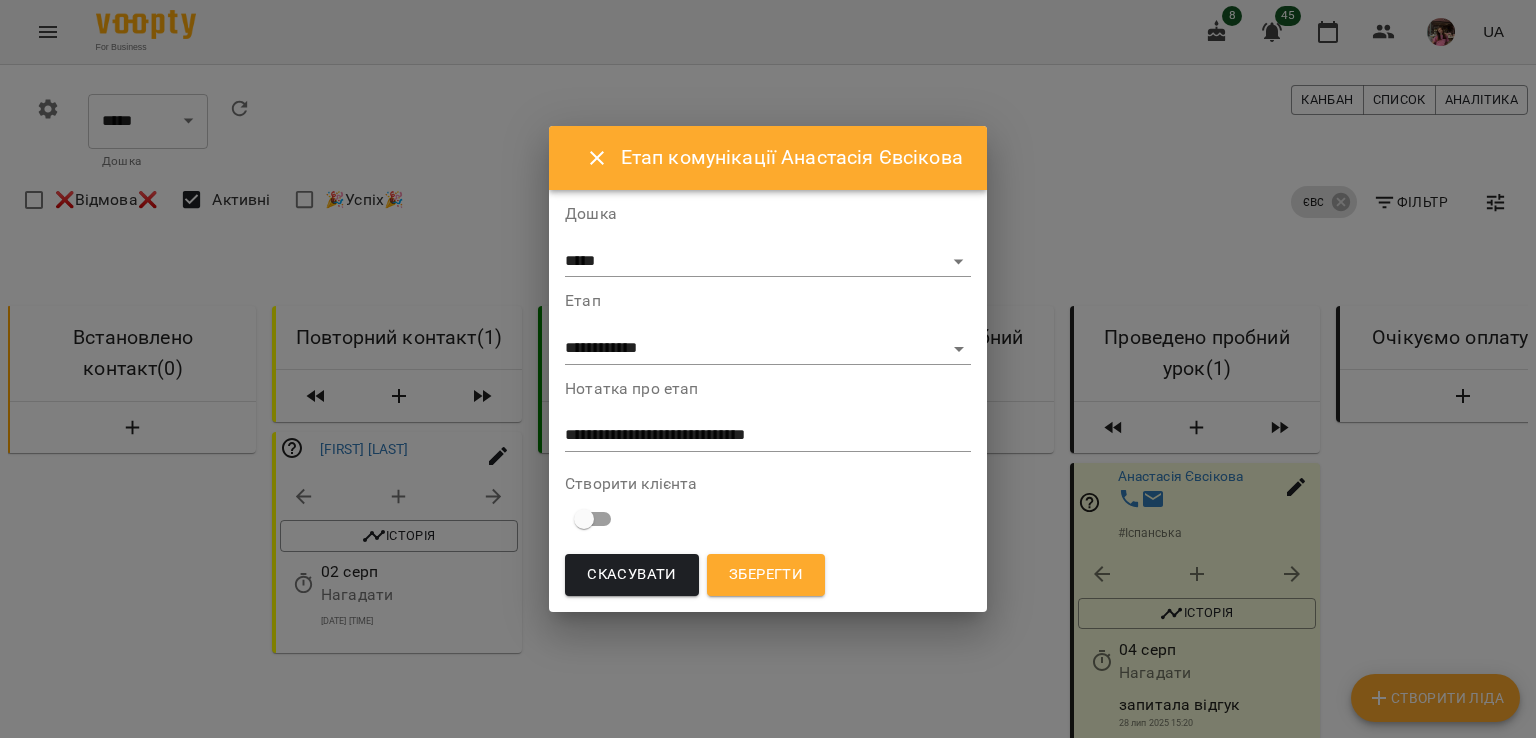 click on "Зберегти" at bounding box center [766, 575] 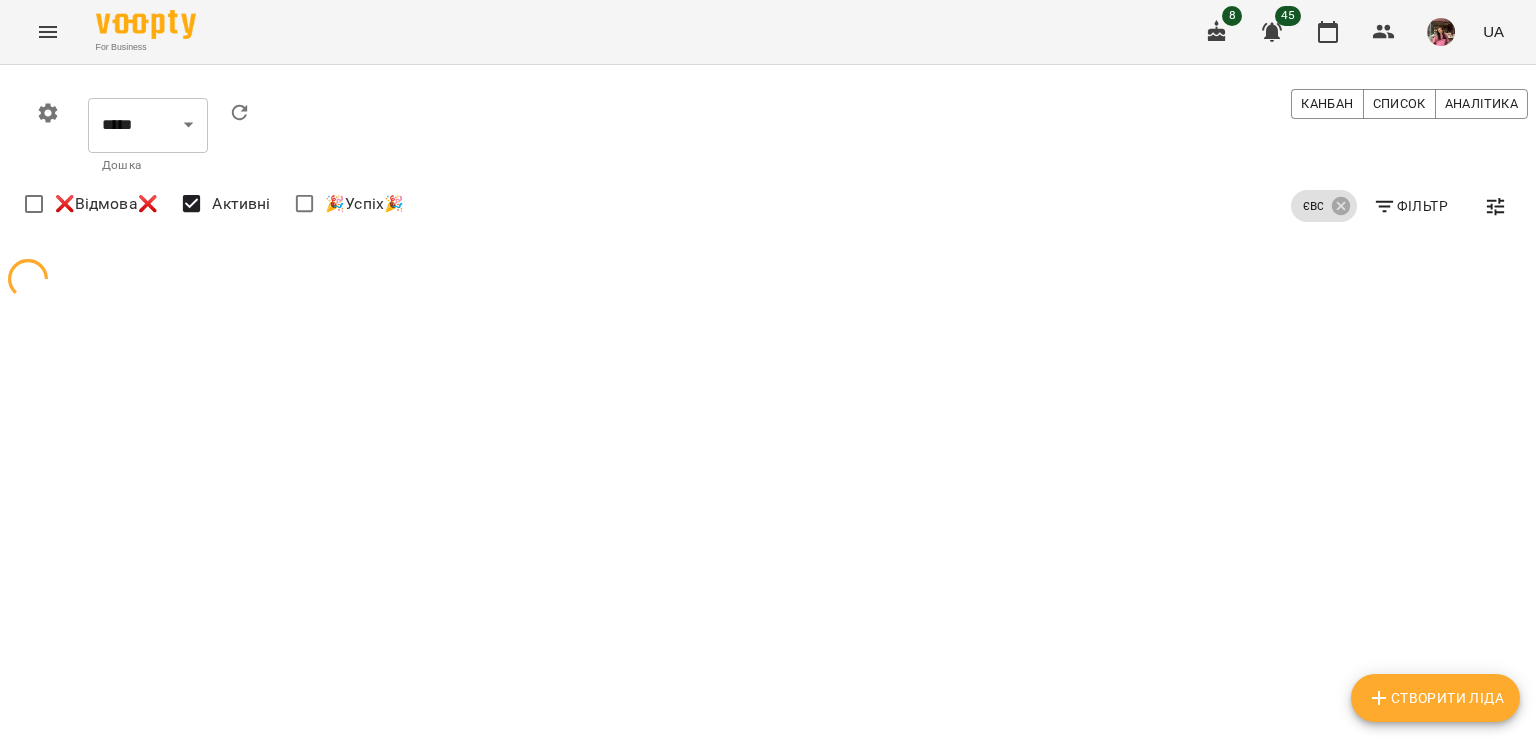 scroll, scrollTop: 0, scrollLeft: 0, axis: both 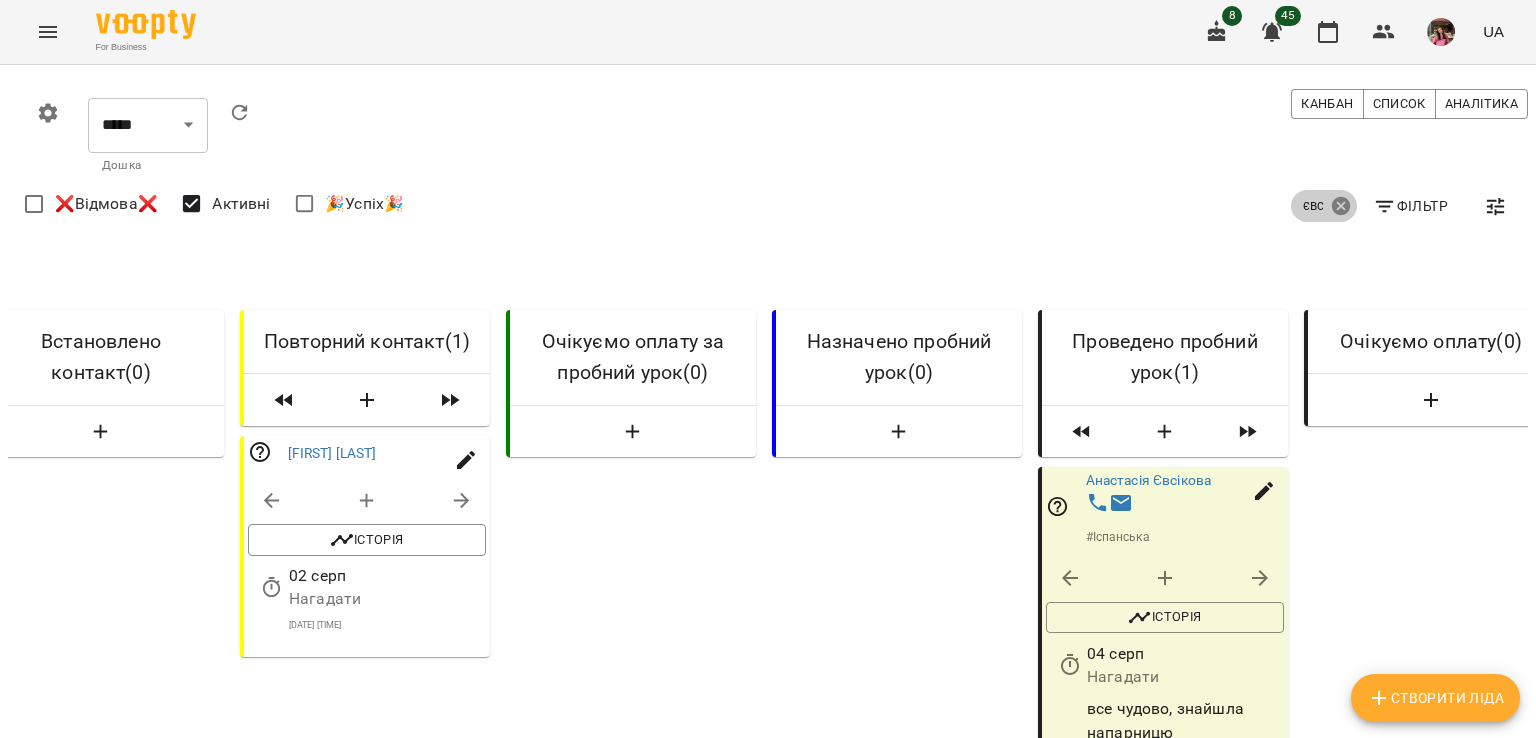 click 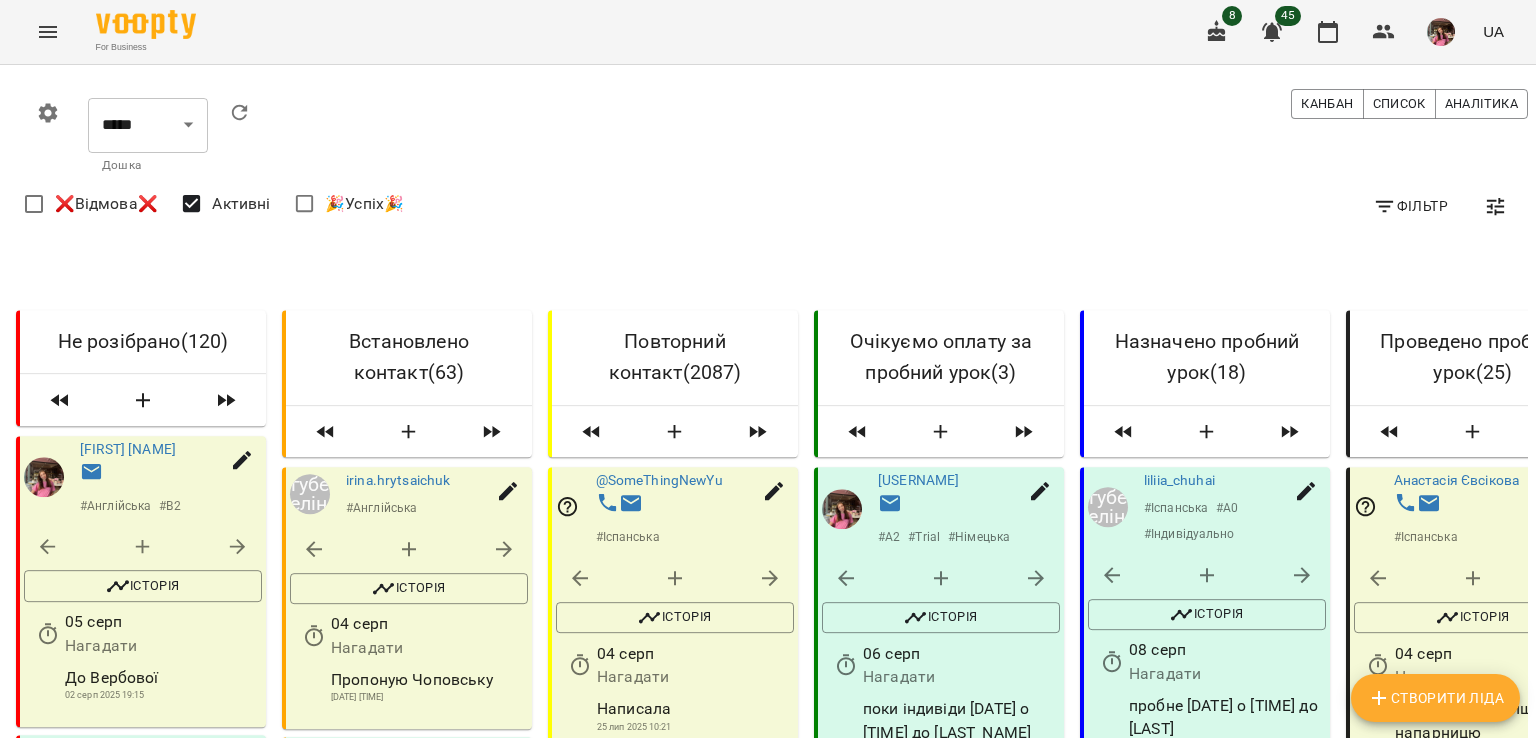 click on "Фільтр" at bounding box center [1410, 206] 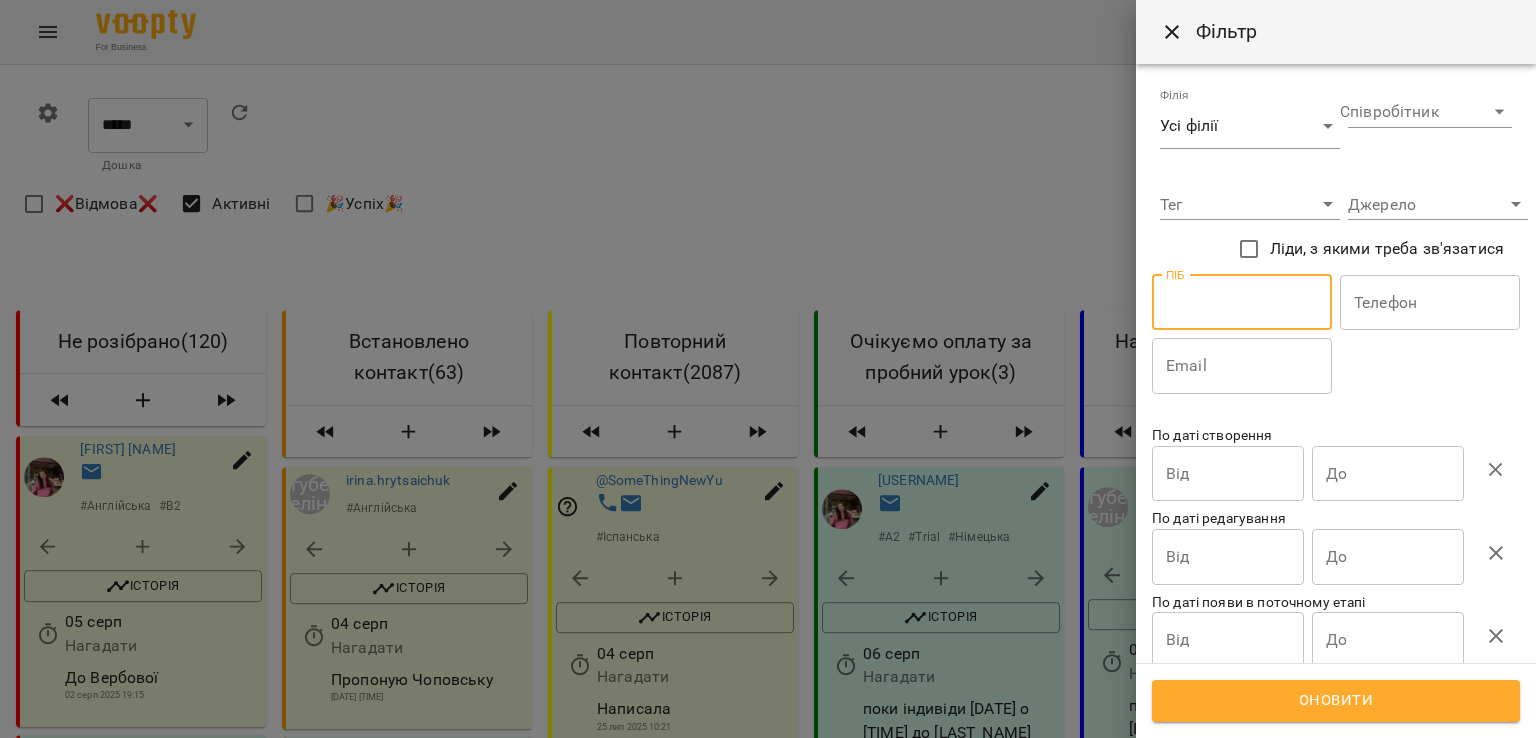 click at bounding box center (1242, 303) 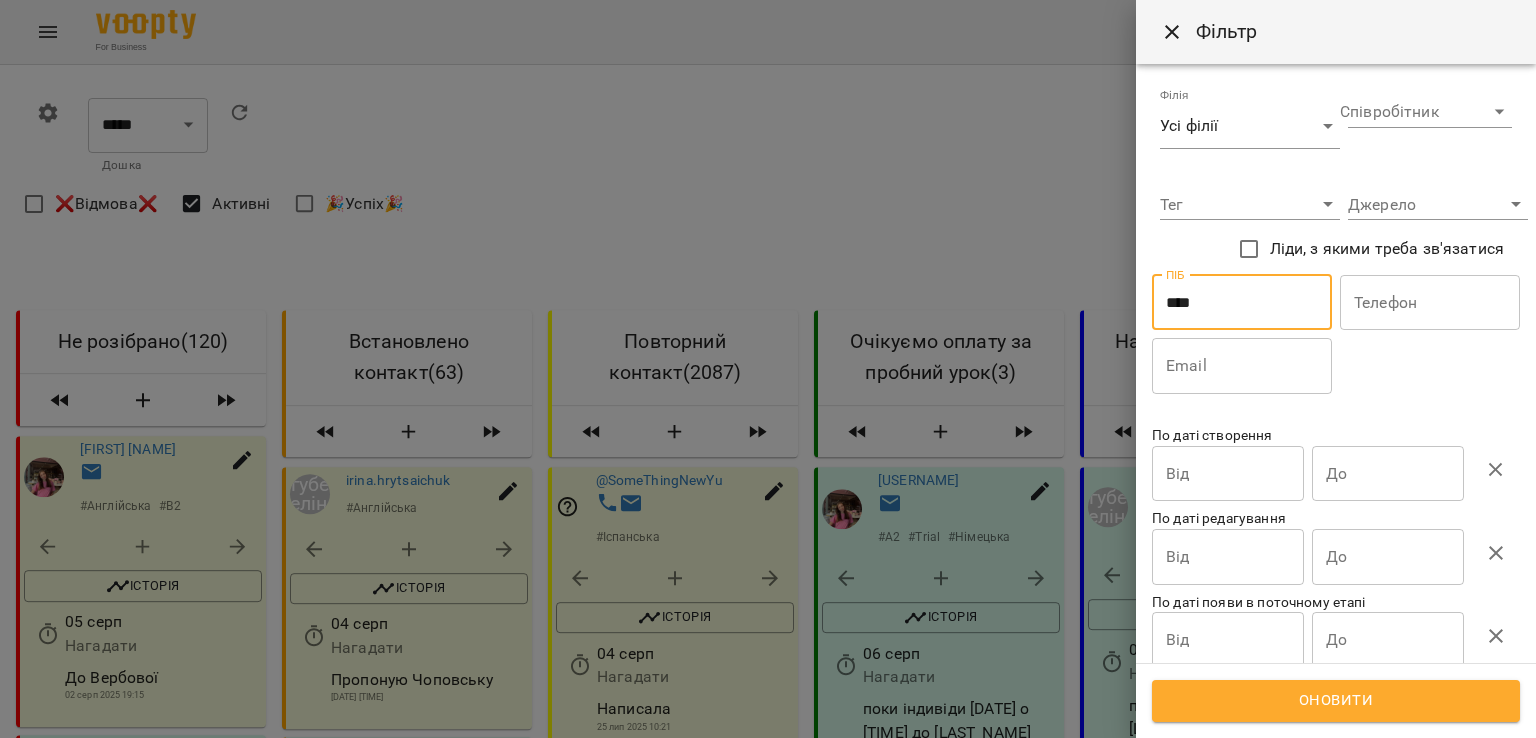 type on "****" 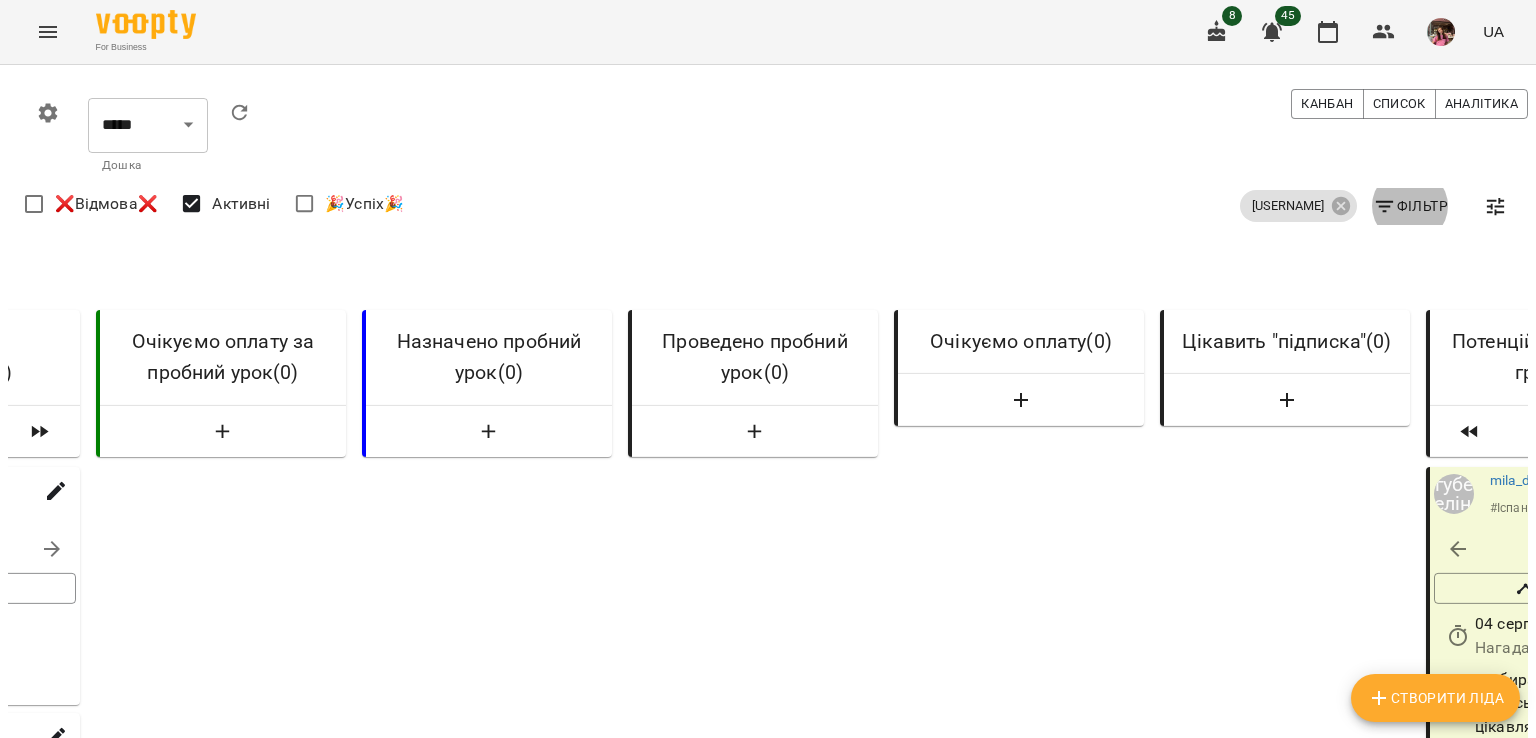 scroll, scrollTop: 0, scrollLeft: 889, axis: horizontal 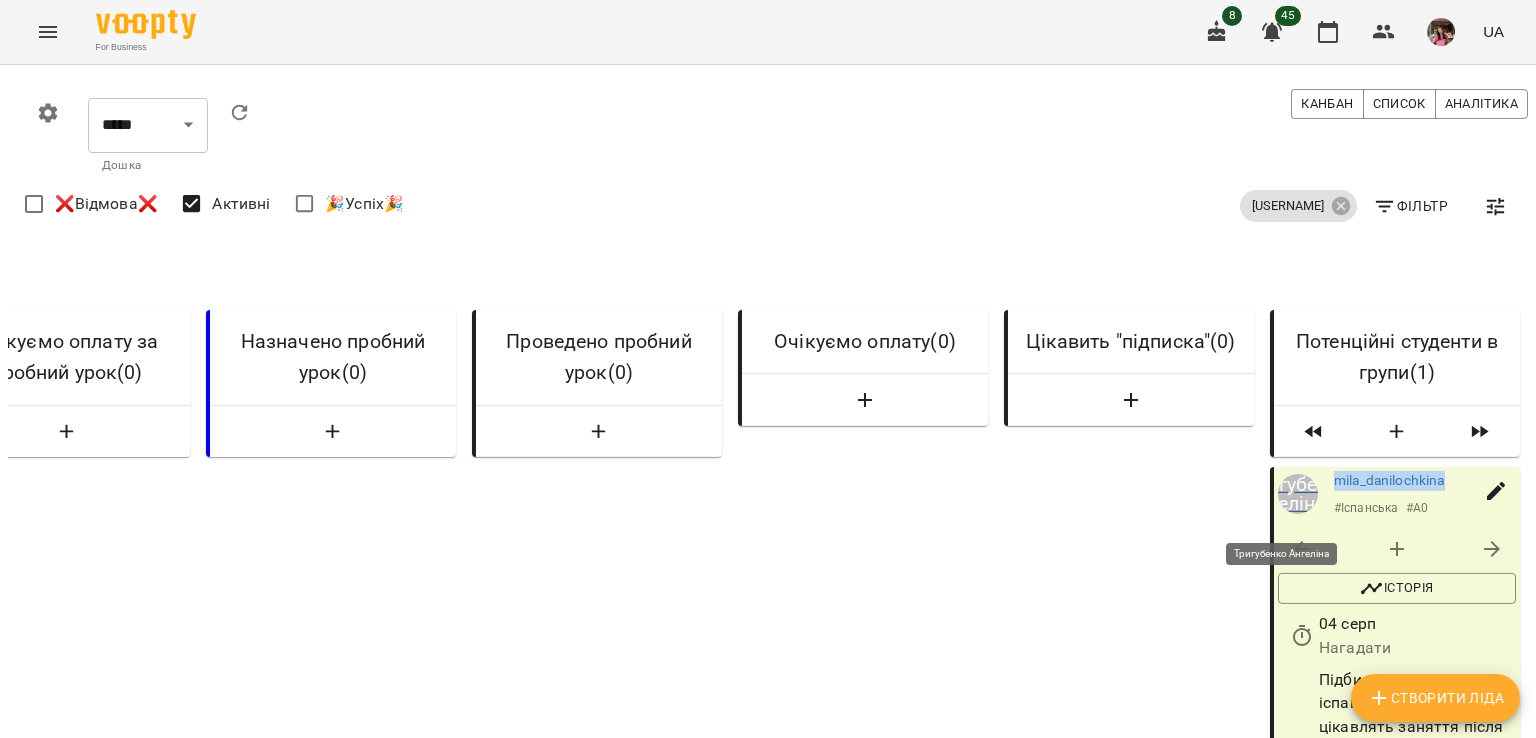 drag, startPoint x: 1438, startPoint y: 494, endPoint x: 1293, endPoint y: 500, distance: 145.12408 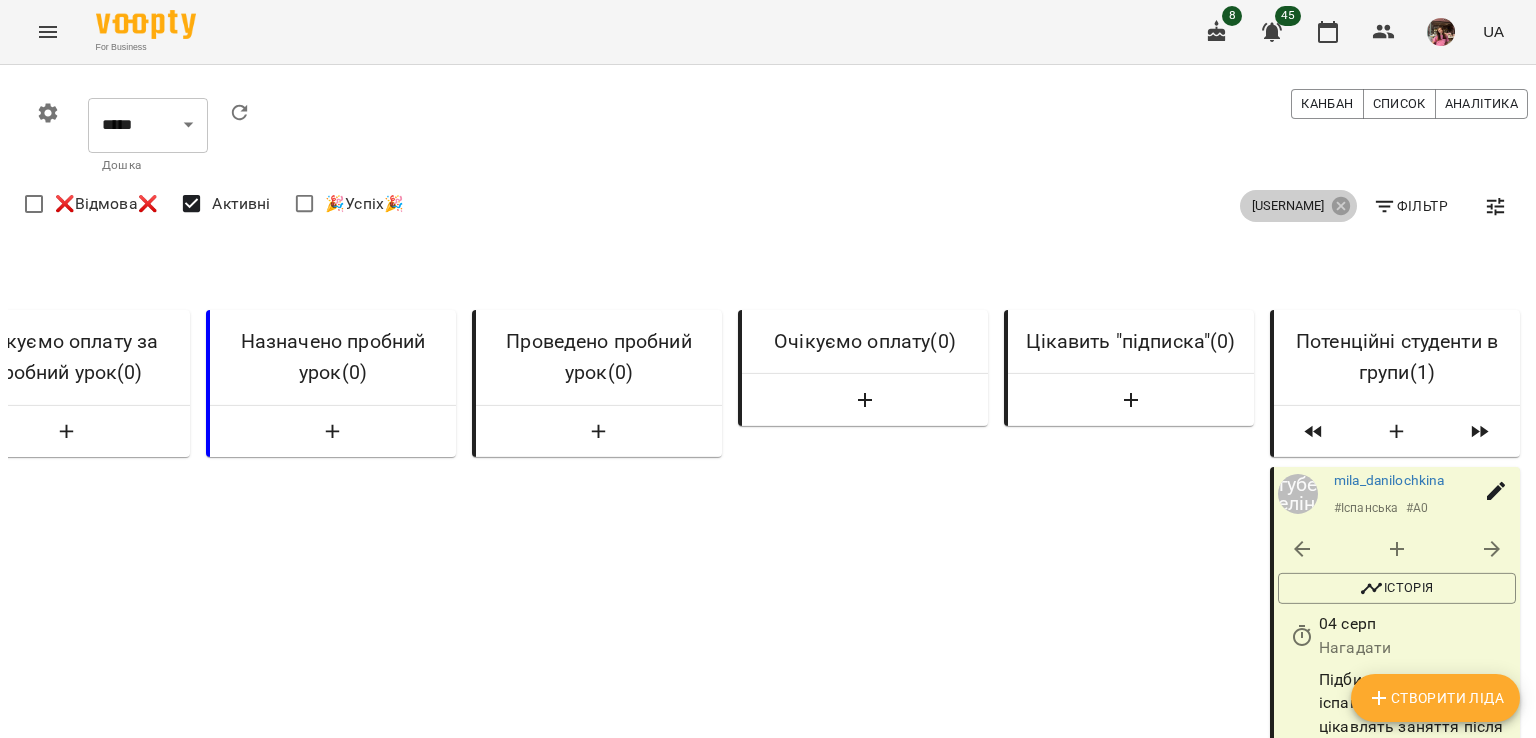 click on "[USERNAME]" at bounding box center [1298, 206] 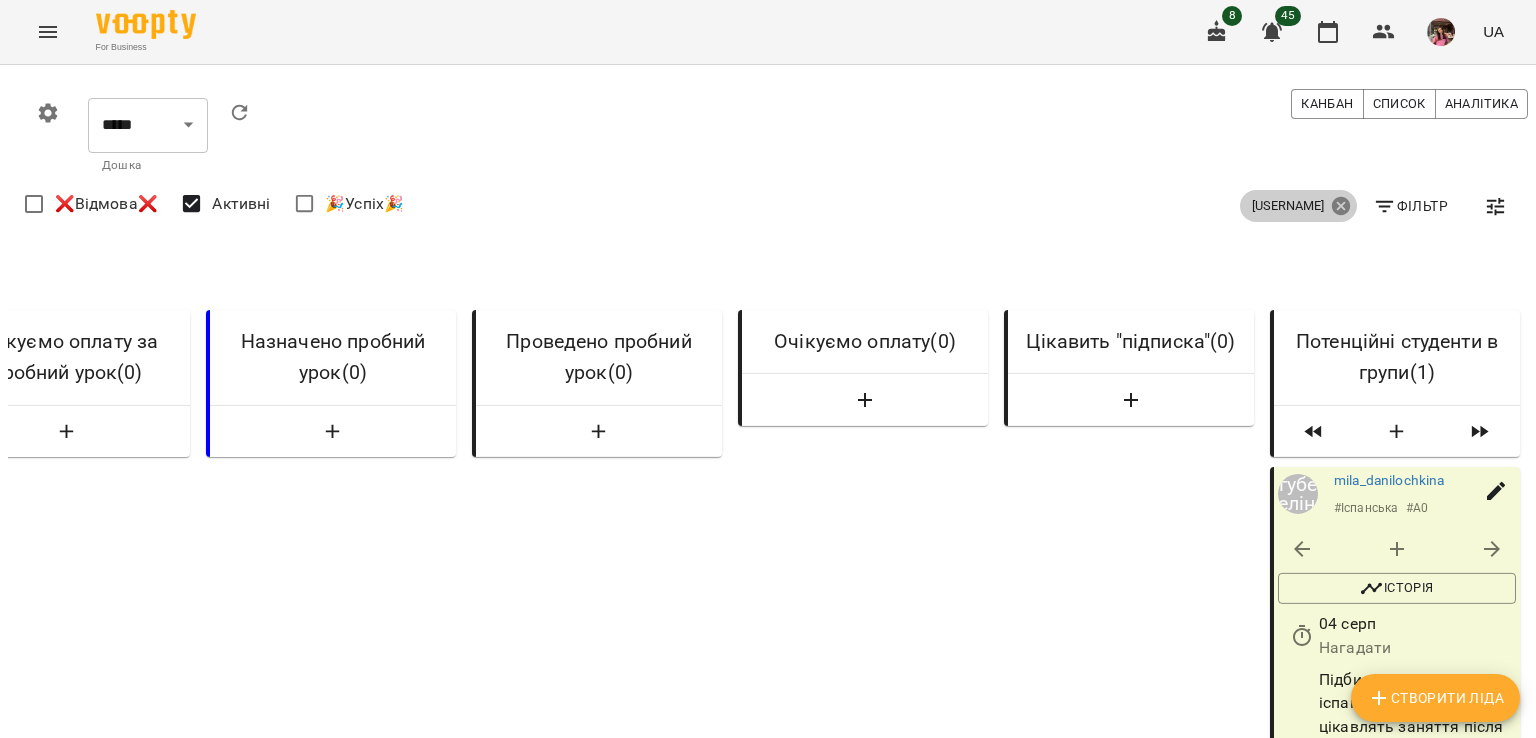 click 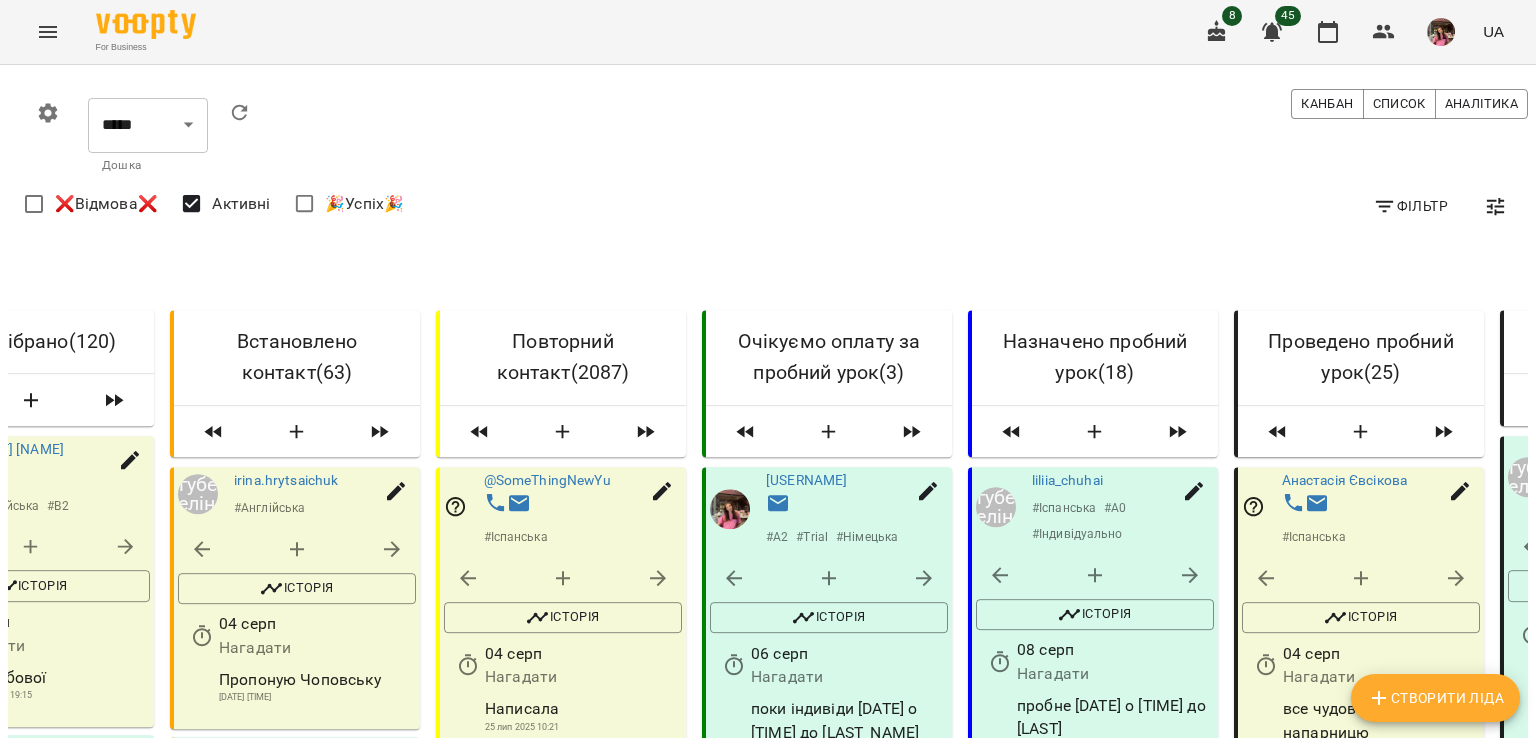 scroll, scrollTop: 0, scrollLeft: 126, axis: horizontal 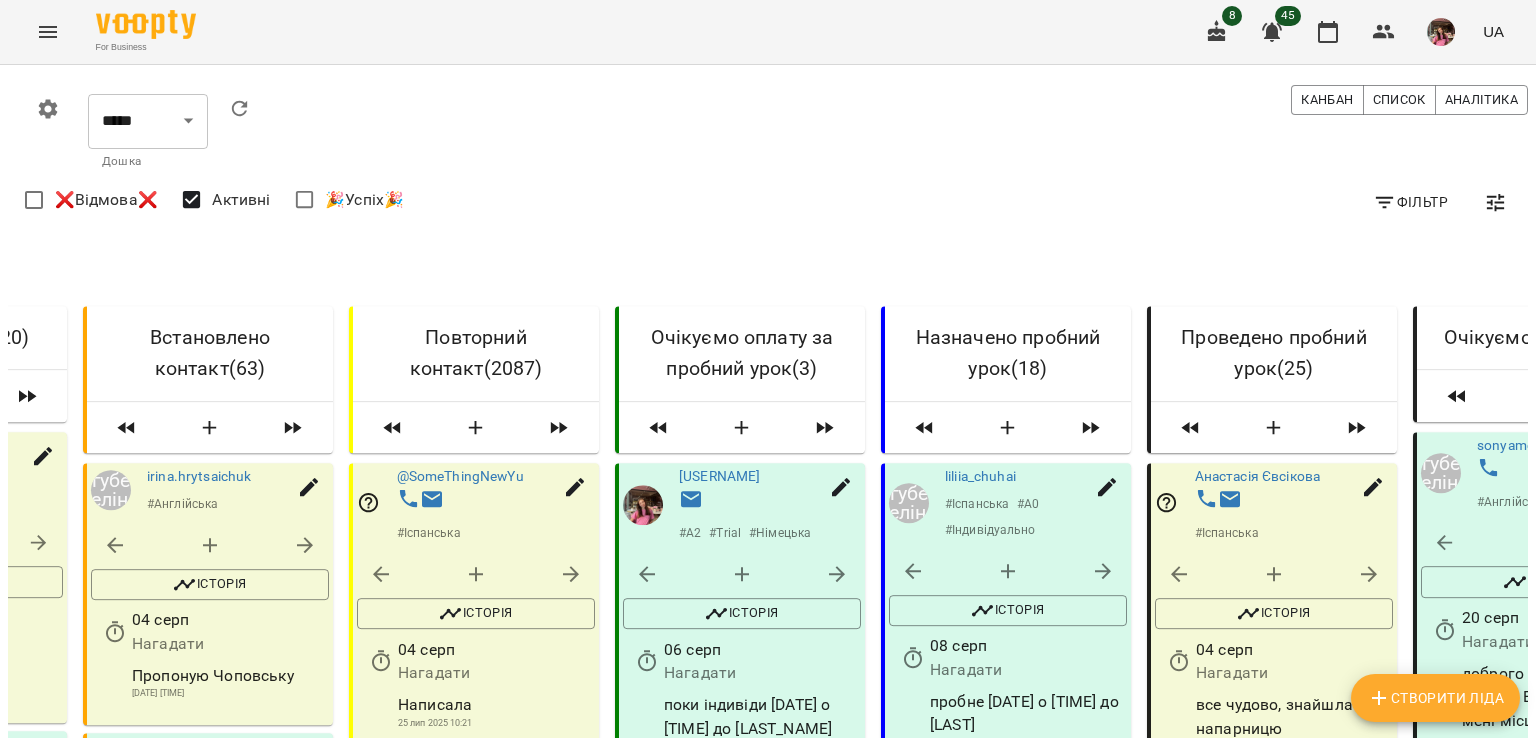 click 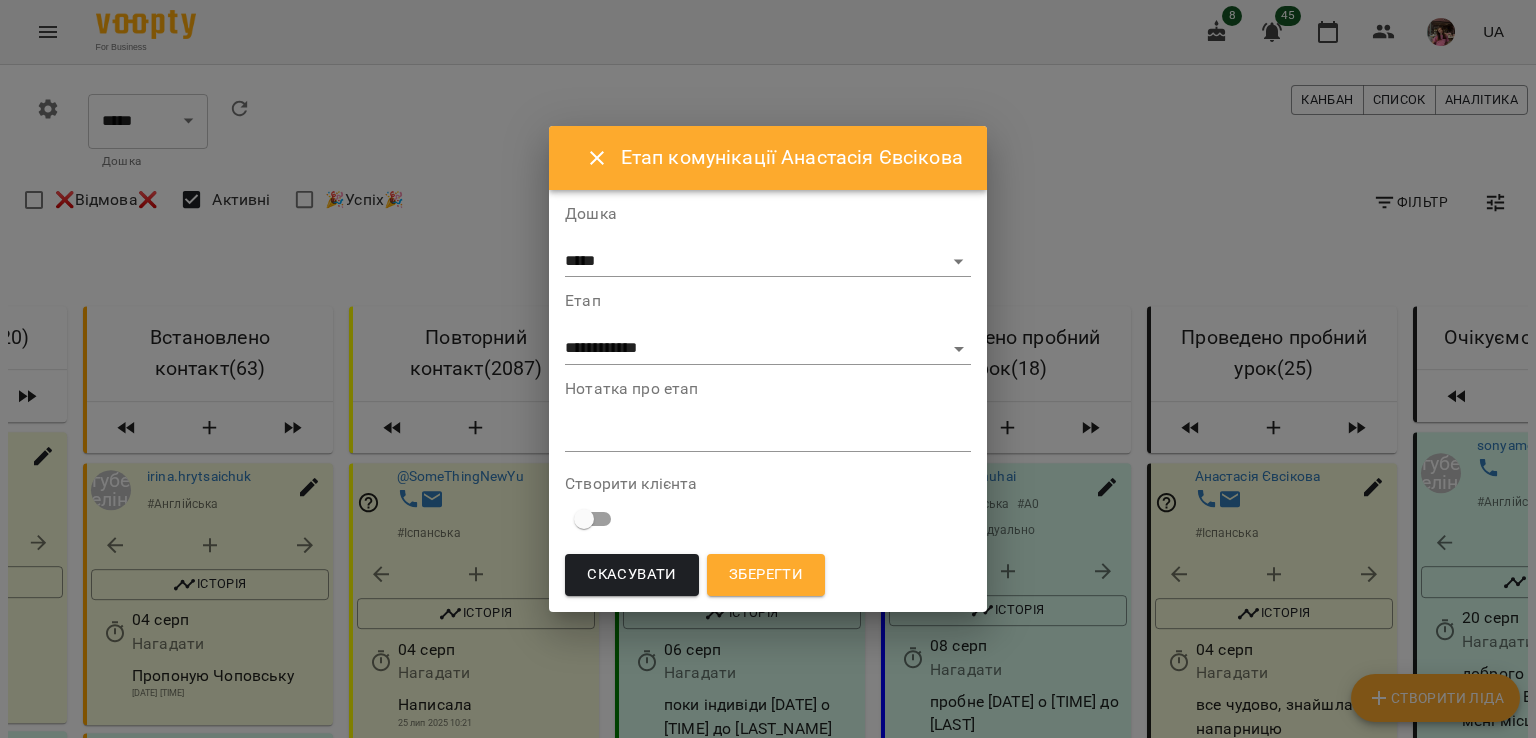 click on "*" at bounding box center (768, 436) 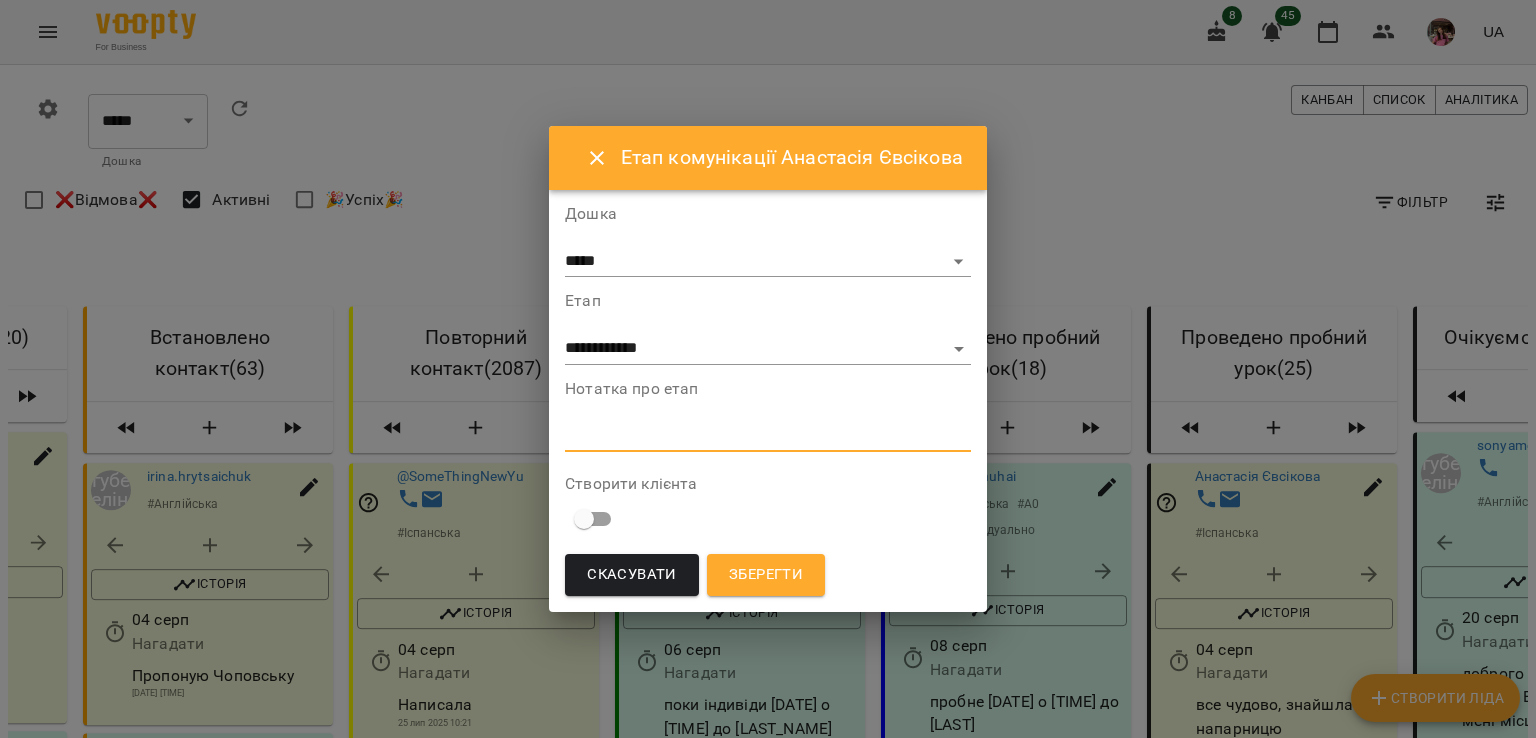 paste on "**********" 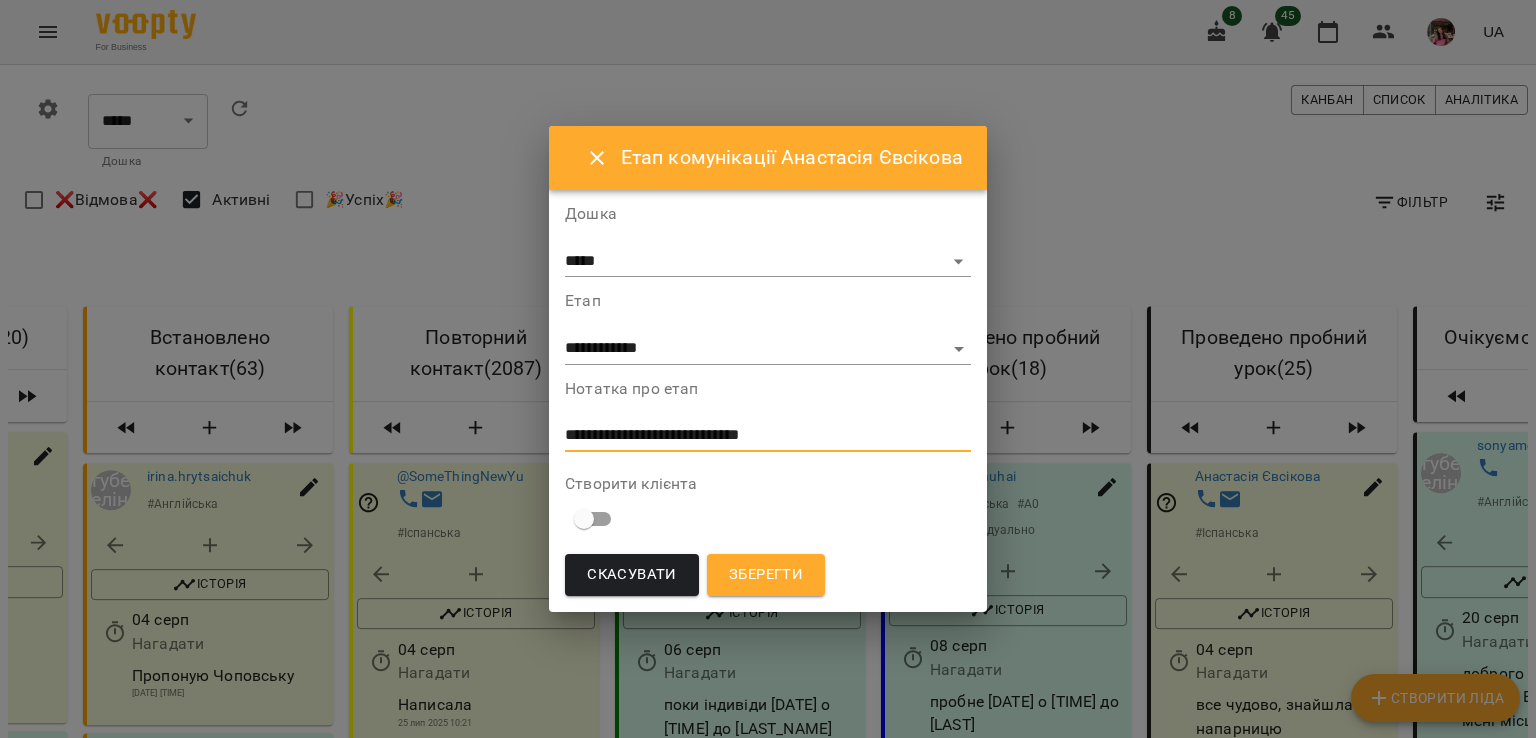 type on "**********" 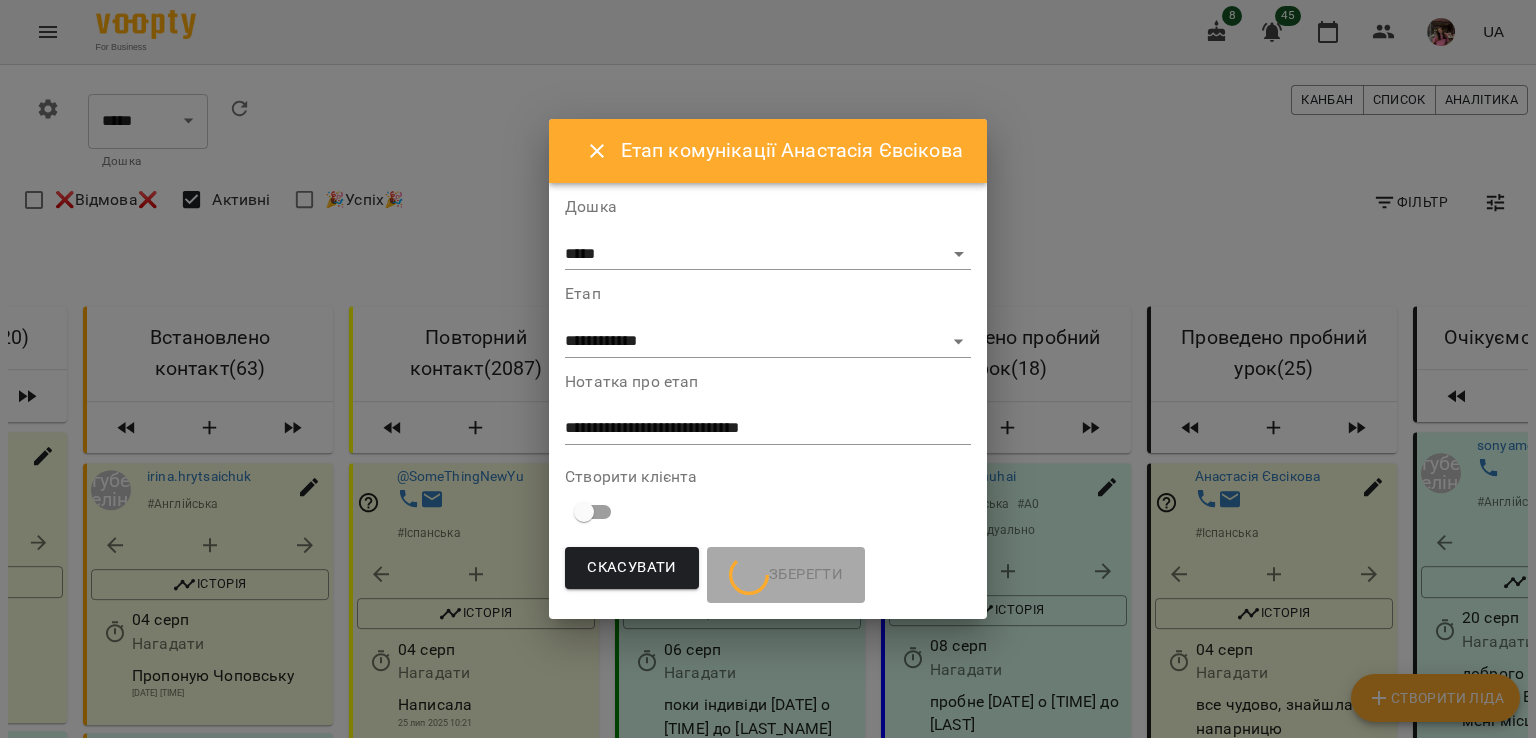 scroll, scrollTop: 0, scrollLeft: 0, axis: both 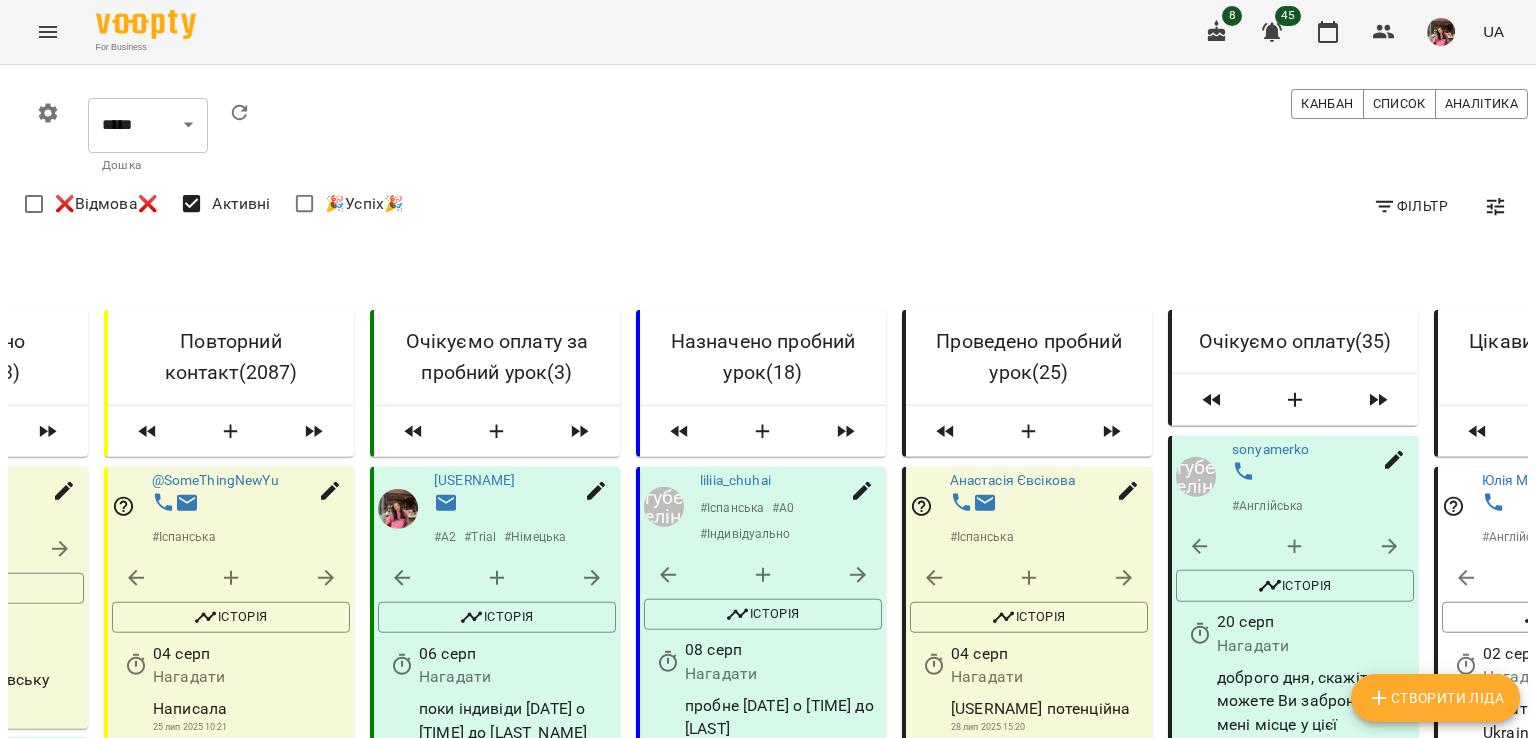 click at bounding box center [1053, 505] 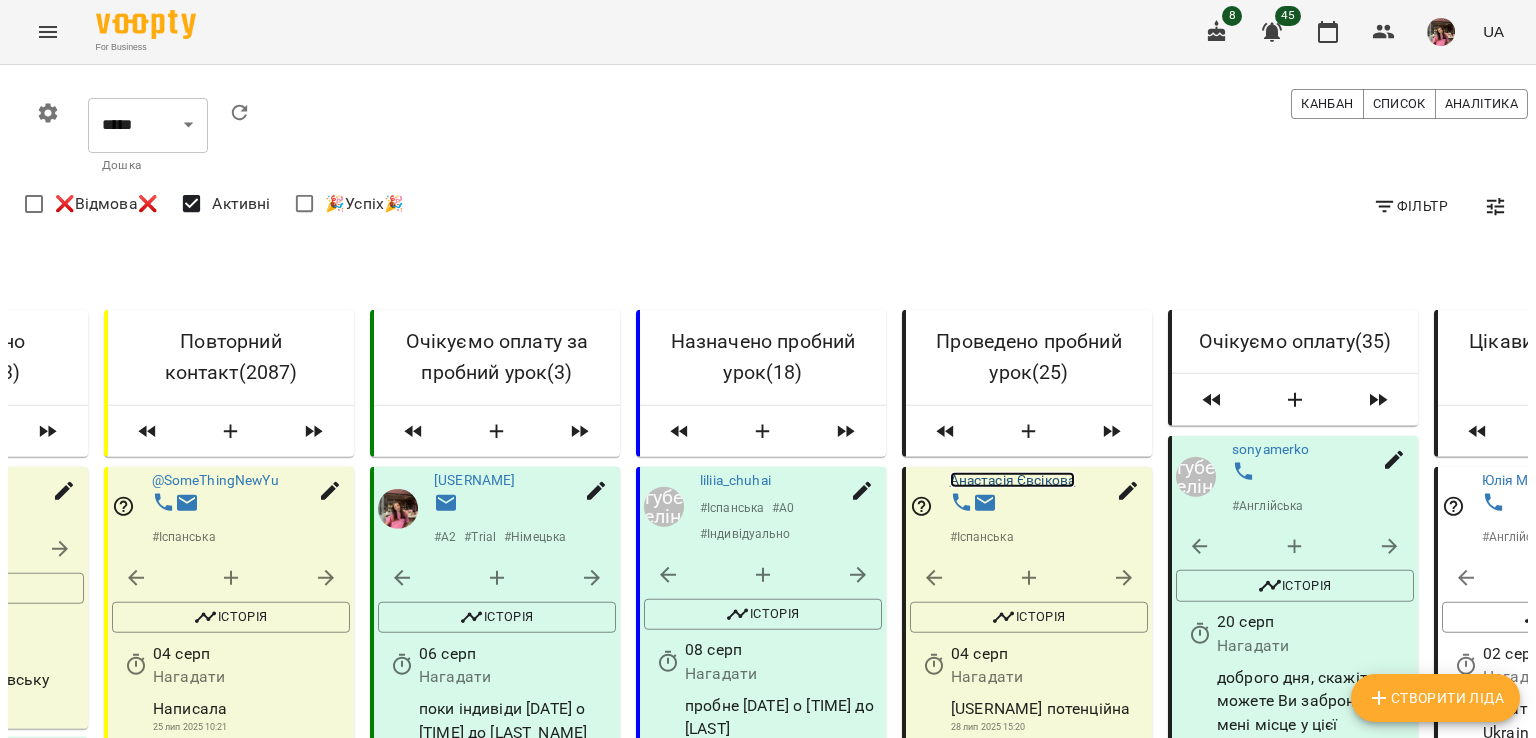 click on "Анастасія Євсікова" at bounding box center [1013, 480] 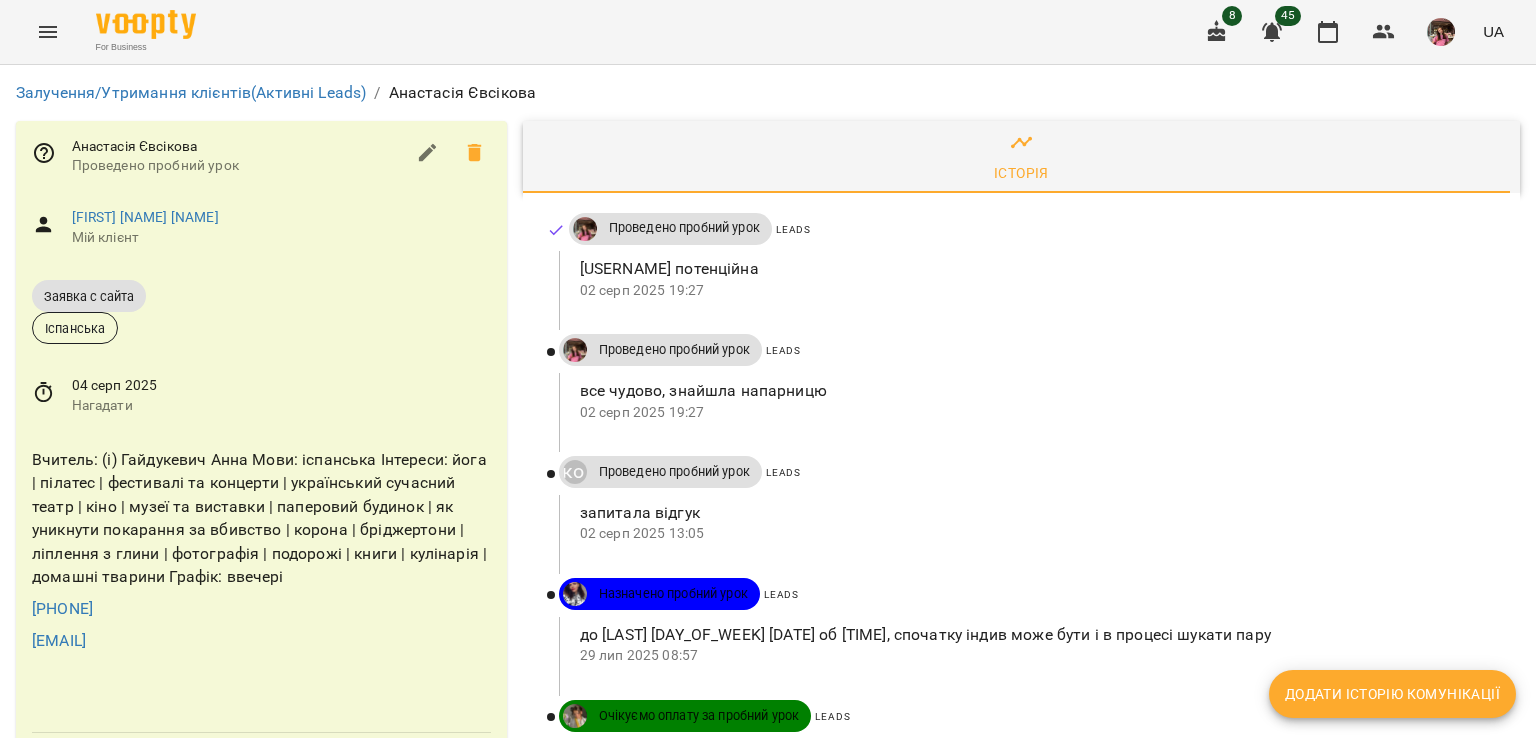 scroll, scrollTop: 0, scrollLeft: 0, axis: both 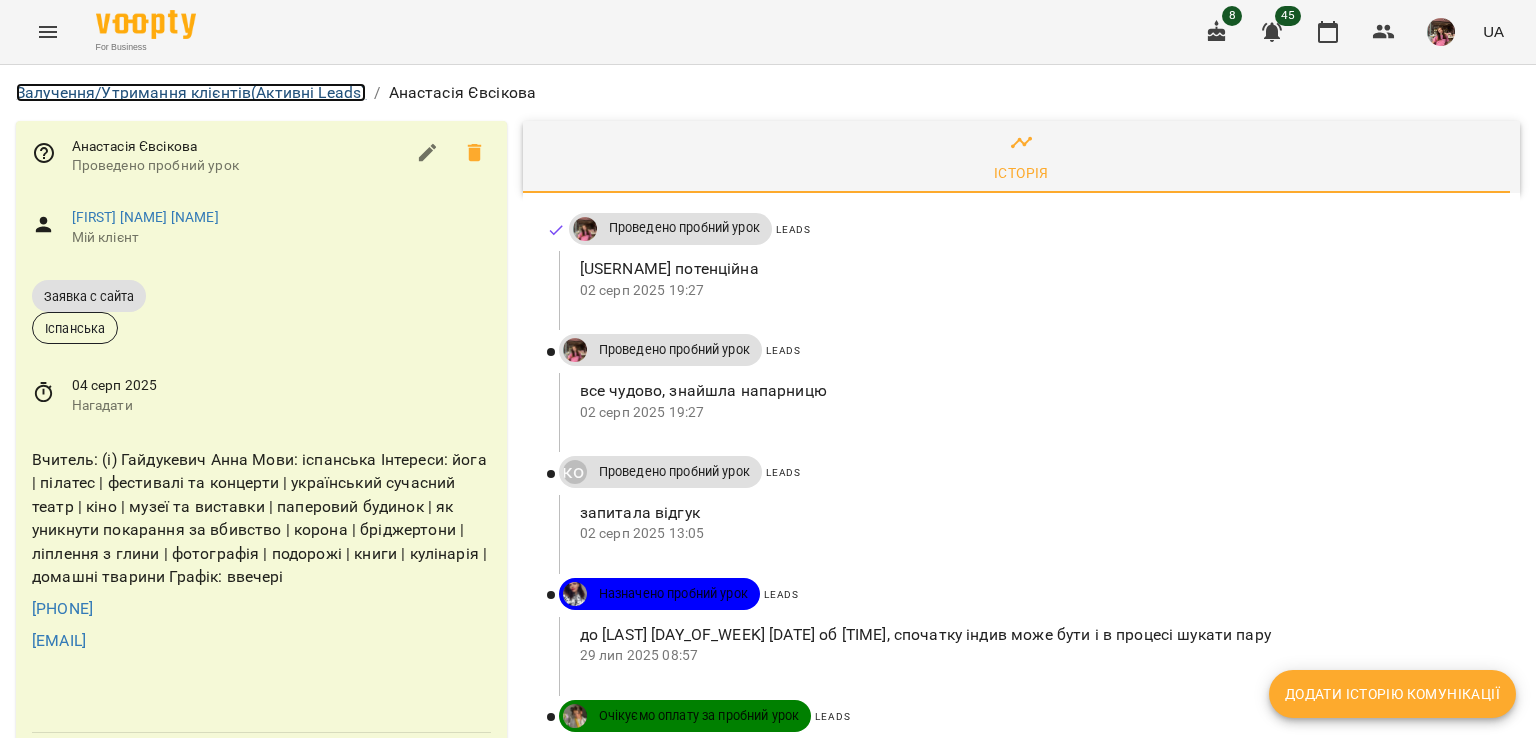 click on "Залучення/Утримання клієнтів (Активні Leads)" at bounding box center (191, 92) 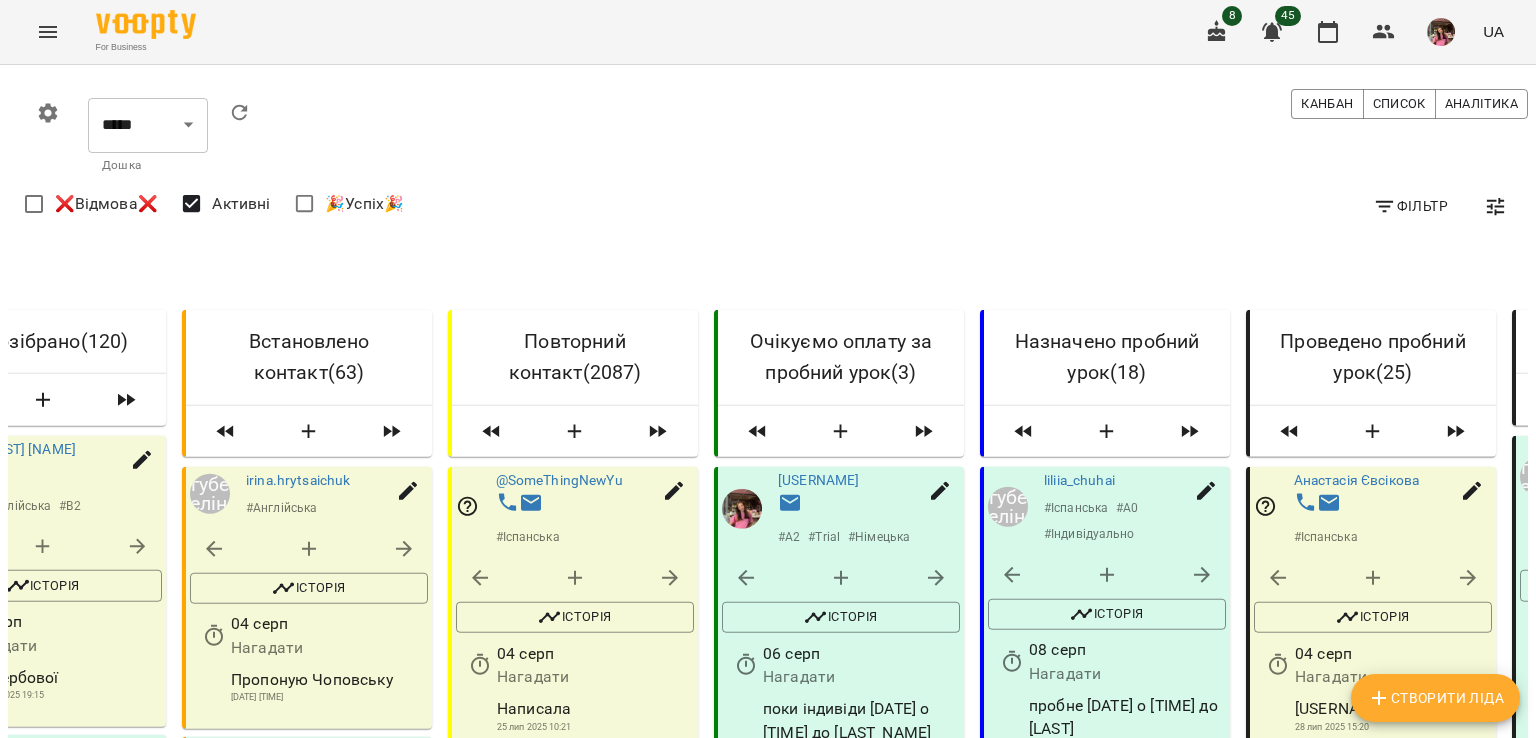 scroll, scrollTop: 0, scrollLeft: 116, axis: horizontal 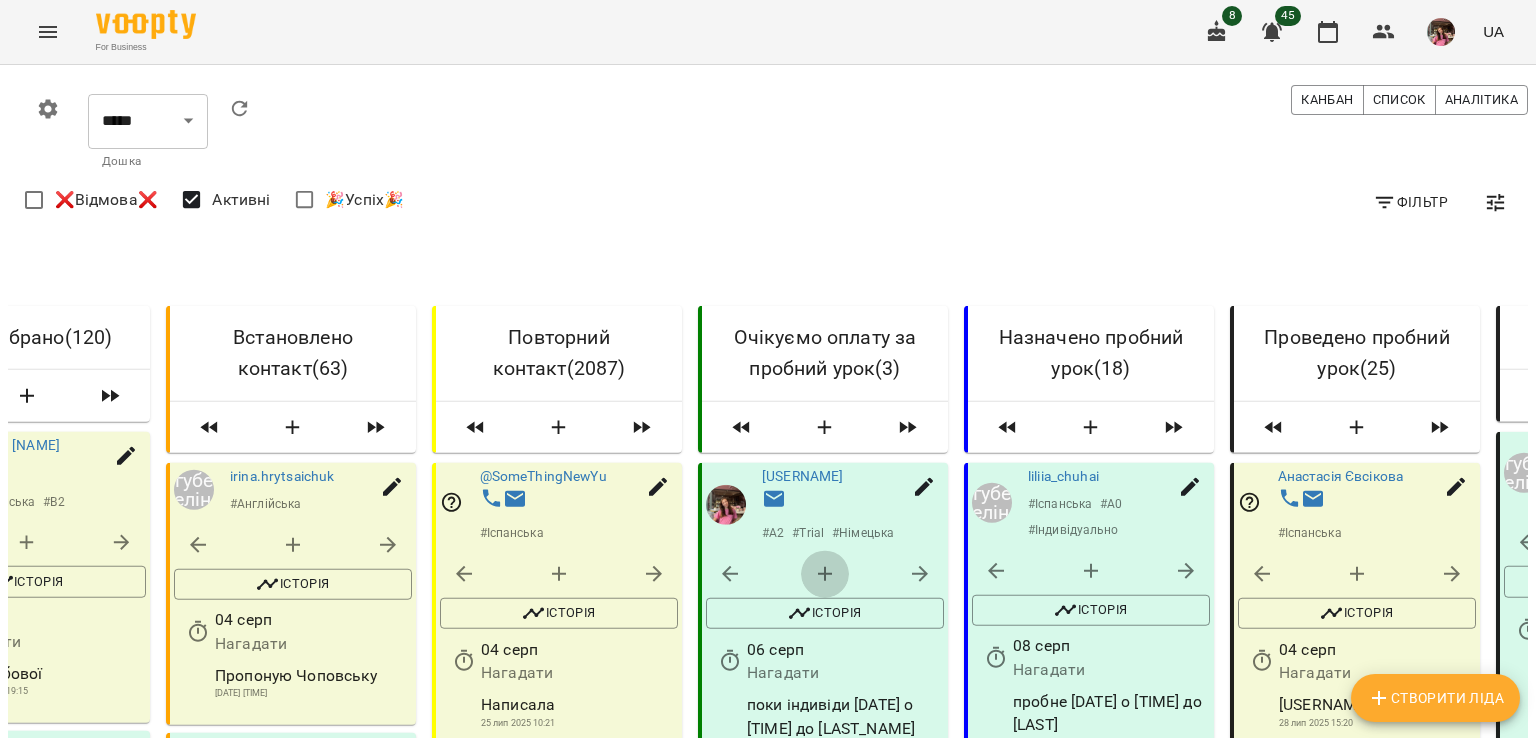 click 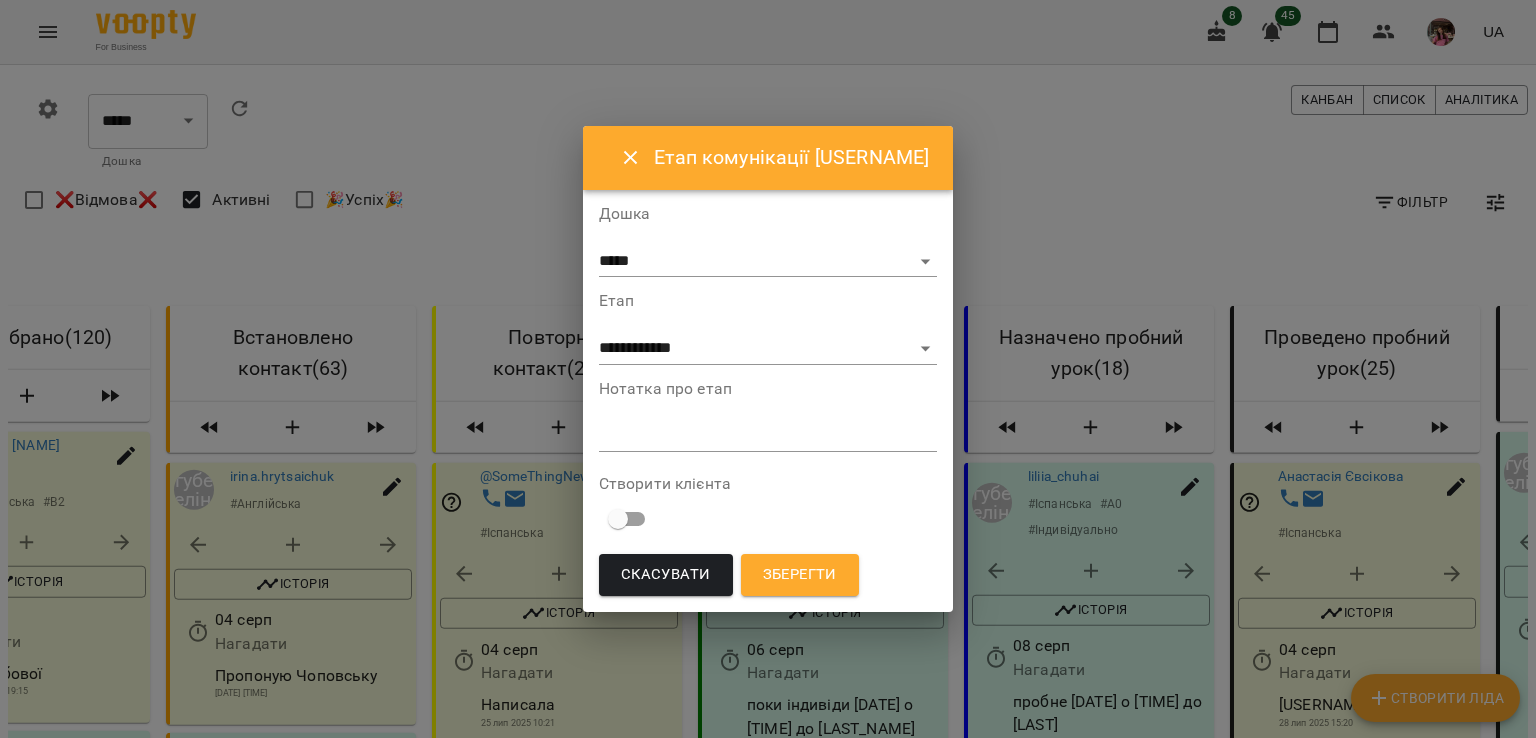 click at bounding box center [768, 435] 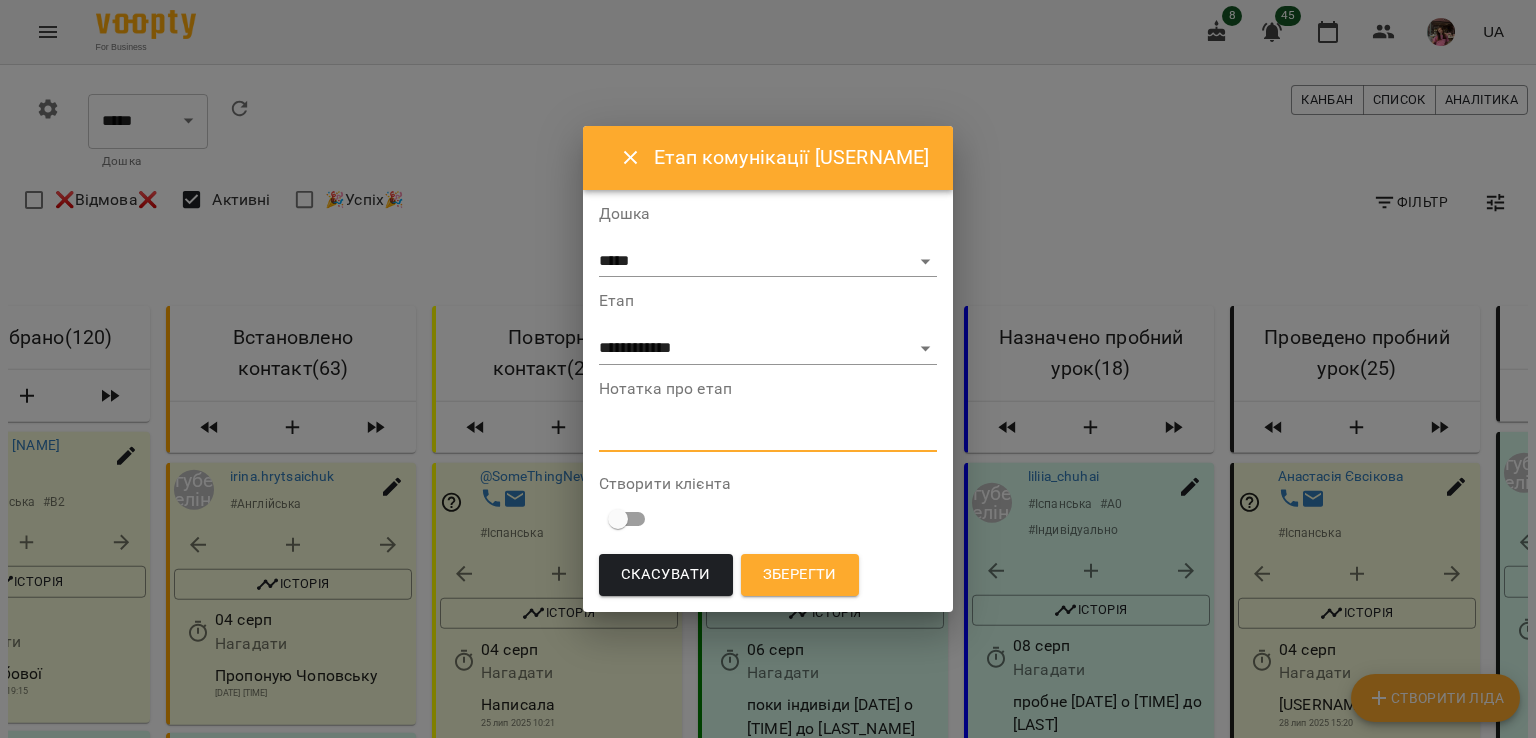 type on "*" 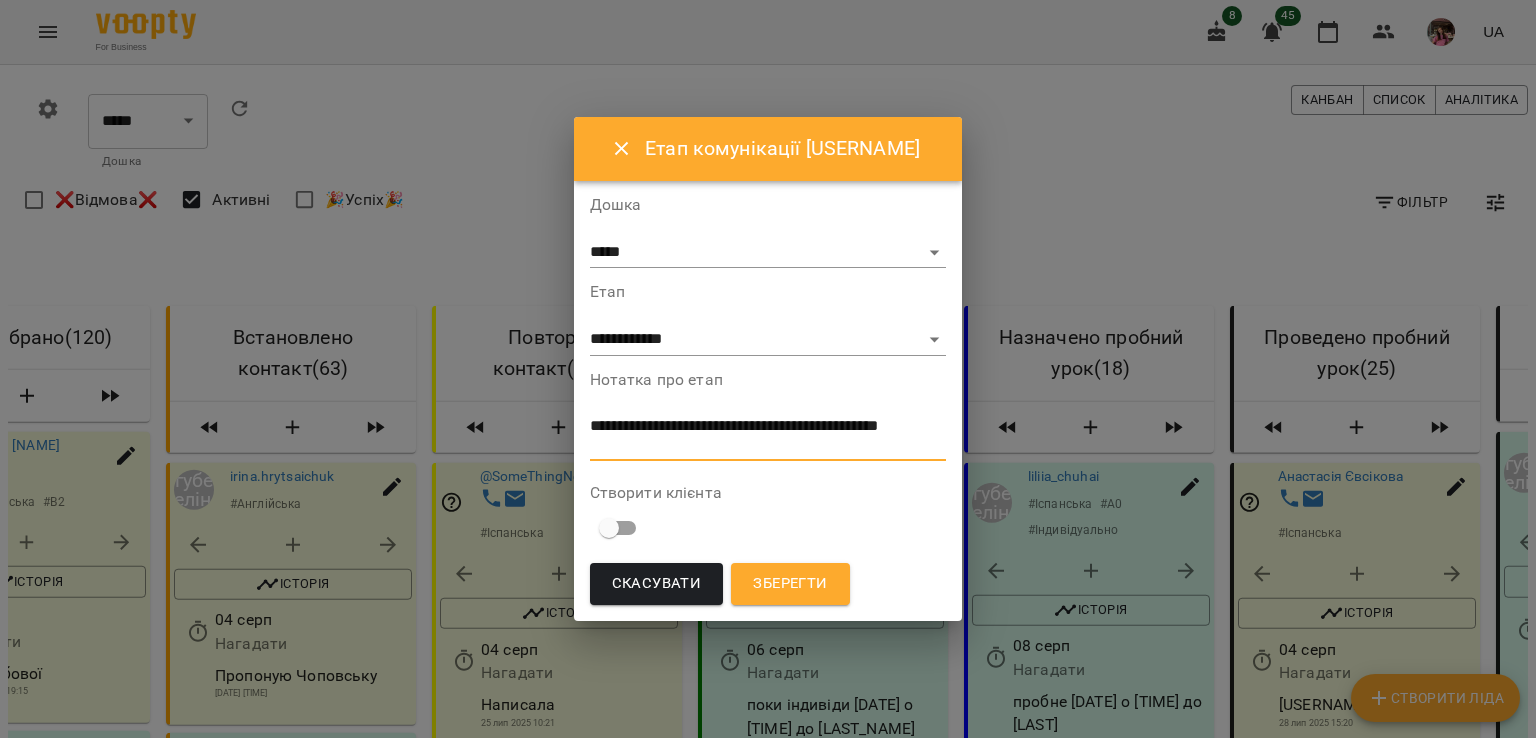 type on "**********" 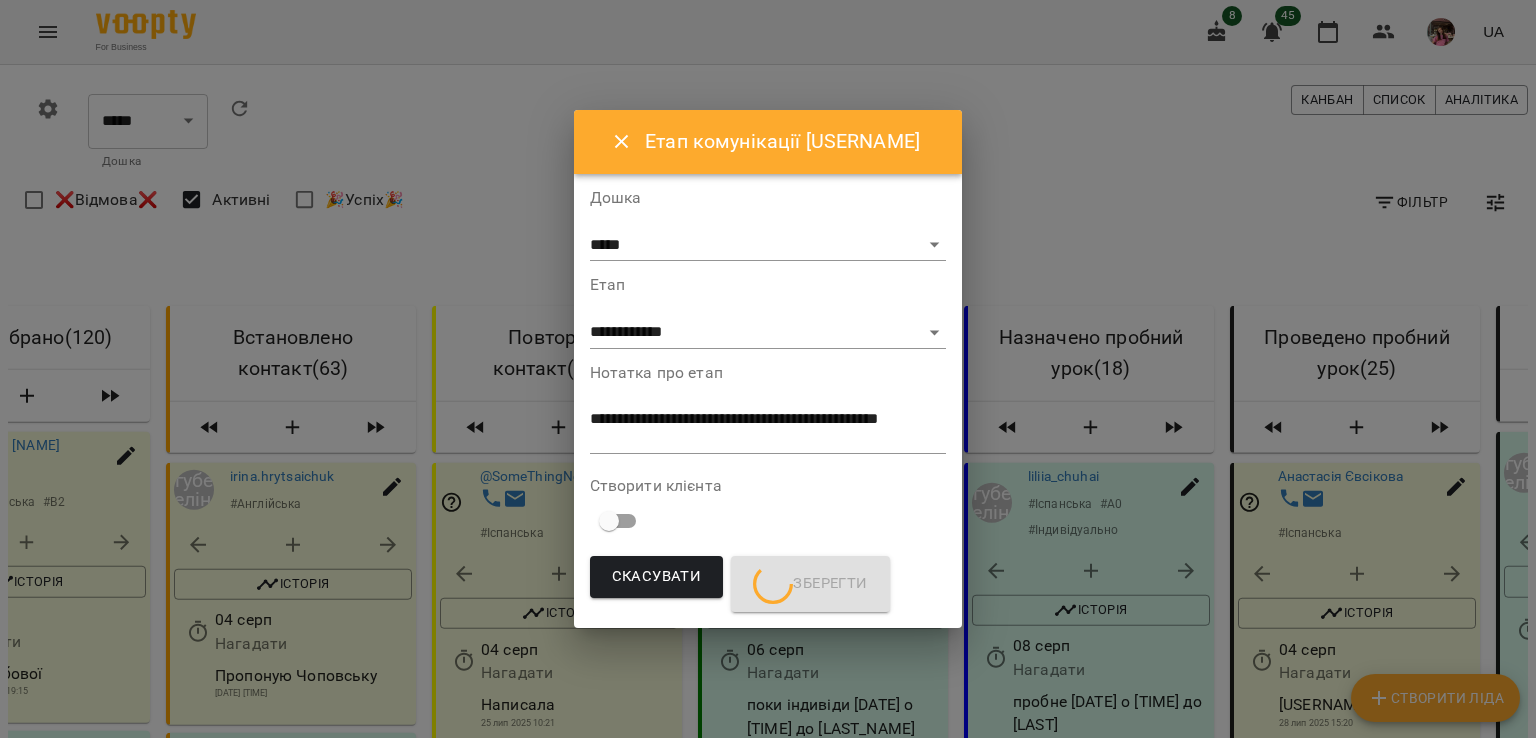 scroll, scrollTop: 0, scrollLeft: 0, axis: both 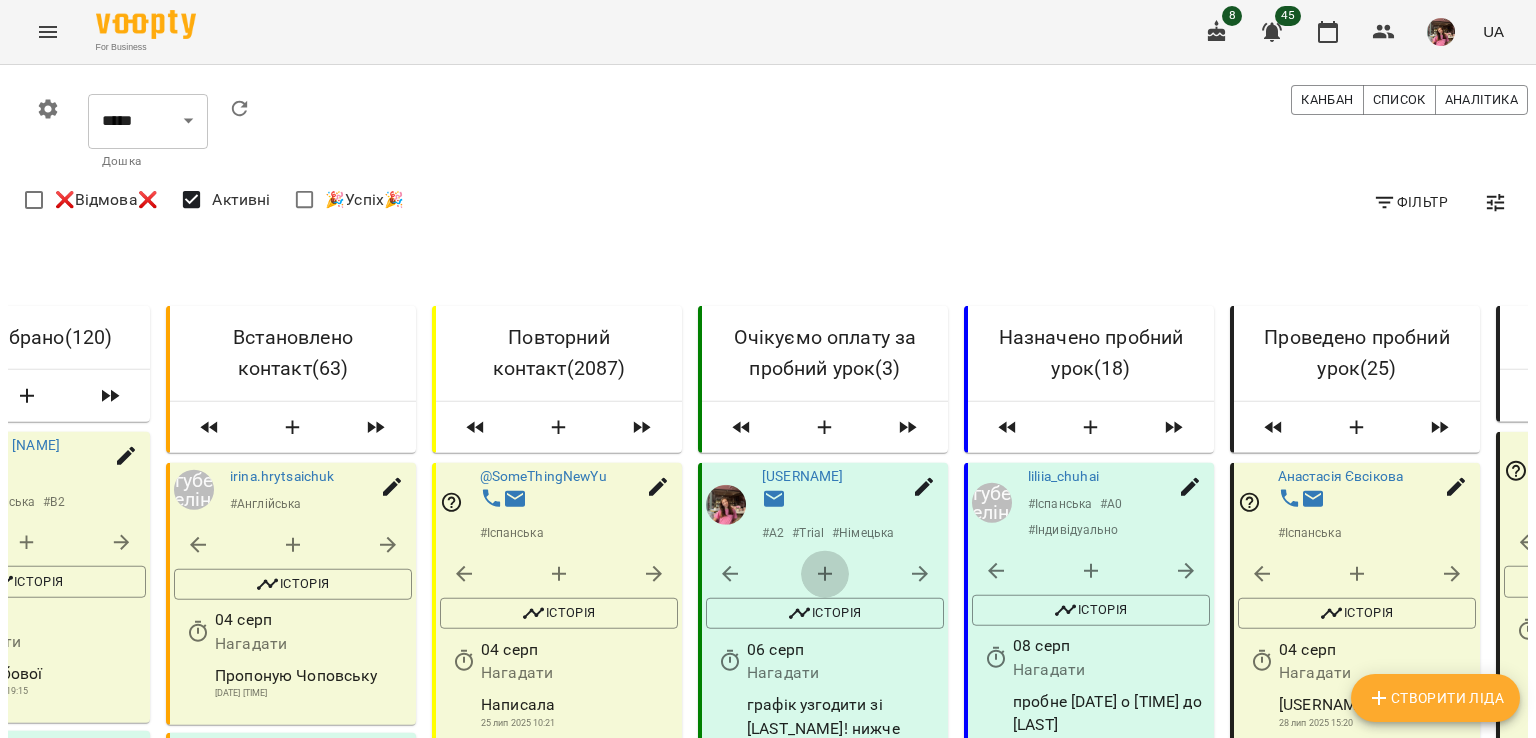 click at bounding box center (825, 574) 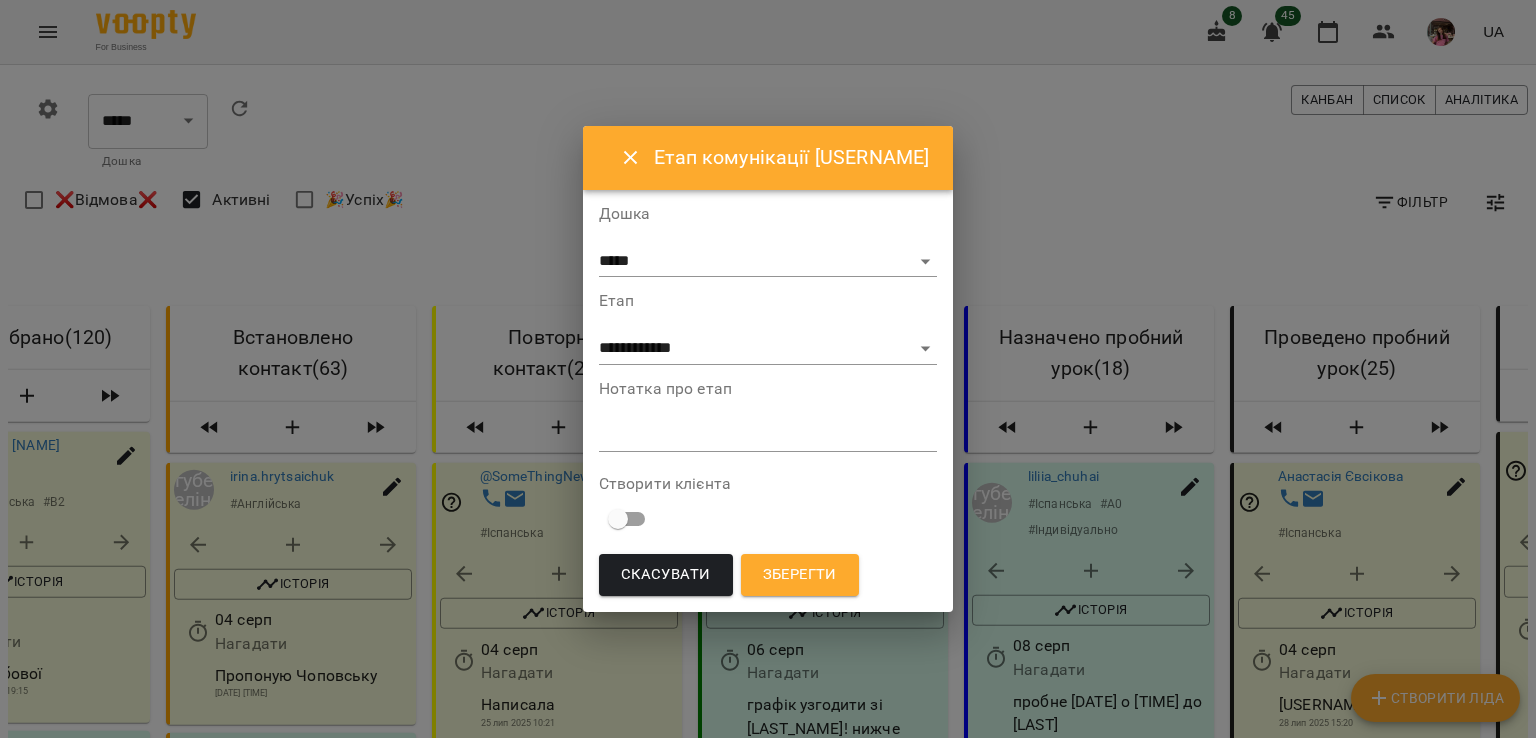 click at bounding box center [768, 435] 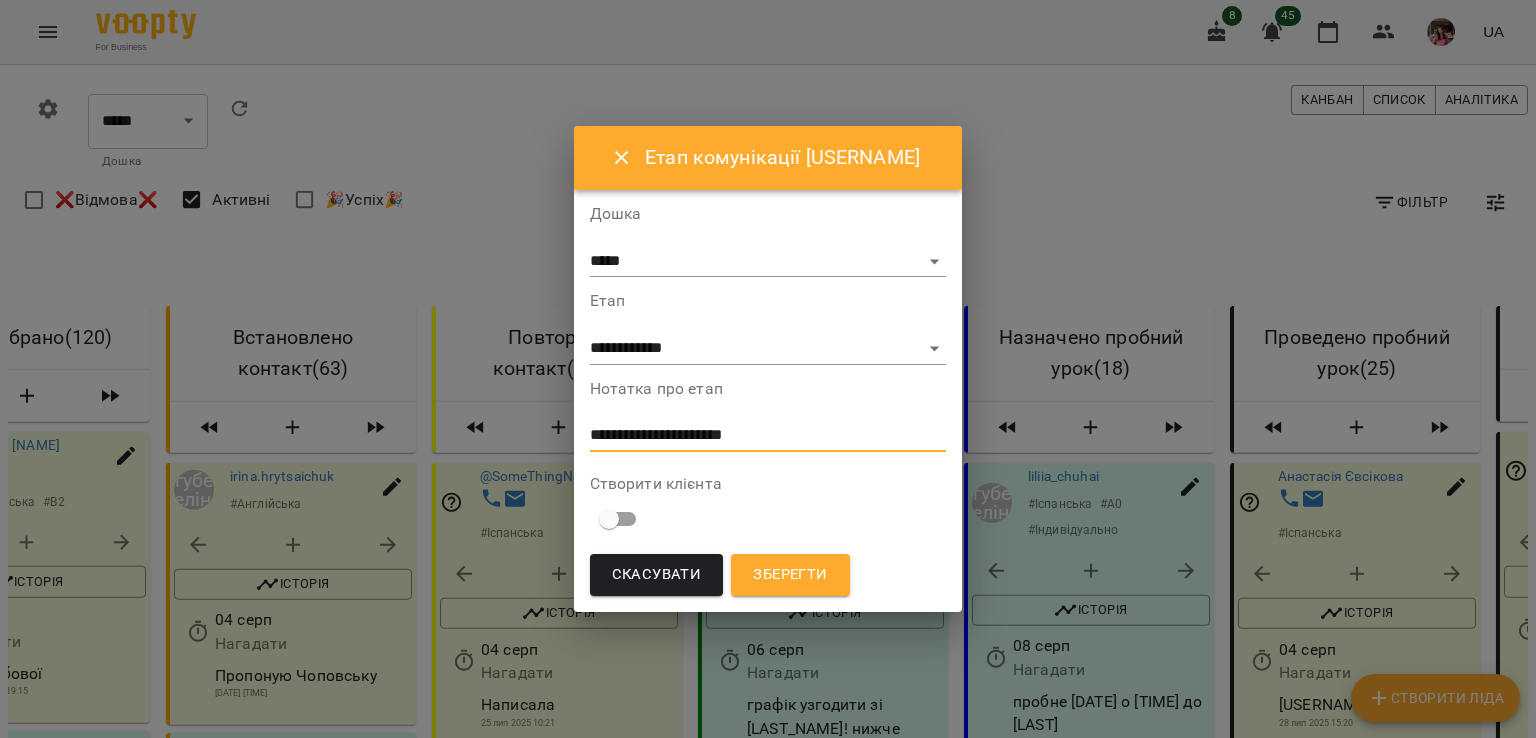 type on "**********" 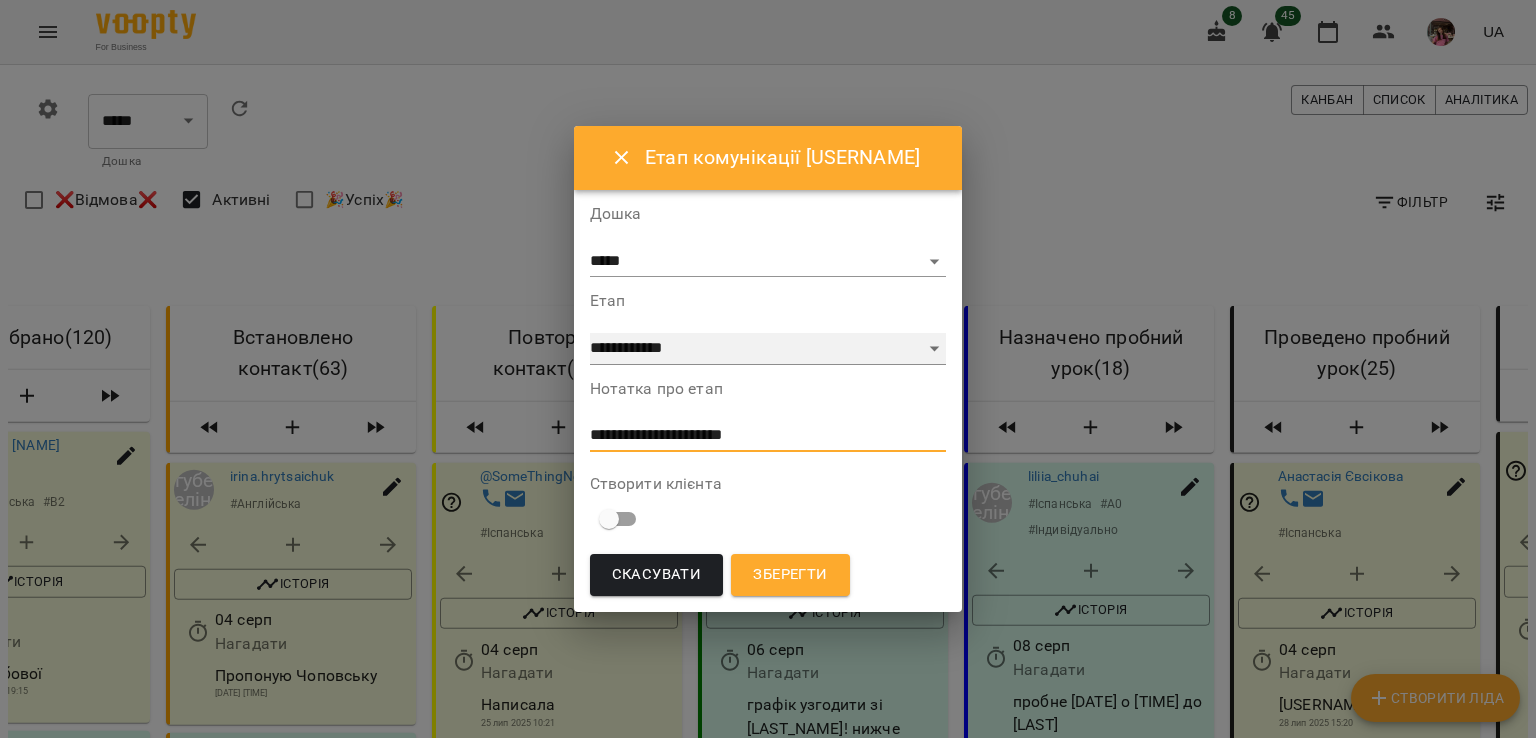 click on "**********" at bounding box center [768, 349] 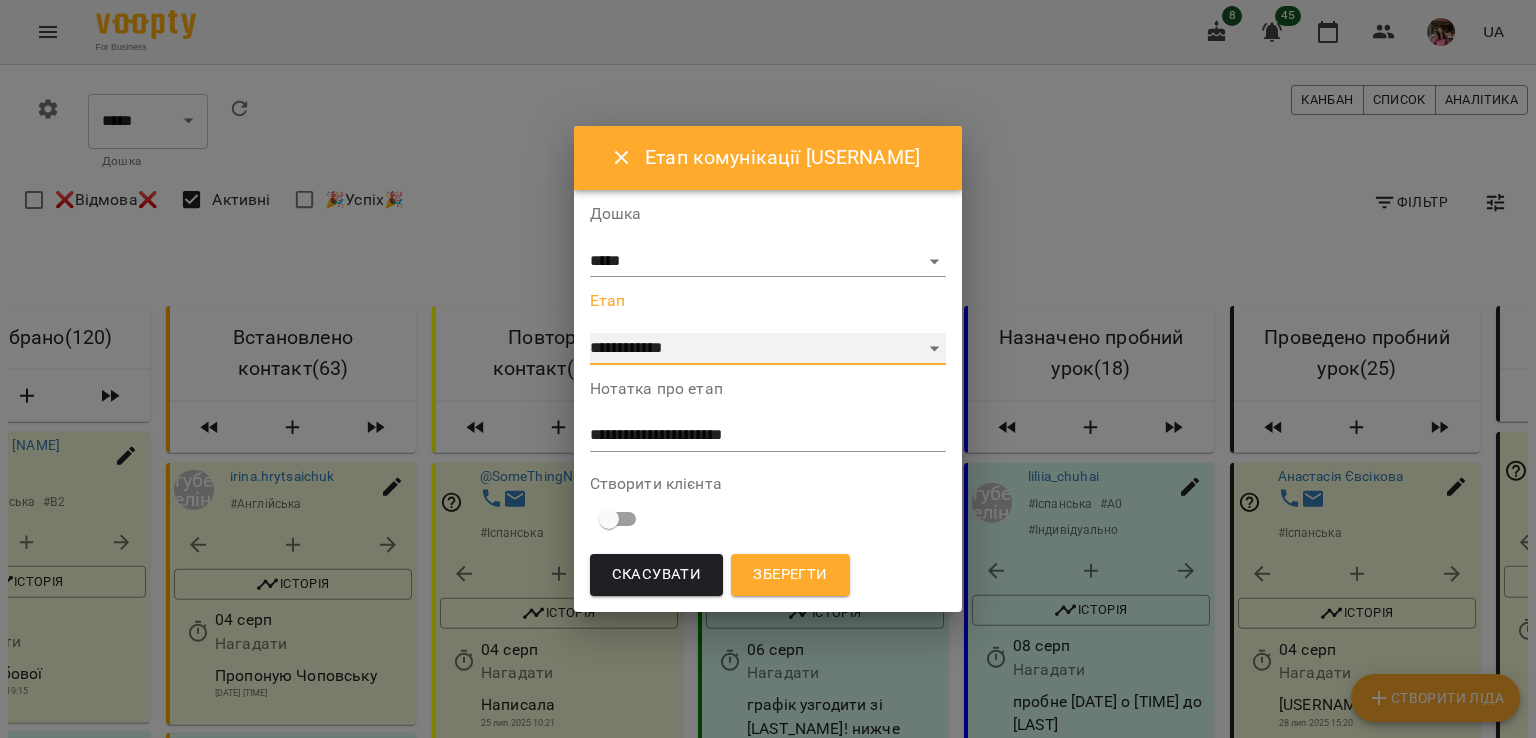 select on "*" 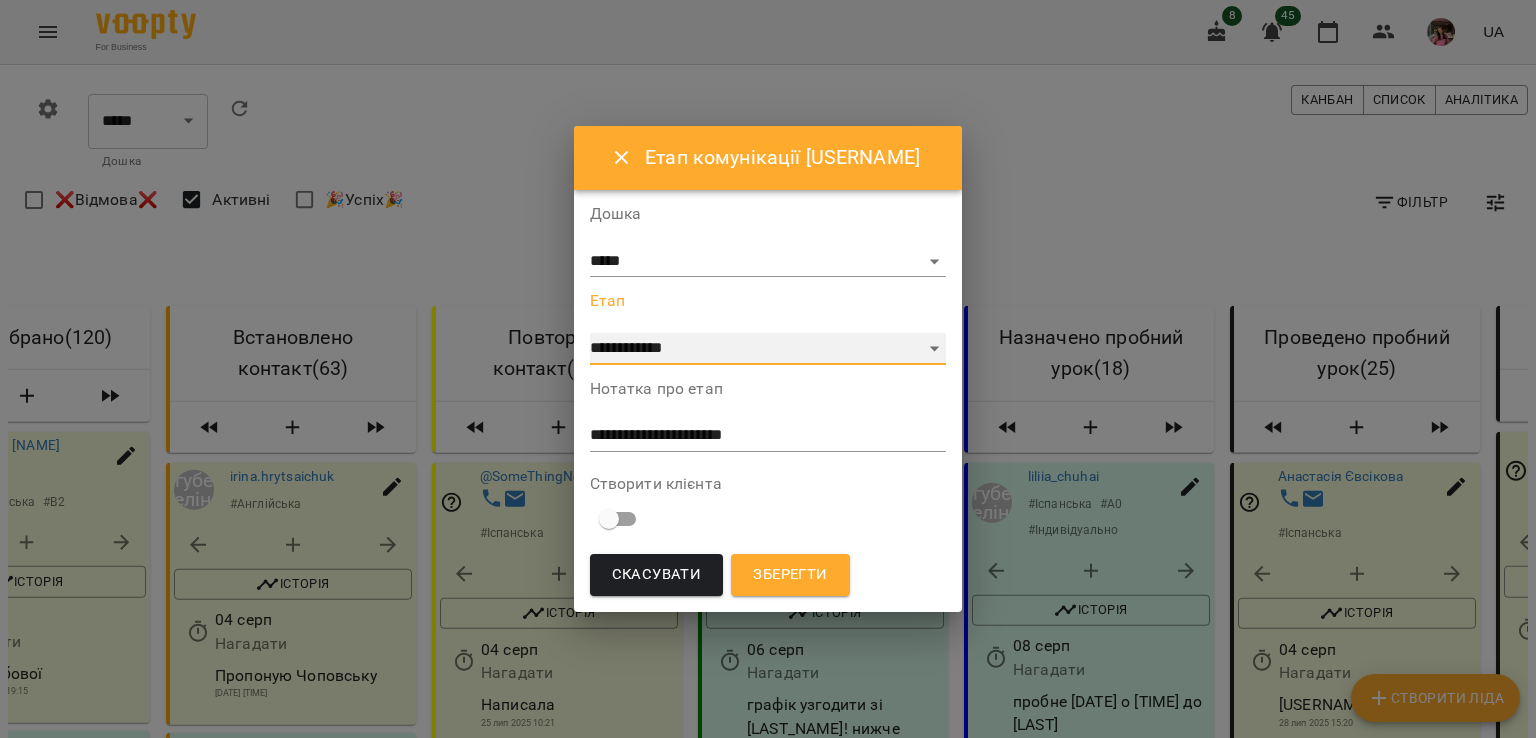 click on "**********" at bounding box center [768, 349] 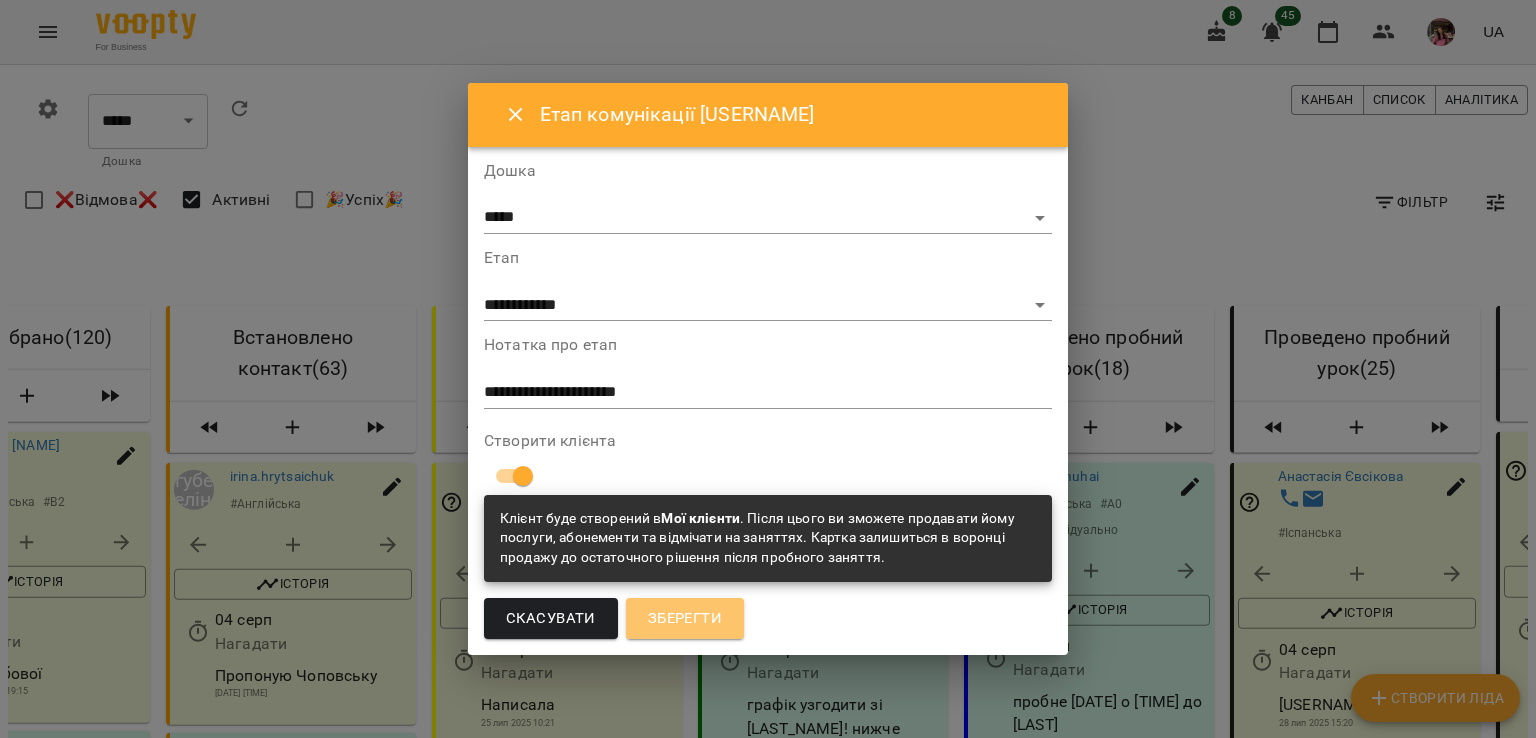 click on "Зберегти" at bounding box center [685, 619] 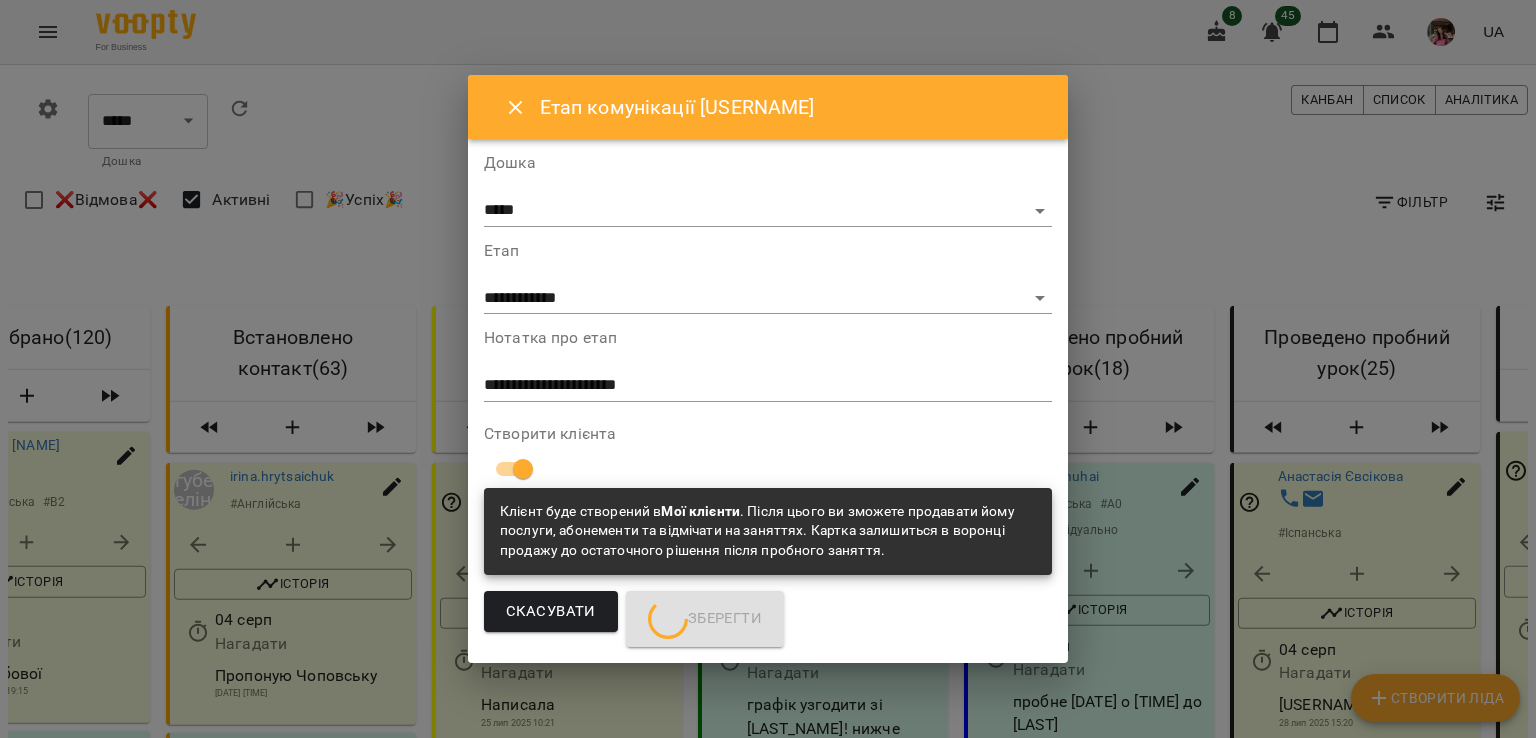 scroll, scrollTop: 0, scrollLeft: 0, axis: both 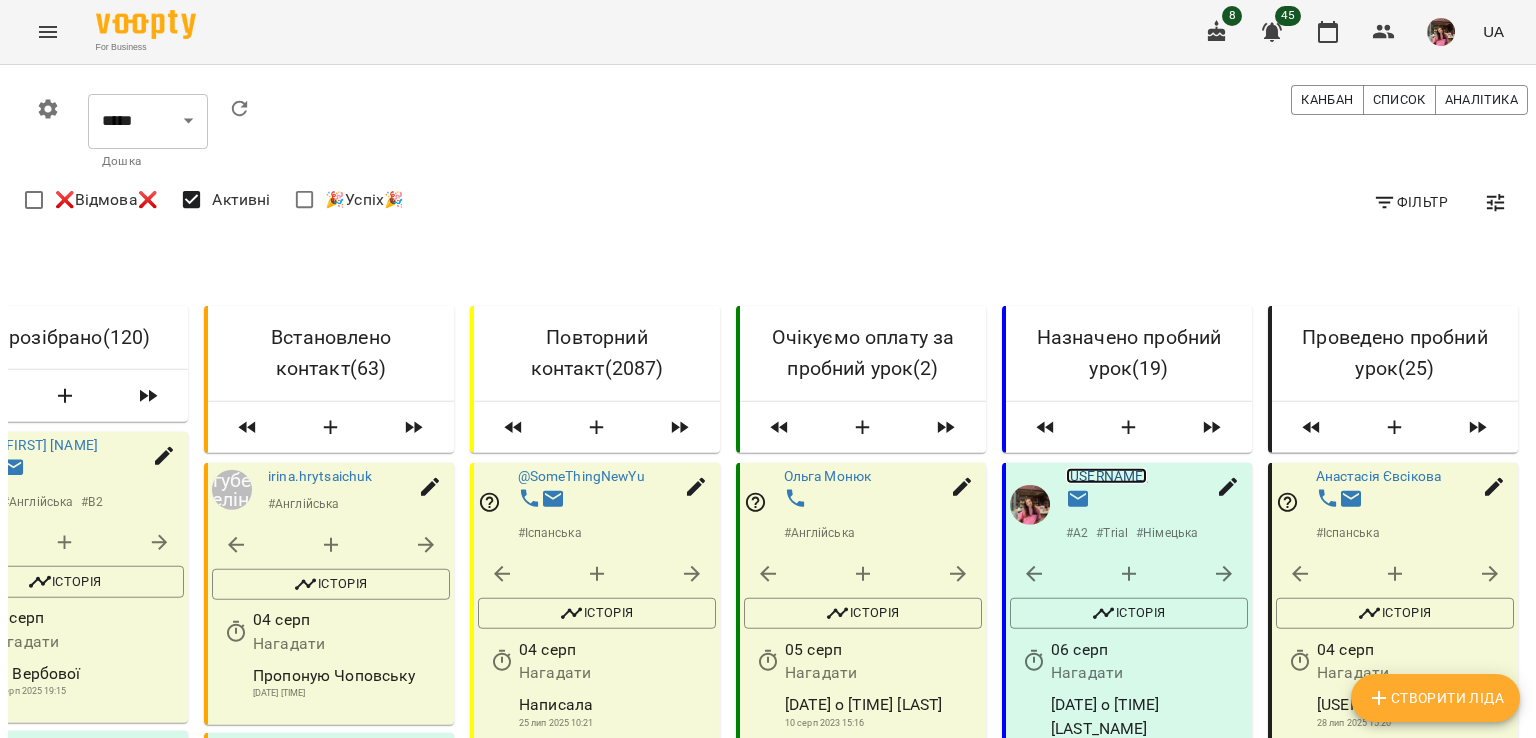 click on "[USERNAME]" at bounding box center (1106, 476) 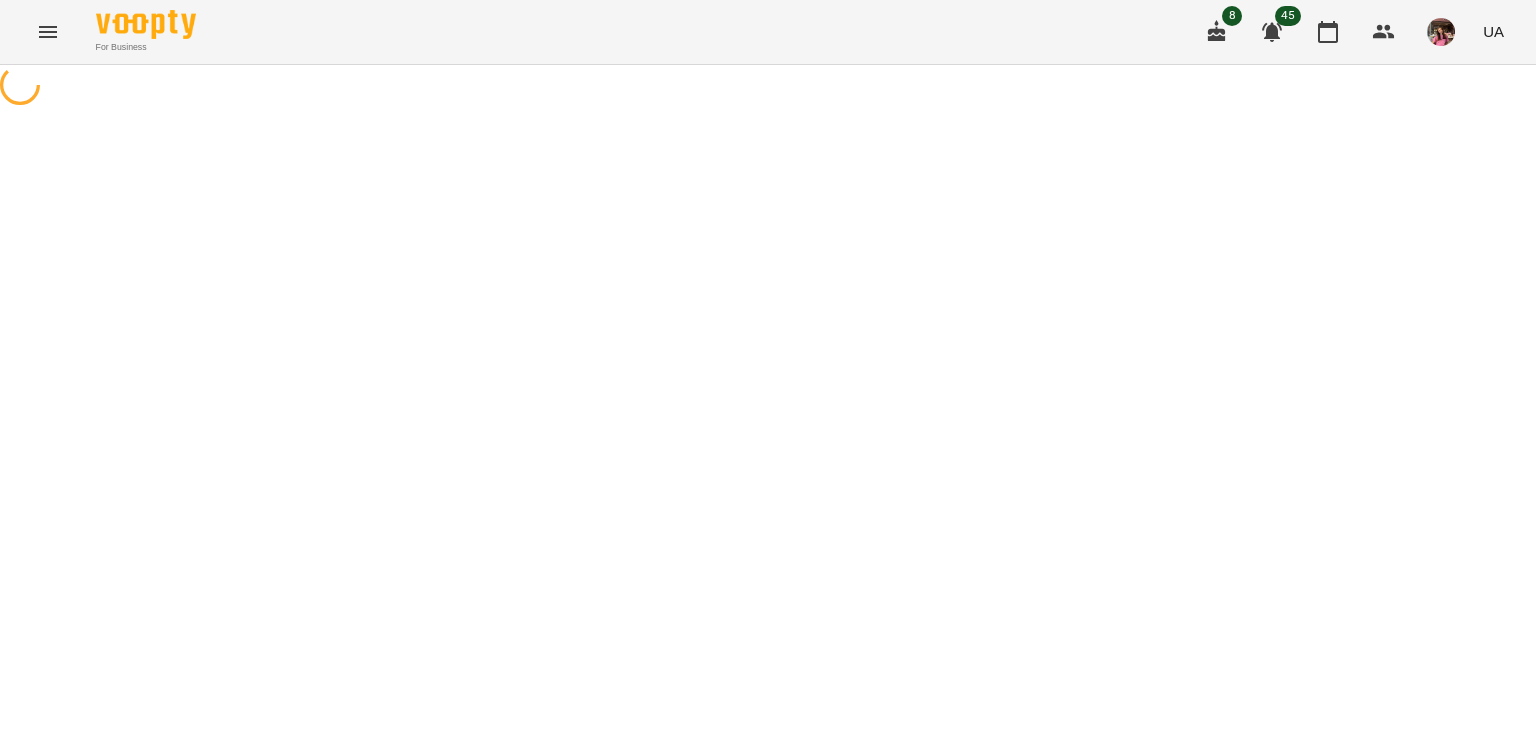 scroll, scrollTop: 0, scrollLeft: 0, axis: both 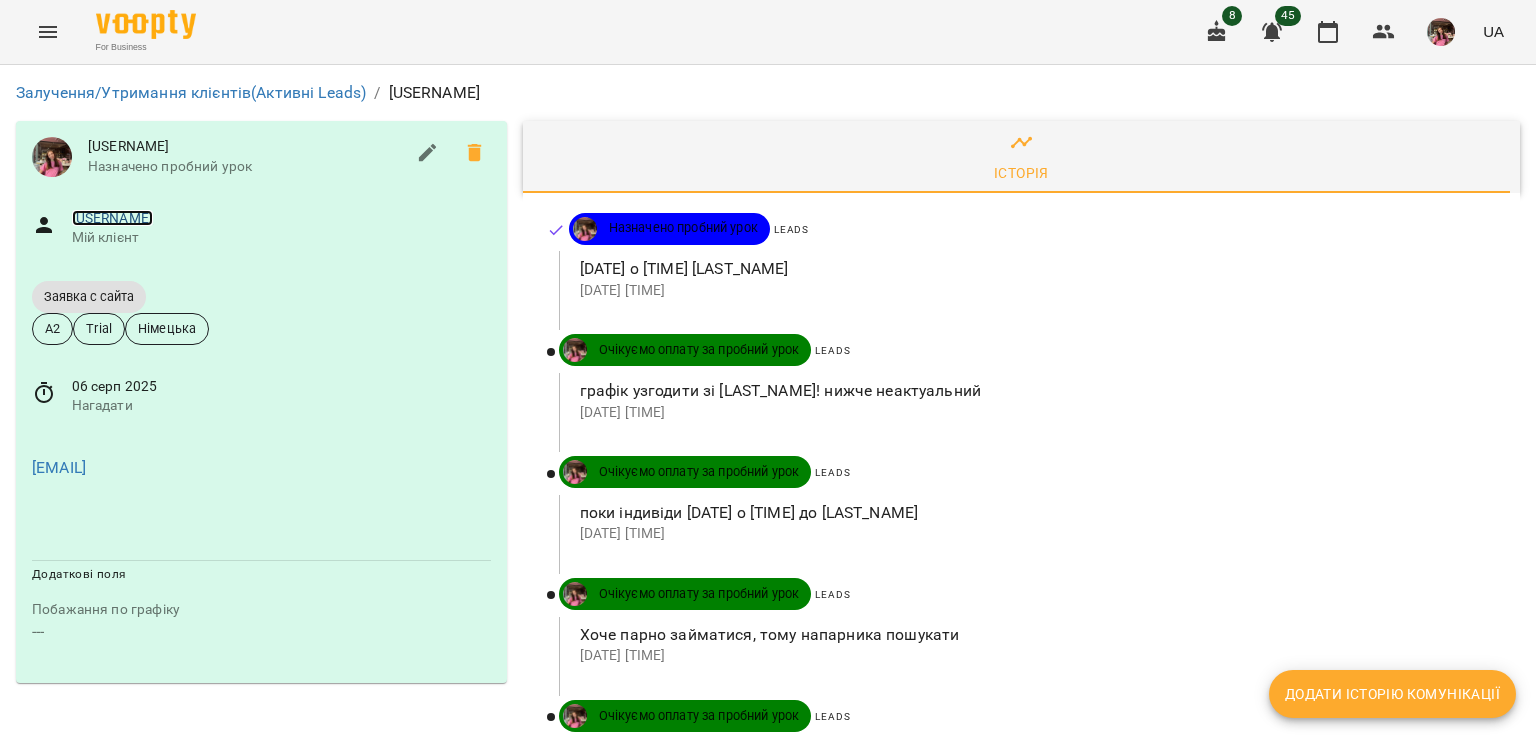 click on "[USERNAME]" at bounding box center (112, 218) 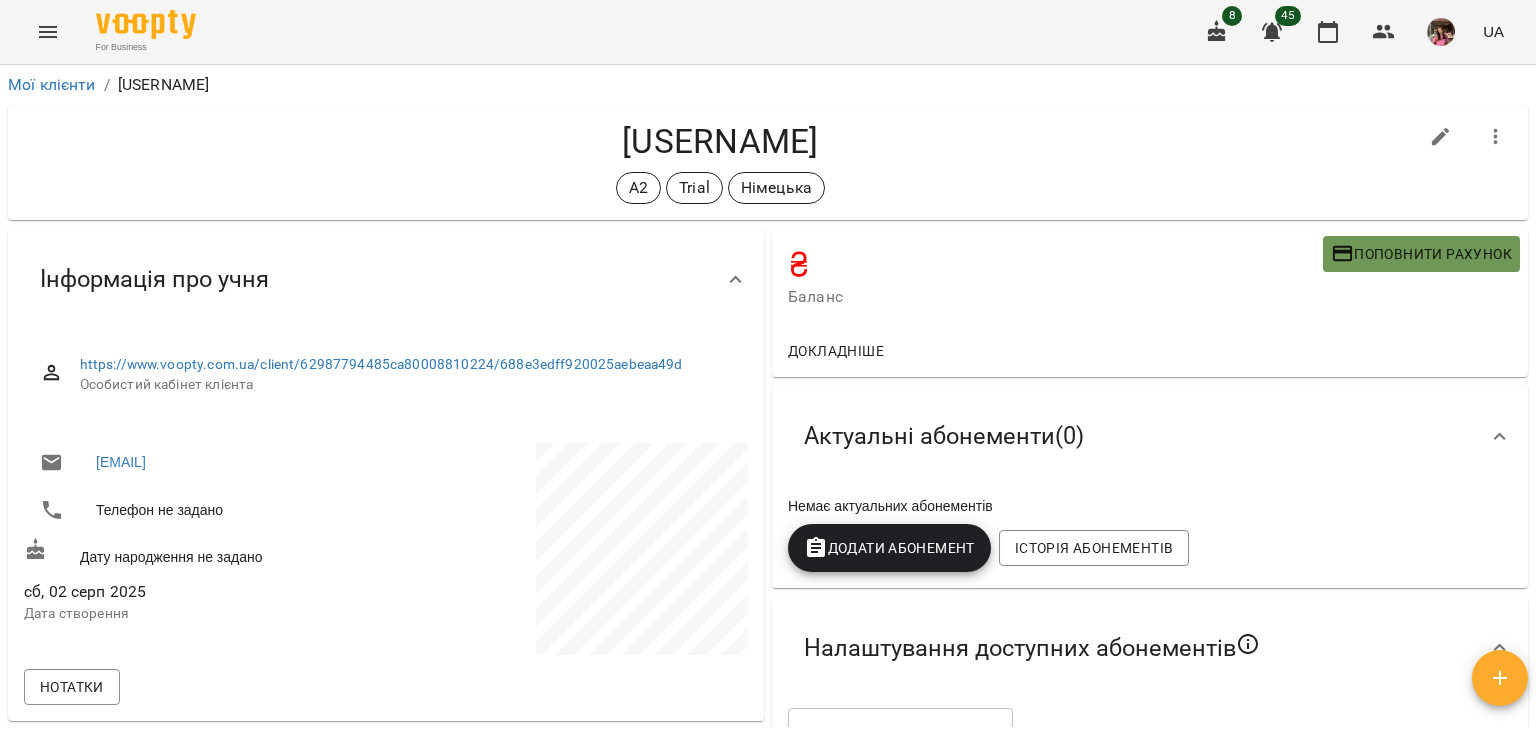 click on "Поповнити рахунок" at bounding box center [1421, 254] 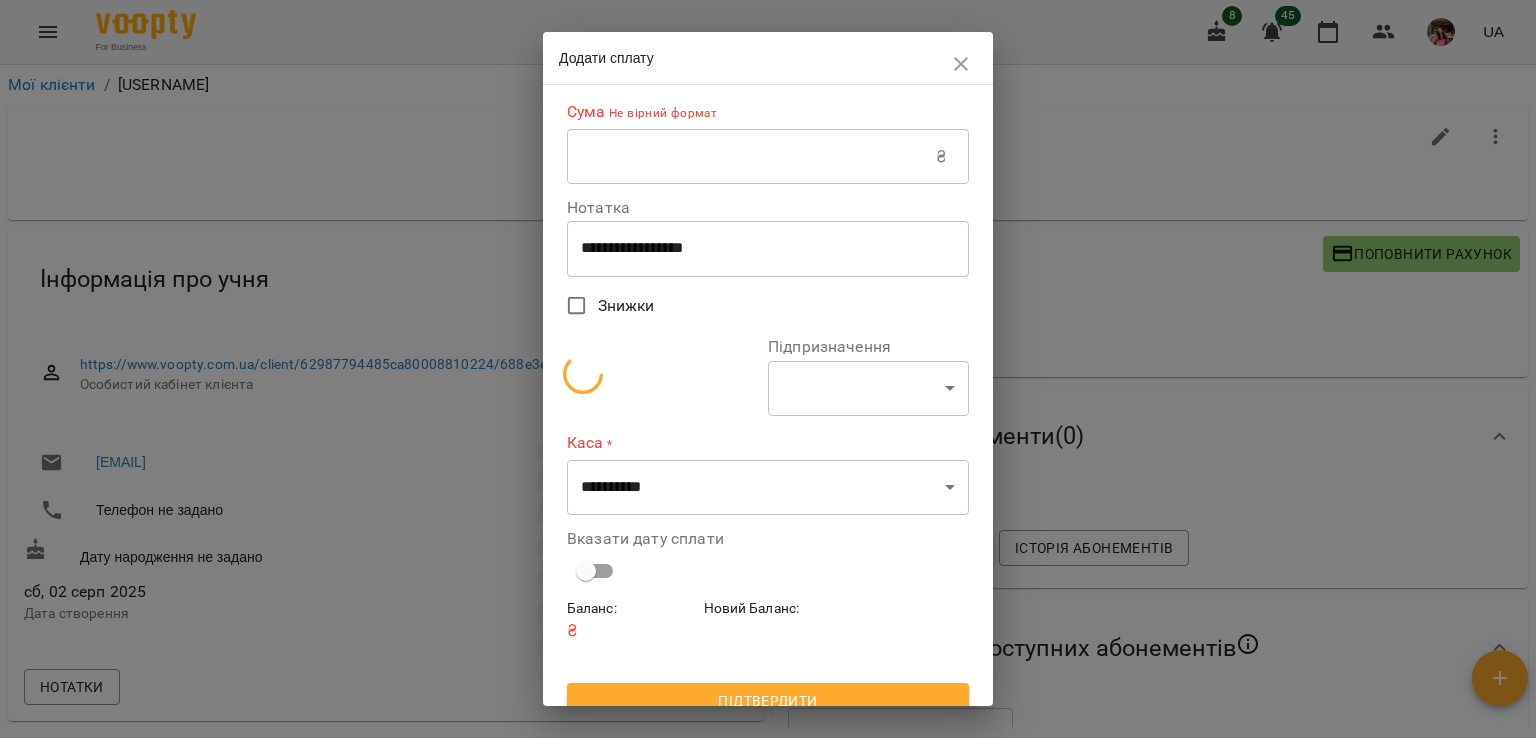 click at bounding box center [751, 157] 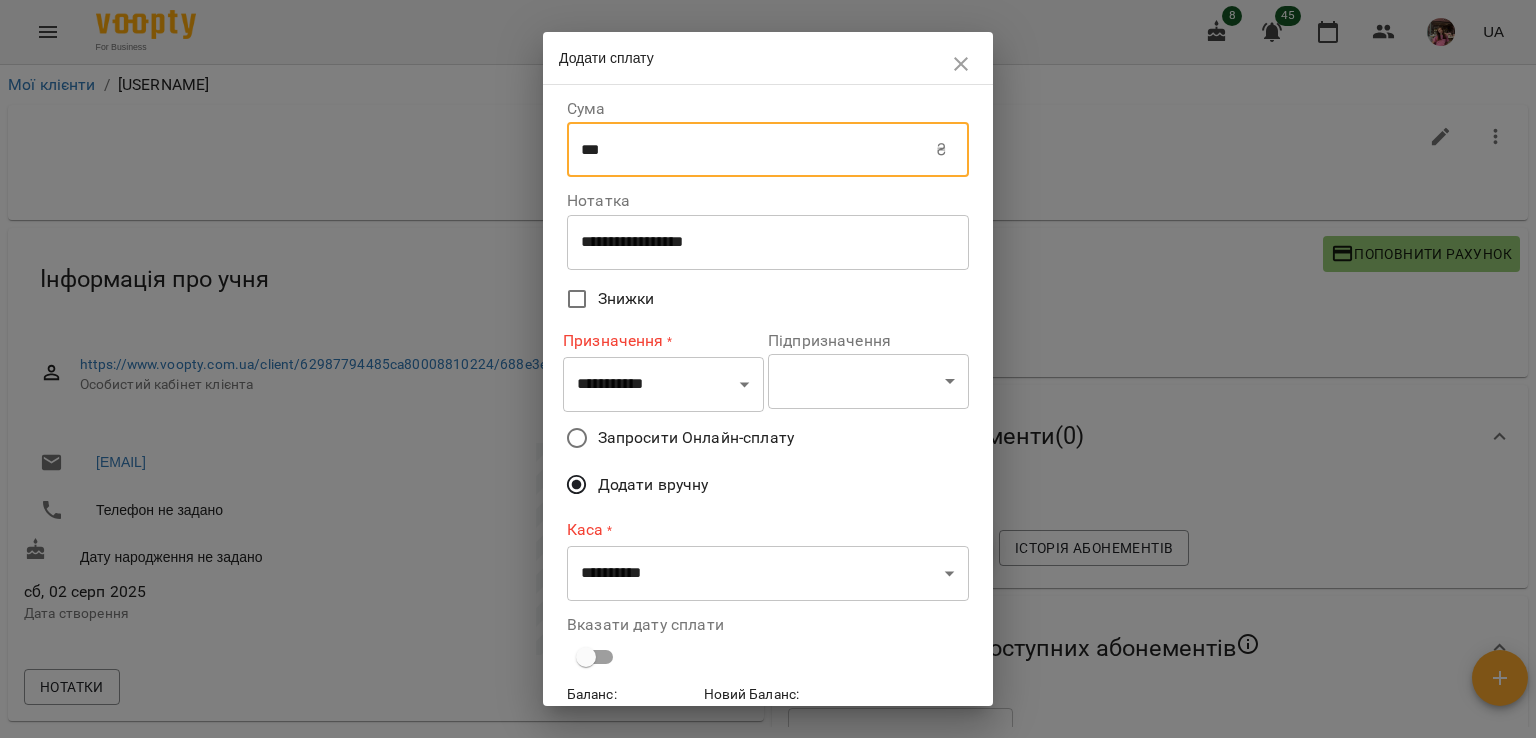 type on "***" 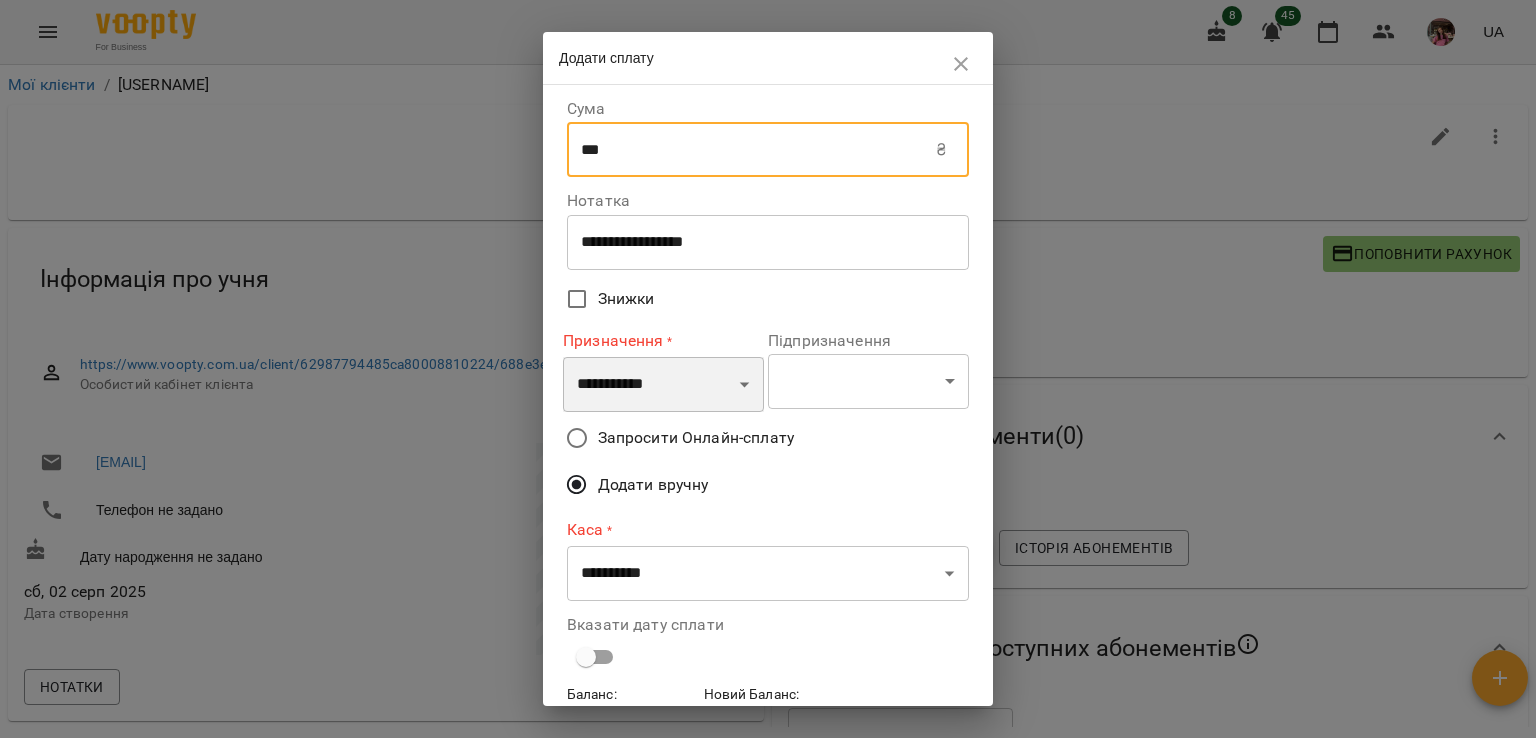 click on "**********" at bounding box center (663, 385) 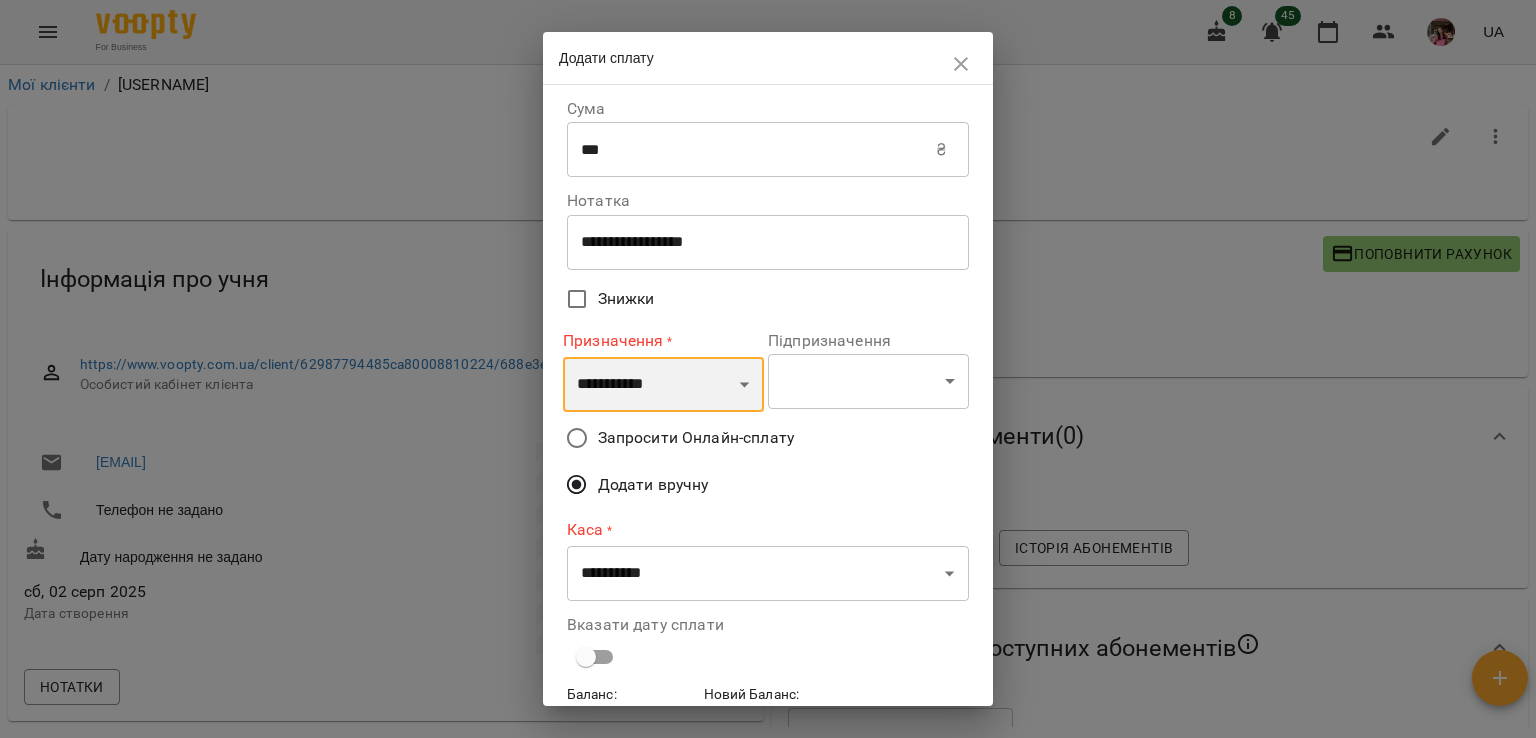 select on "**********" 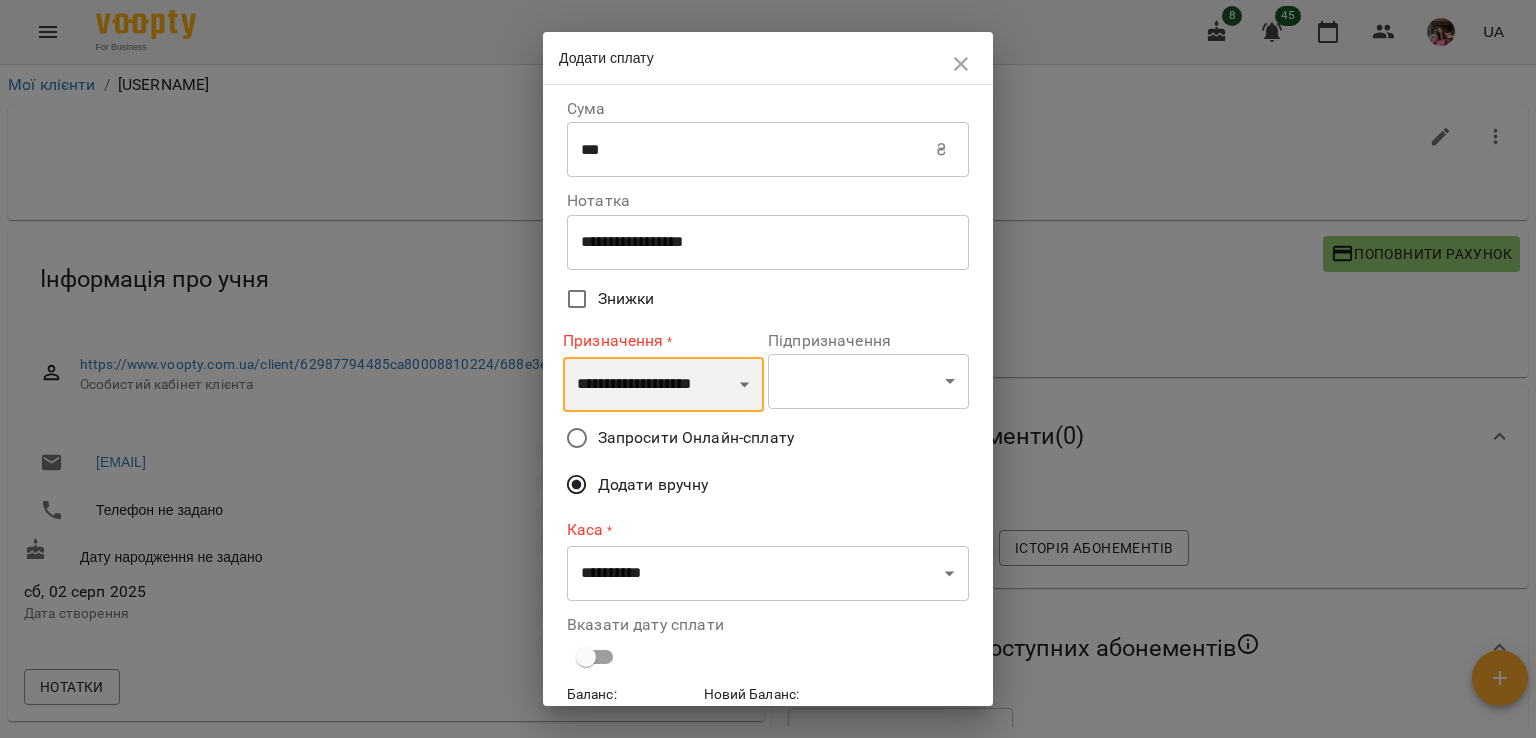 click on "**********" at bounding box center (663, 385) 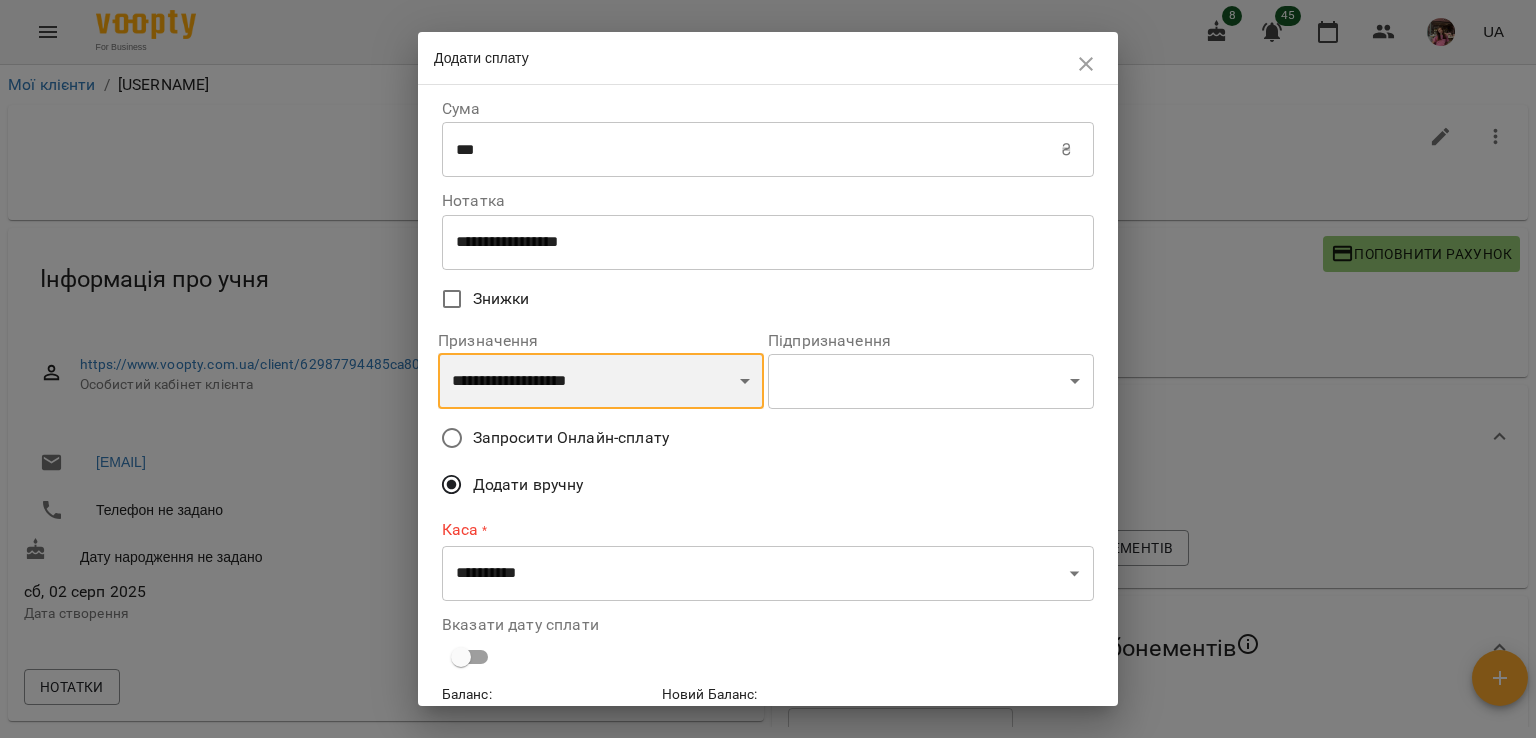 scroll, scrollTop: 110, scrollLeft: 0, axis: vertical 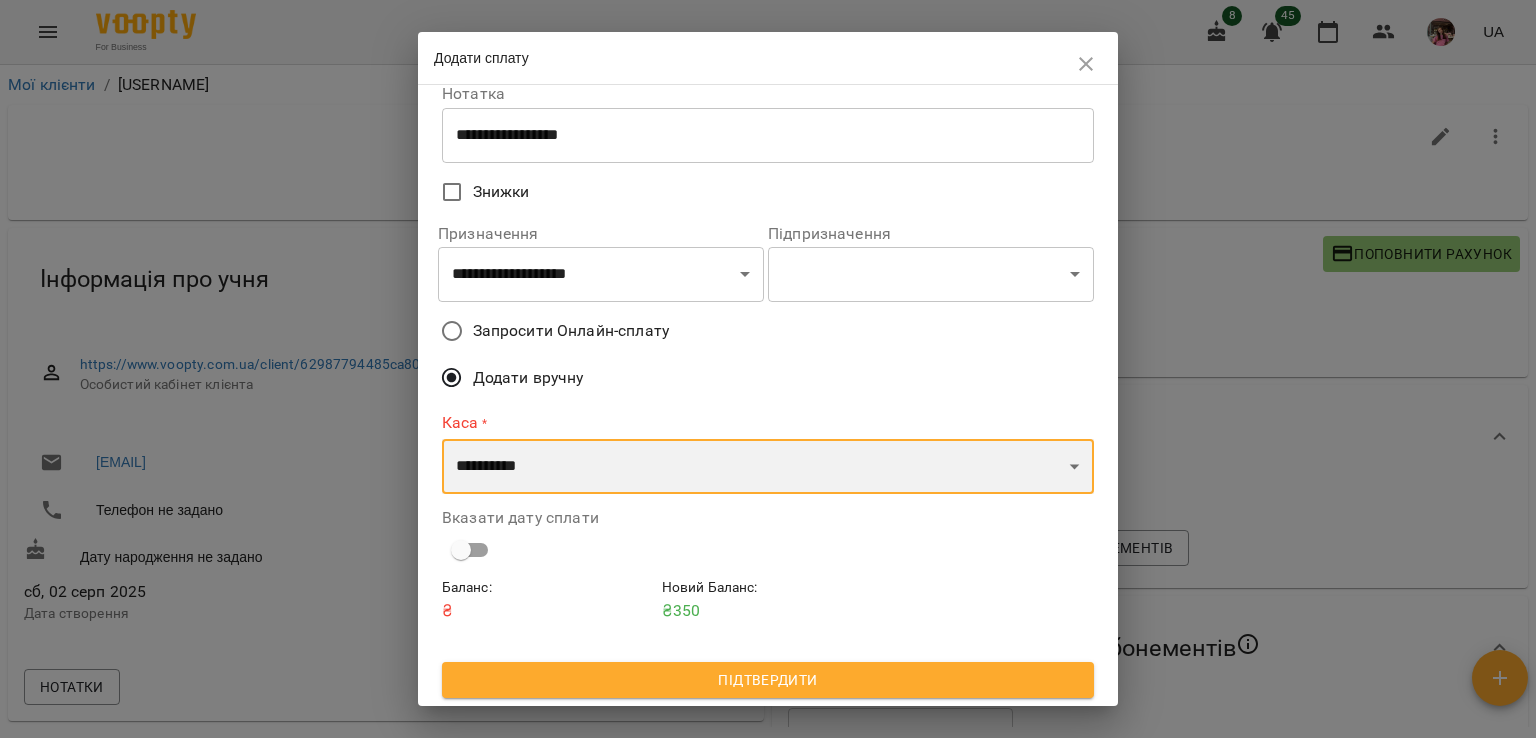click on "**********" at bounding box center [768, 467] 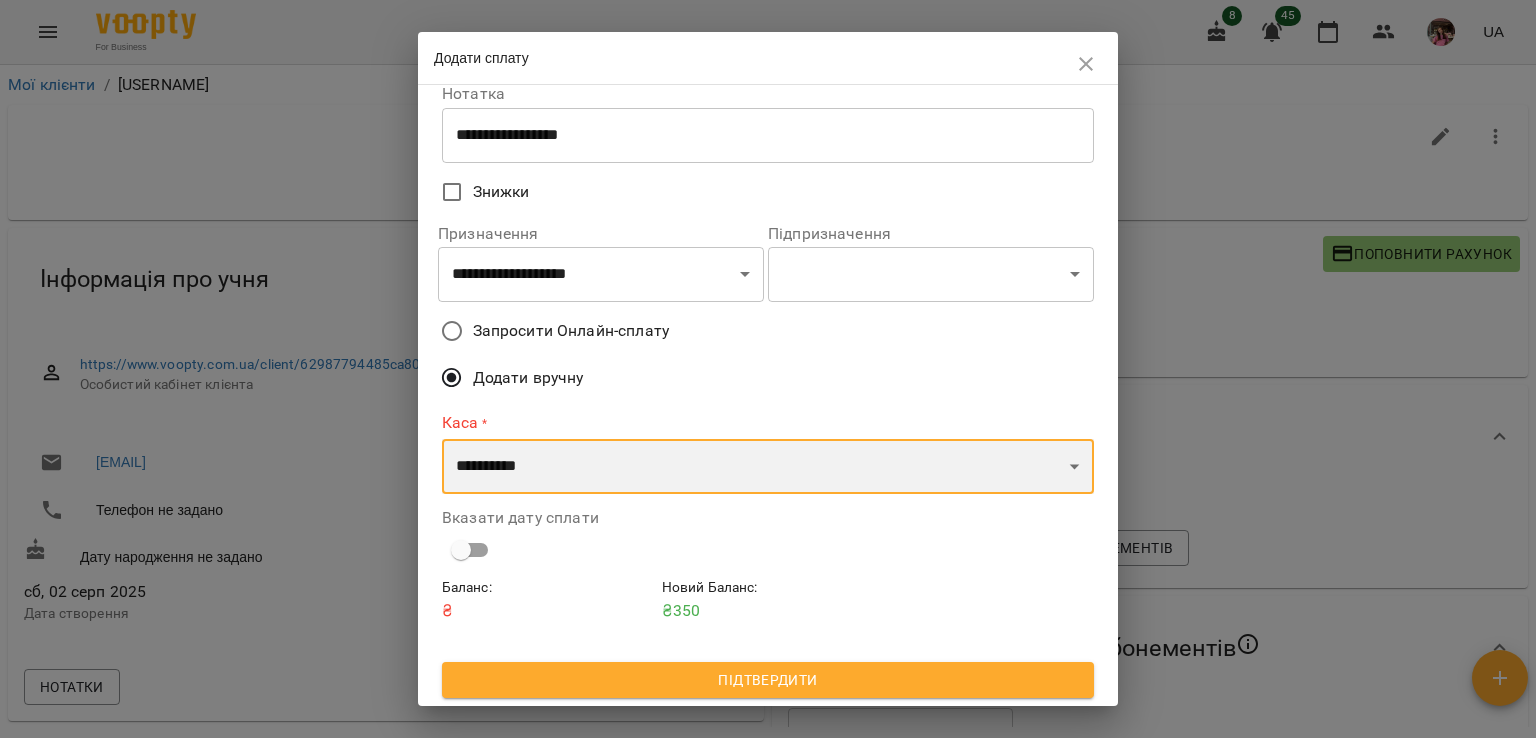 select on "****" 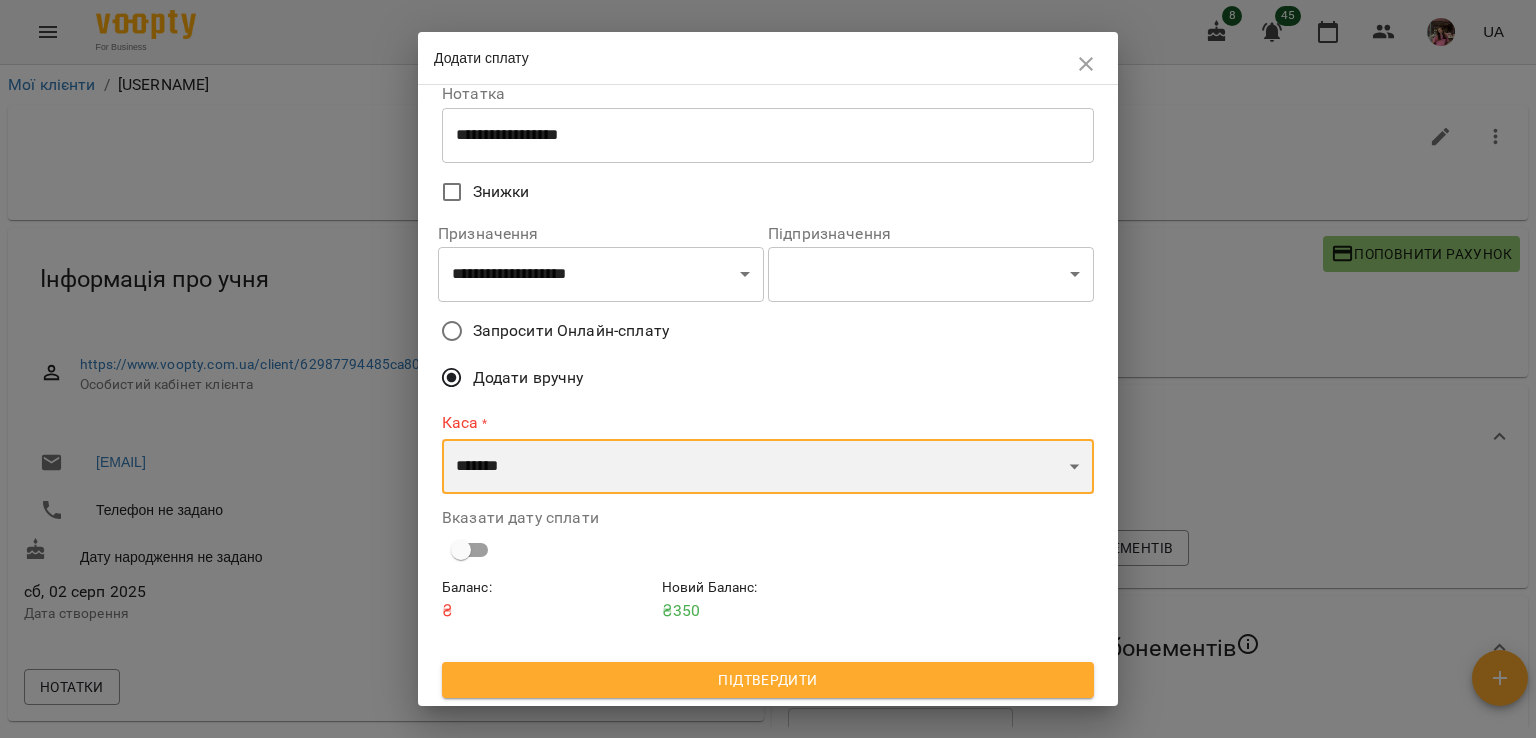 click on "**********" at bounding box center (768, 467) 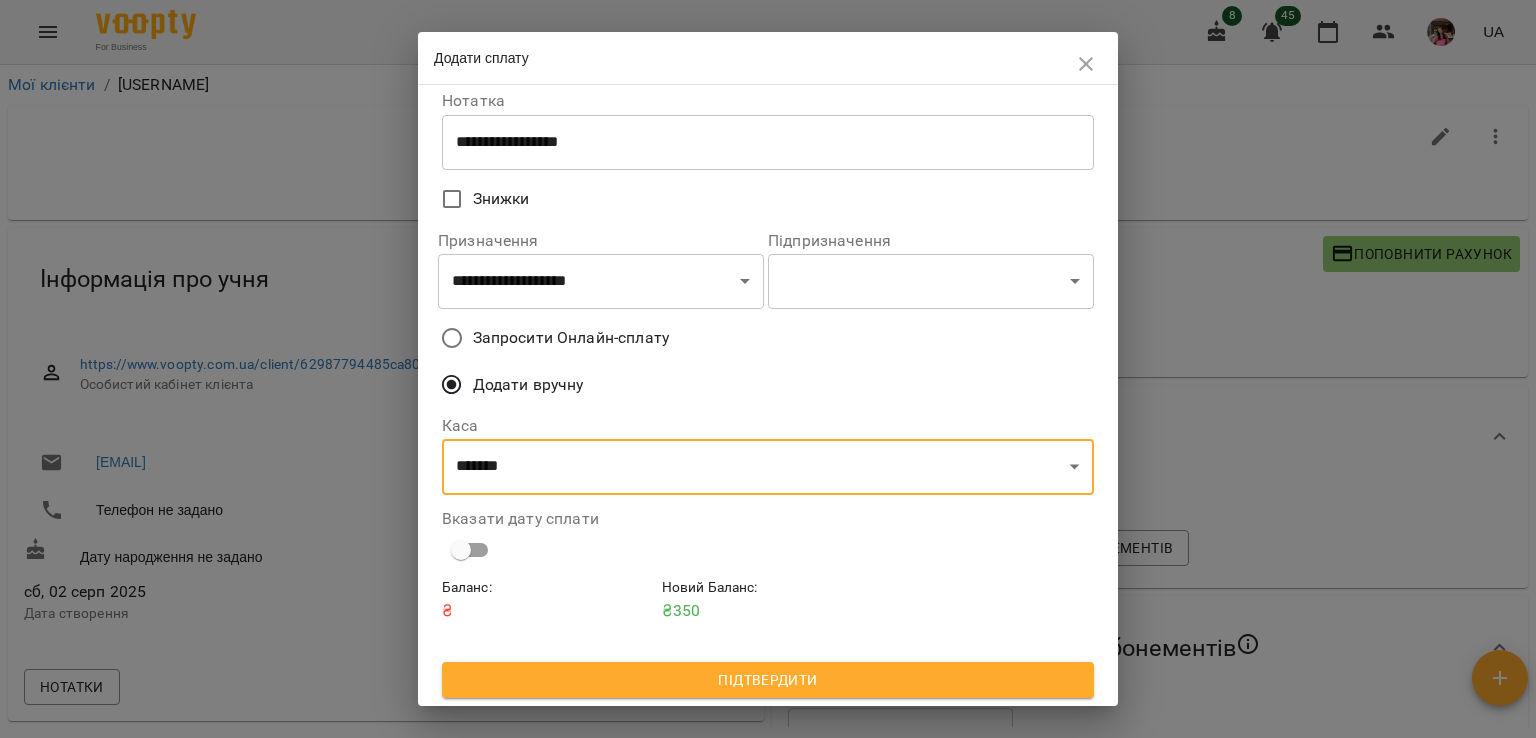 click on "**********" at bounding box center (768, 395) 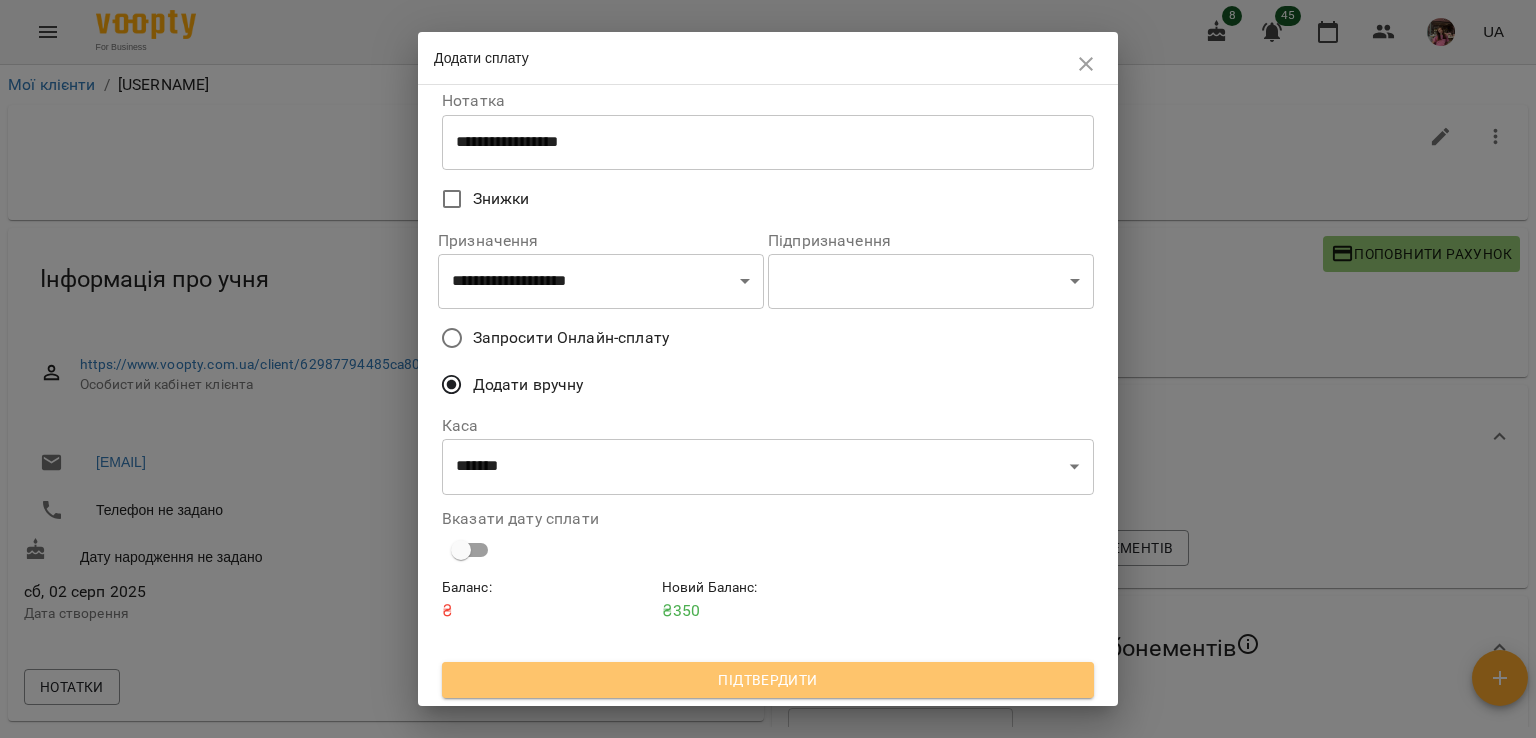 click on "Підтвердити" at bounding box center [768, 680] 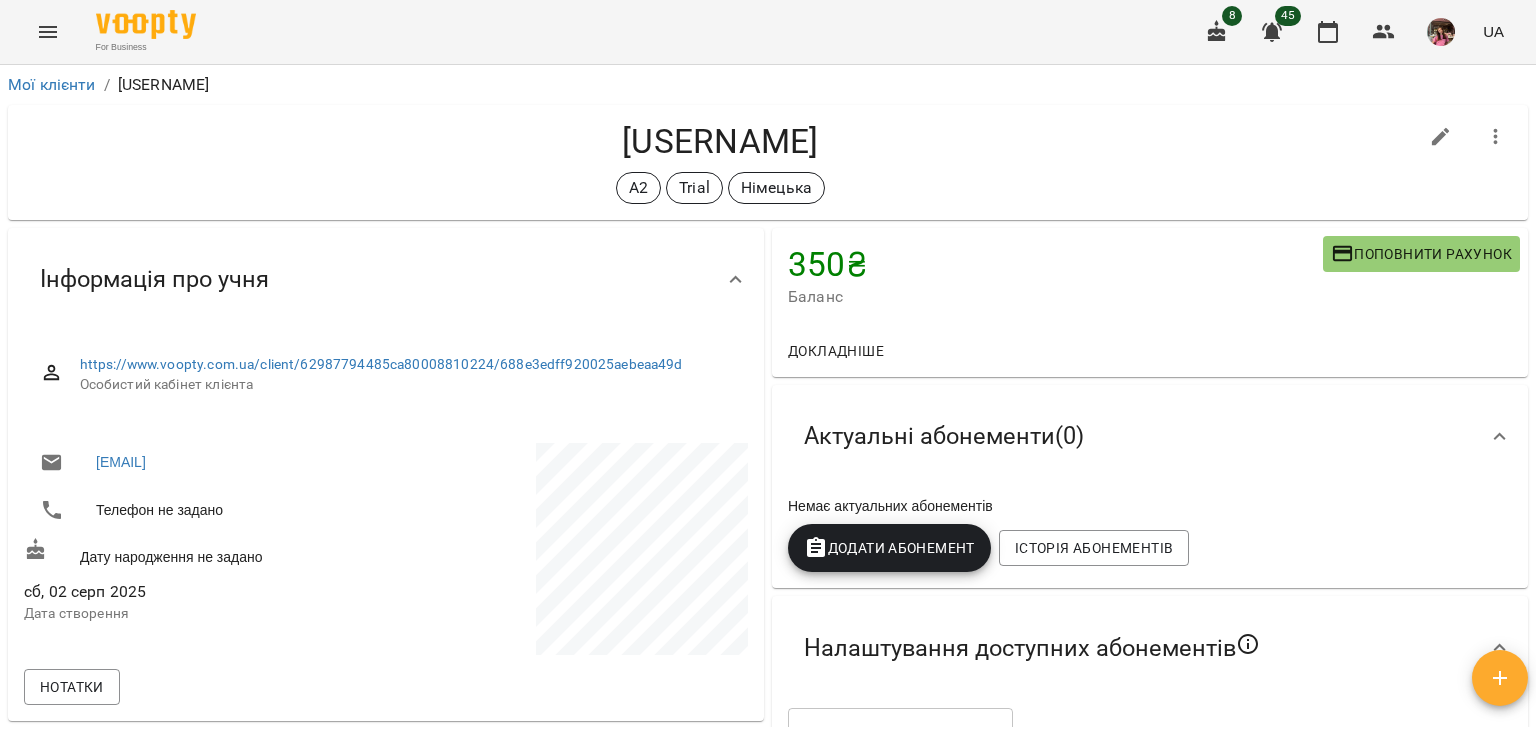 click on "[USERNAME]" at bounding box center (720, 141) 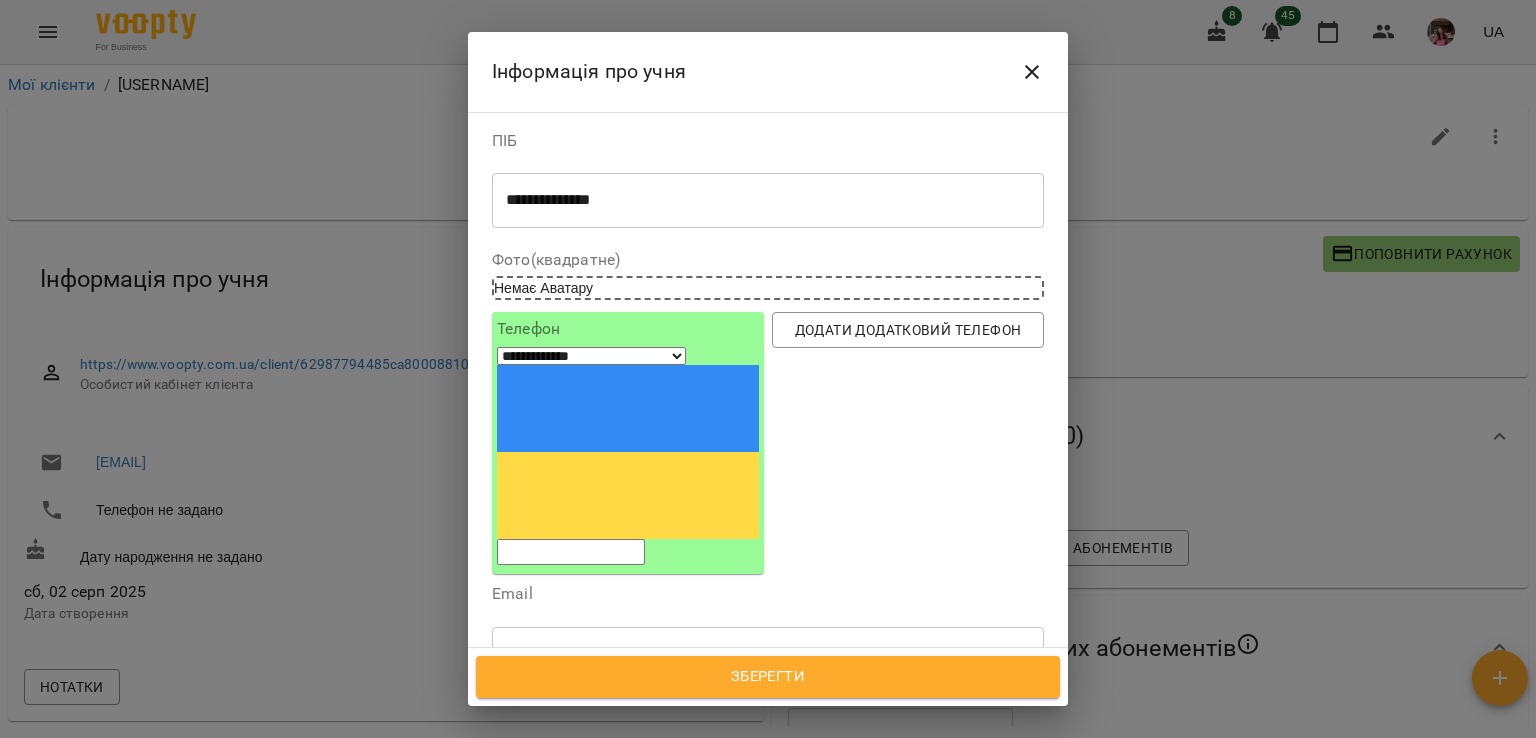 drag, startPoint x: 682, startPoint y: 218, endPoint x: 504, endPoint y: 201, distance: 178.80995 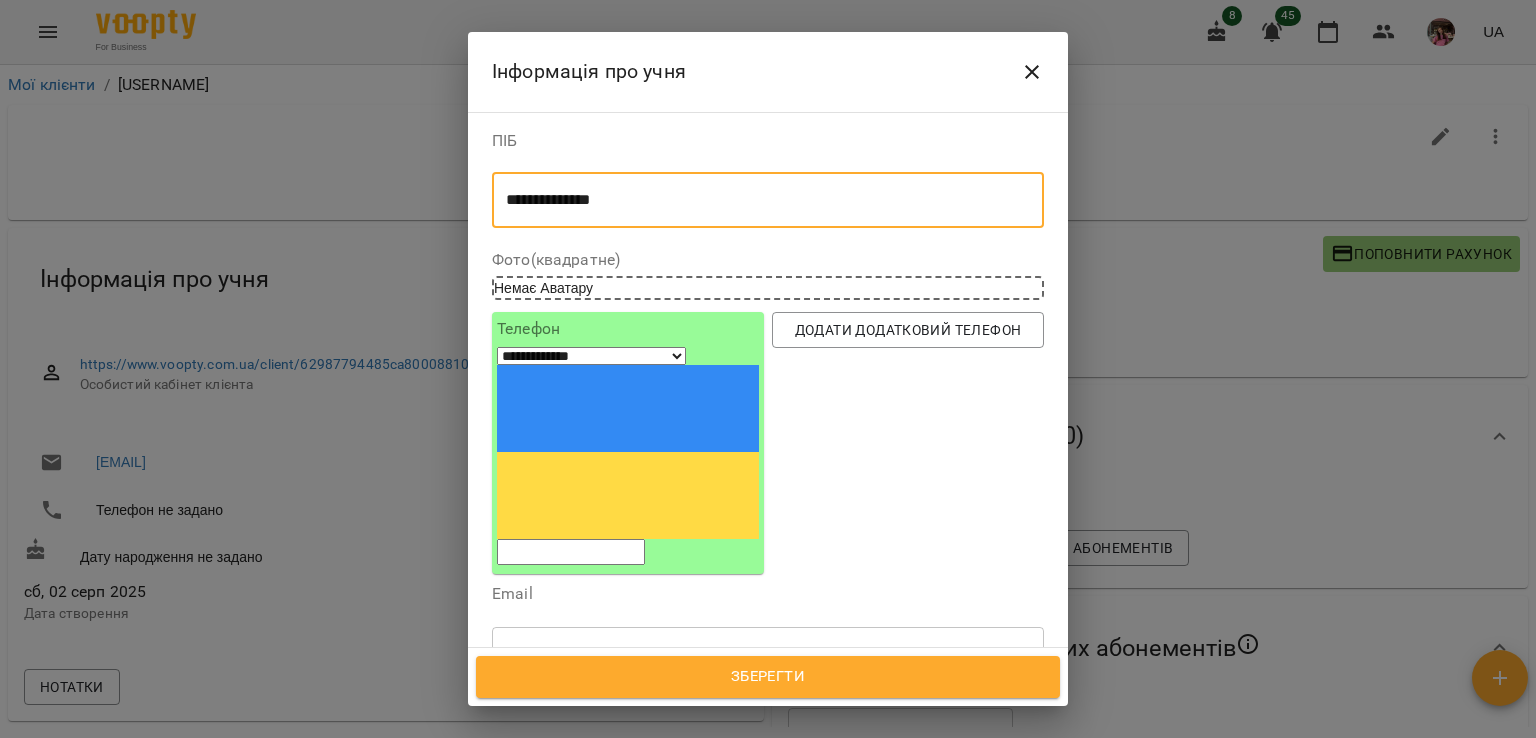 drag, startPoint x: 620, startPoint y: 201, endPoint x: 506, endPoint y: 193, distance: 114.28036 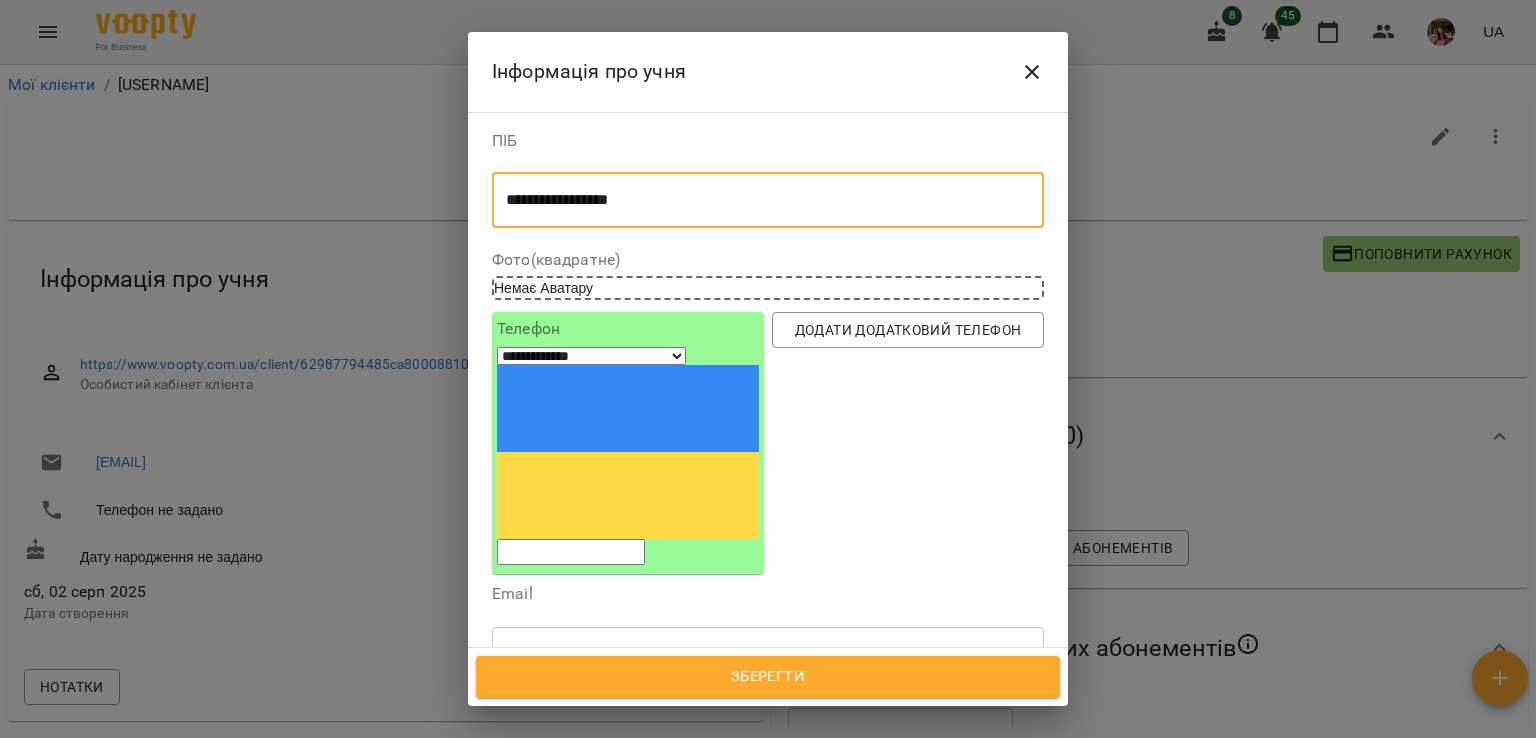 type on "**********" 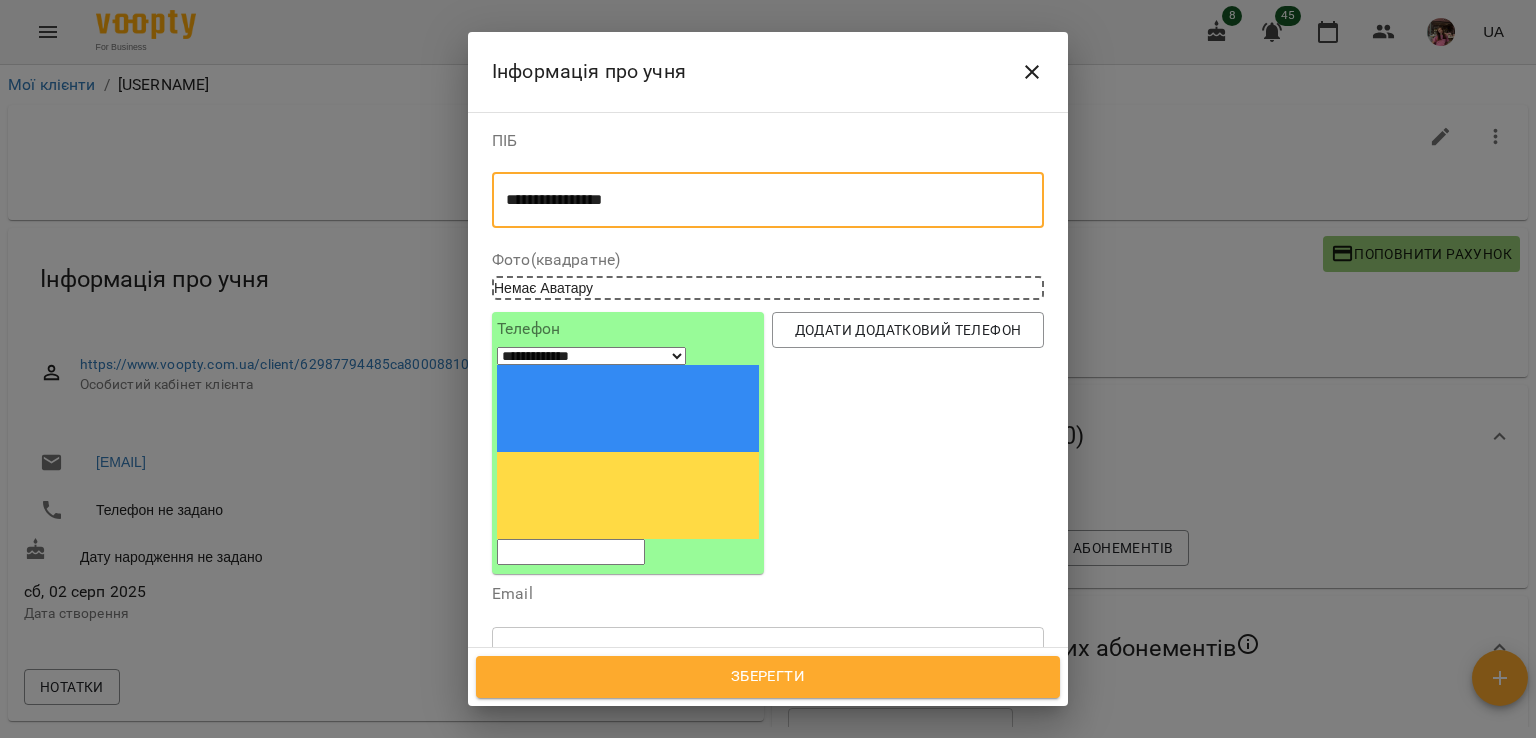 click at bounding box center (571, 552) 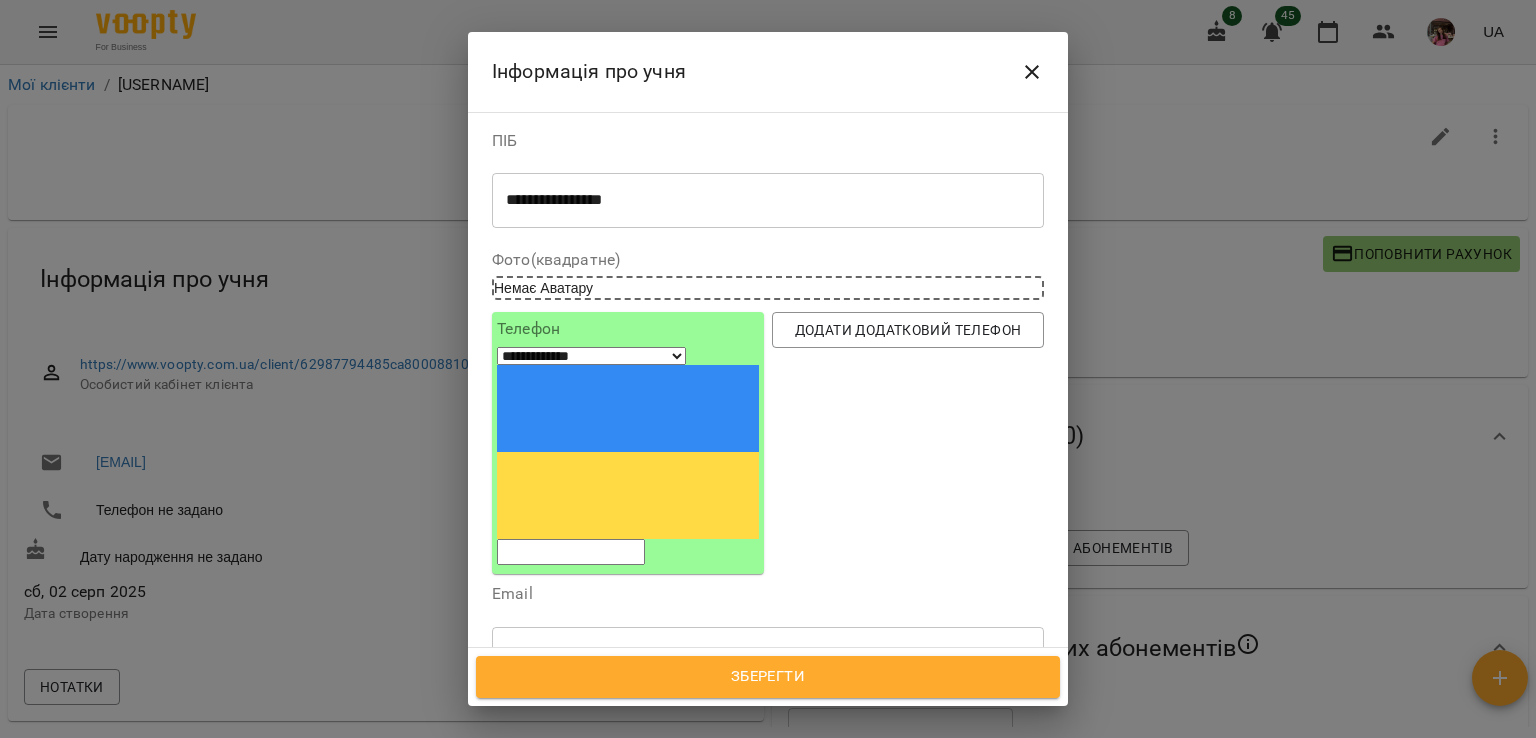paste on "**********" 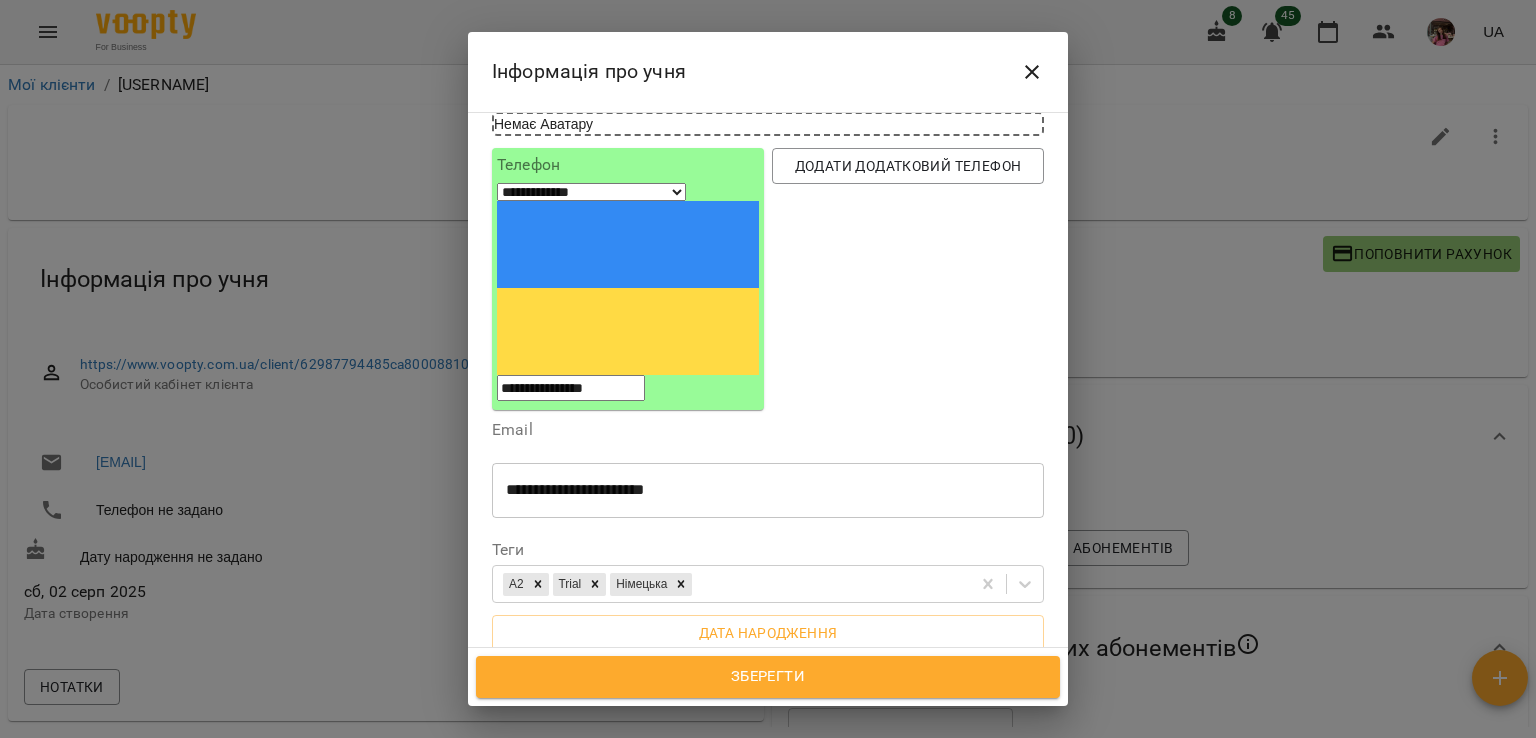 scroll, scrollTop: 168, scrollLeft: 0, axis: vertical 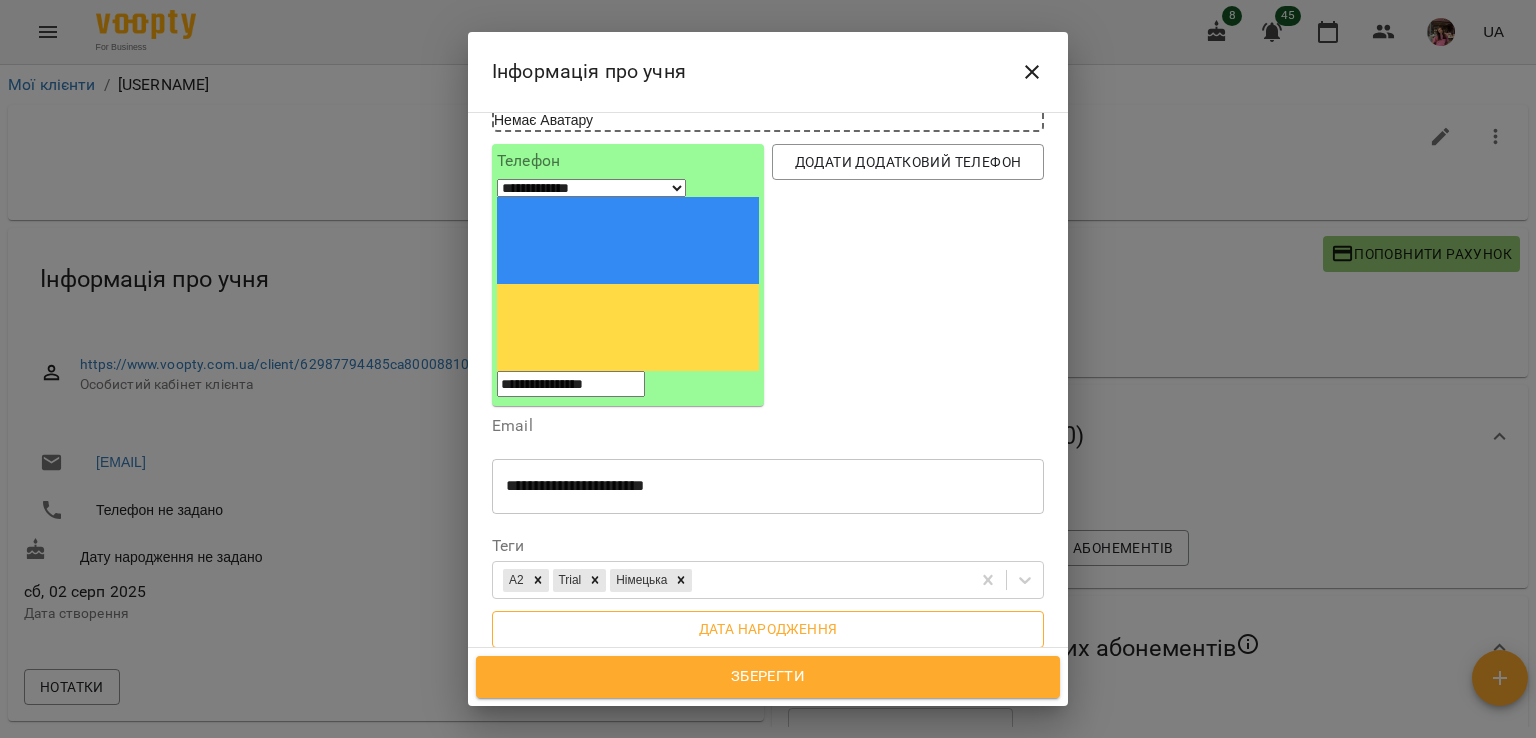 type on "**********" 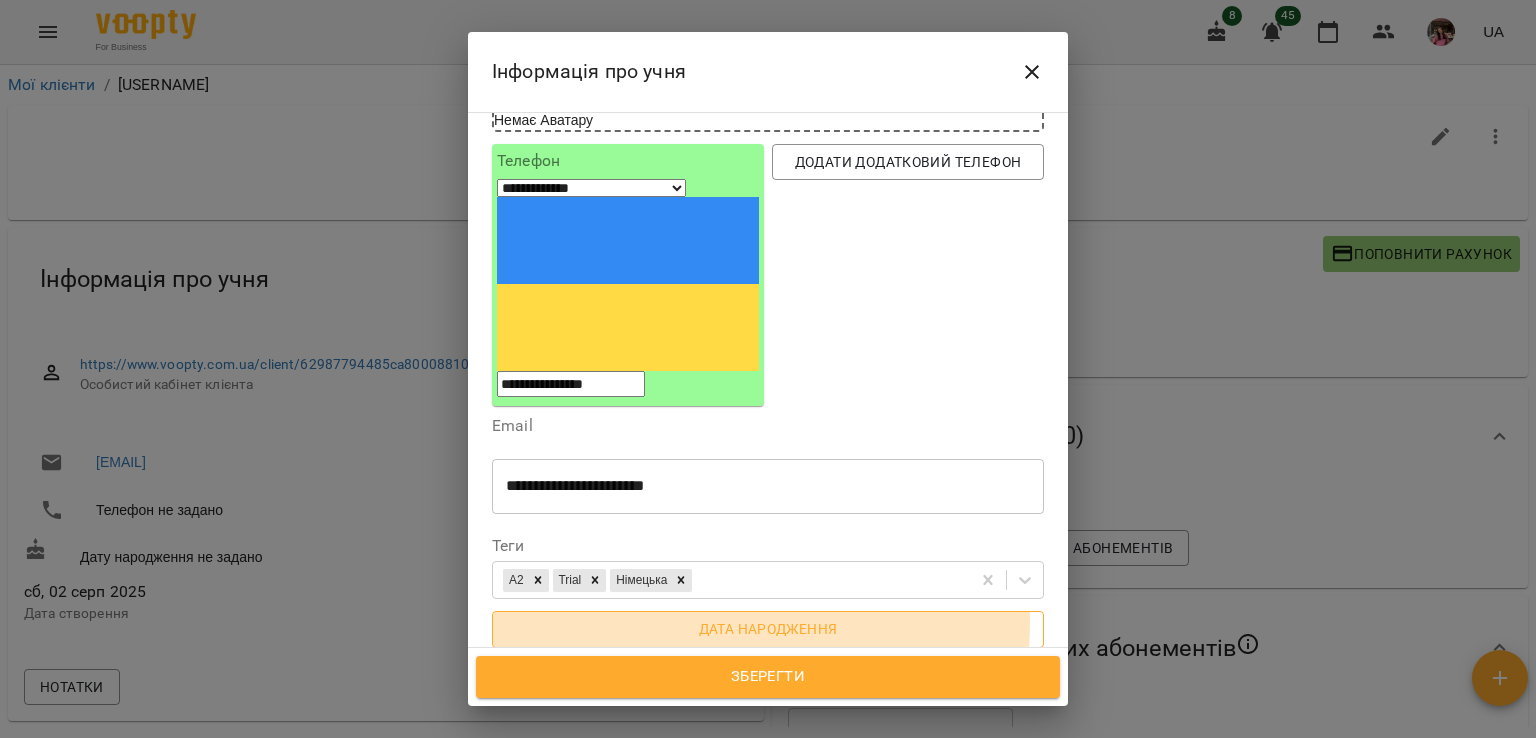 click on "Дата народження" at bounding box center [768, 629] 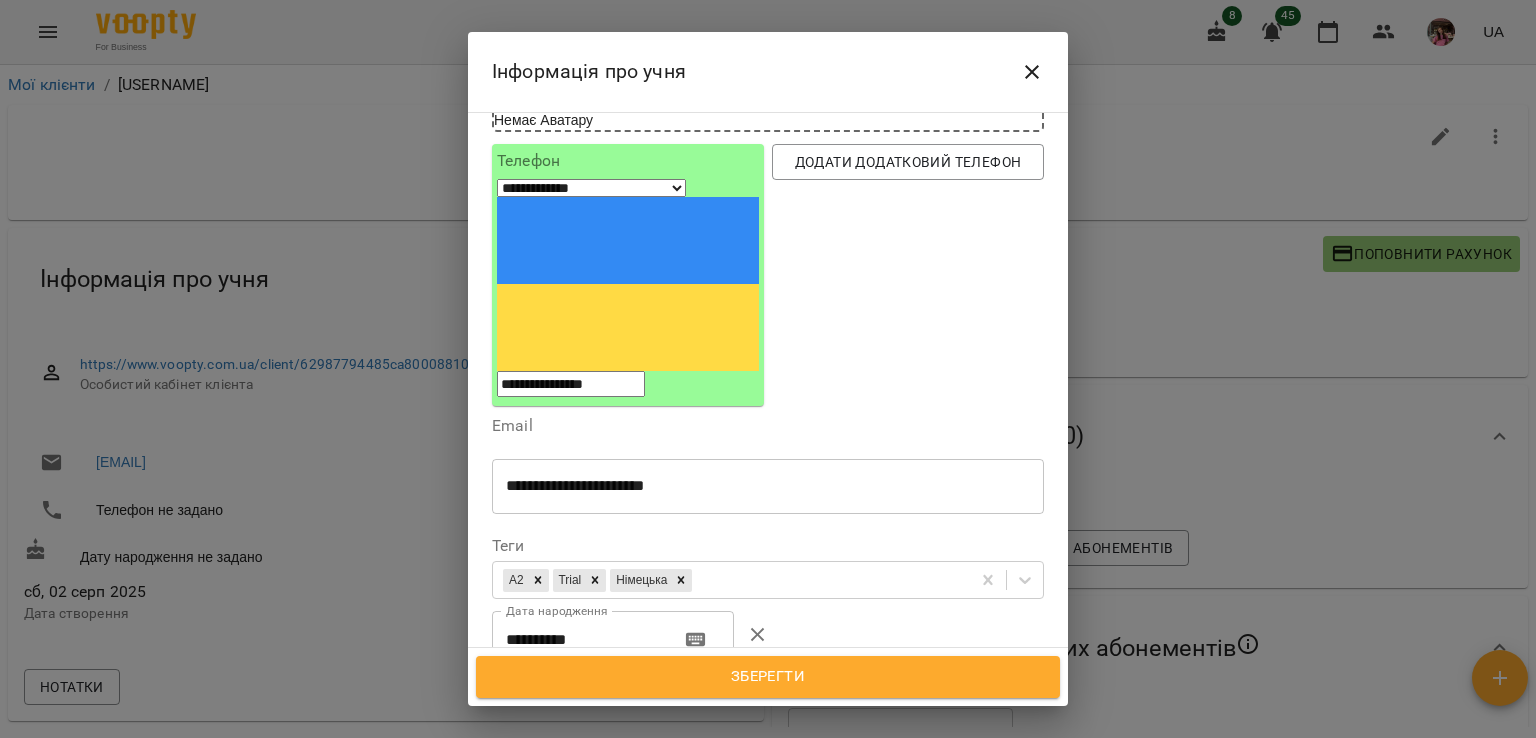 click on "**********" at bounding box center (578, 639) 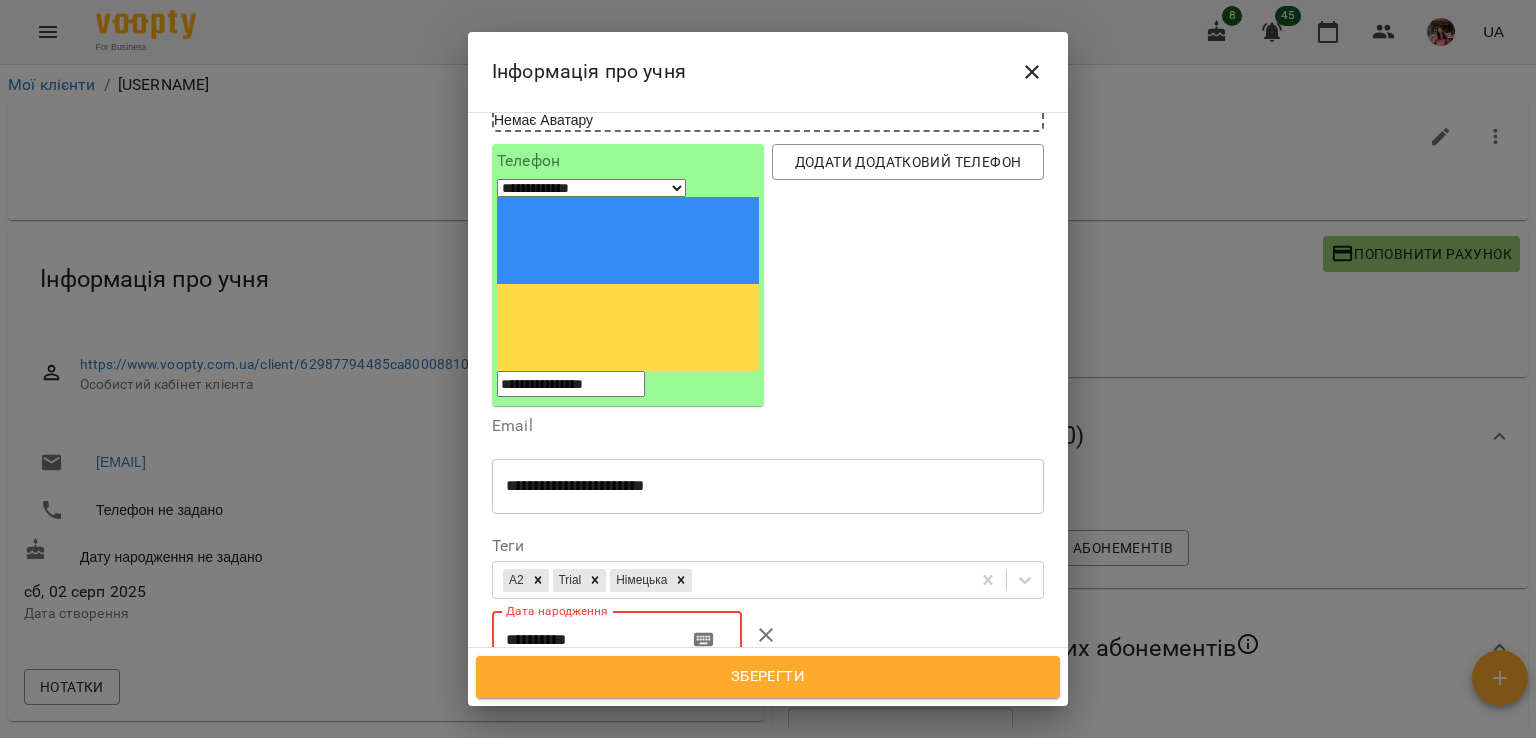 click on "**********" at bounding box center (582, 639) 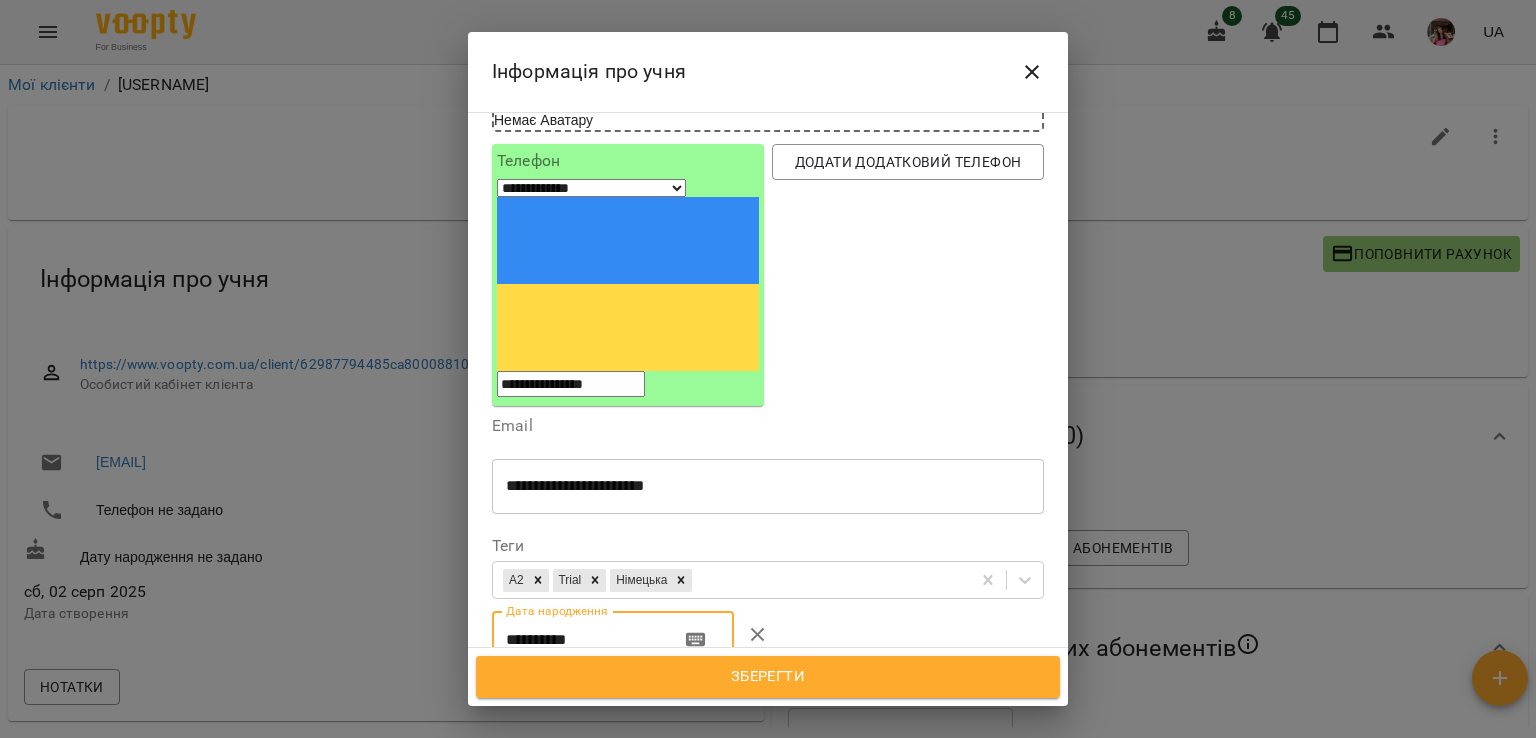 scroll, scrollTop: 492, scrollLeft: 0, axis: vertical 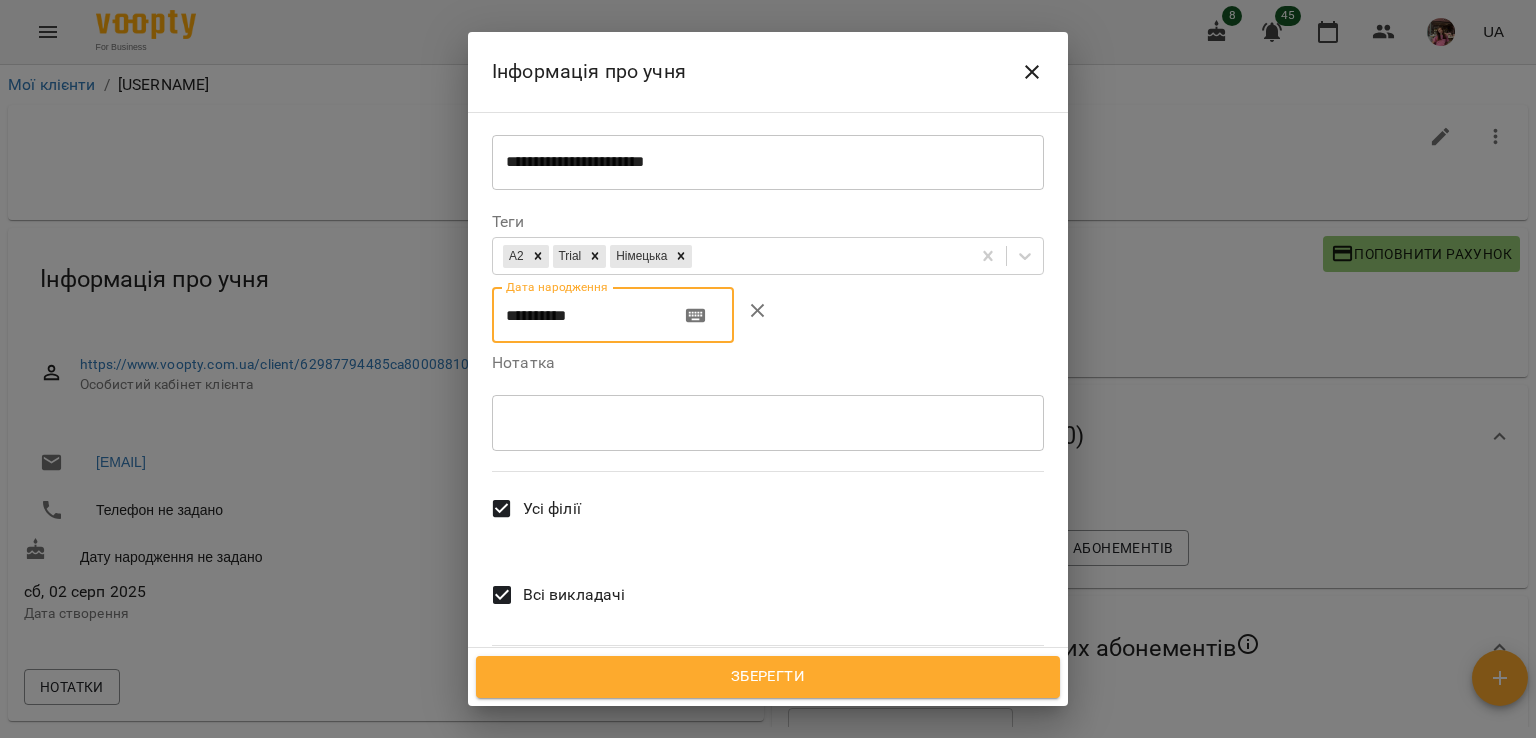 type on "**********" 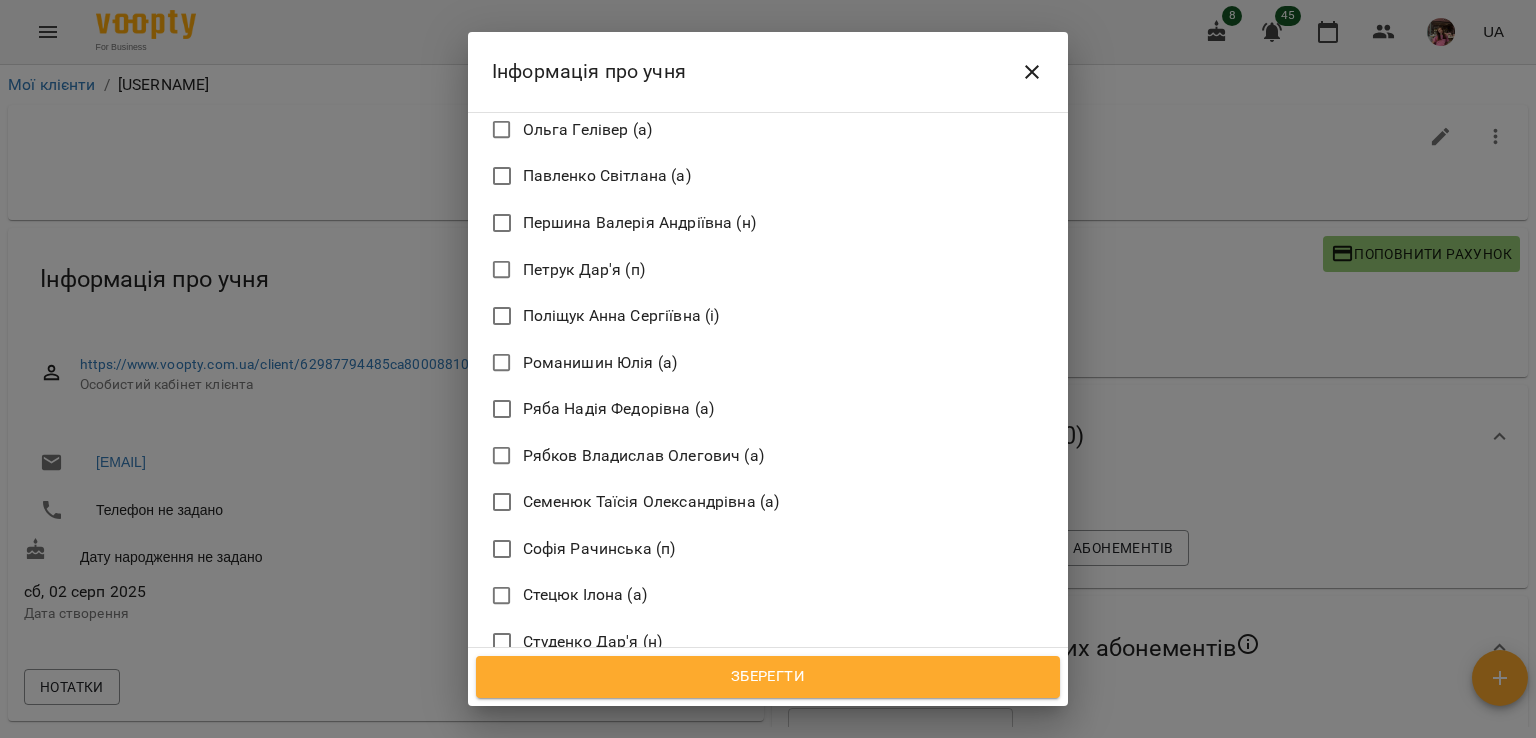 scroll, scrollTop: 3804, scrollLeft: 0, axis: vertical 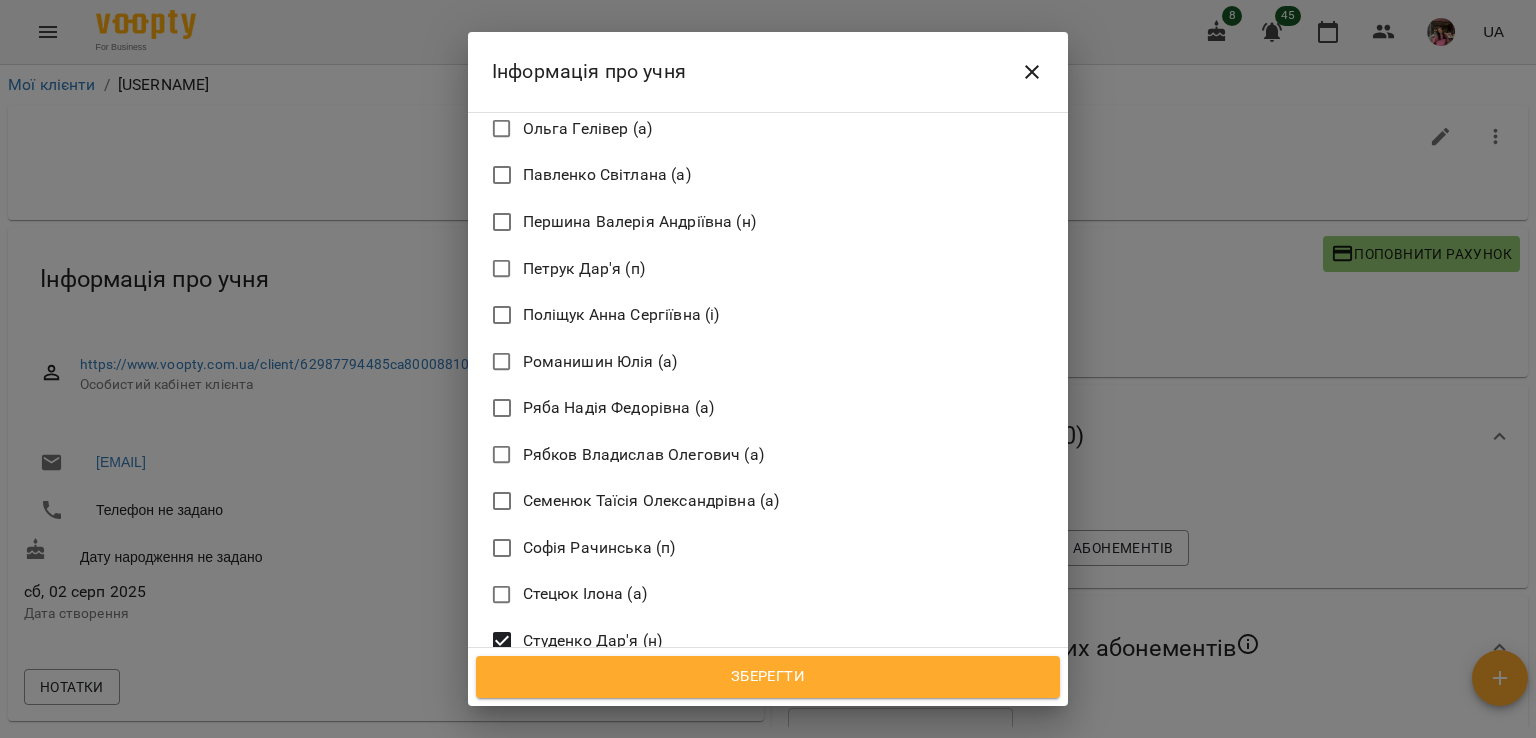 click on "Зберегти" at bounding box center (768, 677) 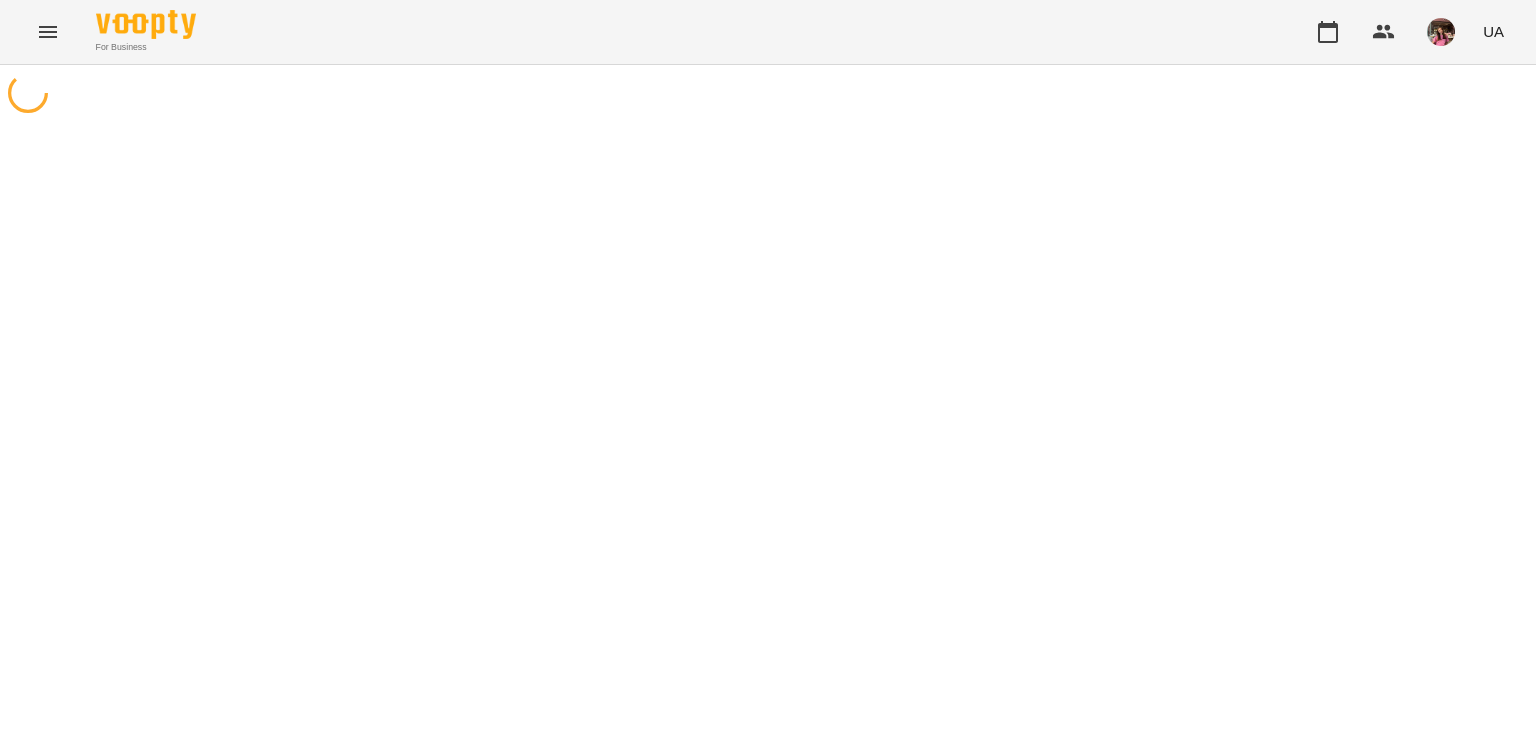 scroll, scrollTop: 0, scrollLeft: 0, axis: both 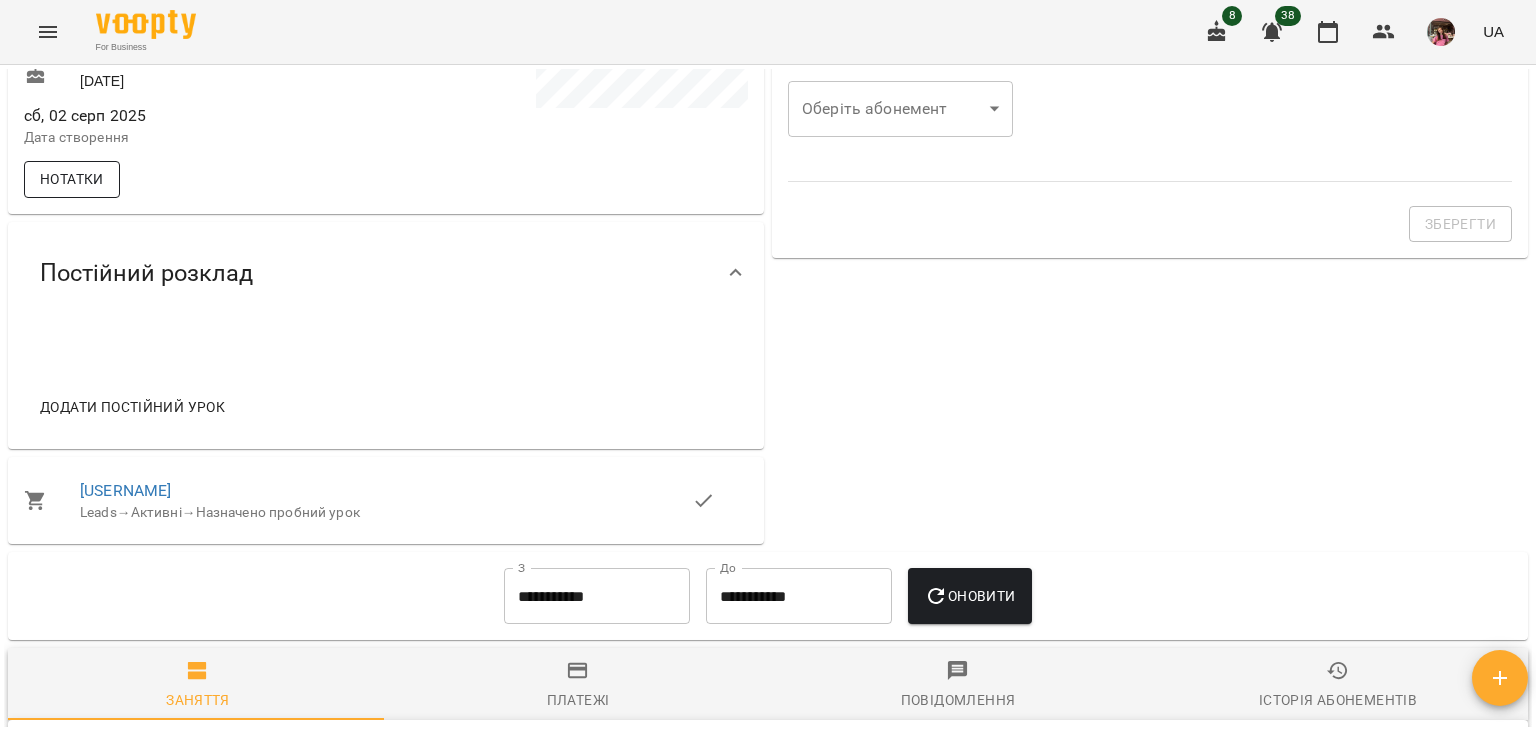 click on "Нотатки" at bounding box center (72, 179) 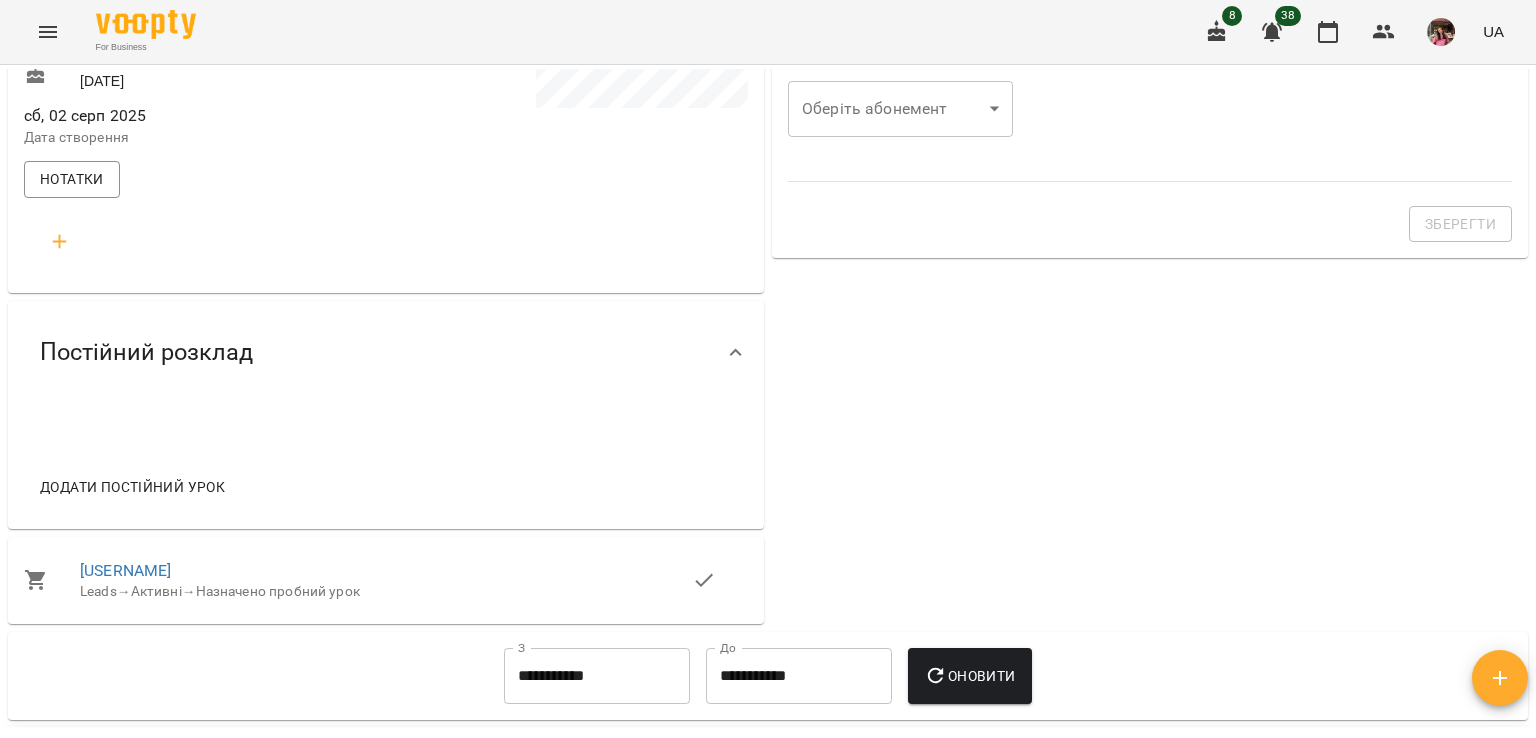 click 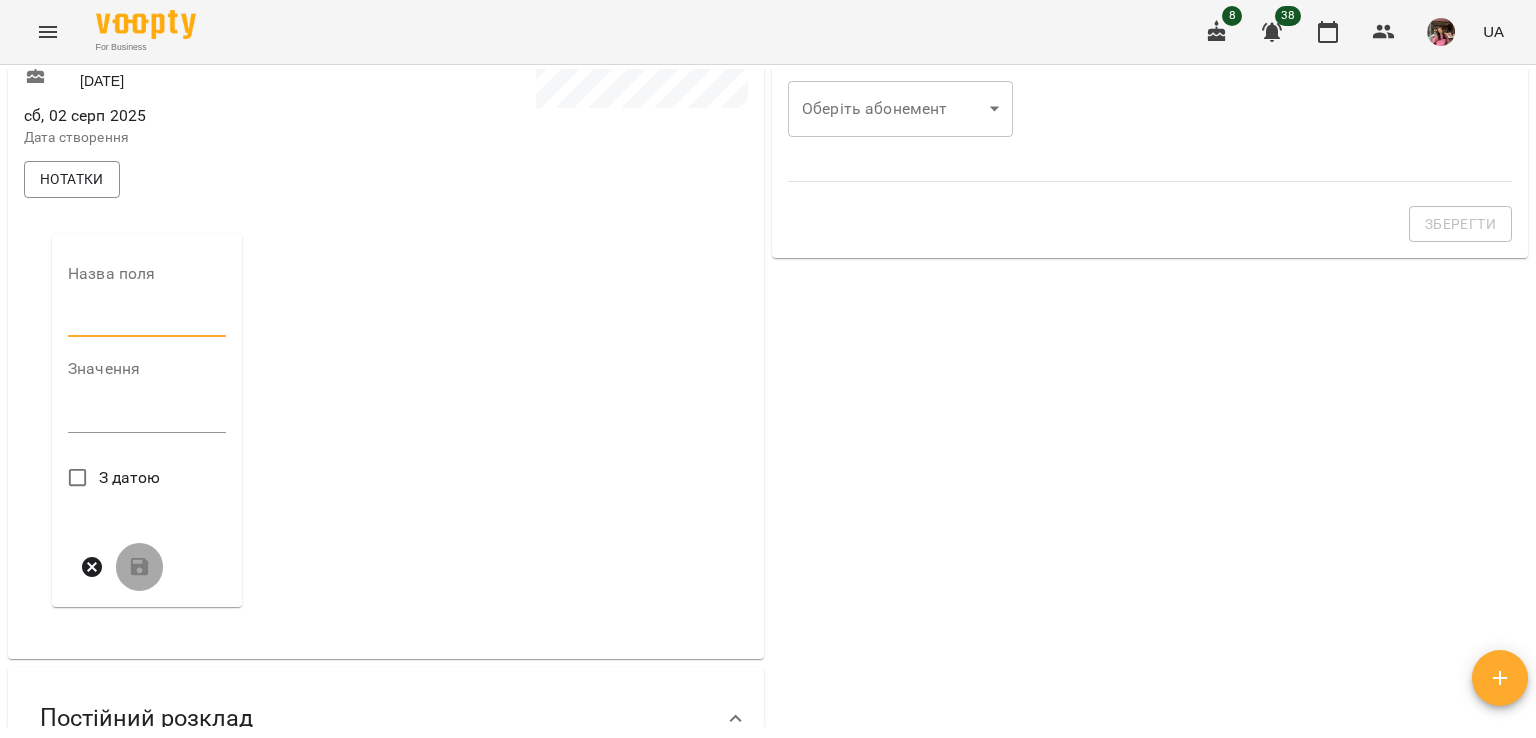 click at bounding box center [147, 321] 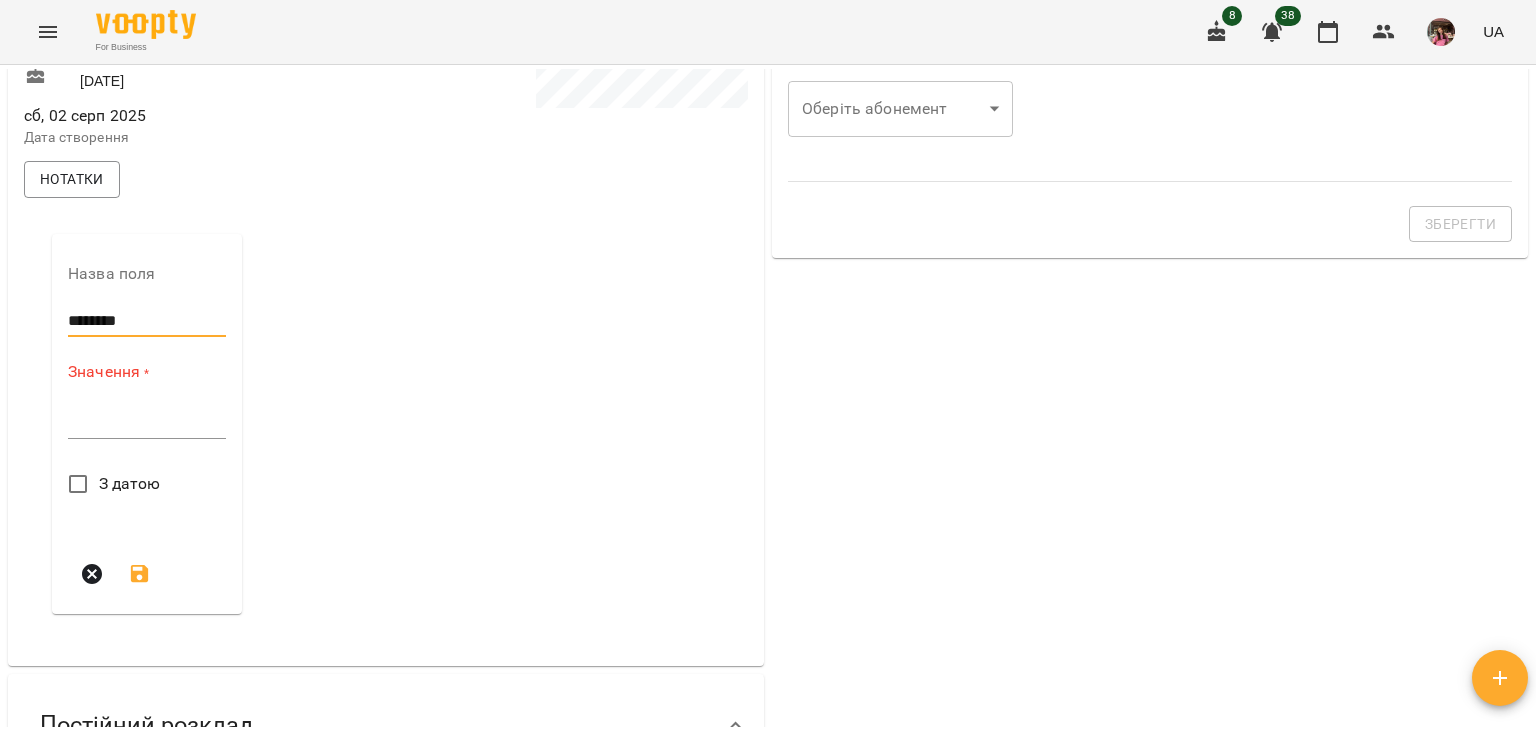 click at bounding box center (147, 422) 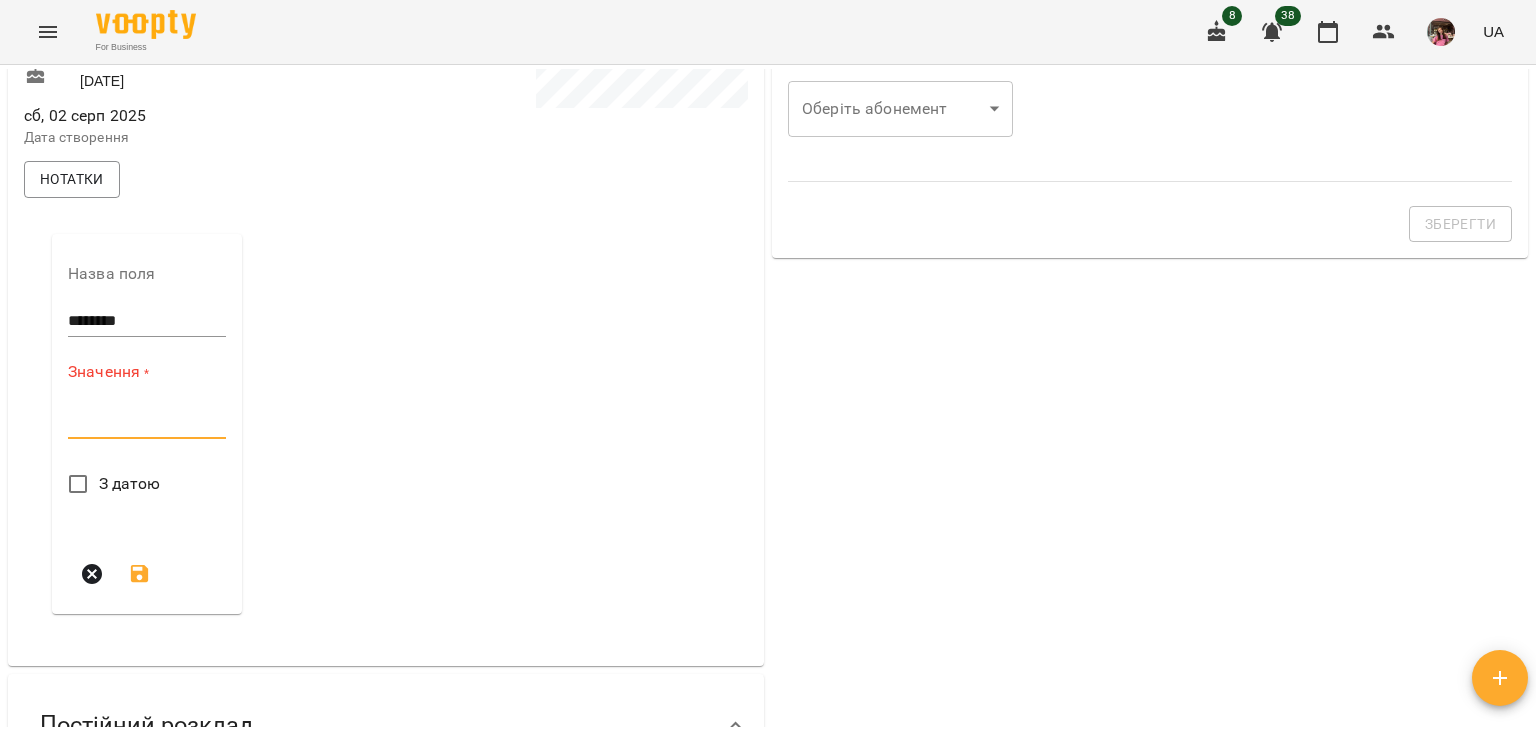 paste on "**********" 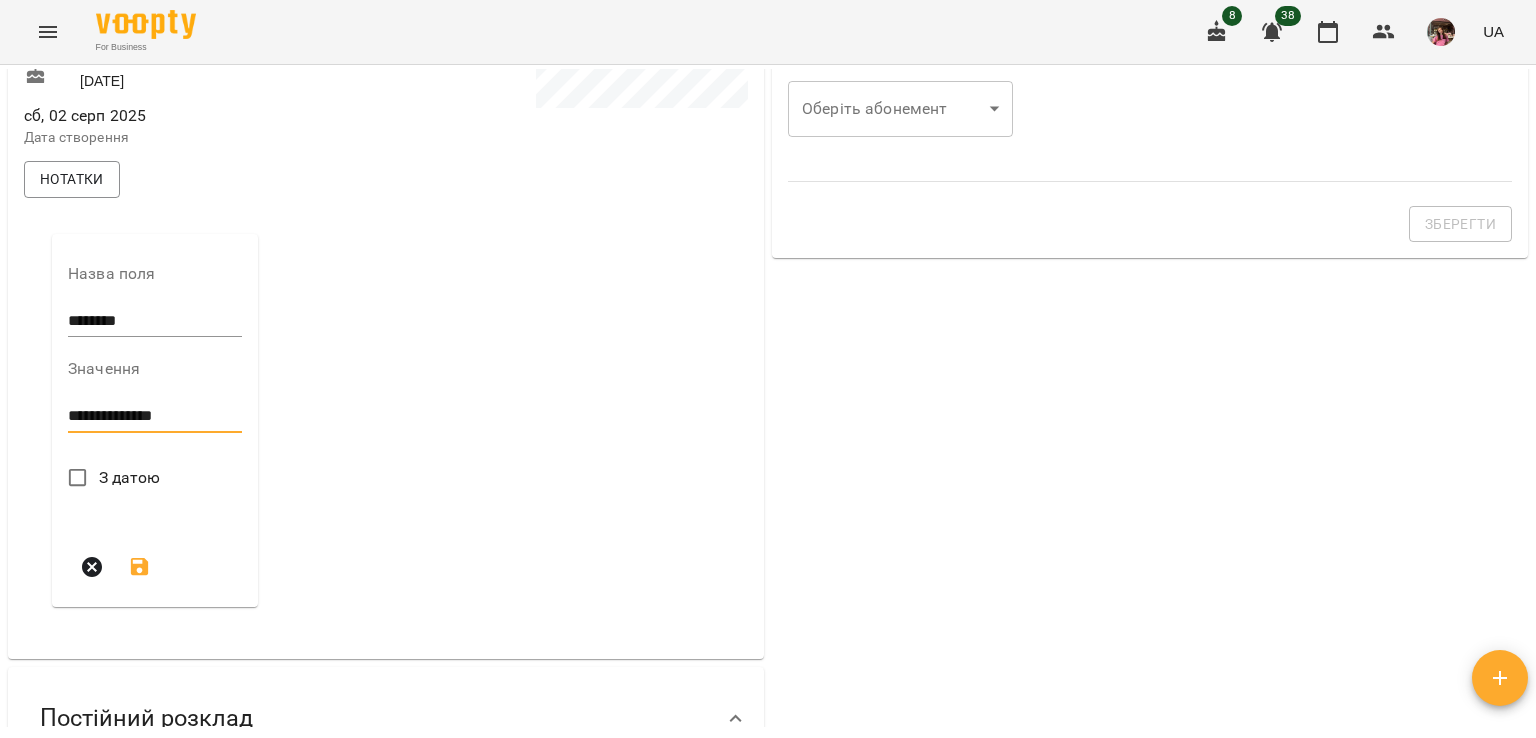 type on "**********" 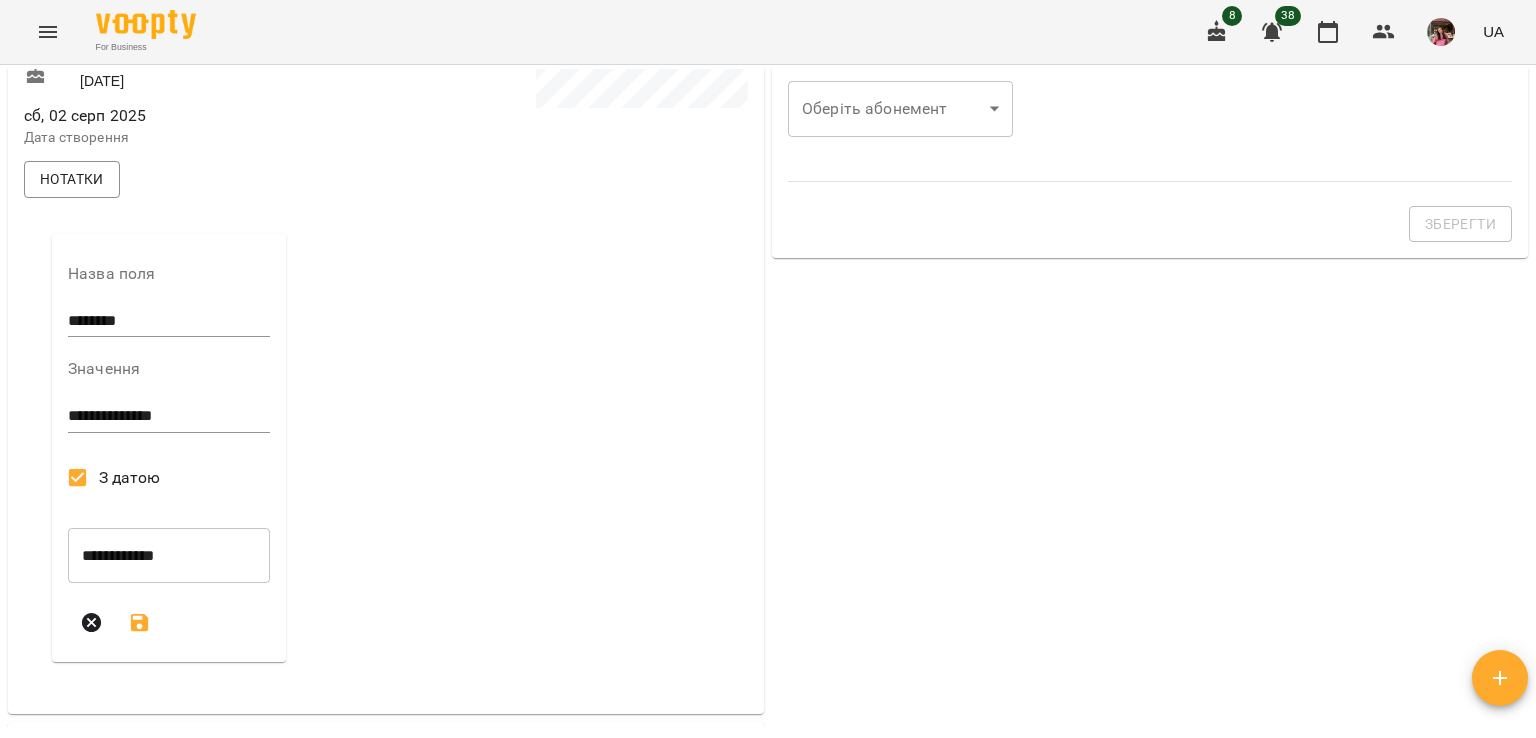 click 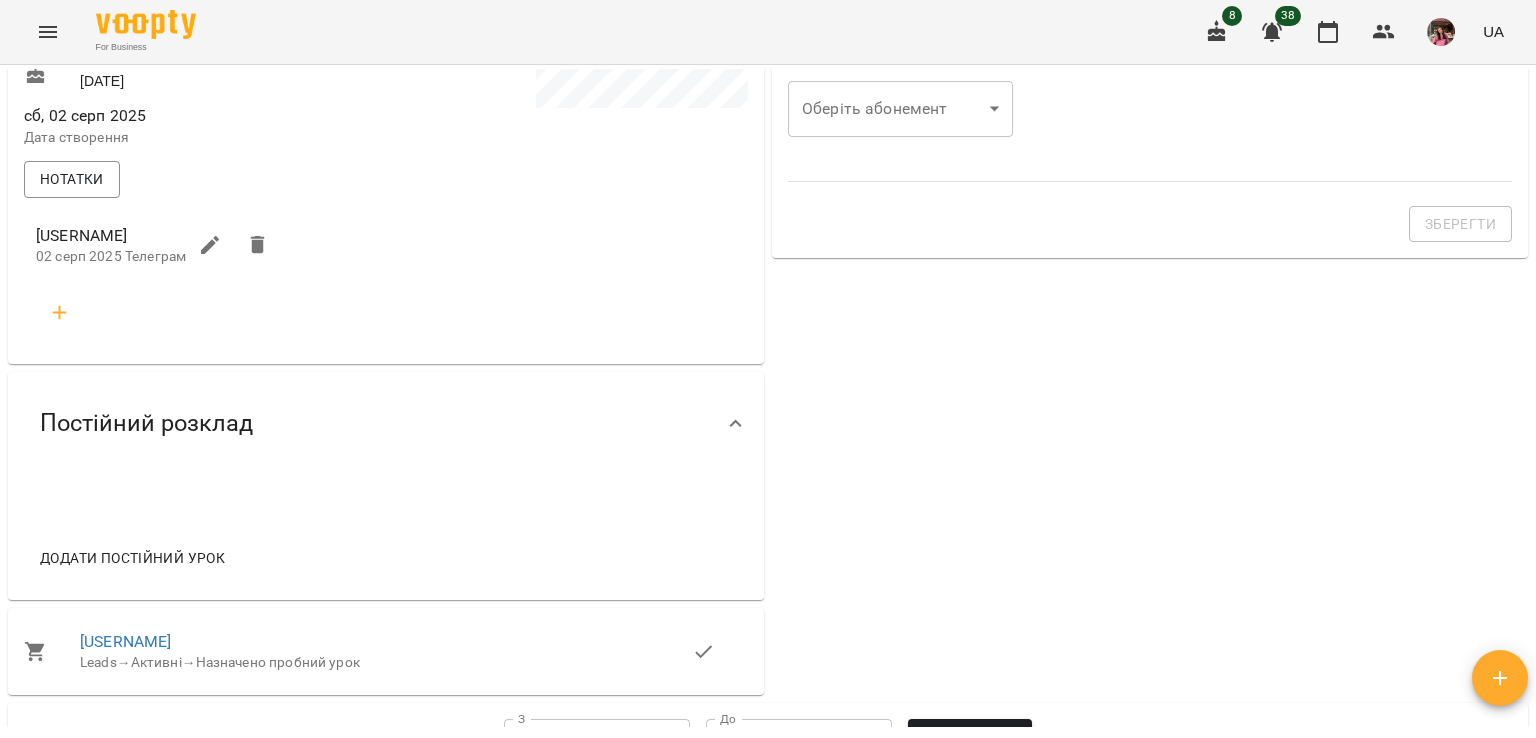 click 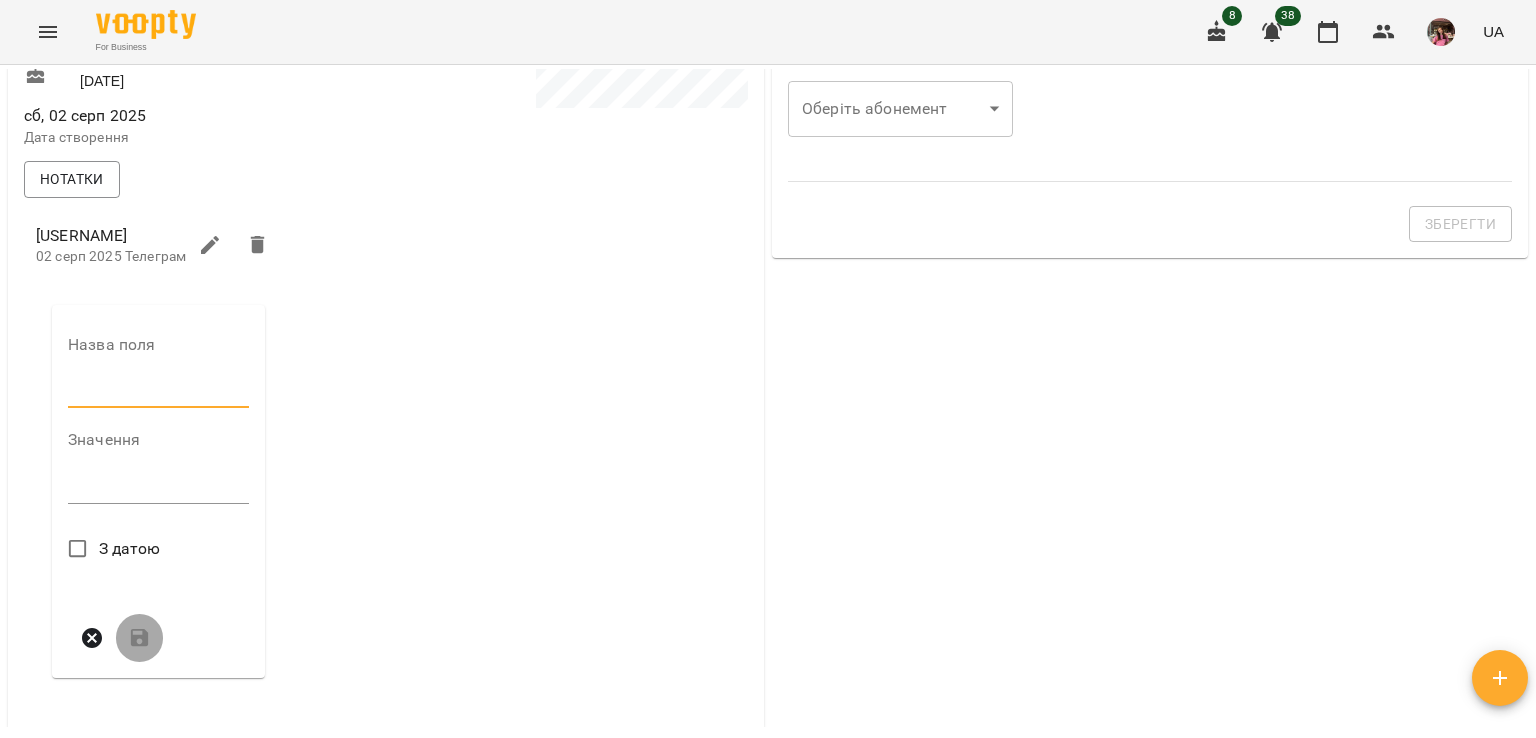 click at bounding box center [158, 393] 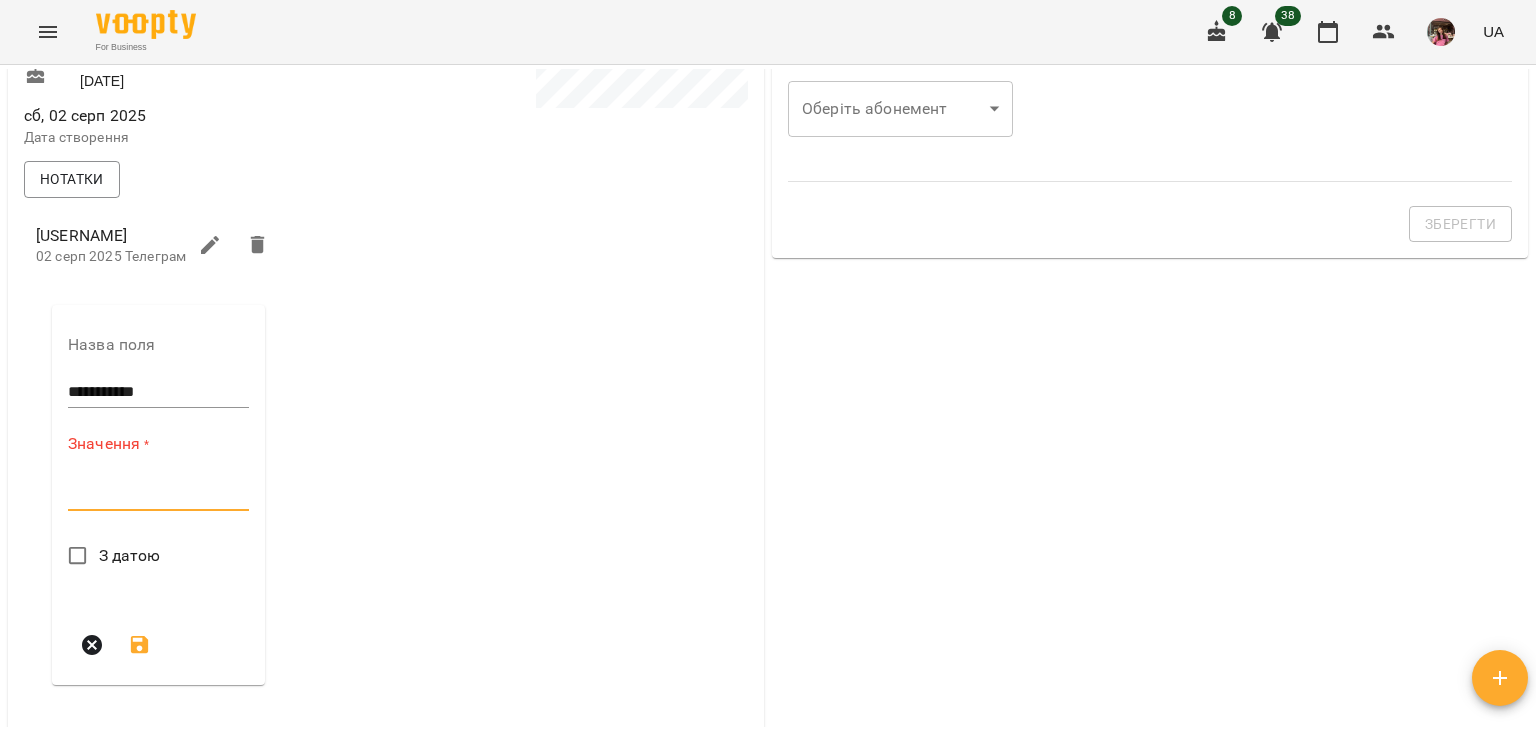 click at bounding box center [158, 494] 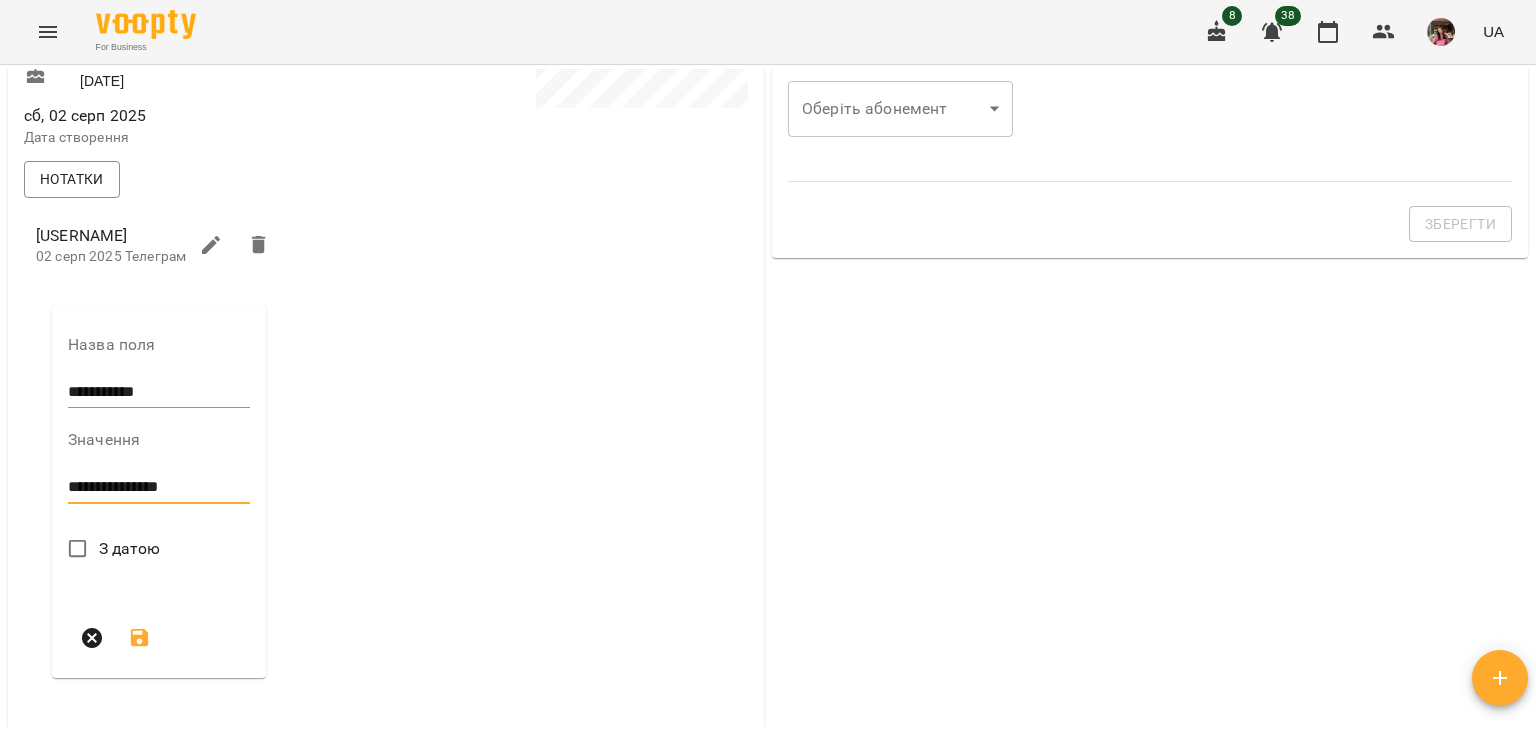 type on "**********" 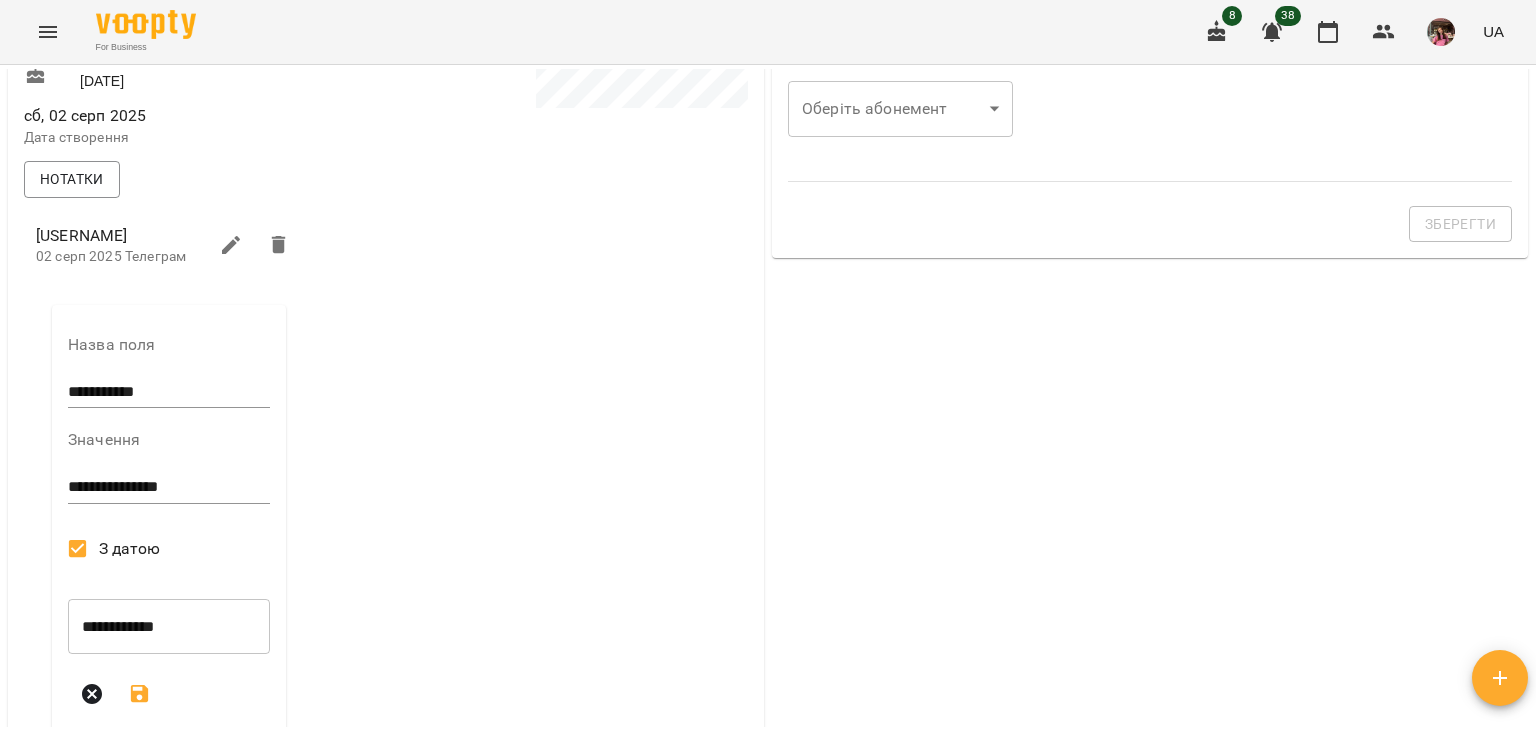 click 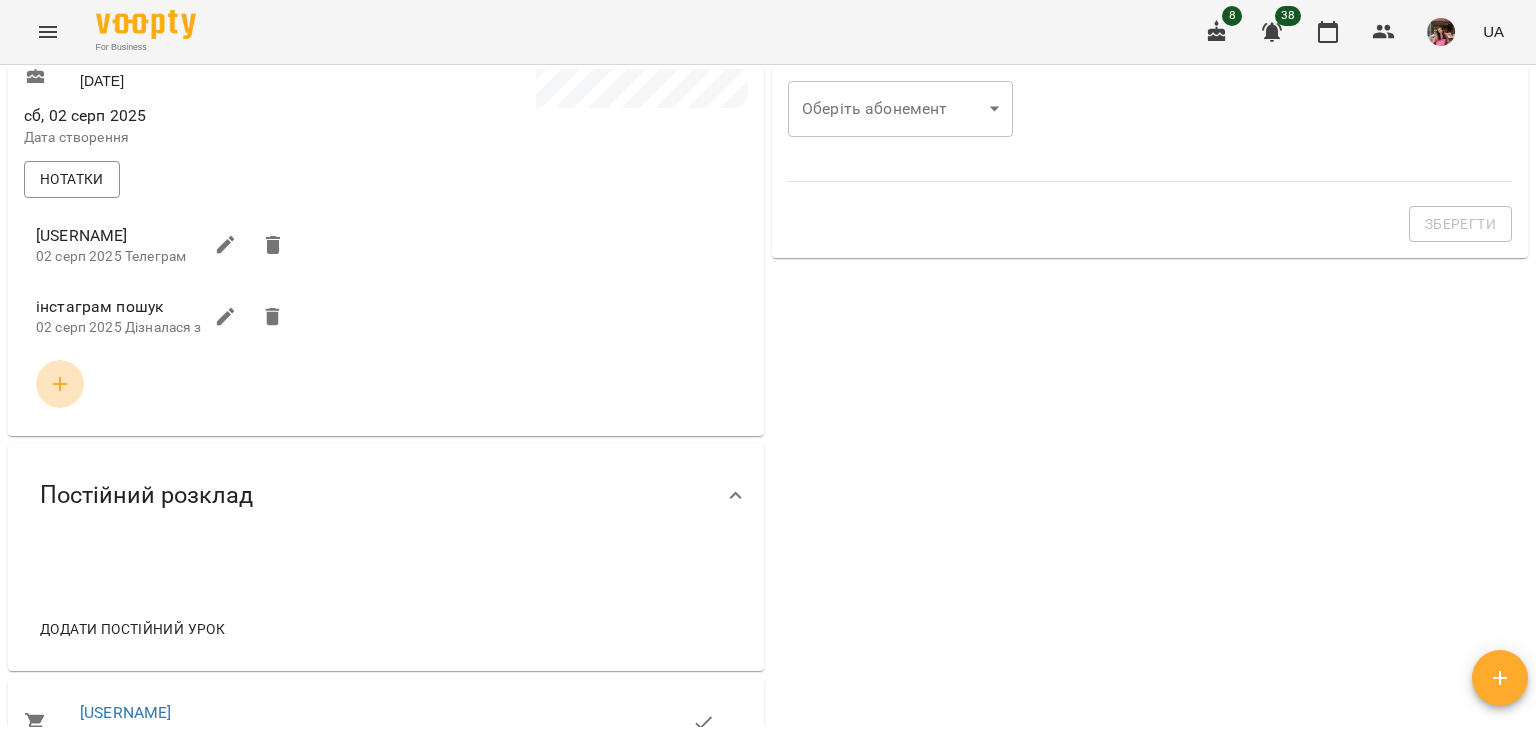 click 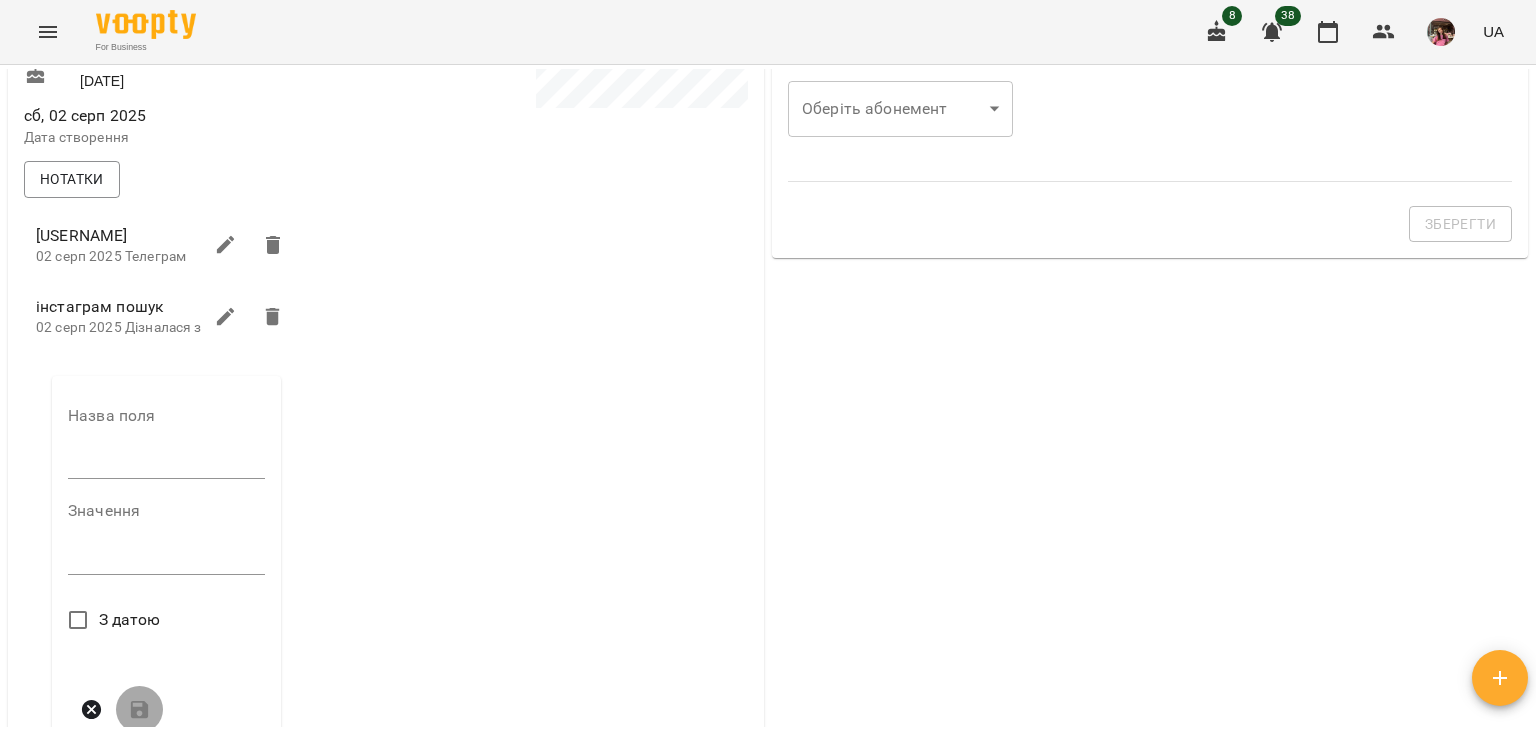 click at bounding box center (166, 464) 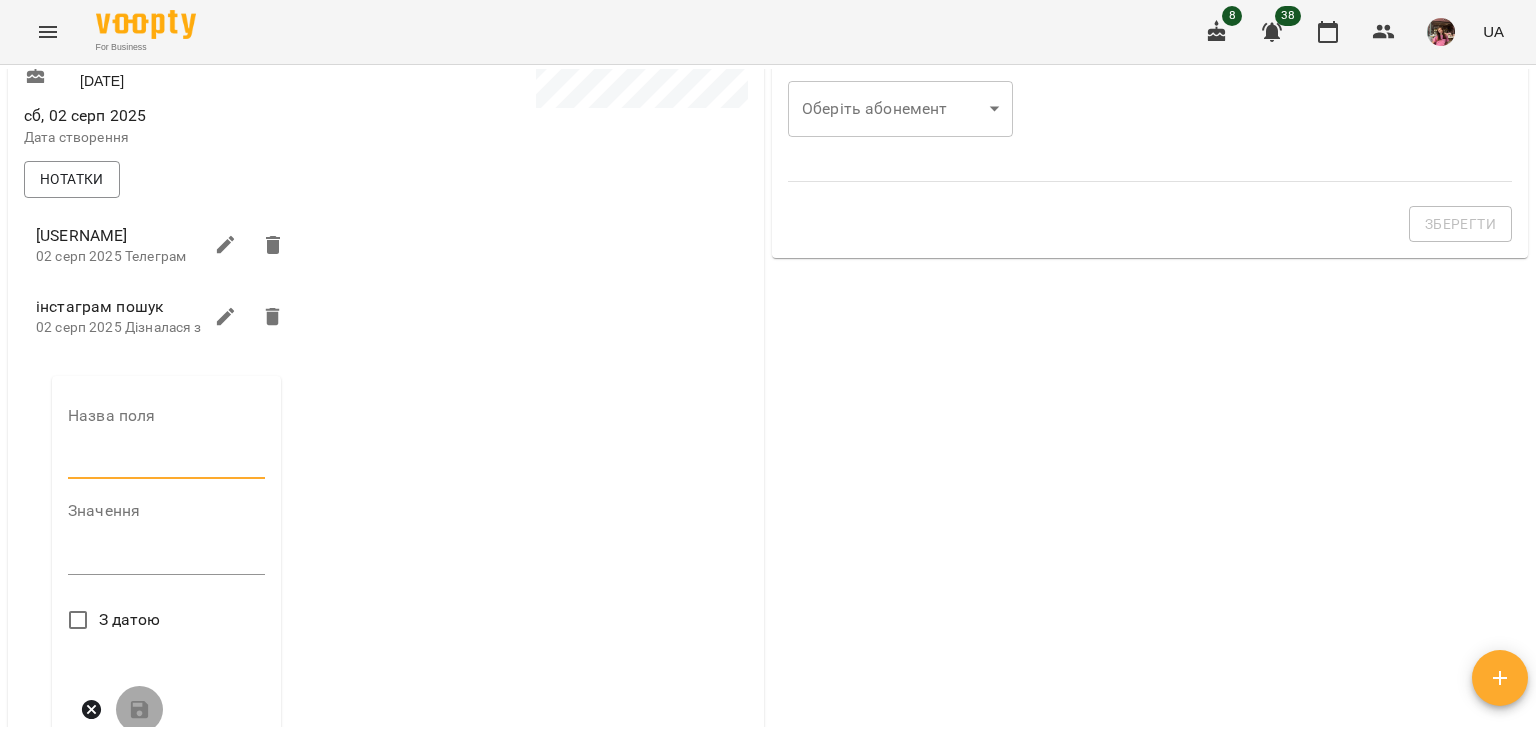 type on "******" 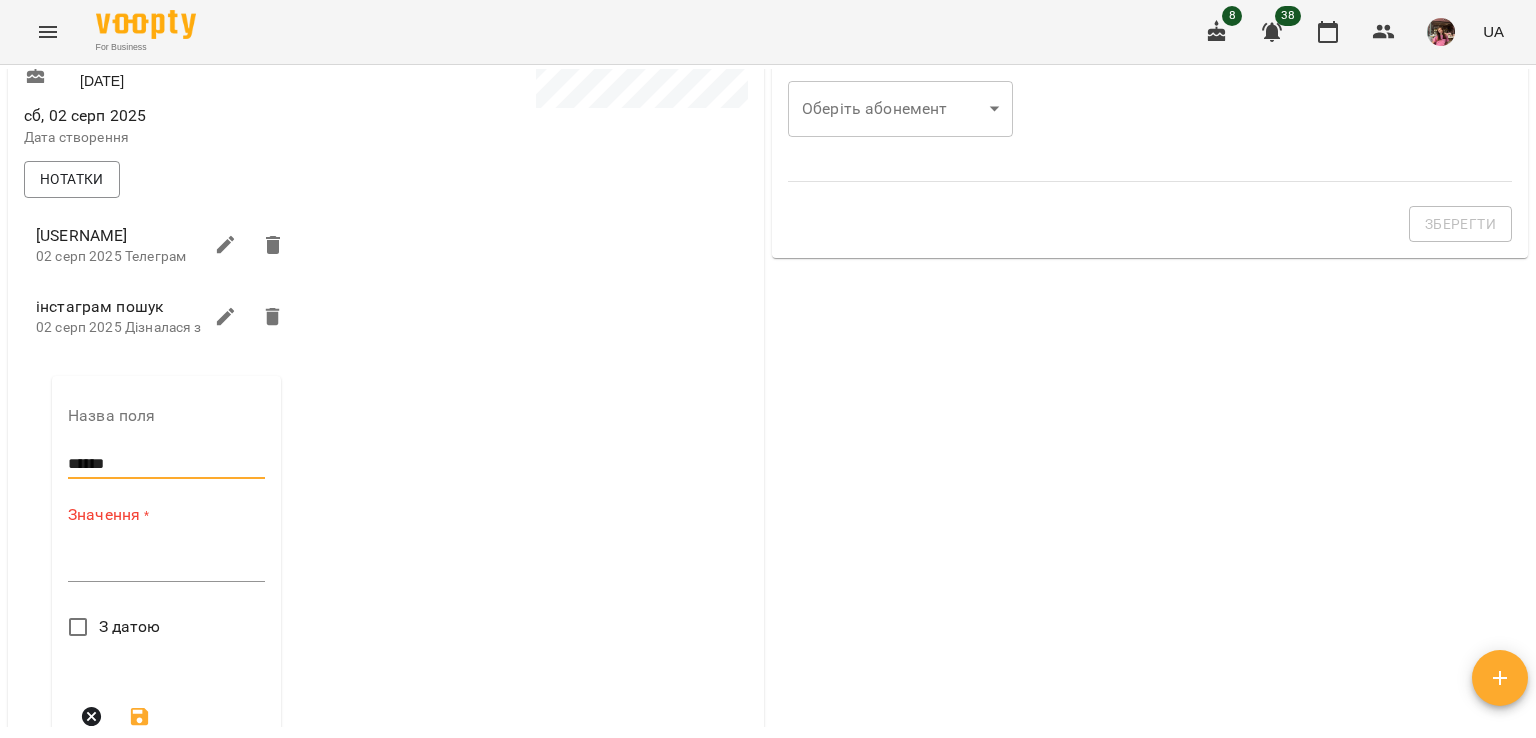 click at bounding box center [166, 565] 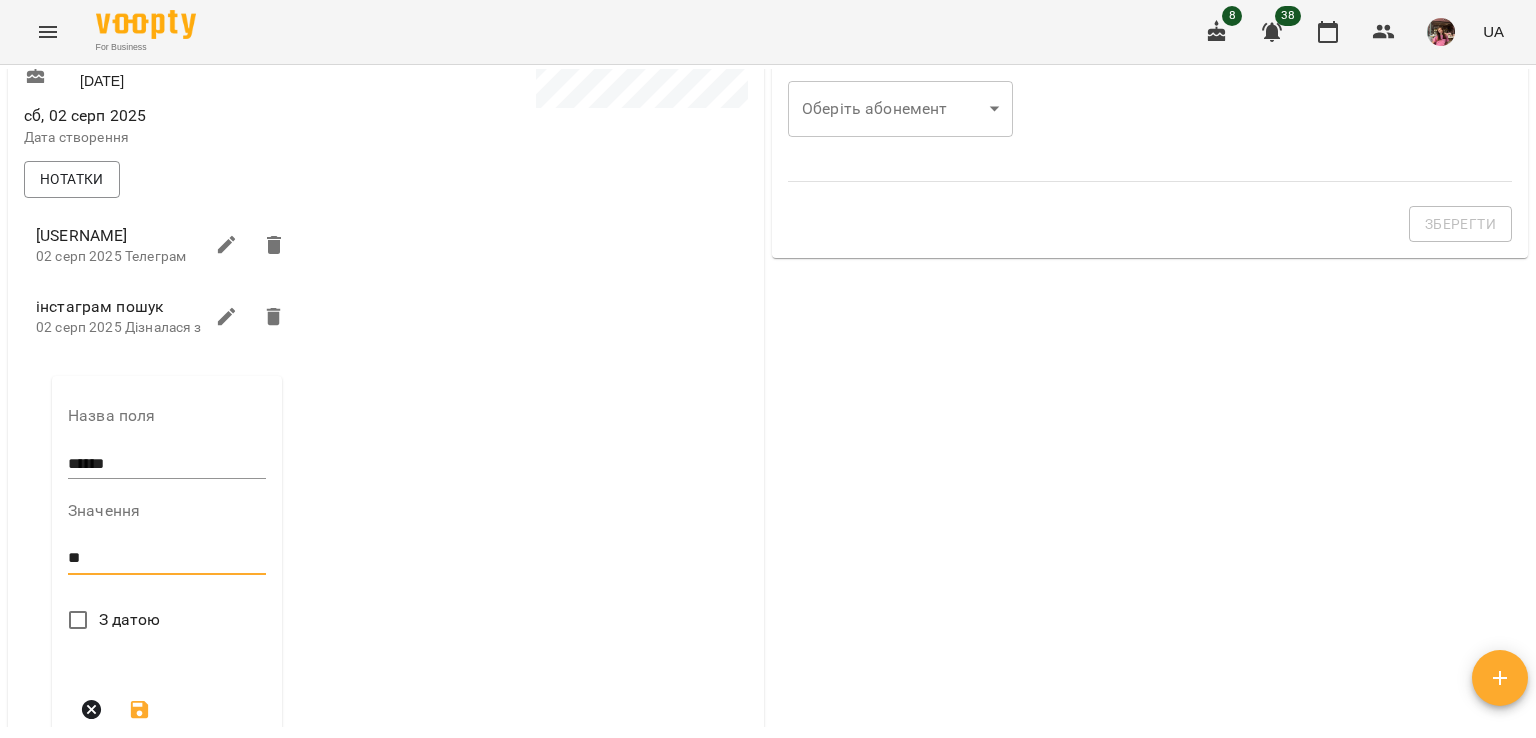 type on "**" 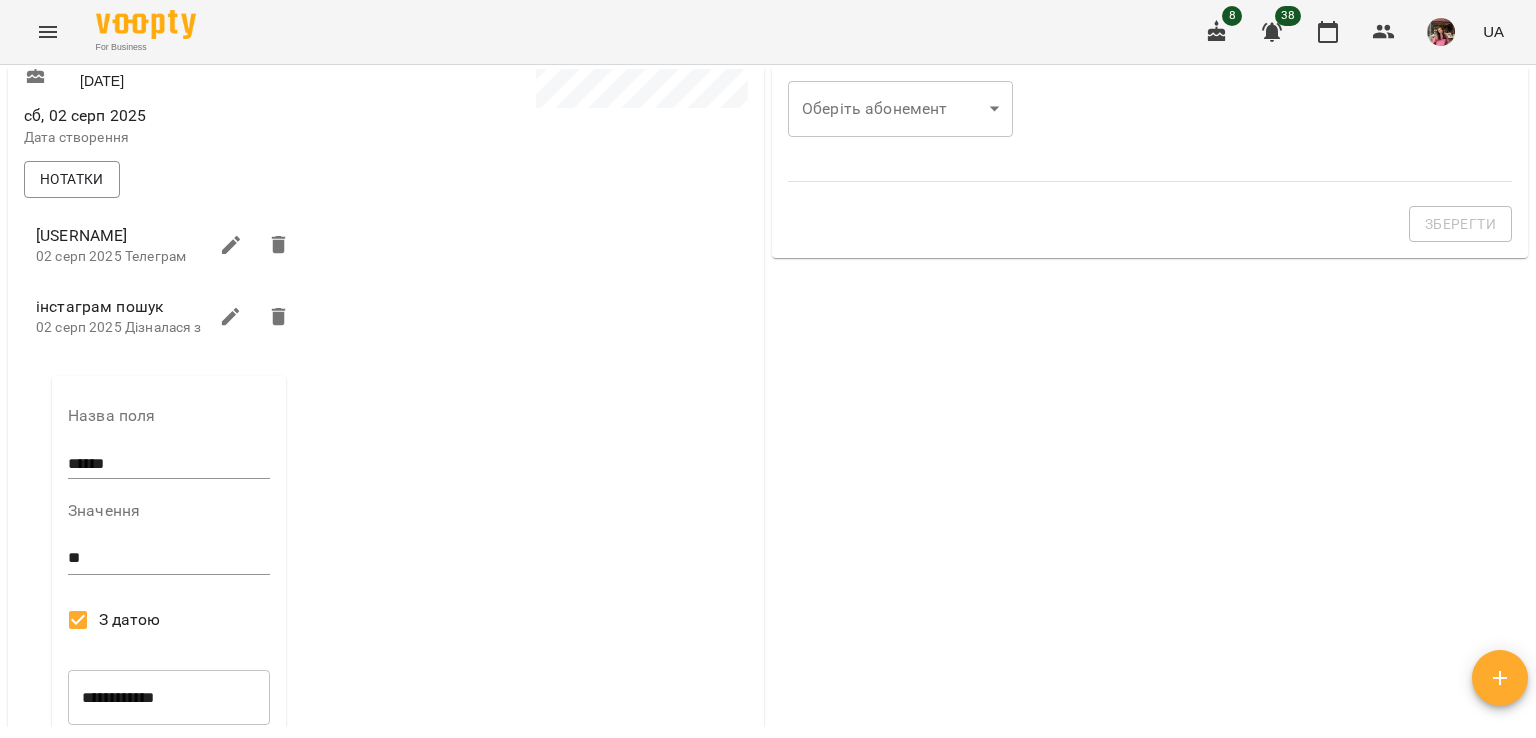 scroll, scrollTop: 795, scrollLeft: 0, axis: vertical 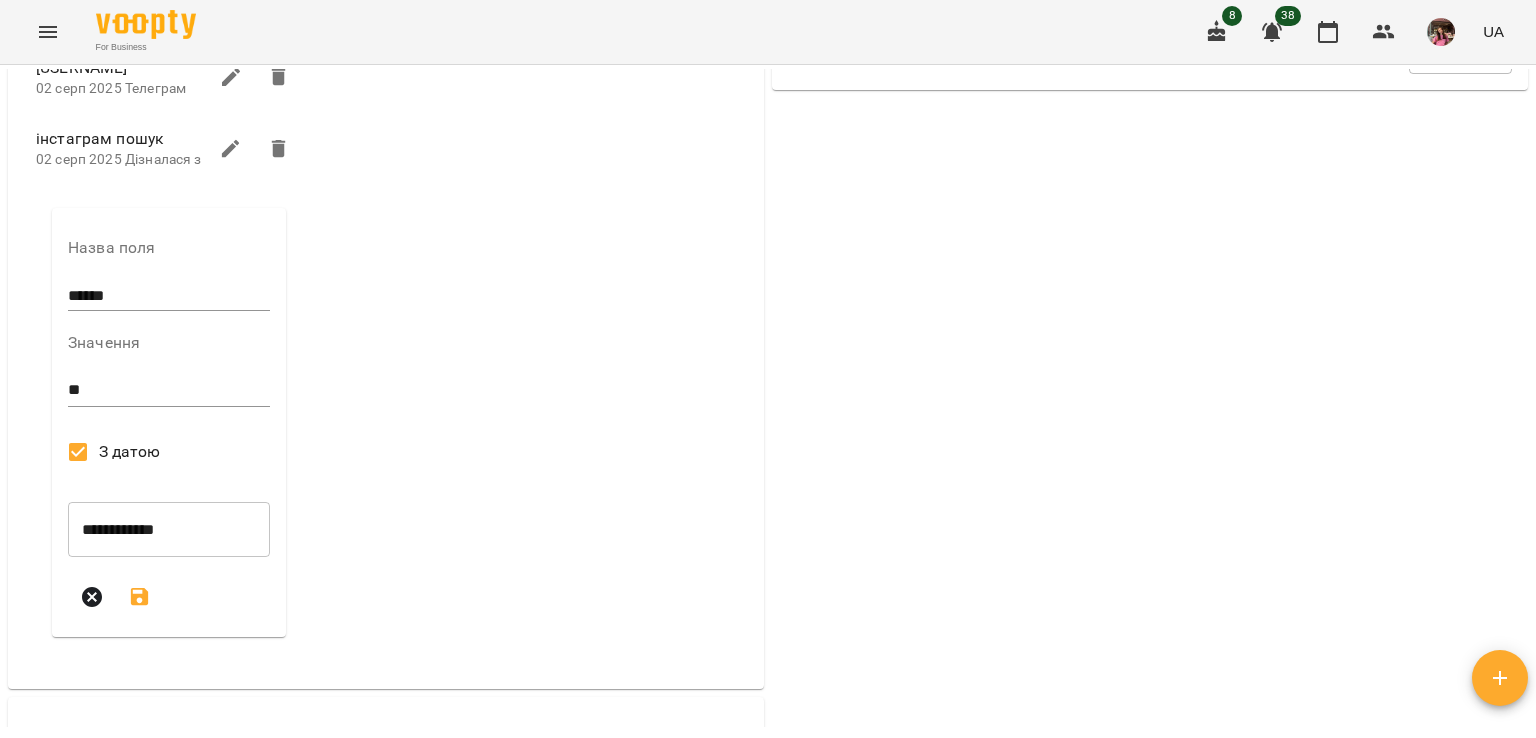 click 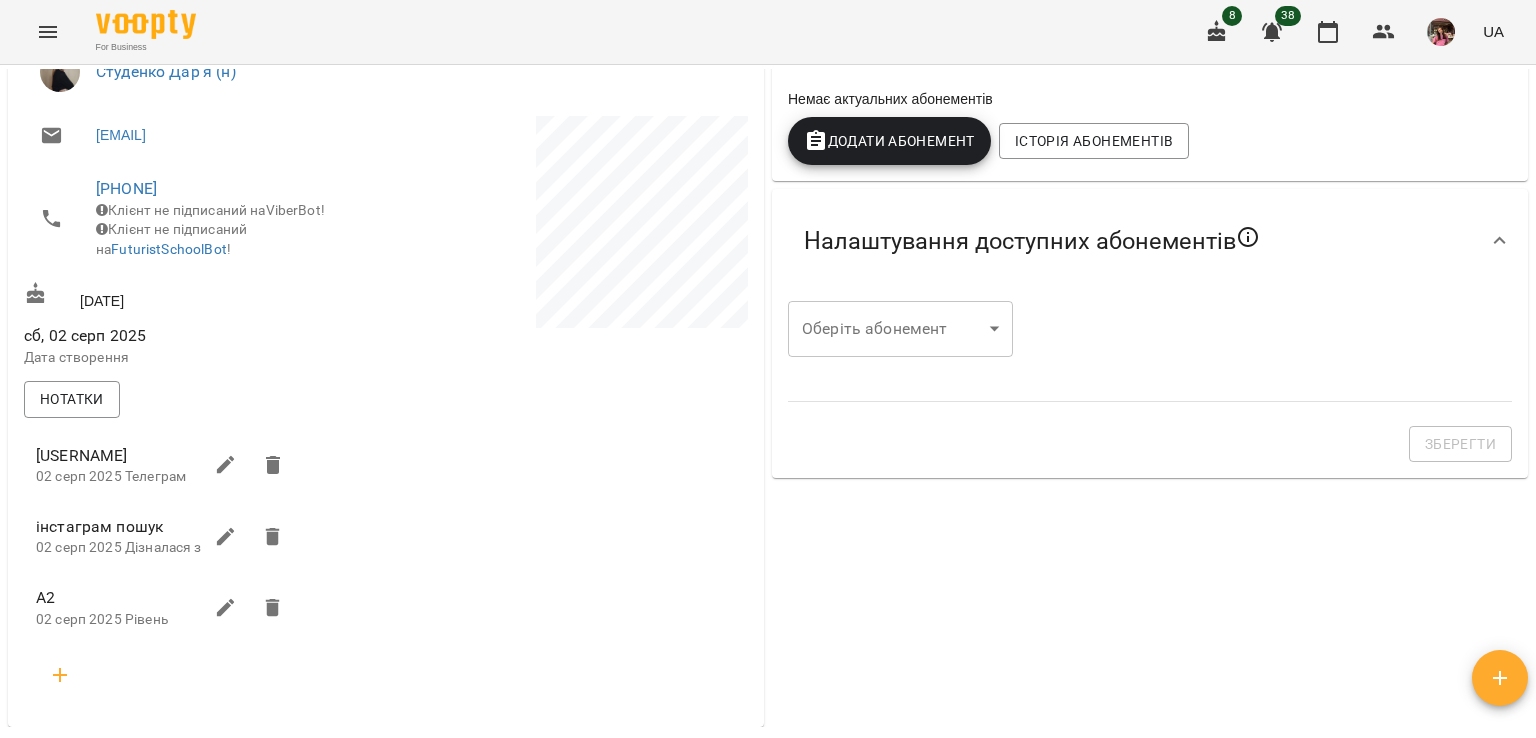 scroll, scrollTop: 379, scrollLeft: 0, axis: vertical 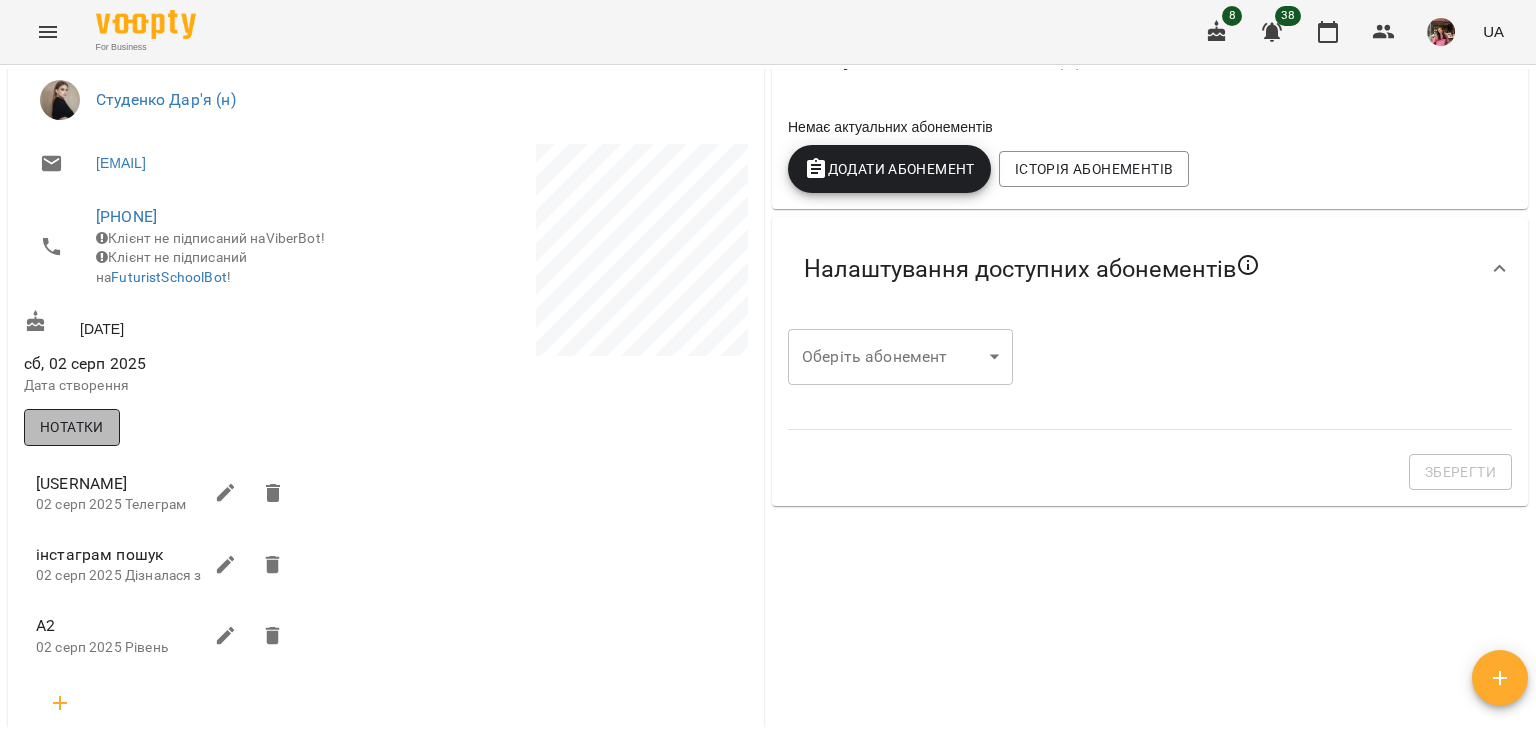 click on "Нотатки" at bounding box center [72, 427] 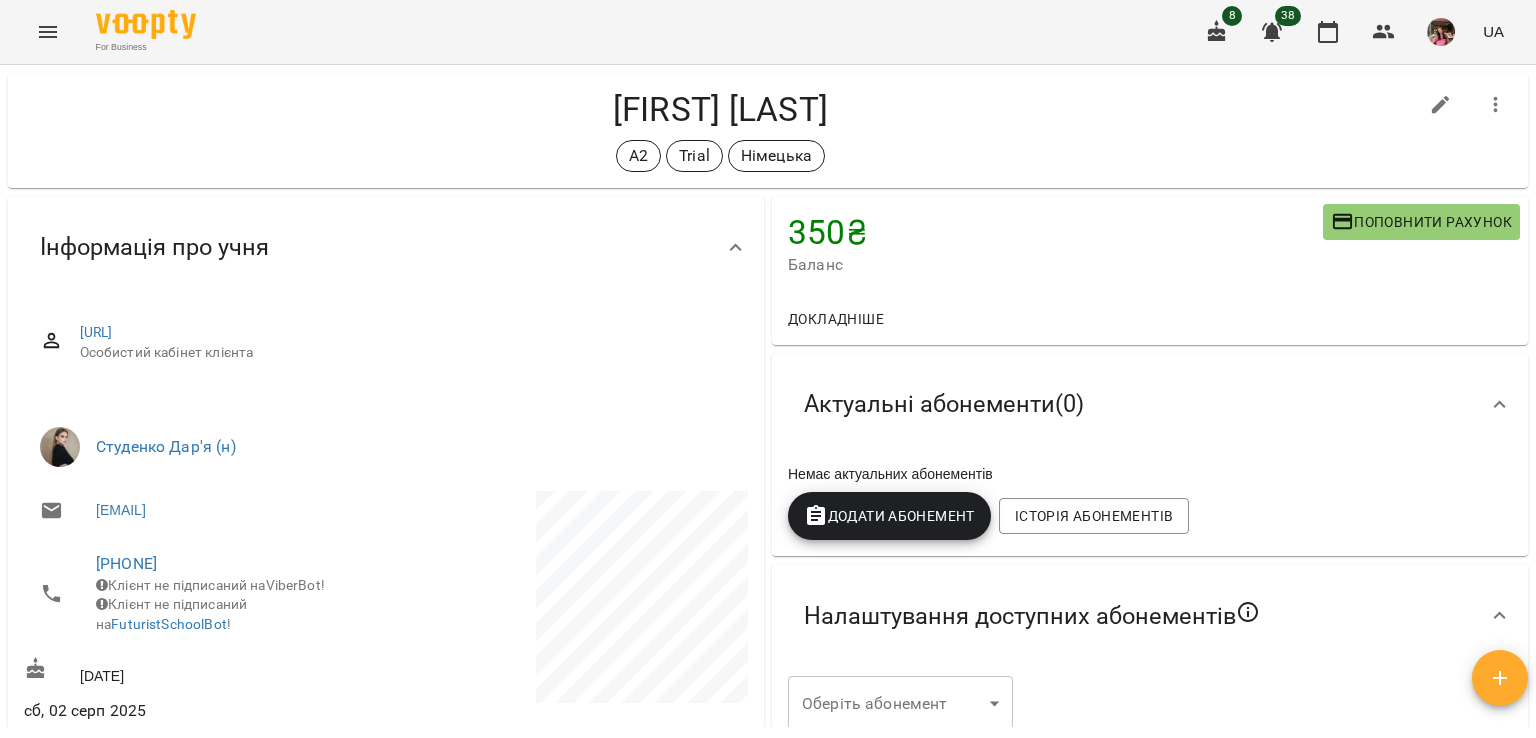 scroll, scrollTop: 31, scrollLeft: 0, axis: vertical 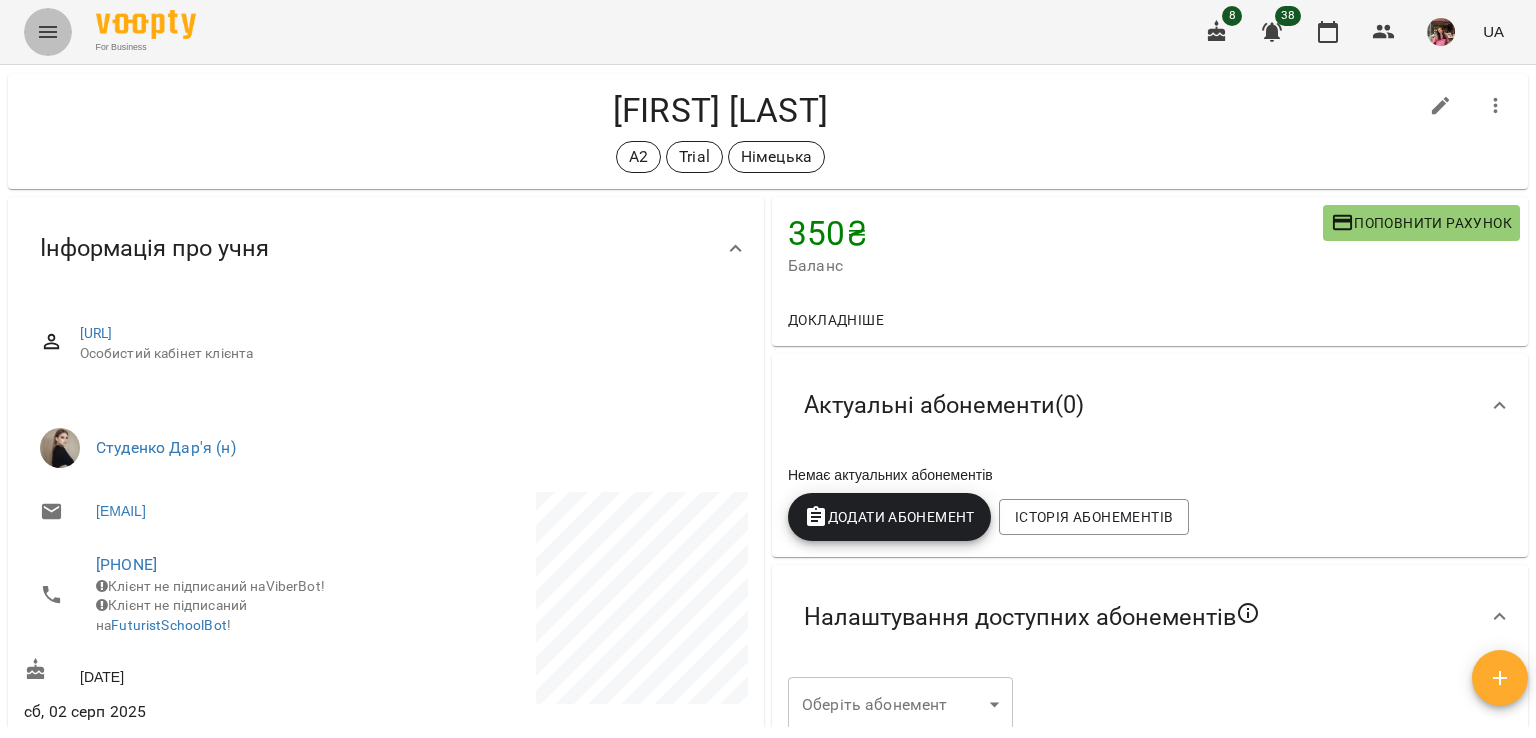 click 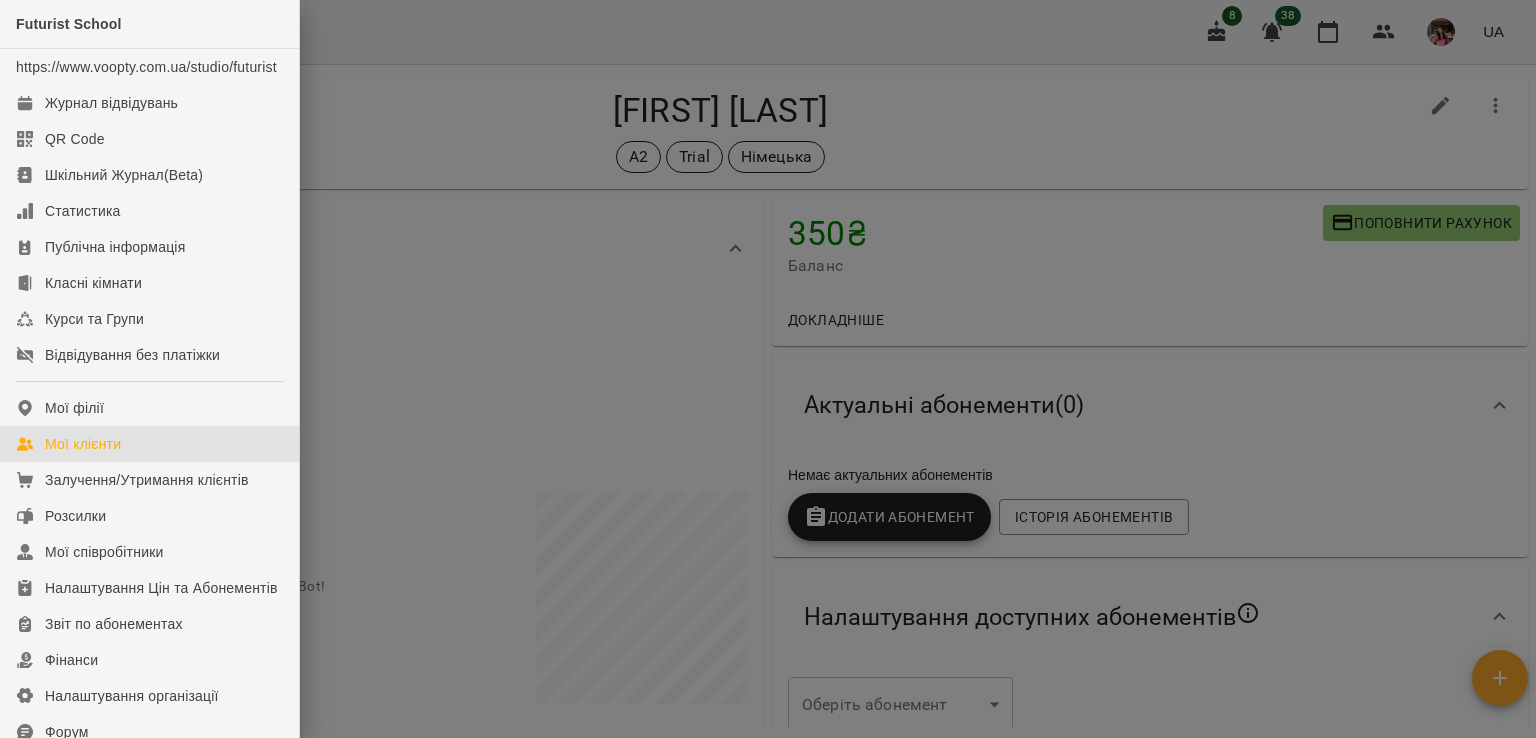 click on "Мої клієнти" at bounding box center (149, 444) 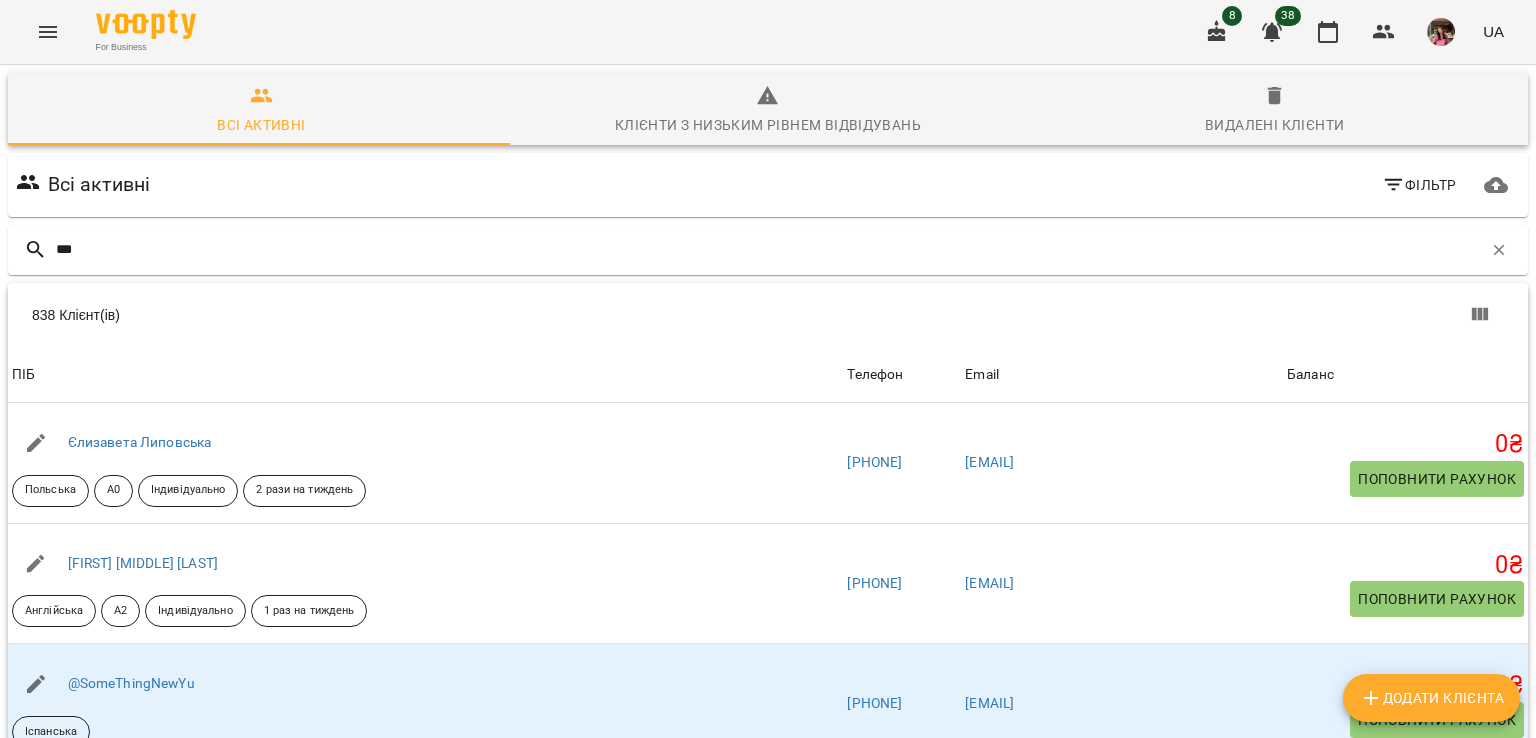 type on "****" 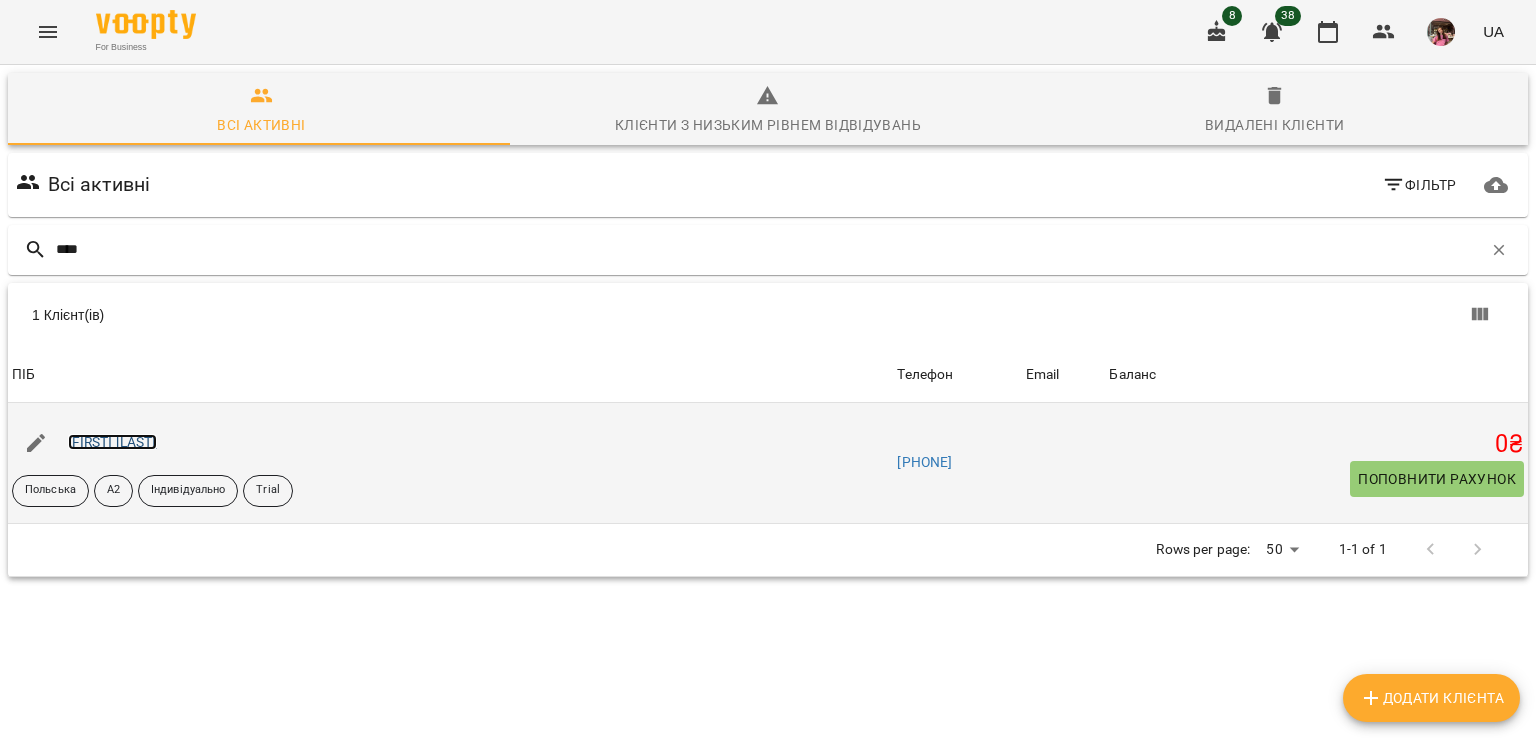 click on "Вадим Стучінський" at bounding box center (112, 442) 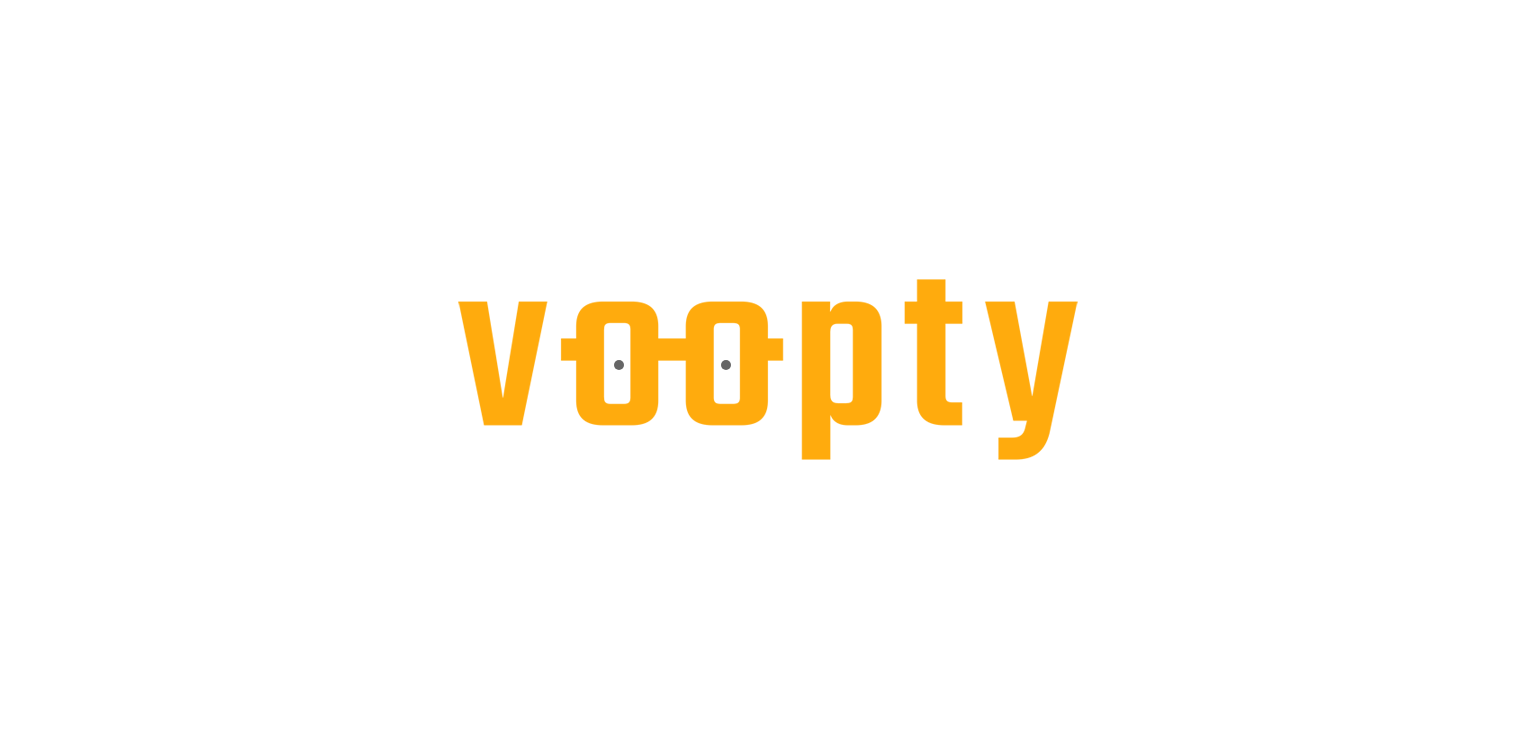 scroll, scrollTop: 0, scrollLeft: 0, axis: both 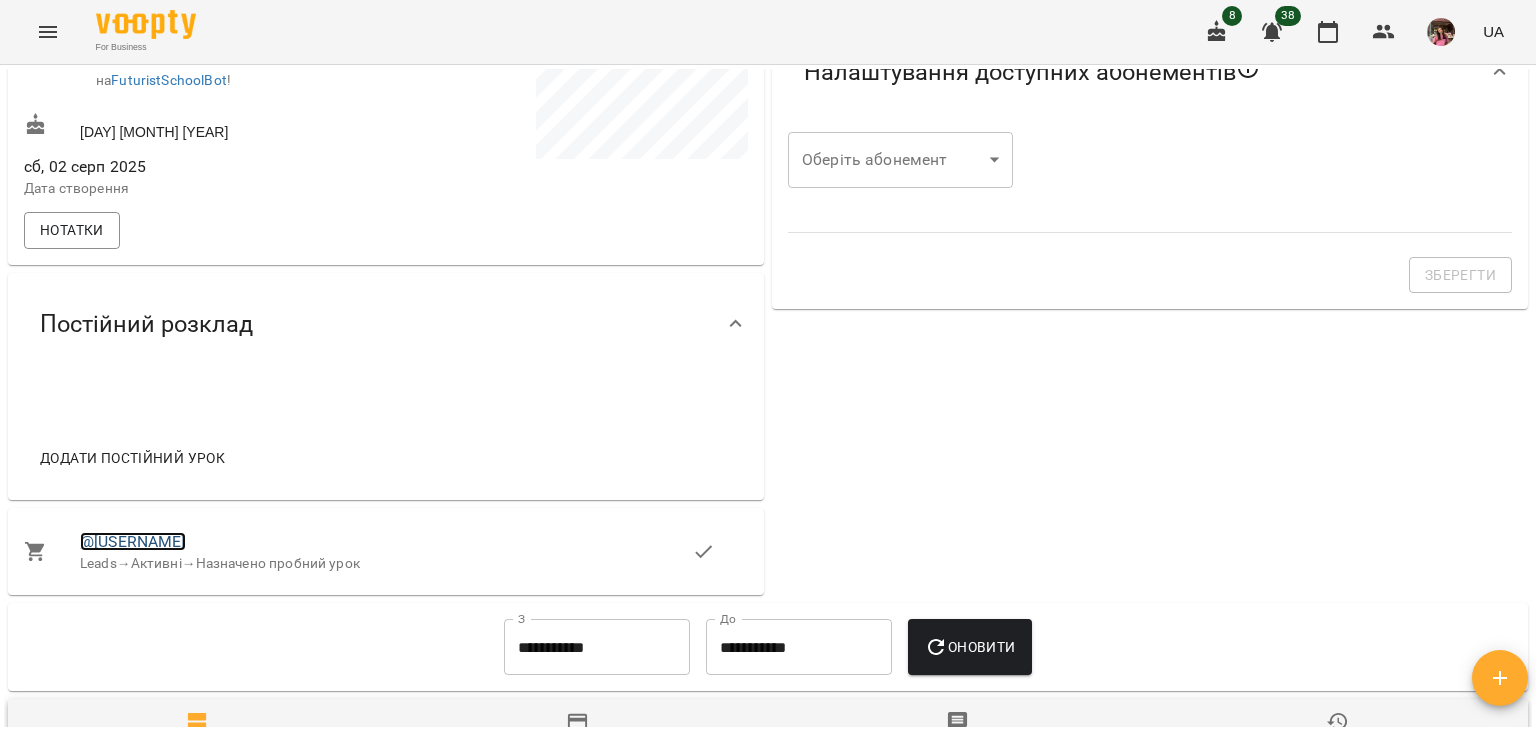 click on "@[USERNAME]" at bounding box center [133, 541] 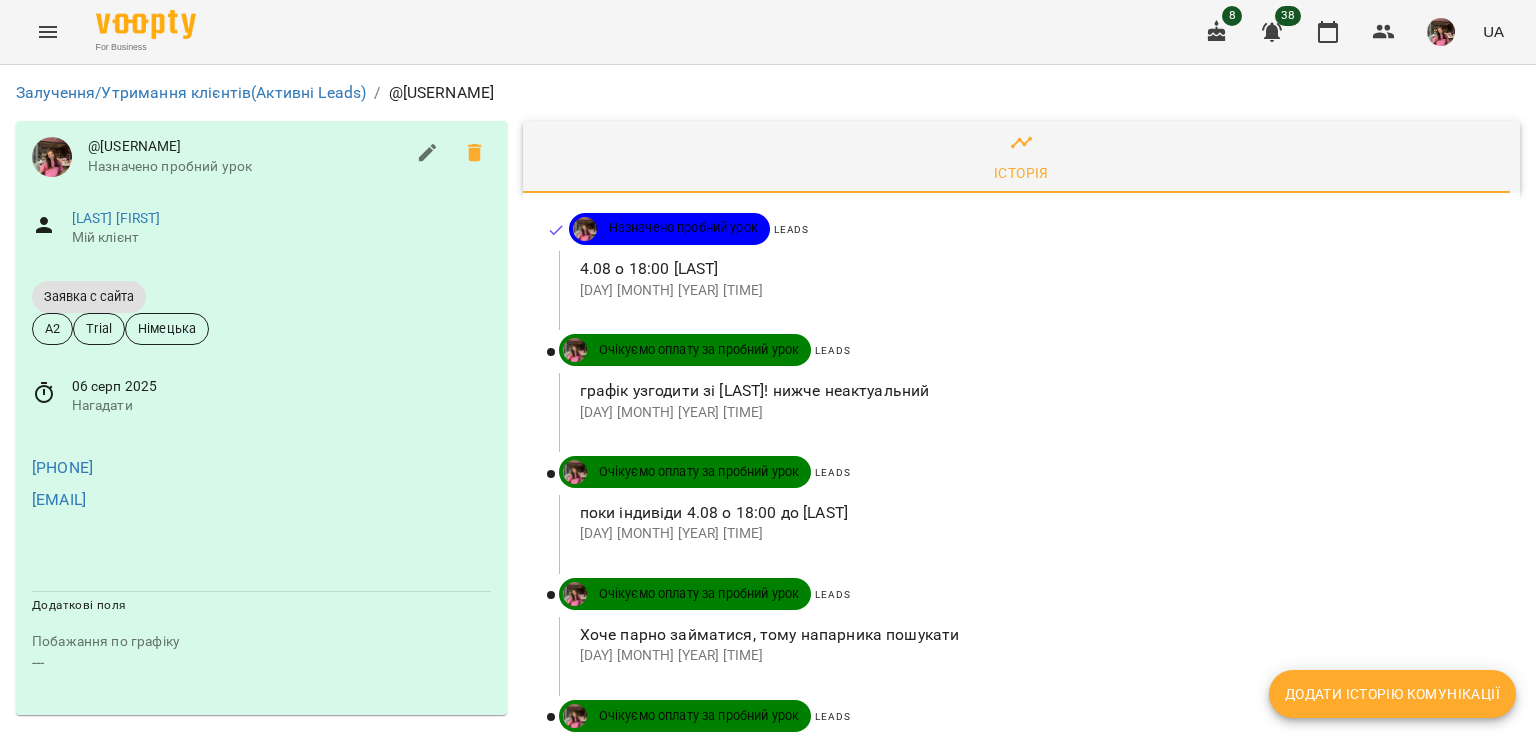 scroll, scrollTop: 0, scrollLeft: 0, axis: both 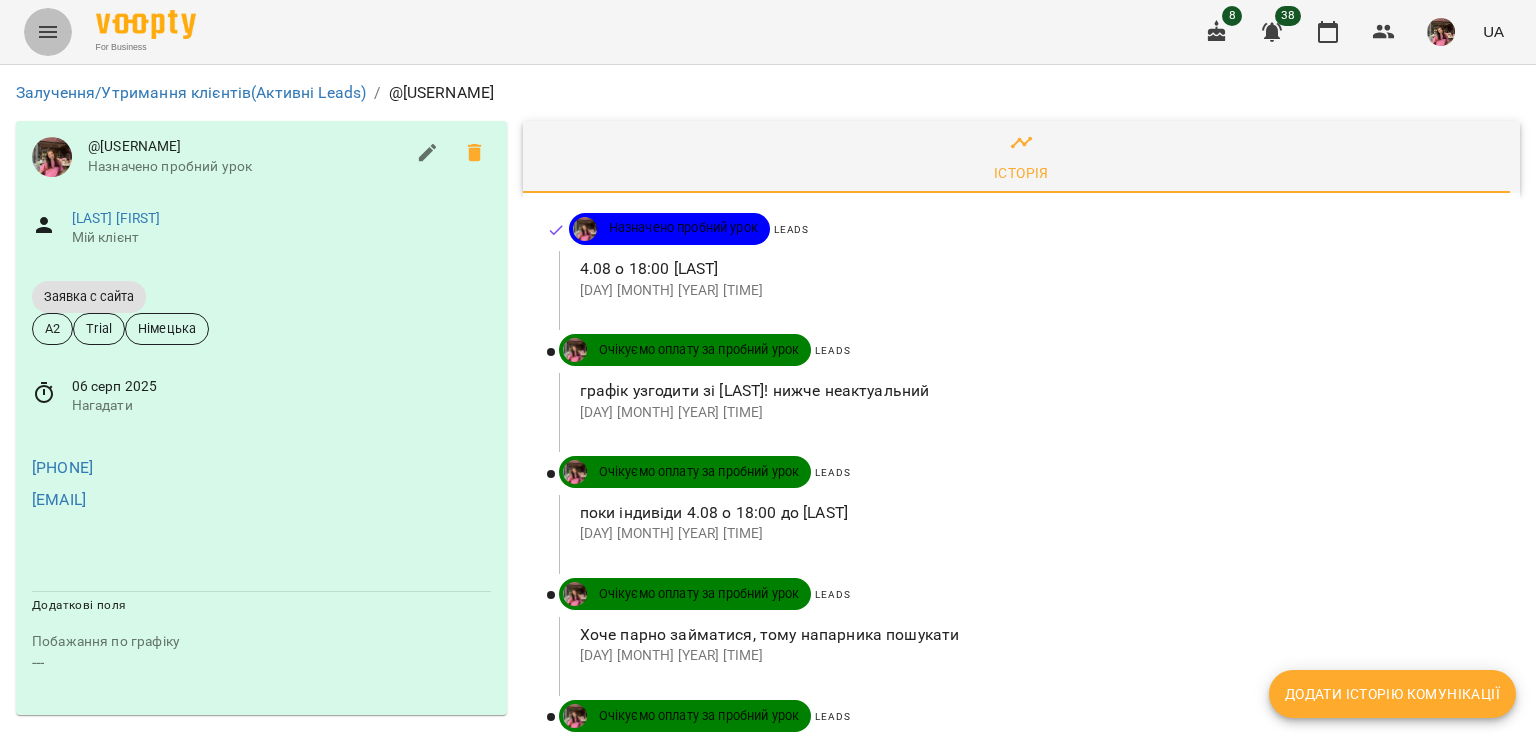 click 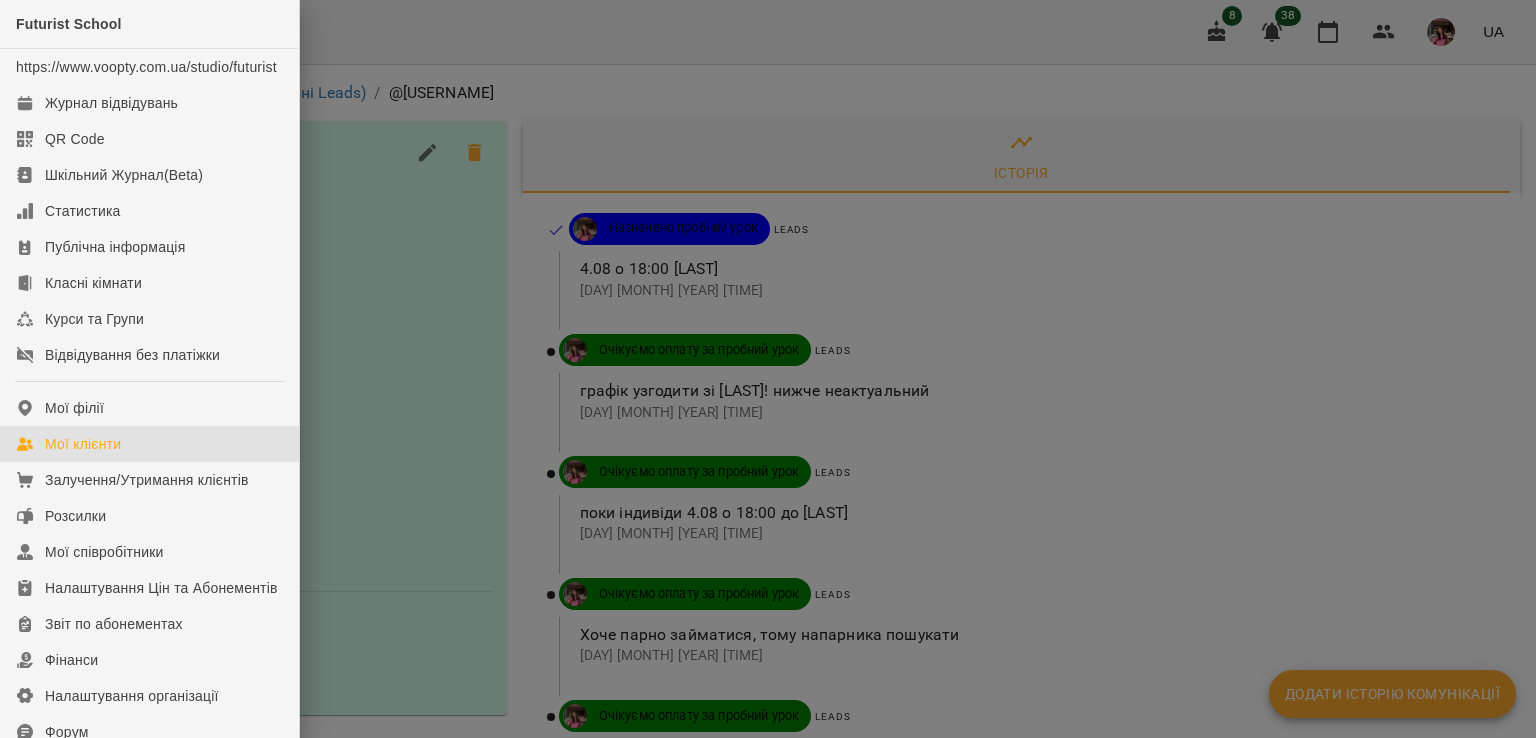 click on "Мої клієнти" at bounding box center (149, 444) 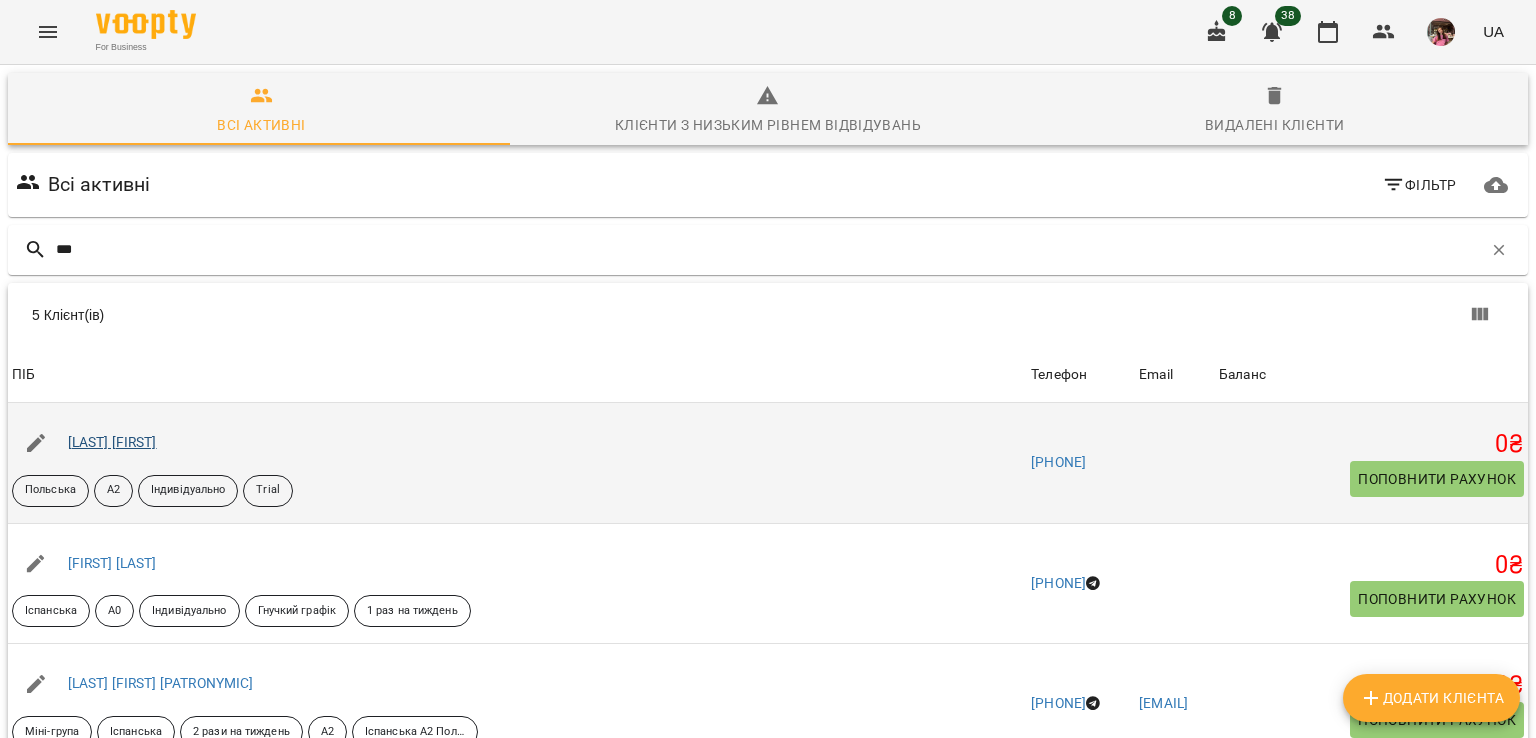 type on "***" 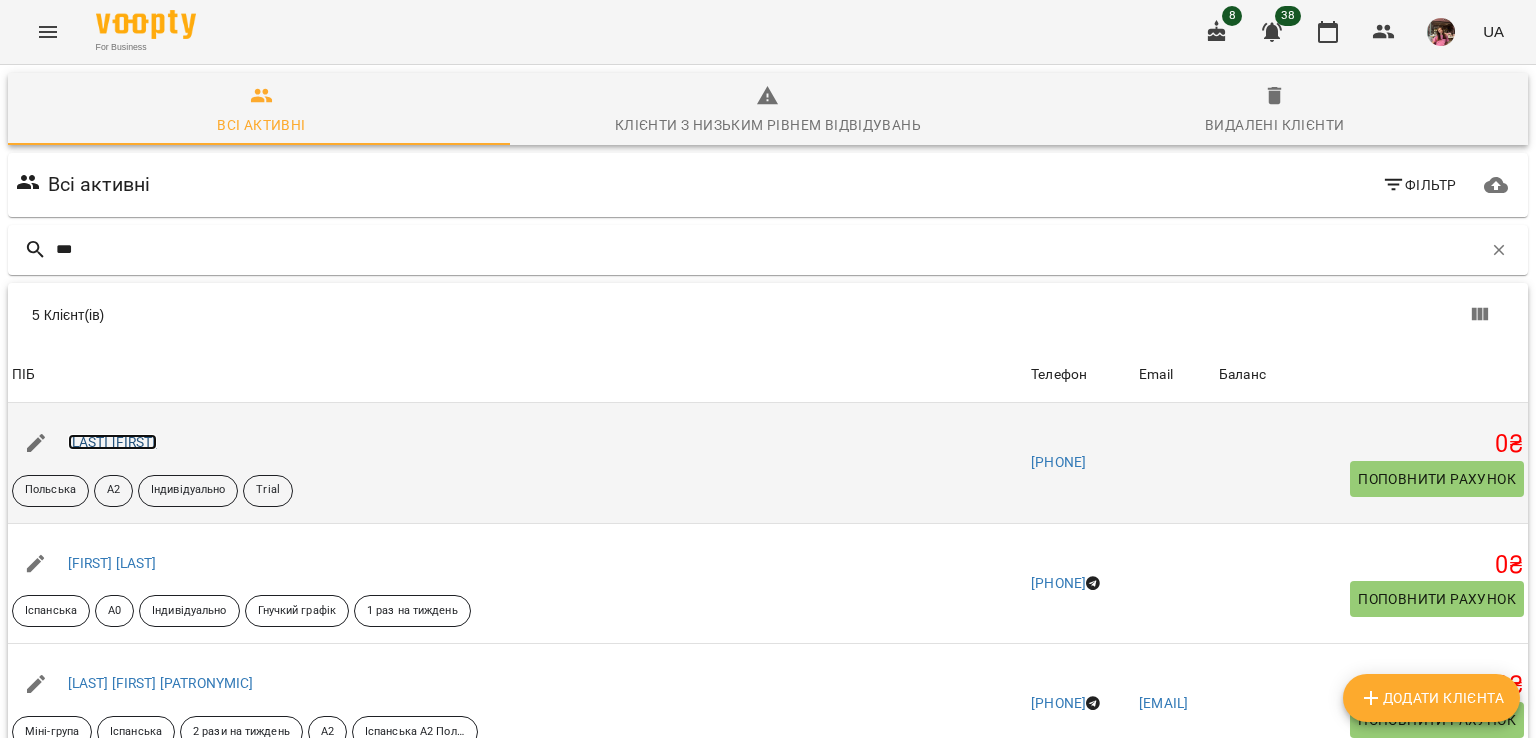 click on "Вадим Стучінський" at bounding box center [112, 442] 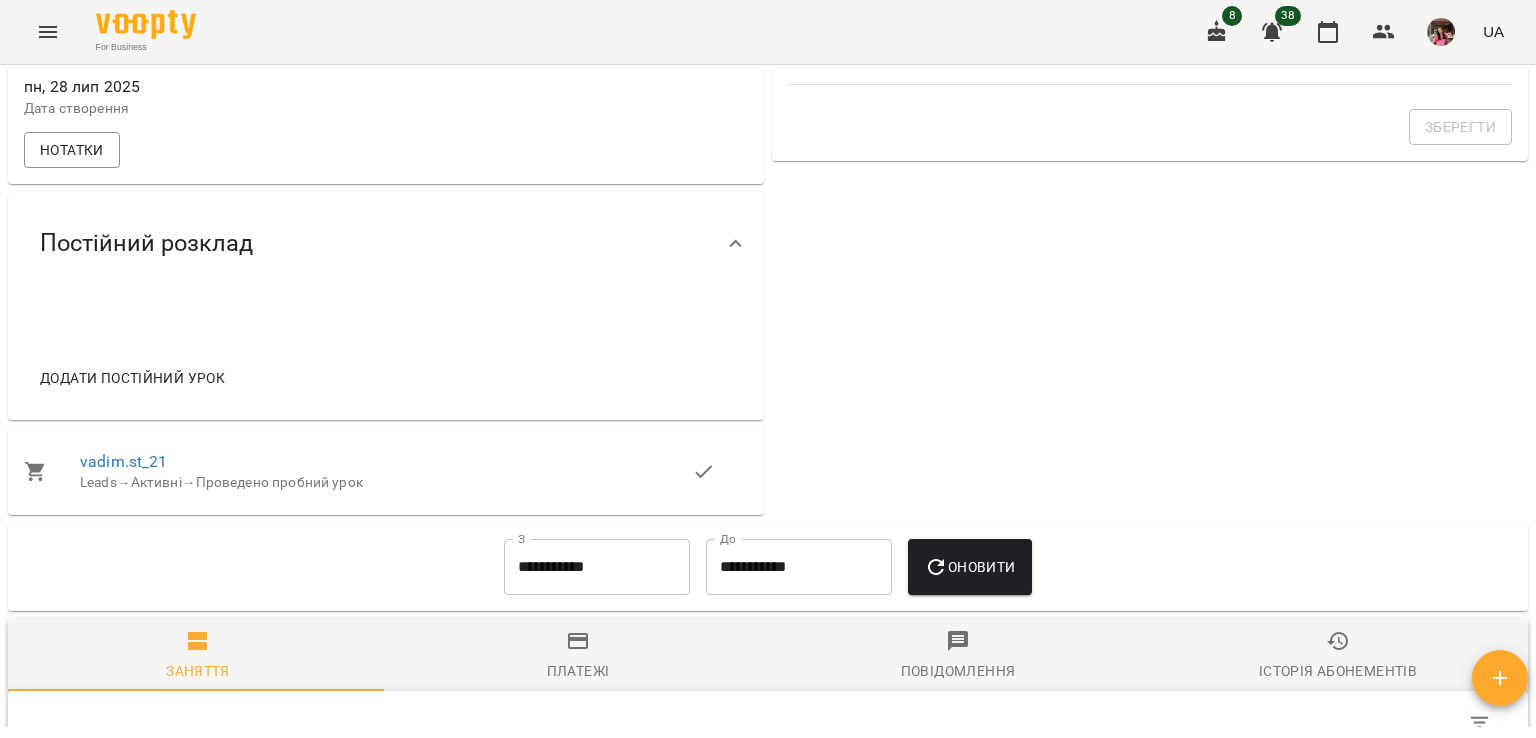 scroll, scrollTop: 682, scrollLeft: 0, axis: vertical 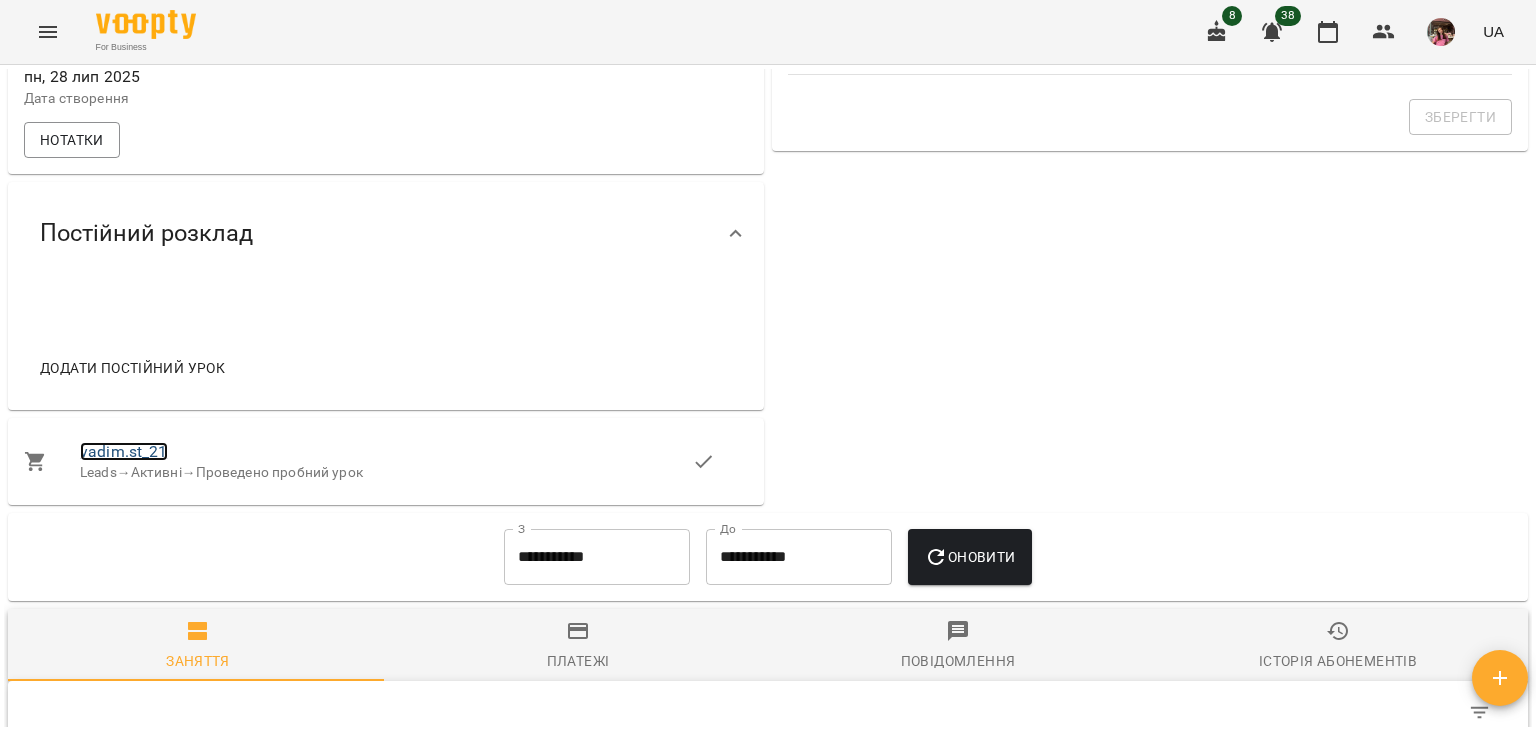click on "vadim.st_21" at bounding box center (124, 451) 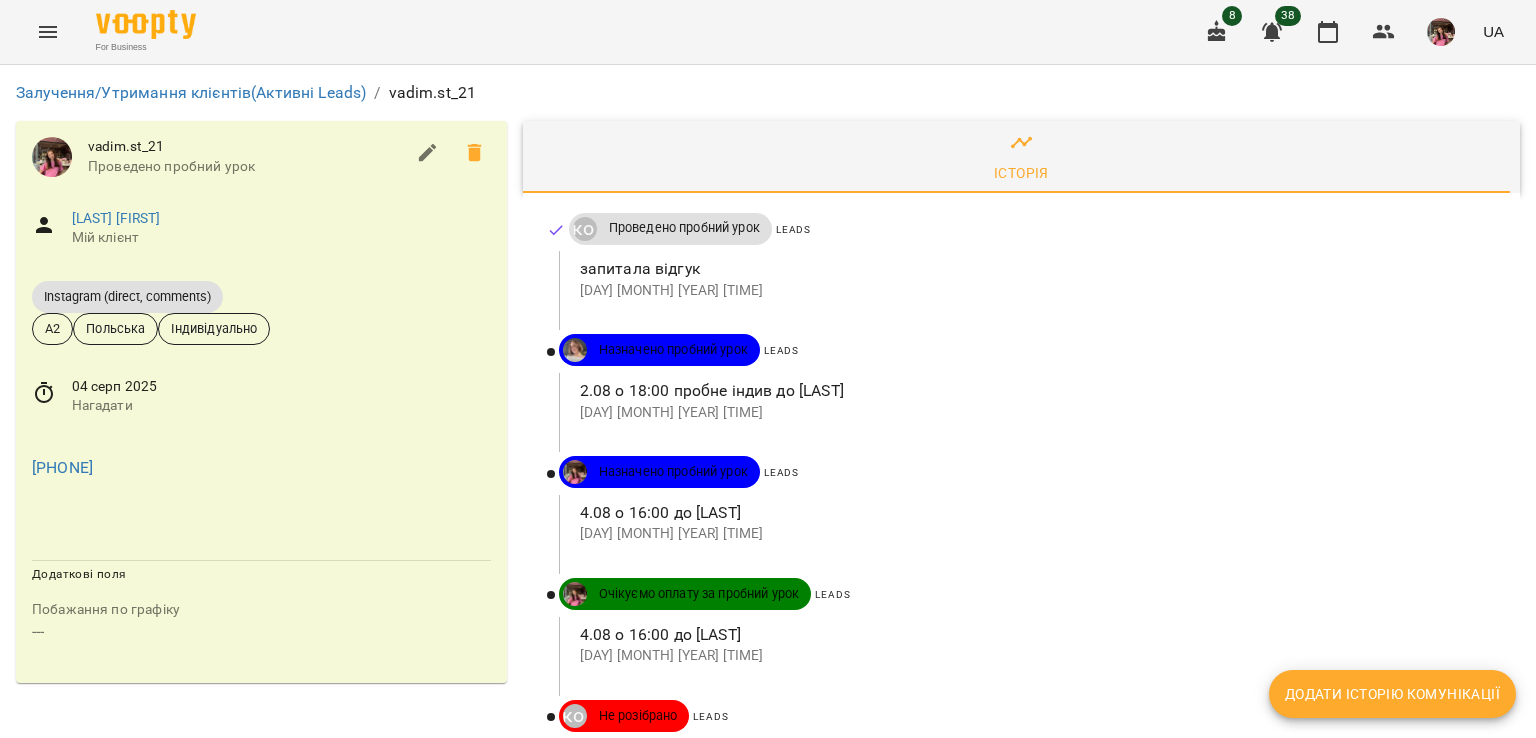 scroll, scrollTop: 0, scrollLeft: 0, axis: both 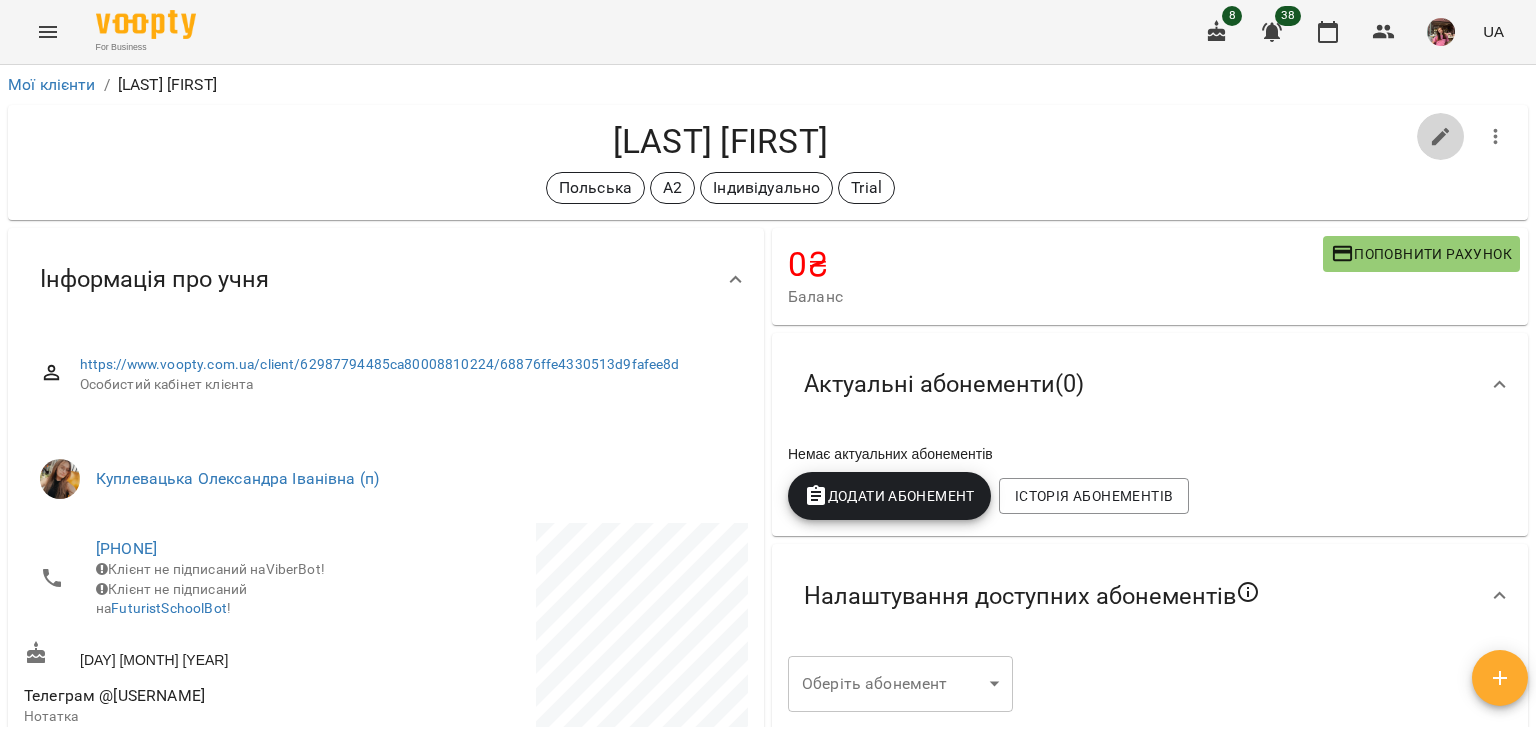 click 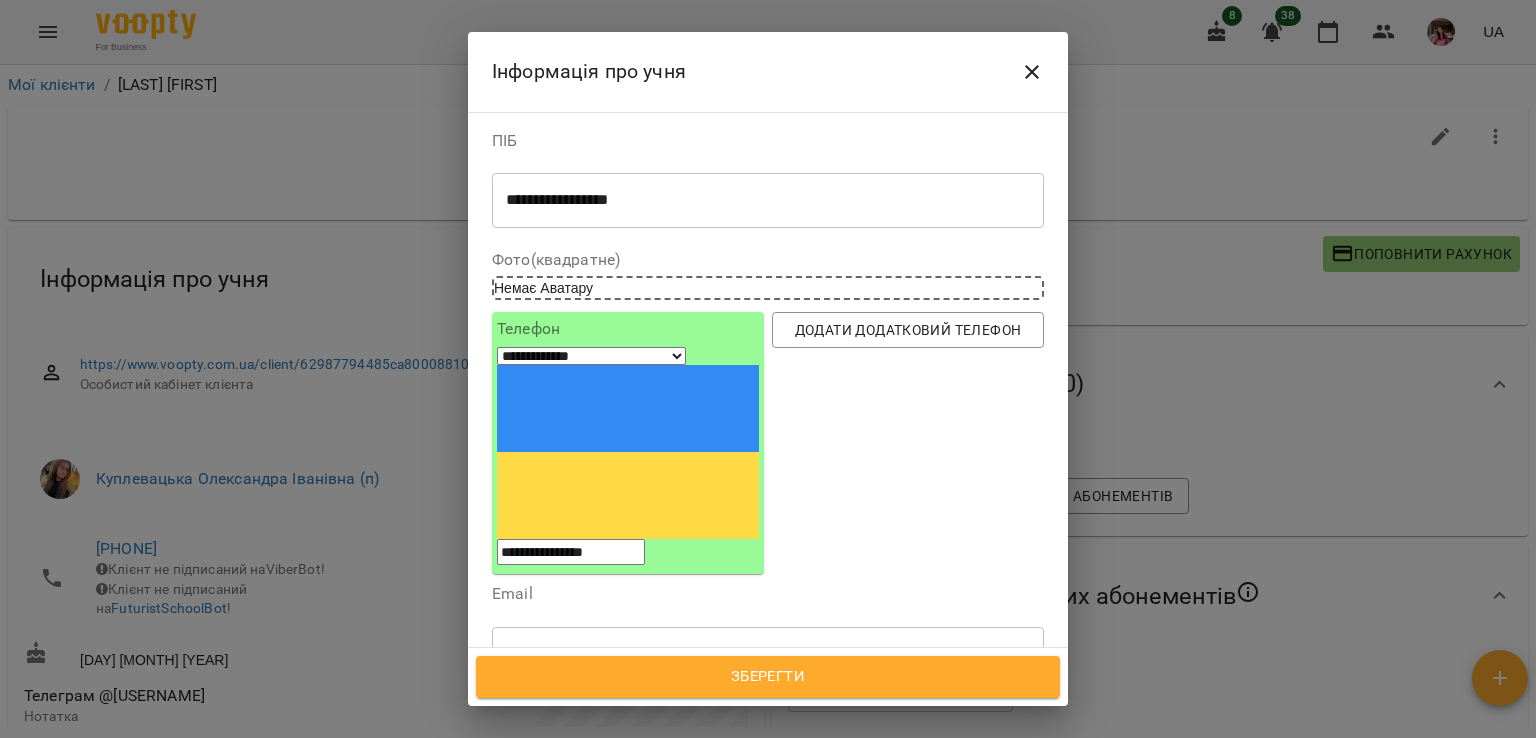 click on "Польська А2 Індивідуально Trial" at bounding box center [731, 748] 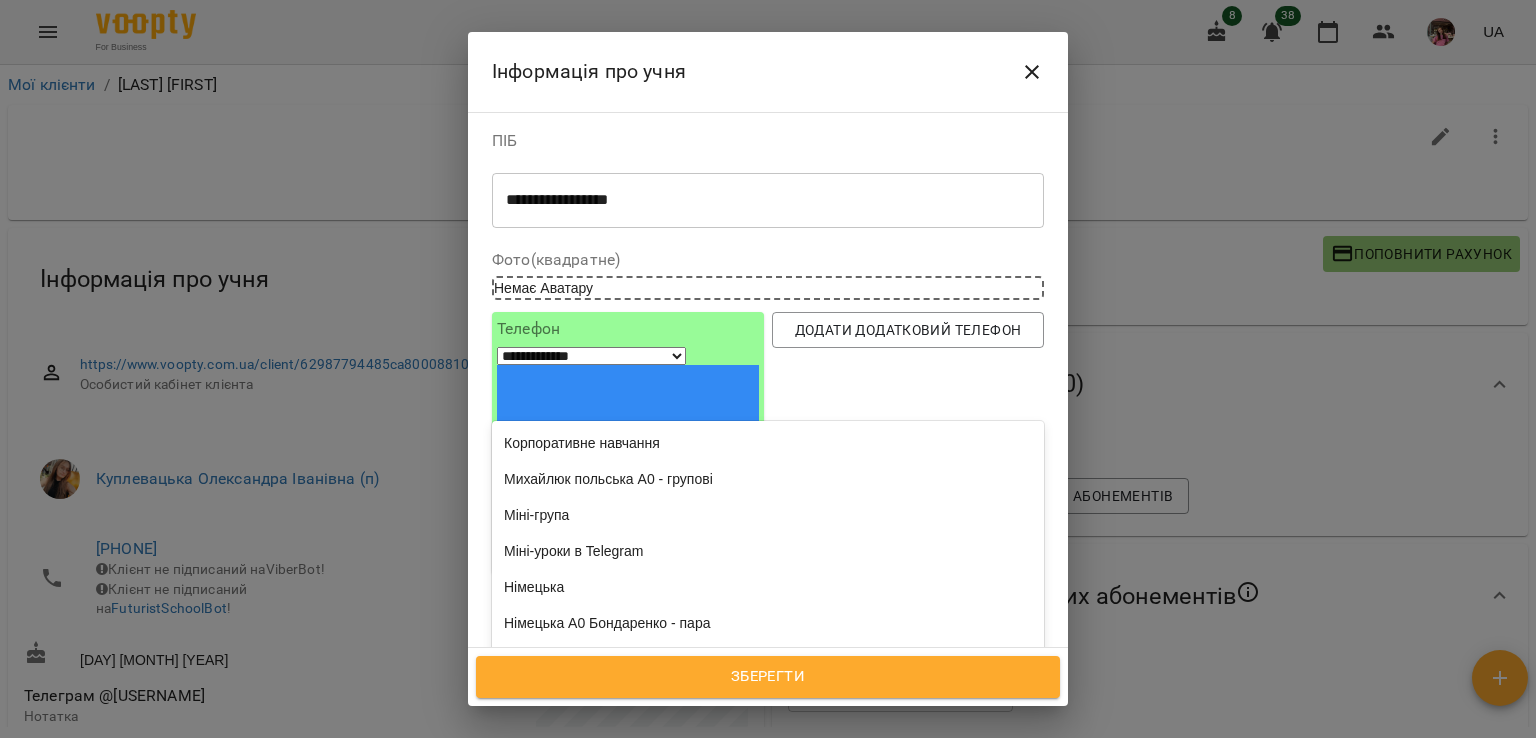 scroll, scrollTop: 3336, scrollLeft: 0, axis: vertical 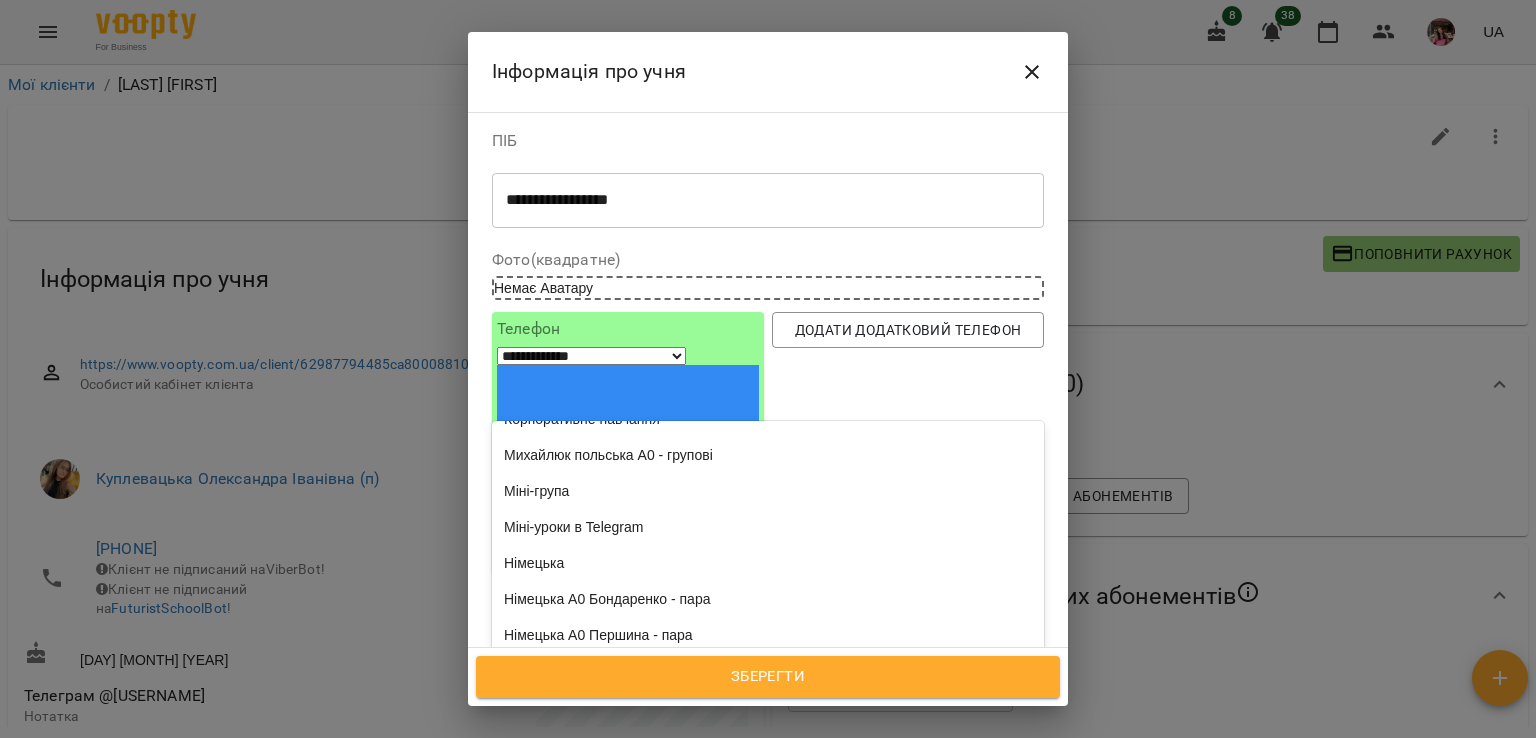 click on "Гнучкий графік" at bounding box center (768, 275) 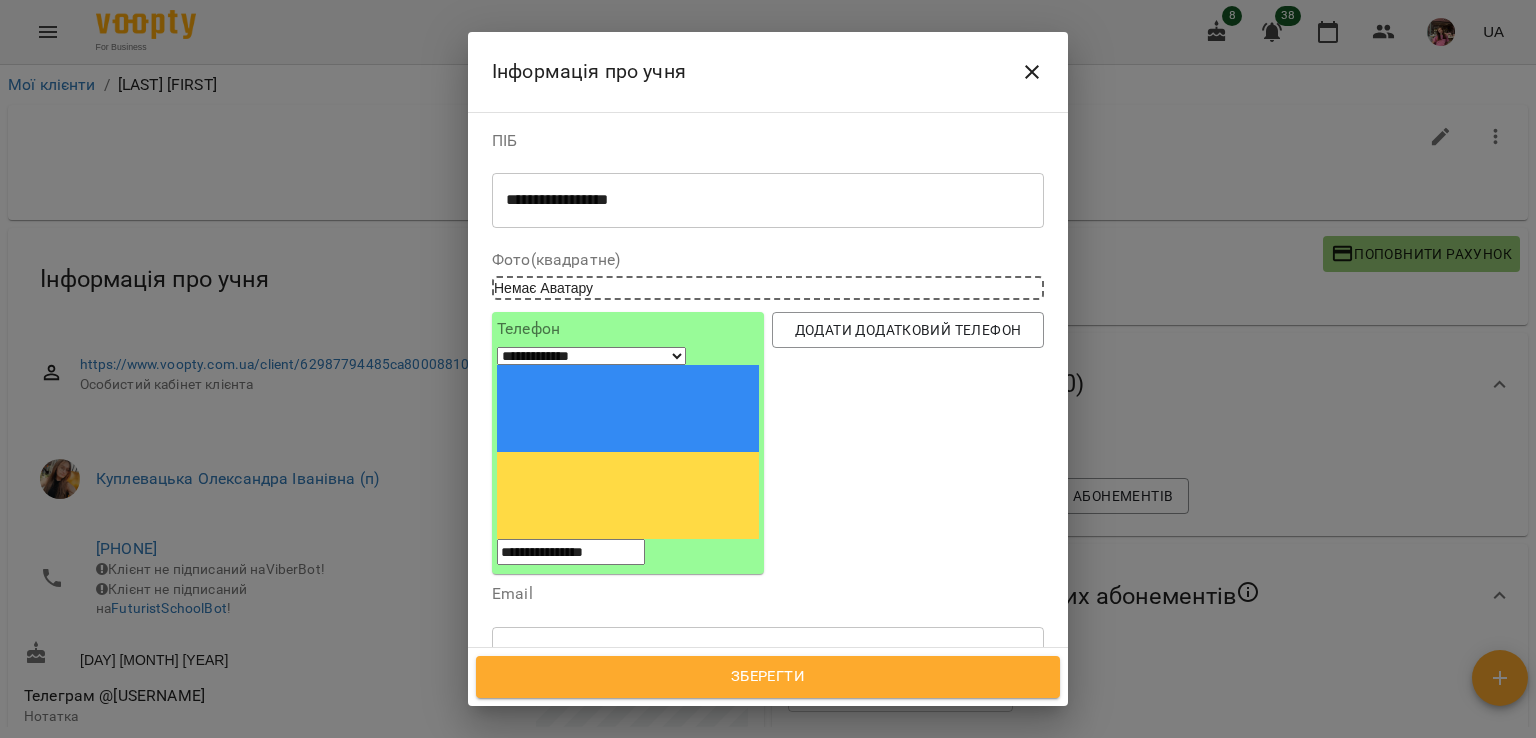 click on "Зберегти" at bounding box center [768, 677] 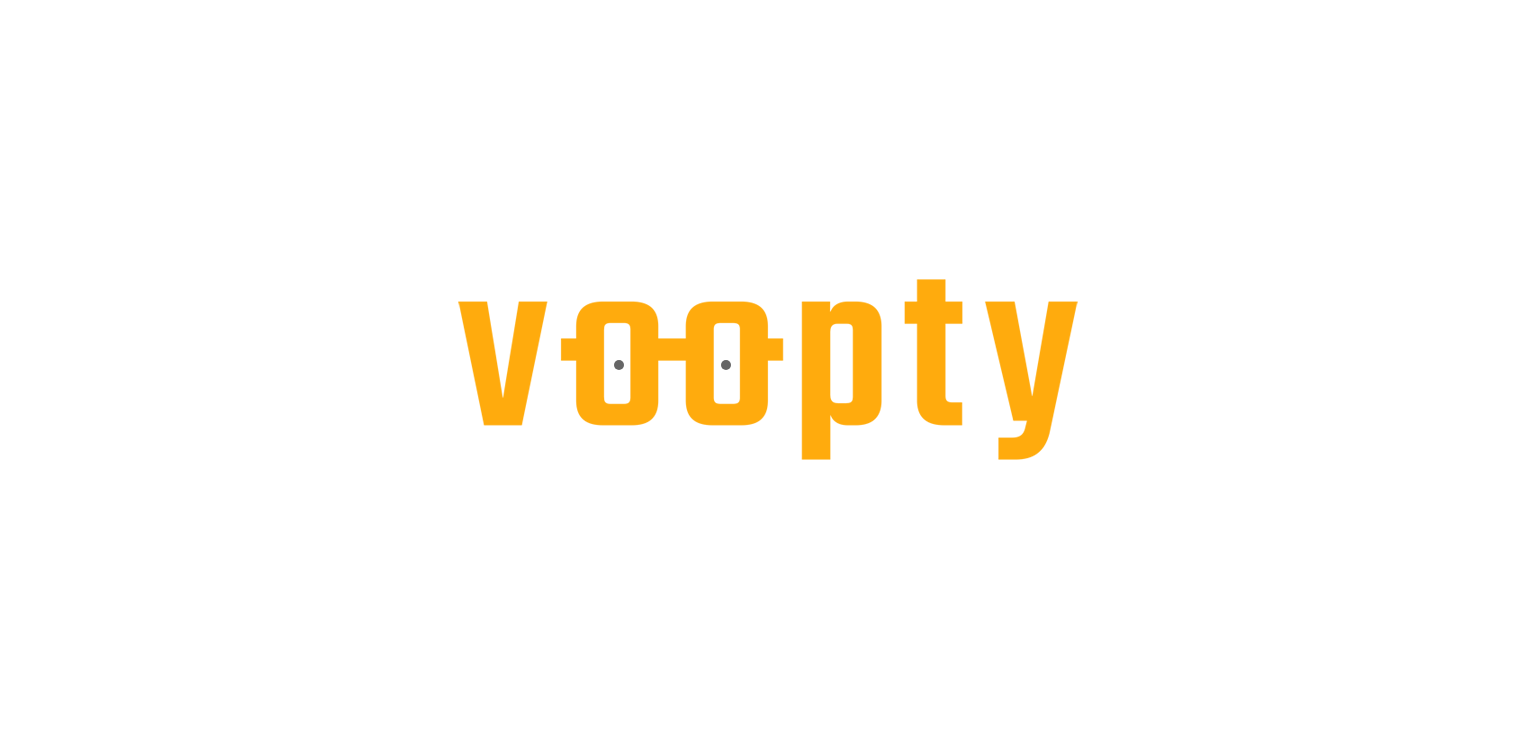 scroll, scrollTop: 0, scrollLeft: 0, axis: both 